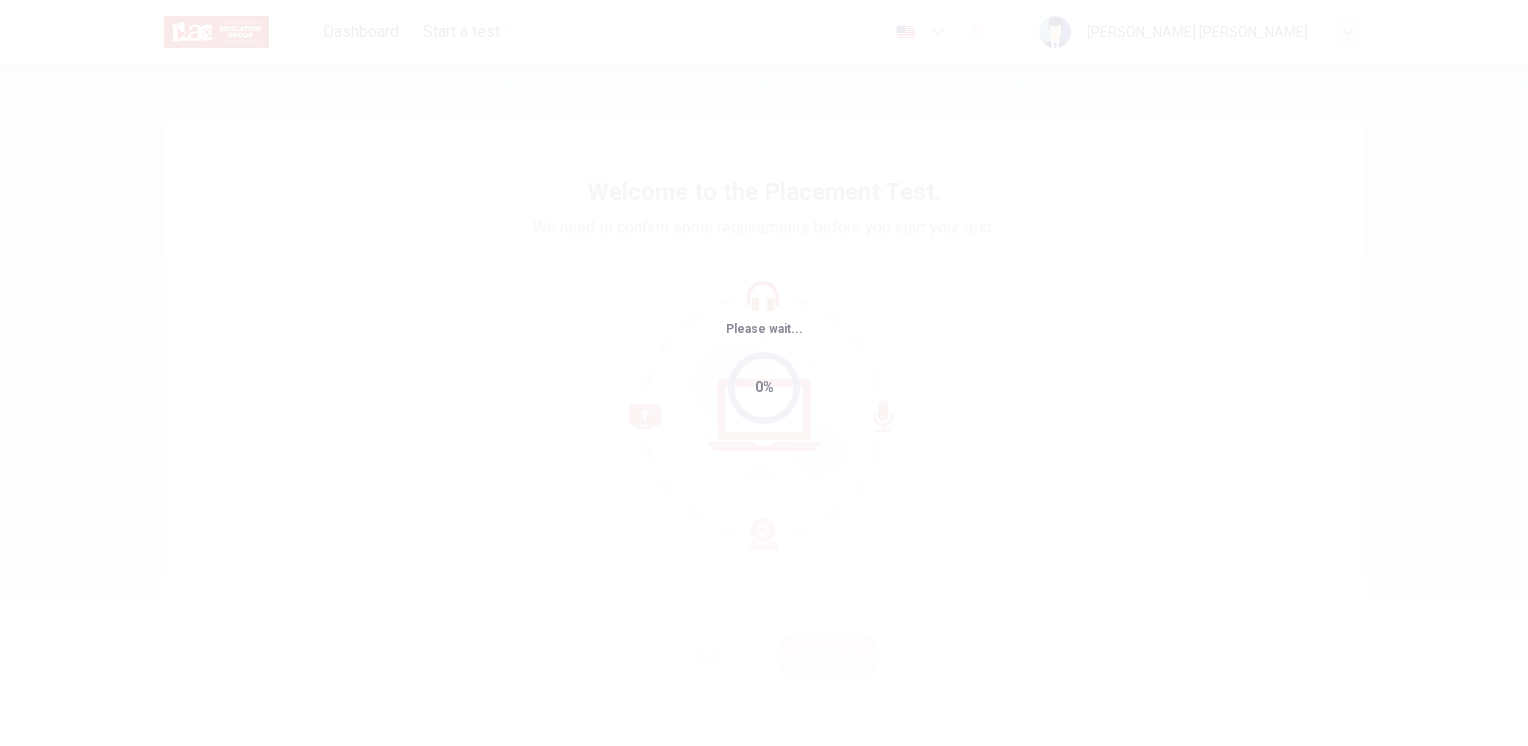 scroll, scrollTop: 0, scrollLeft: 0, axis: both 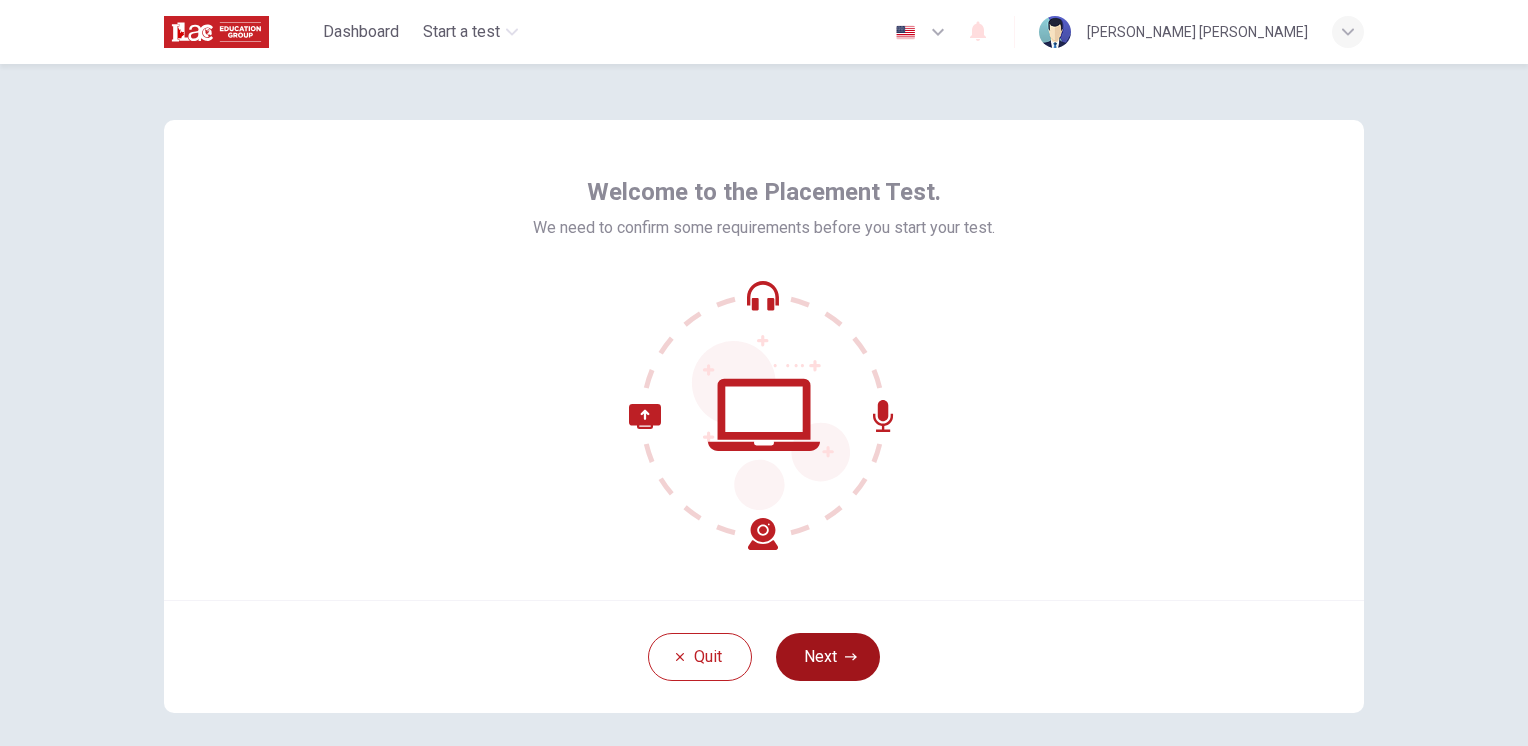 click on "Next" at bounding box center [828, 657] 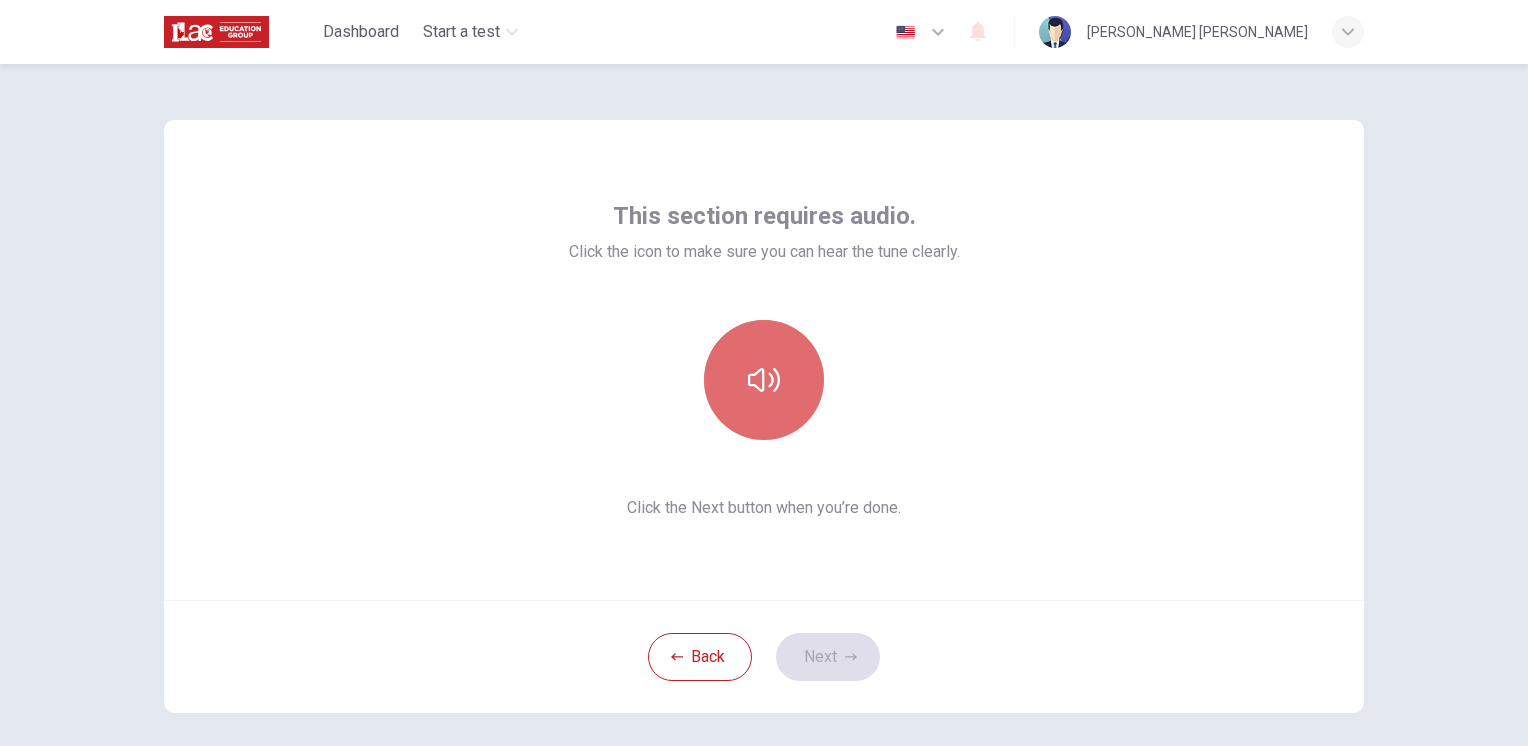 click 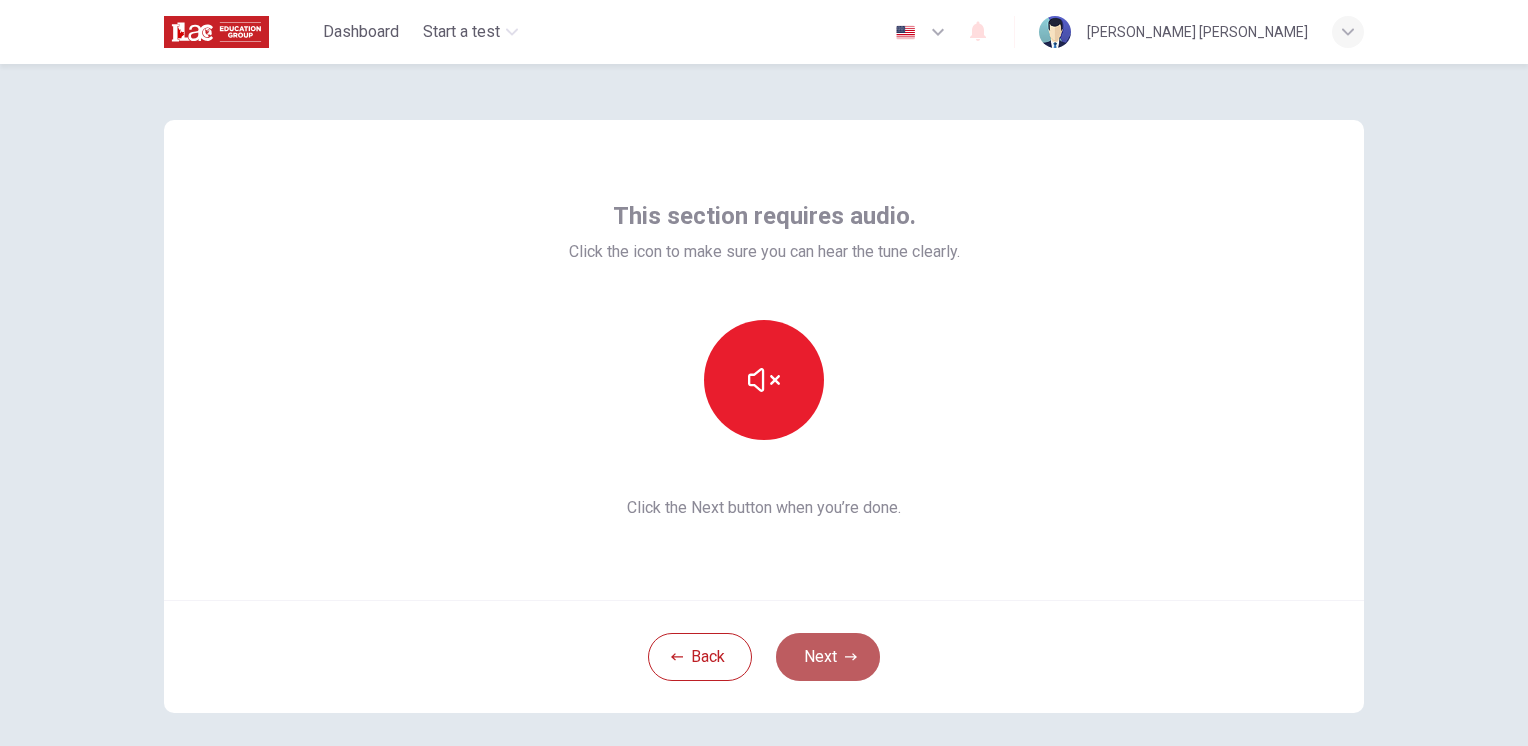 click on "Next" at bounding box center (828, 657) 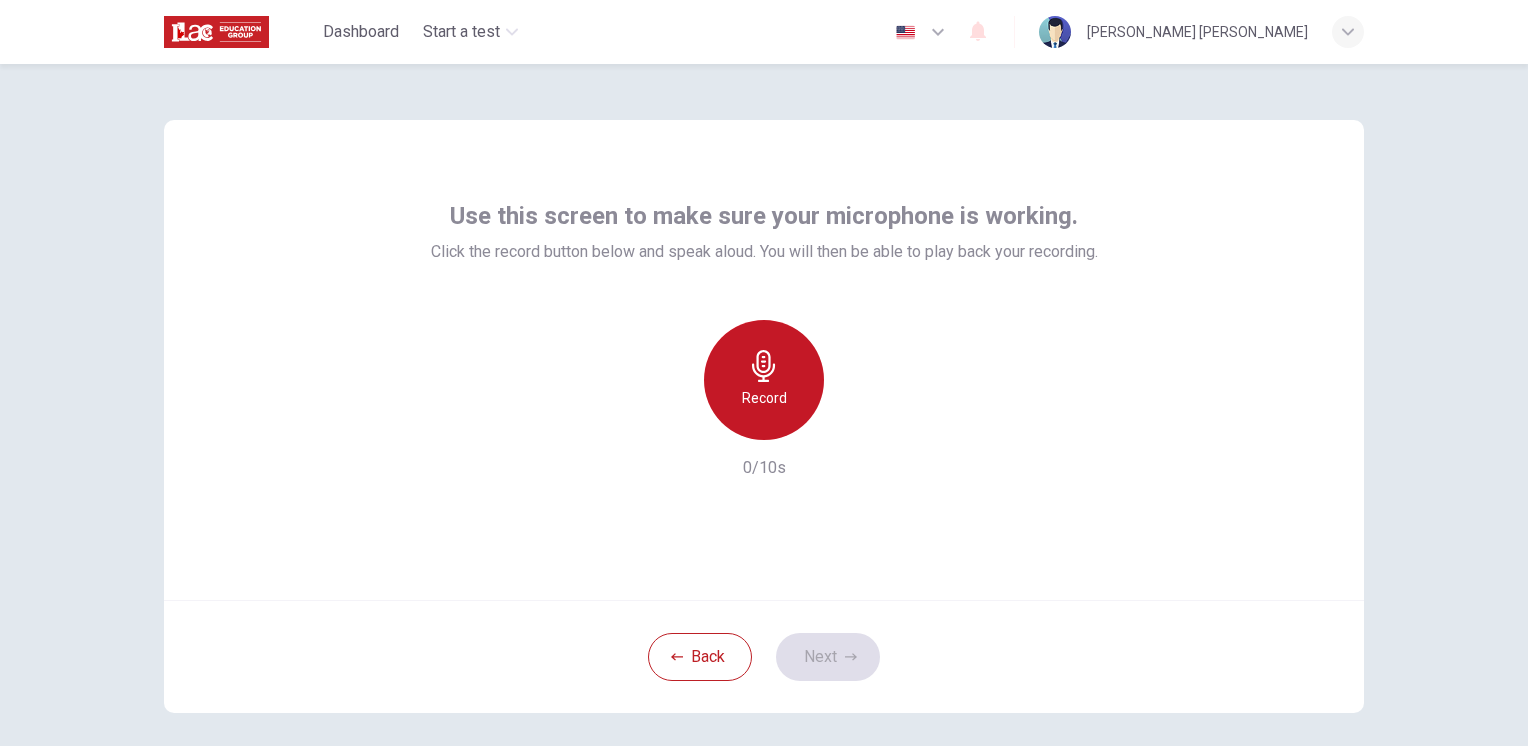 click on "Record" at bounding box center (764, 380) 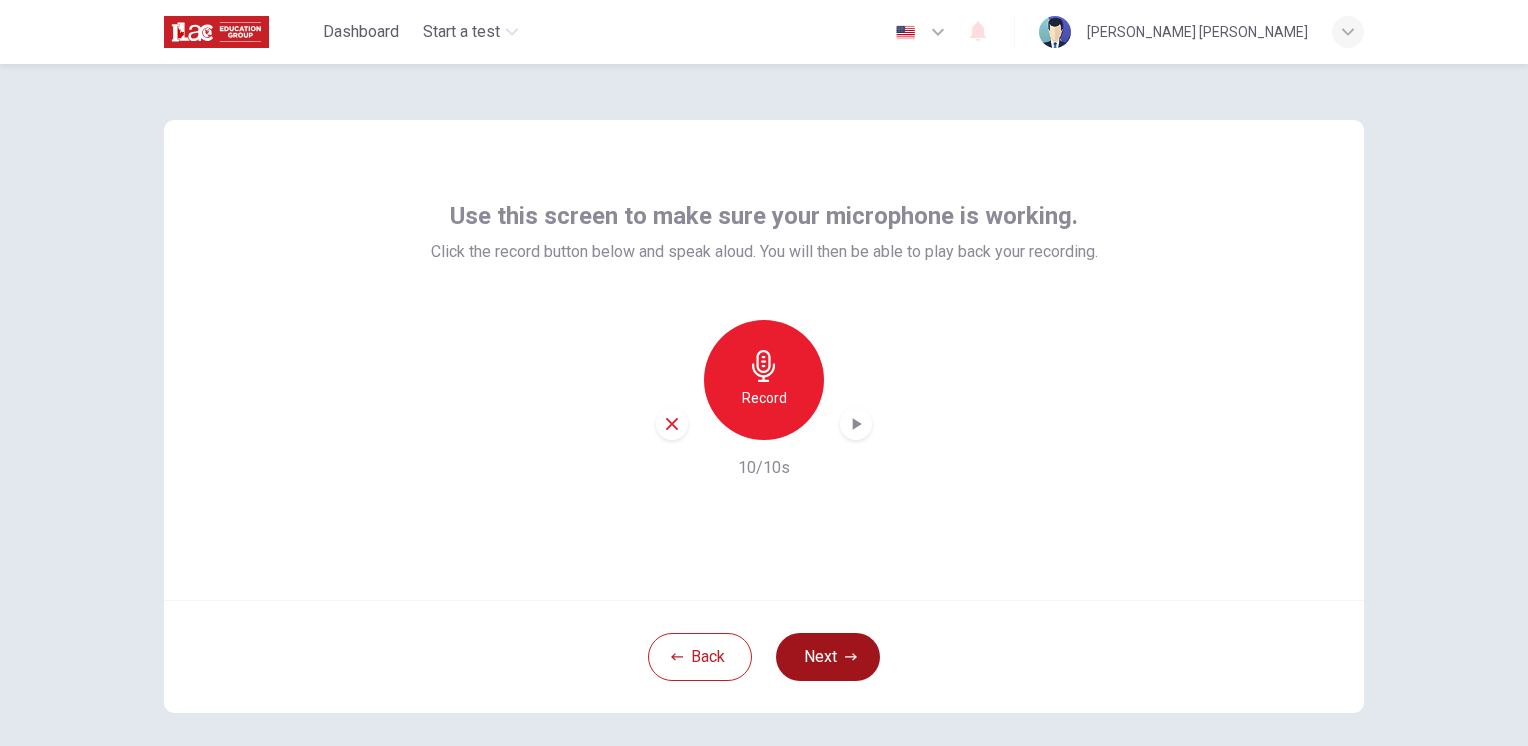 click on "Next" at bounding box center (828, 657) 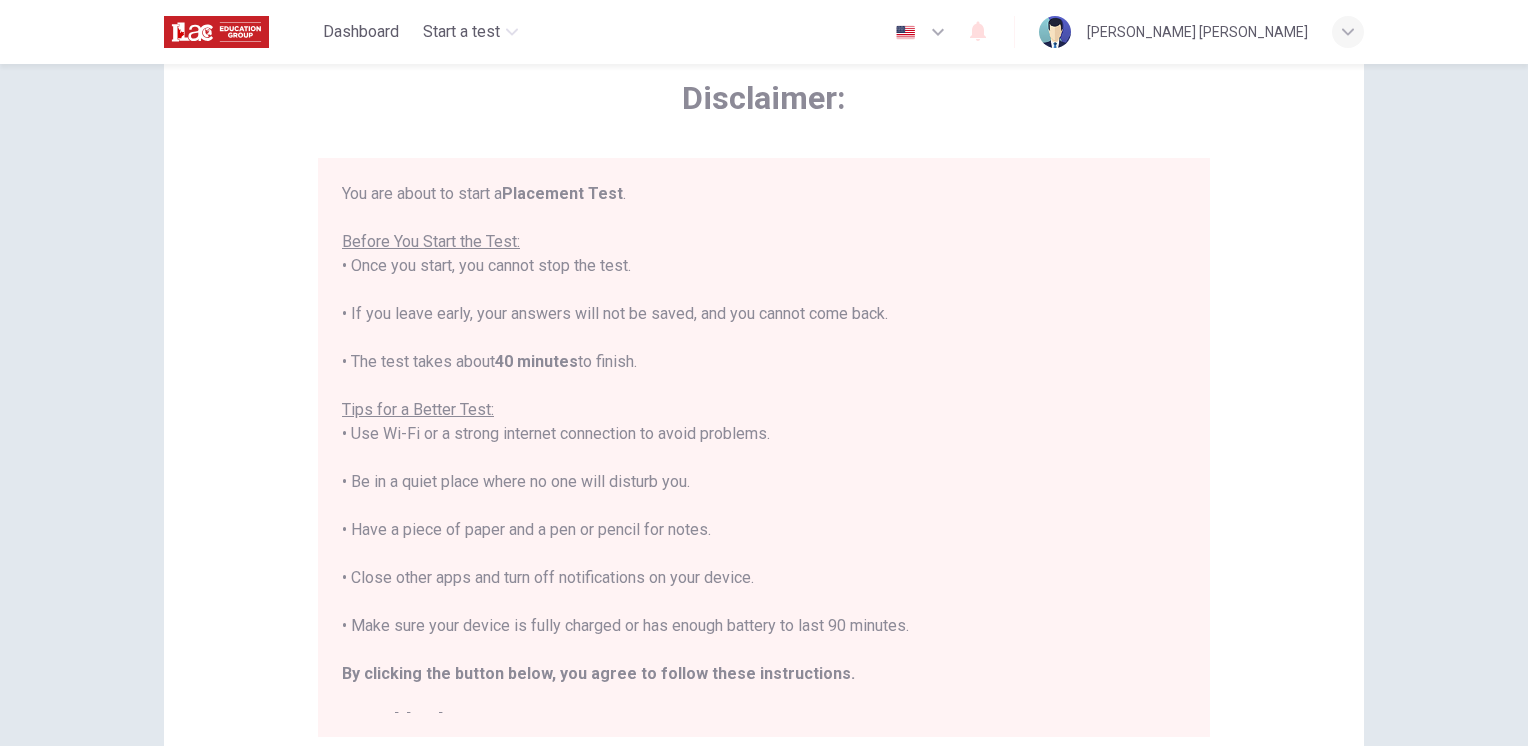 scroll, scrollTop: 102, scrollLeft: 0, axis: vertical 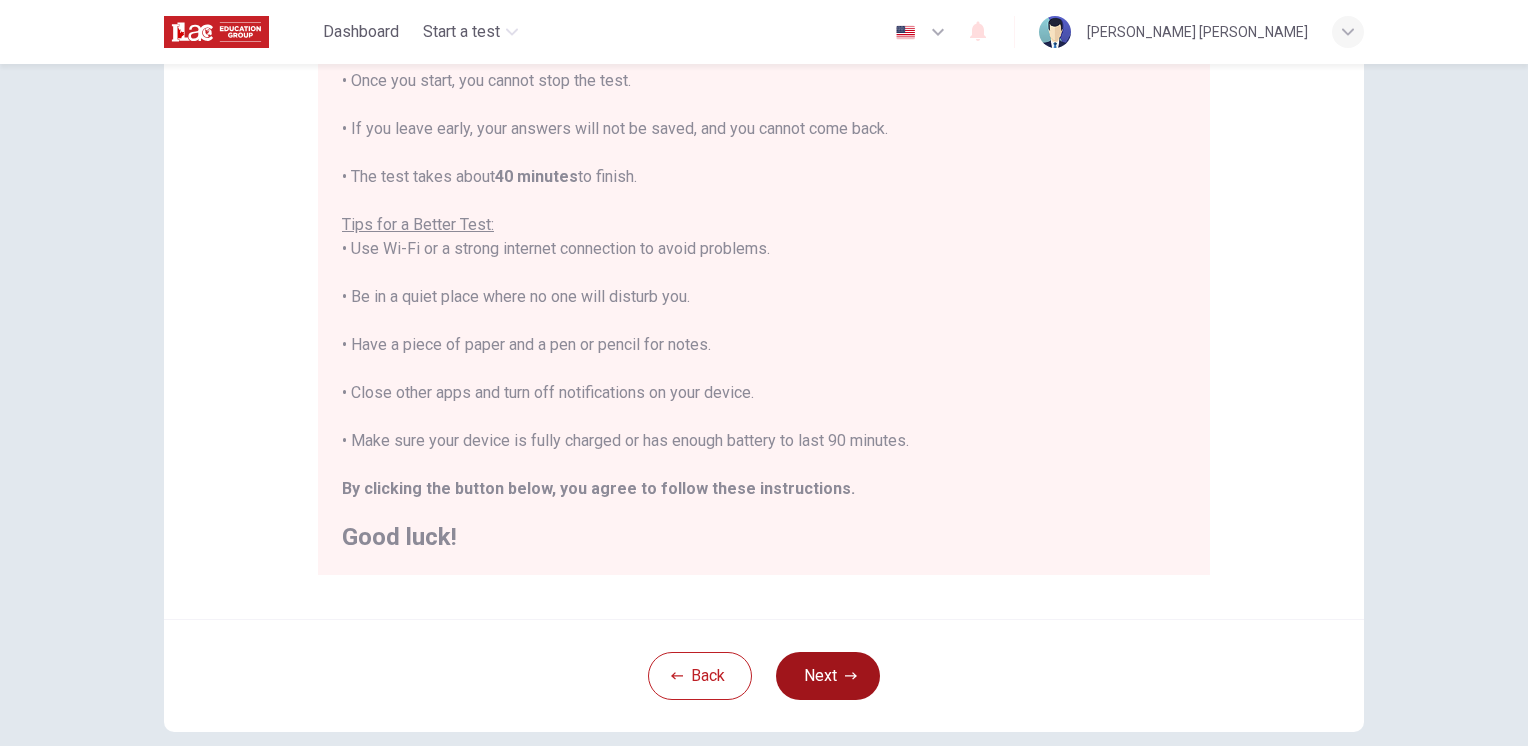 click on "Next" at bounding box center [828, 676] 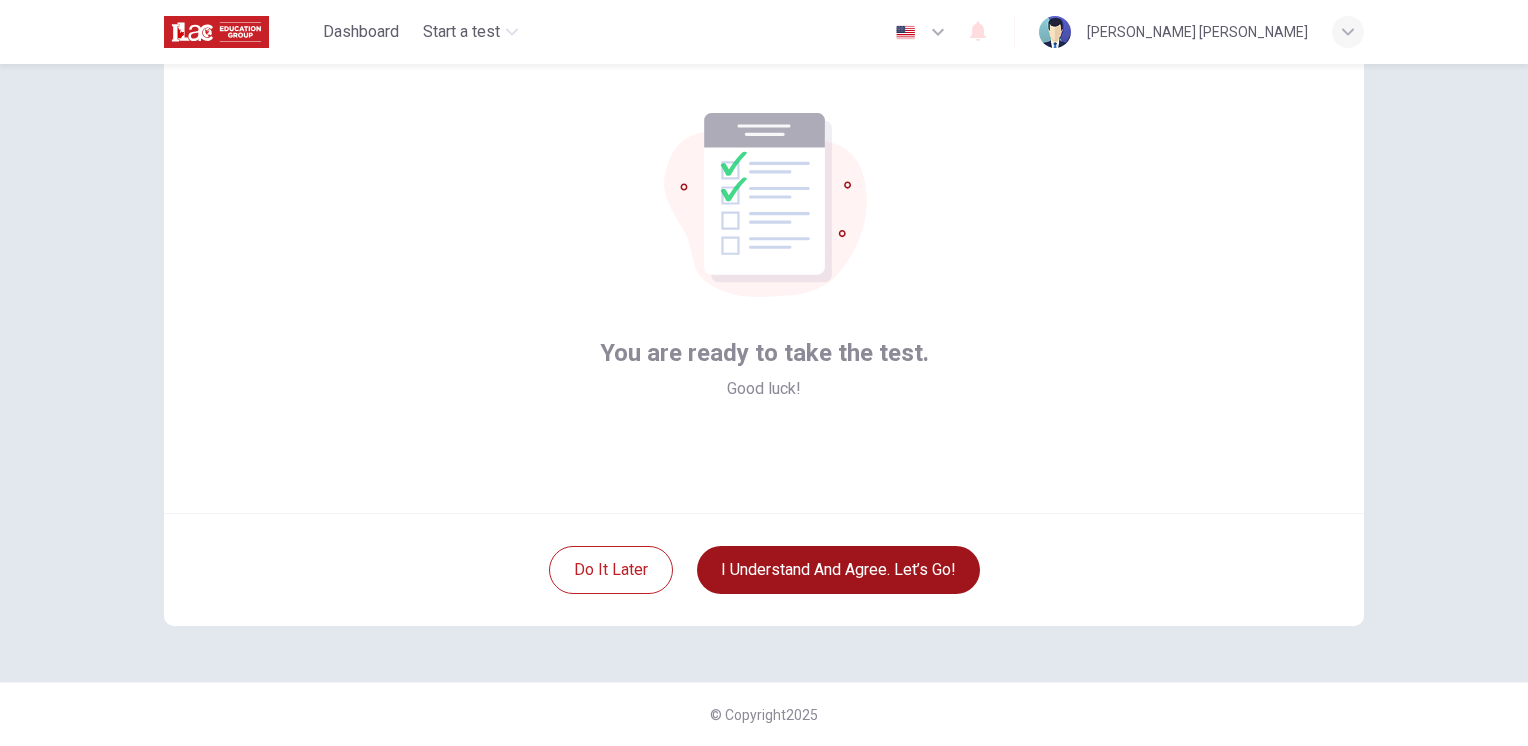 scroll, scrollTop: 86, scrollLeft: 0, axis: vertical 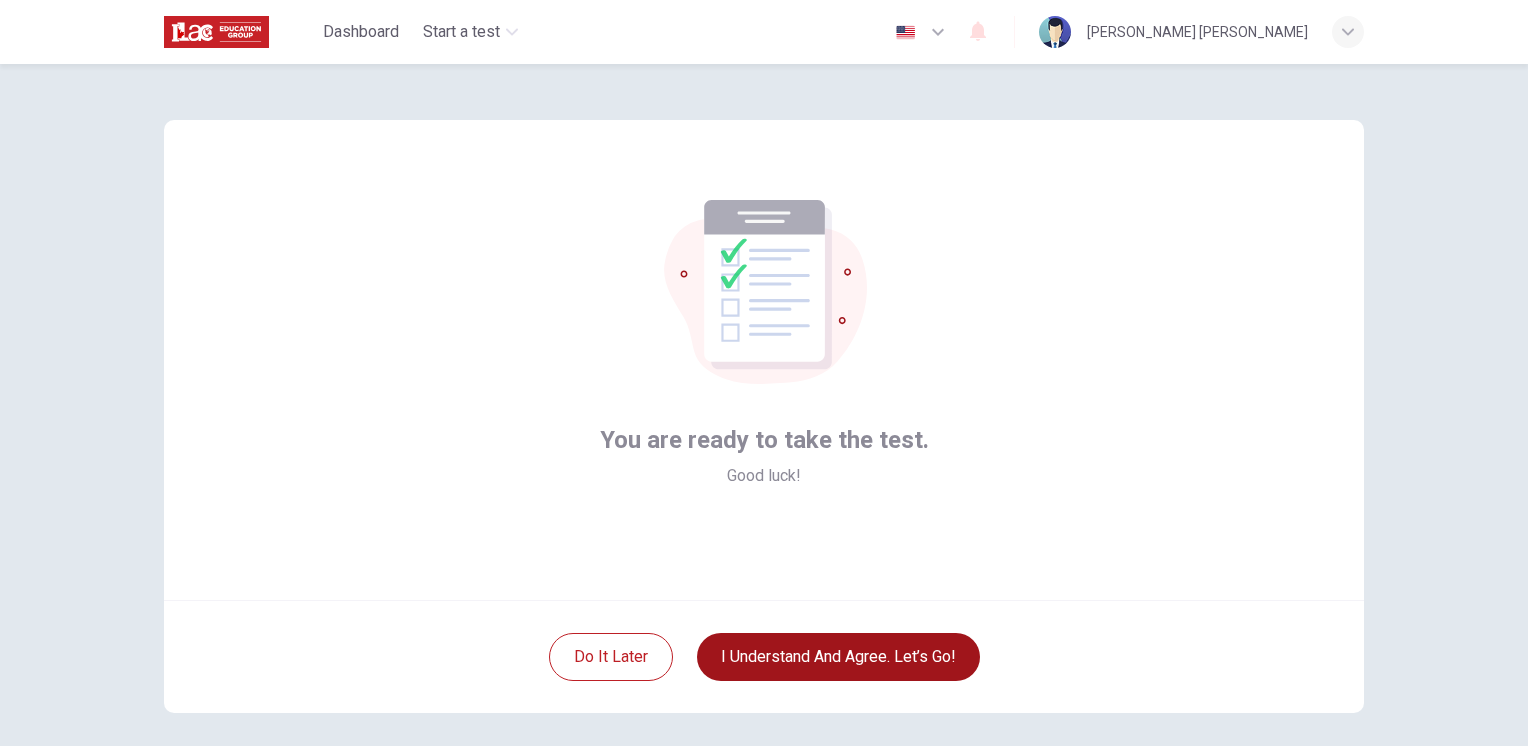click on "I understand and agree. Let’s go!" at bounding box center (838, 657) 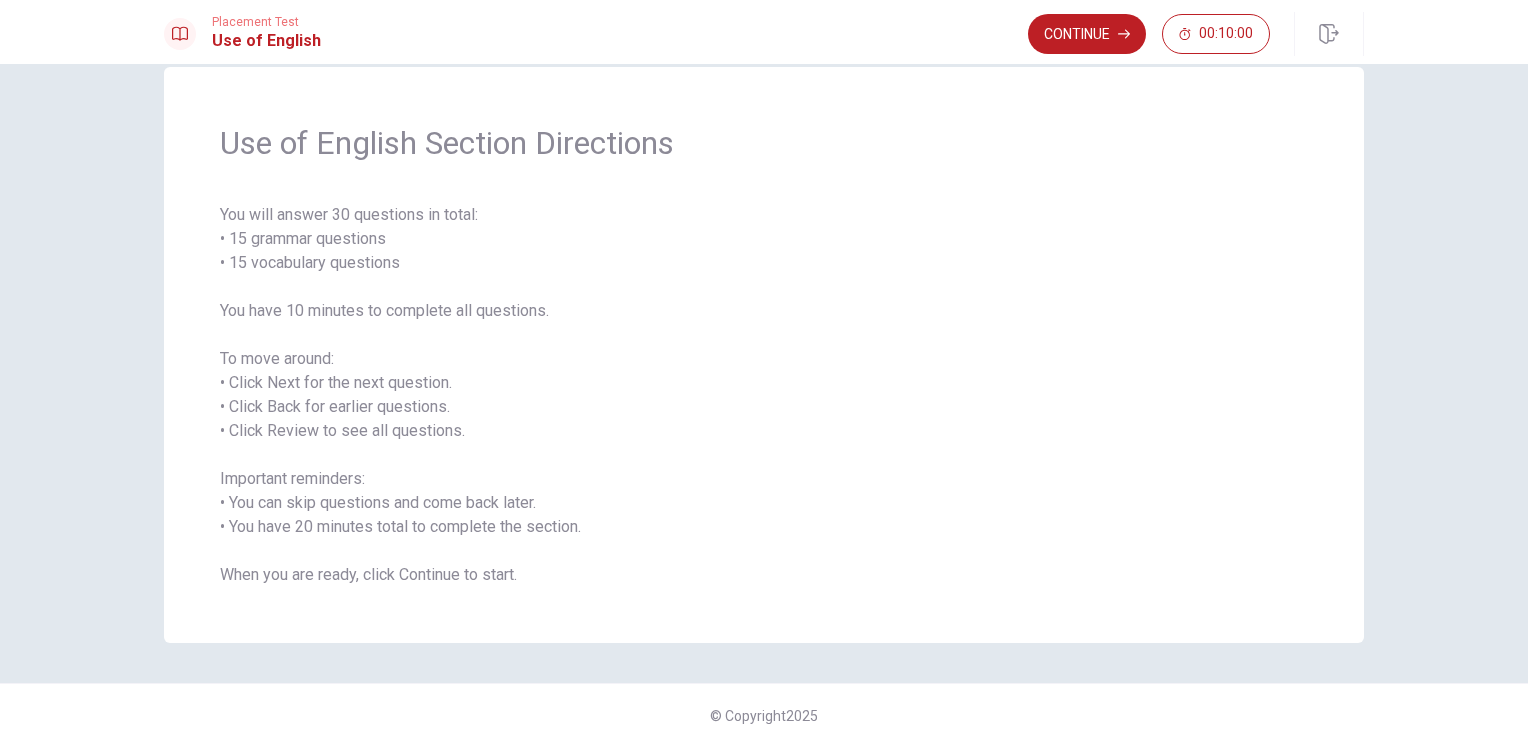 scroll, scrollTop: 0, scrollLeft: 0, axis: both 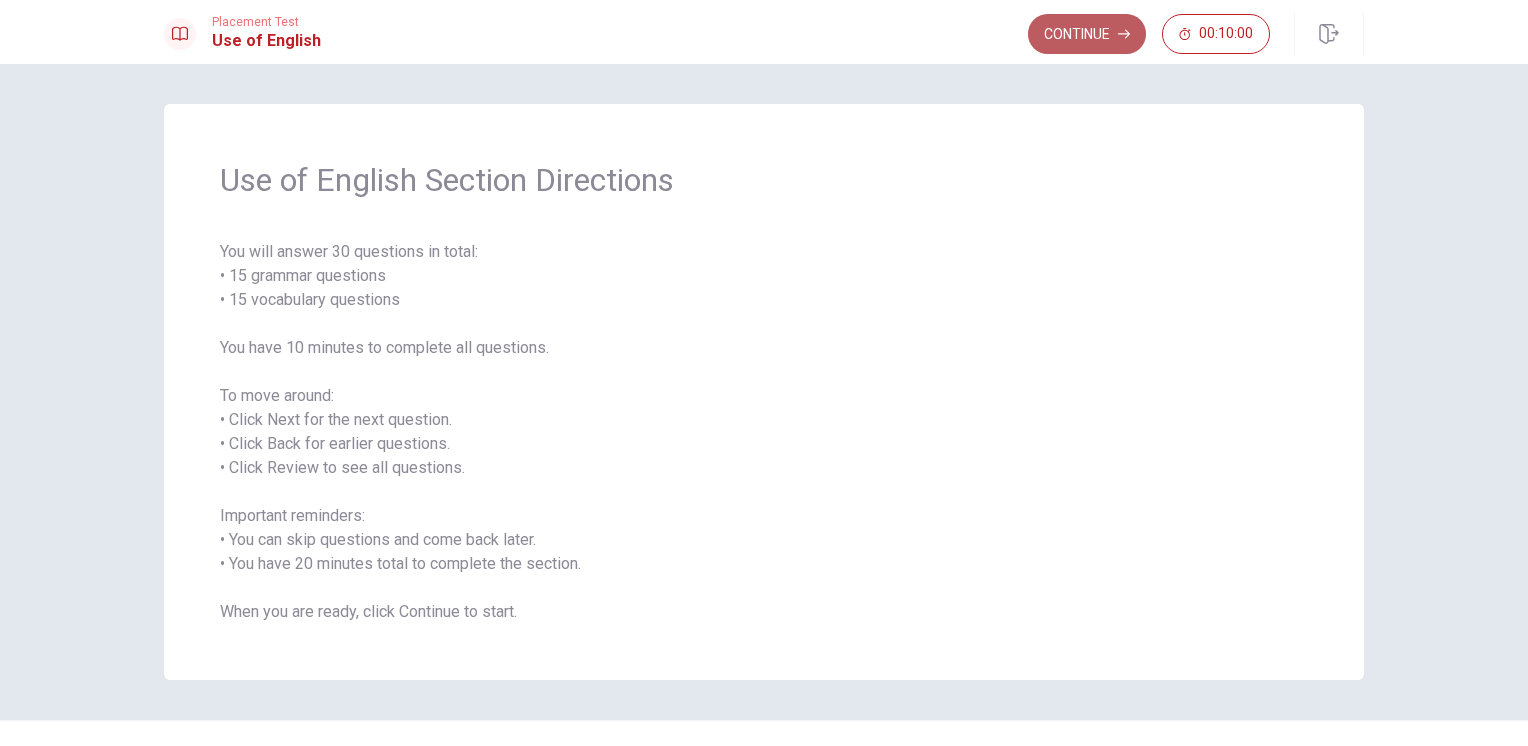 click on "Continue" at bounding box center (1087, 34) 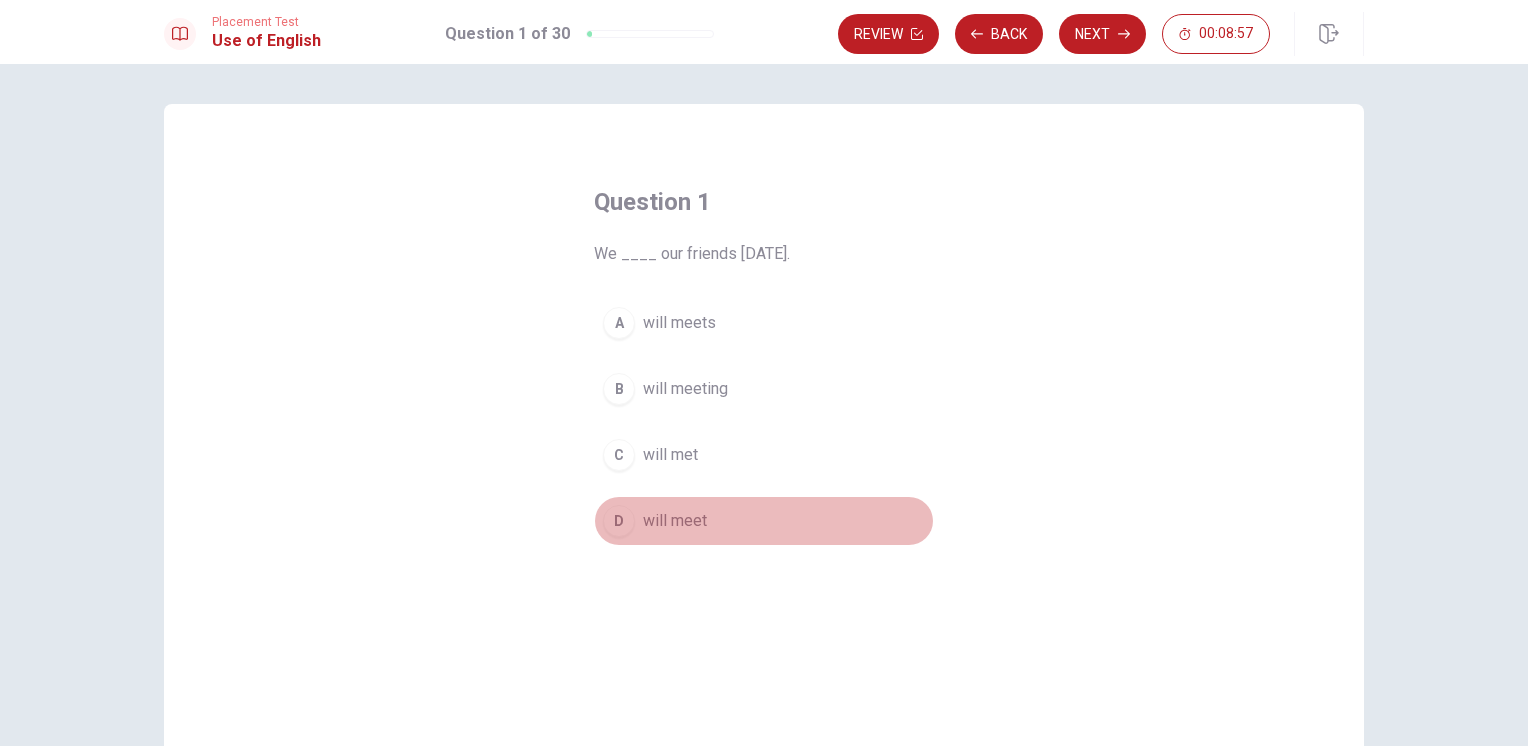 click on "D" at bounding box center (619, 521) 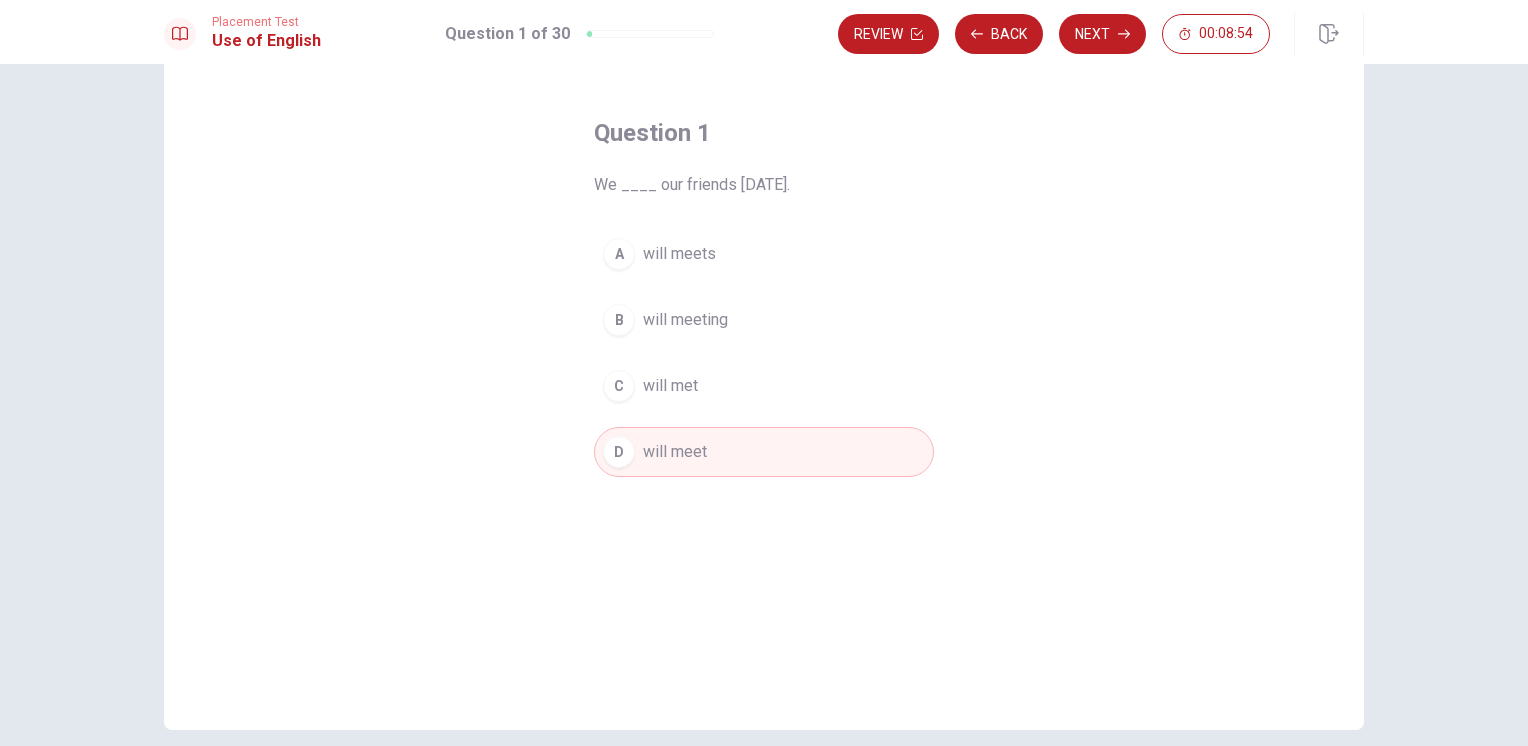 scroll, scrollTop: 0, scrollLeft: 0, axis: both 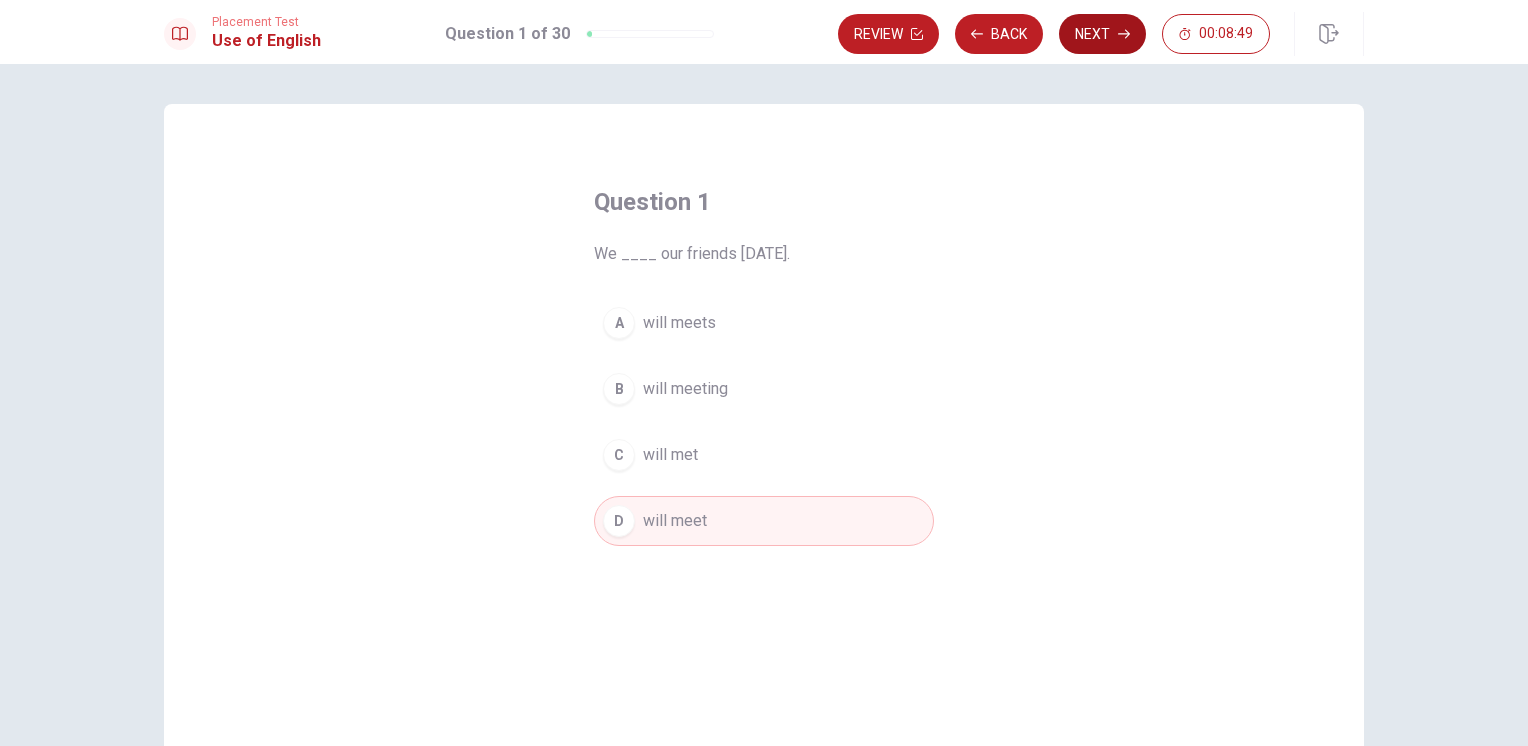 click on "Next" at bounding box center (1102, 34) 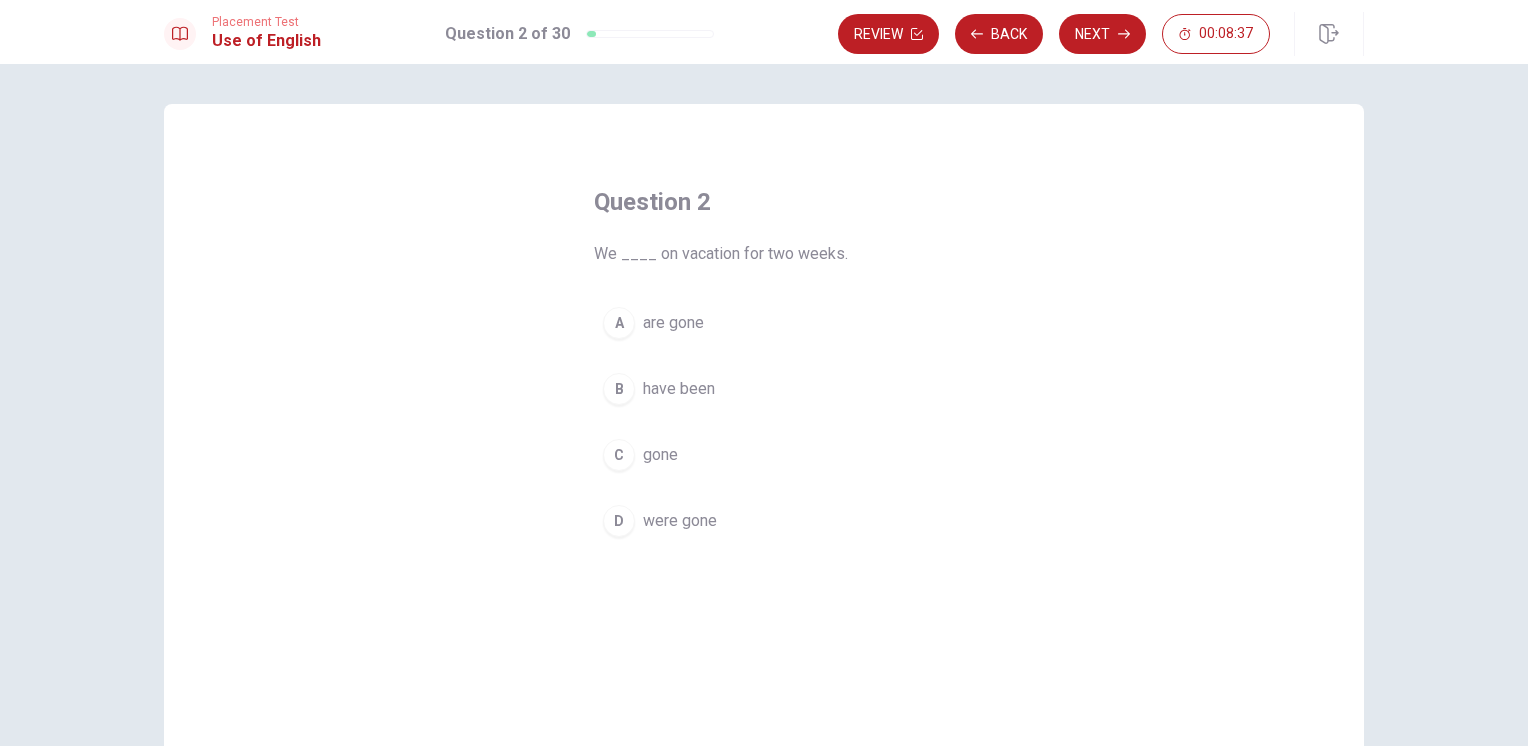 click on "A" at bounding box center [619, 323] 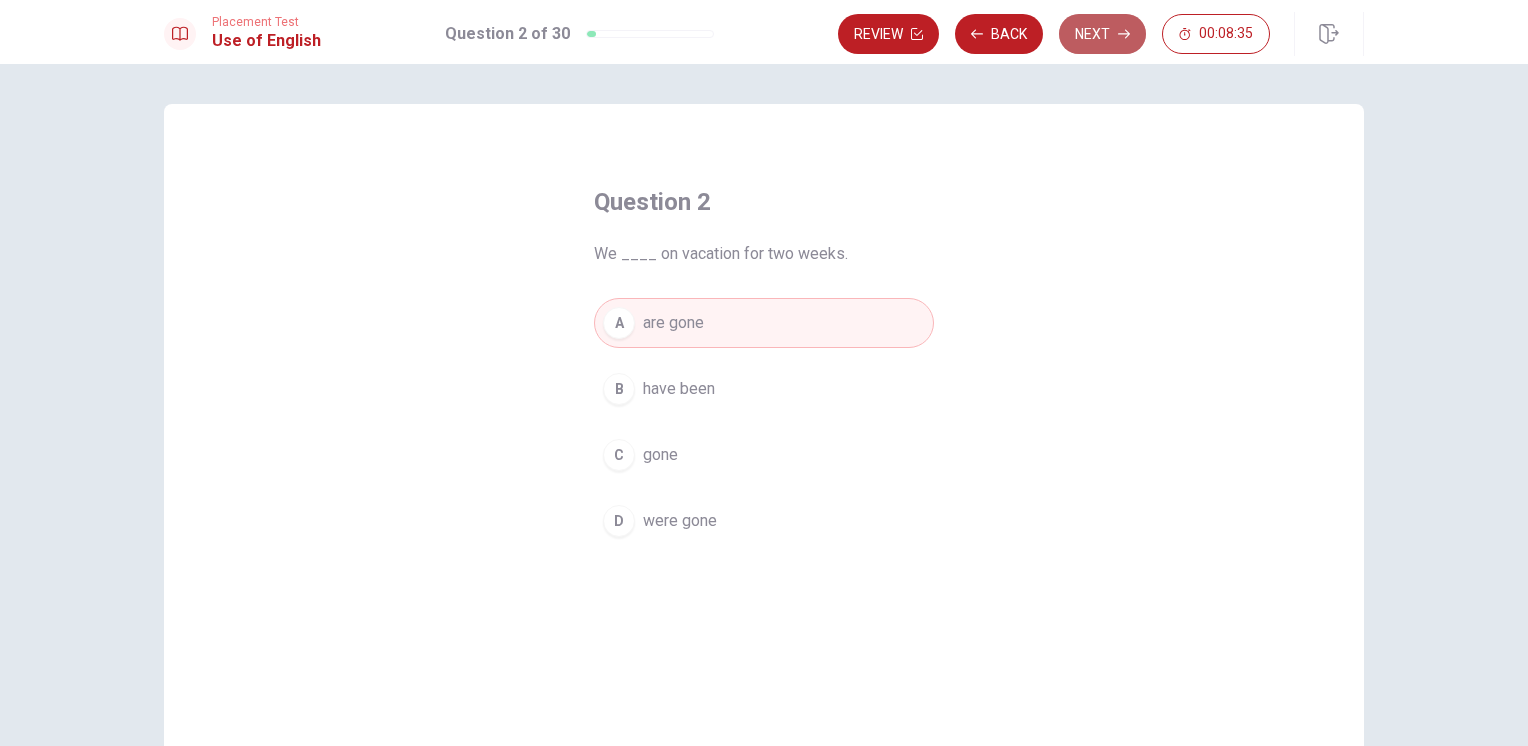 click on "Next" at bounding box center (1102, 34) 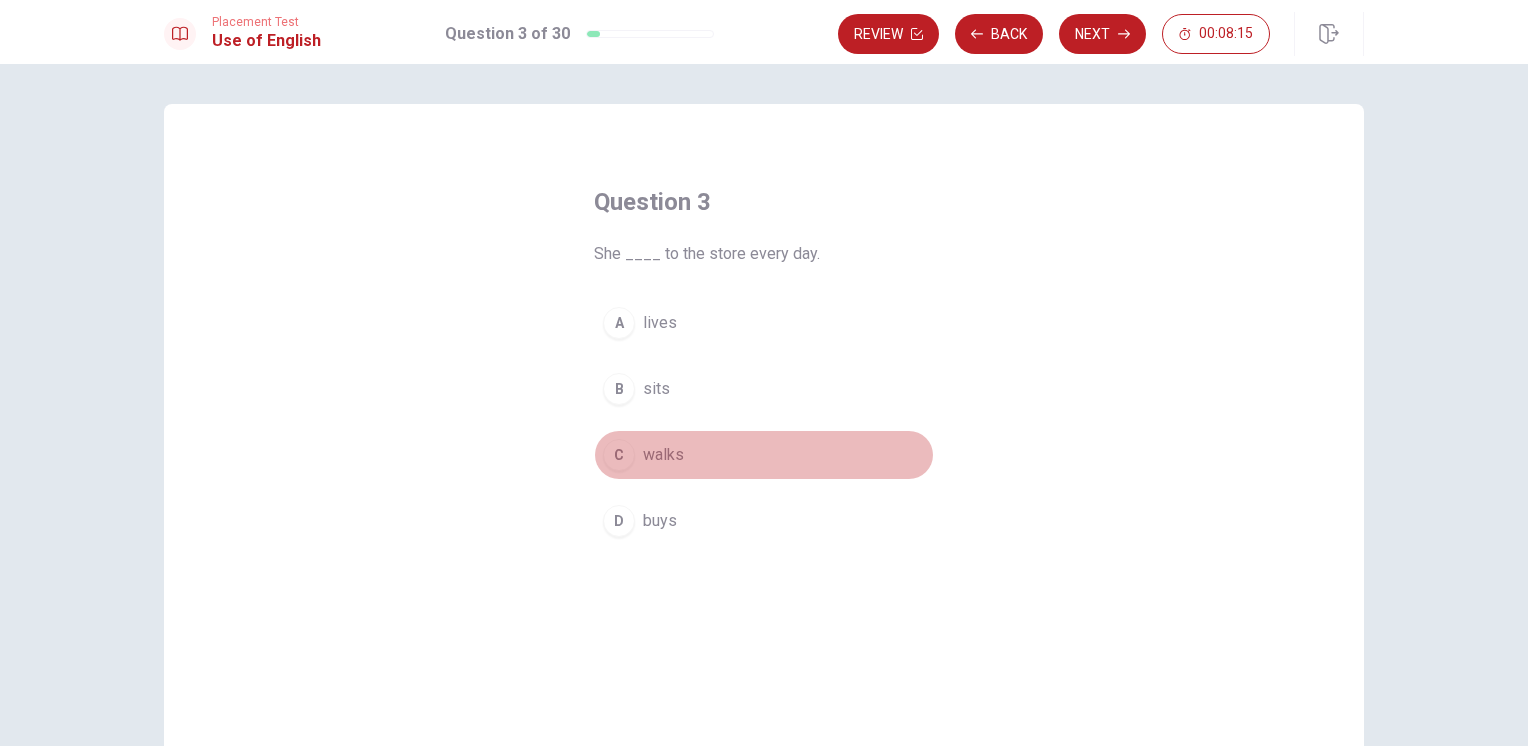 click on "C" at bounding box center [619, 455] 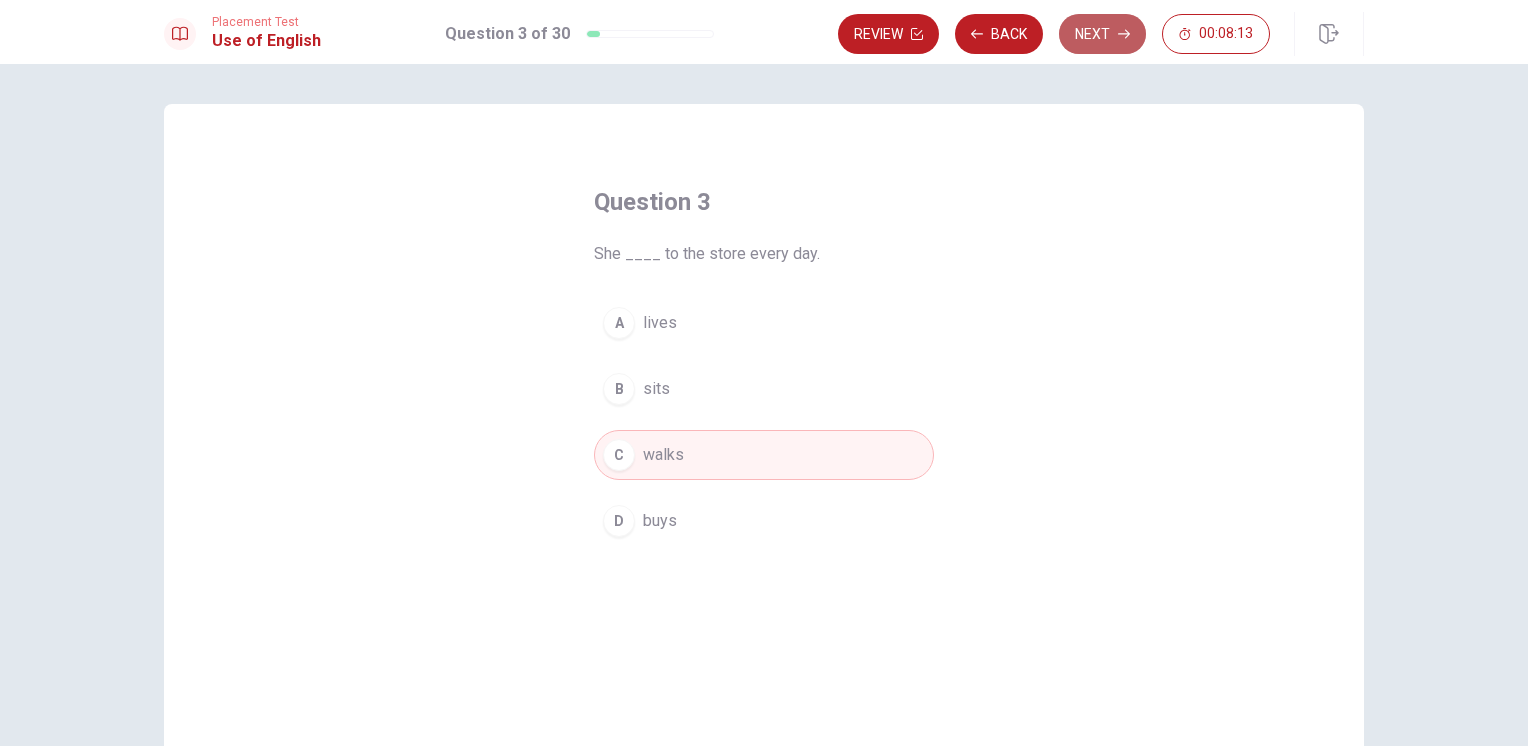 click on "Next" at bounding box center (1102, 34) 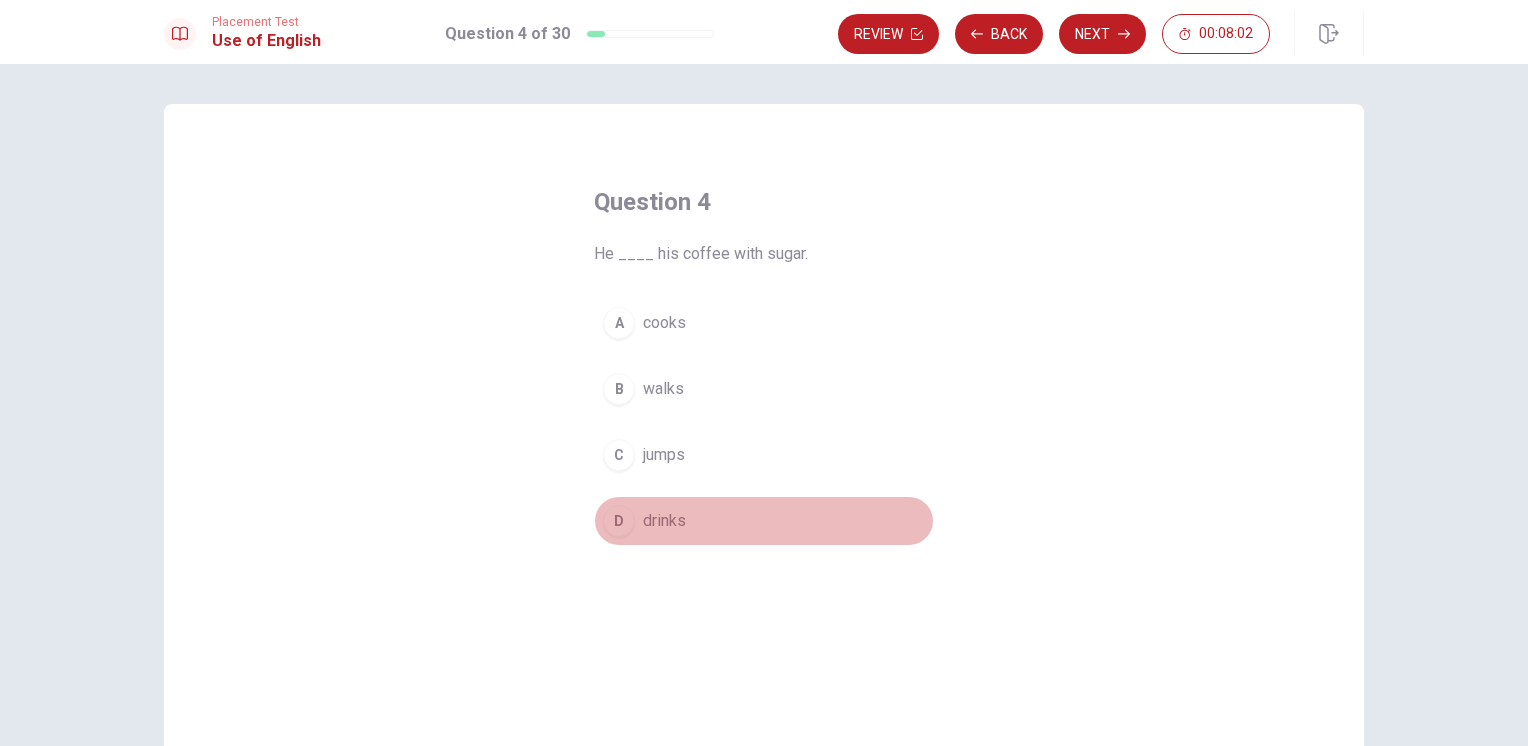 click on "D" at bounding box center [619, 521] 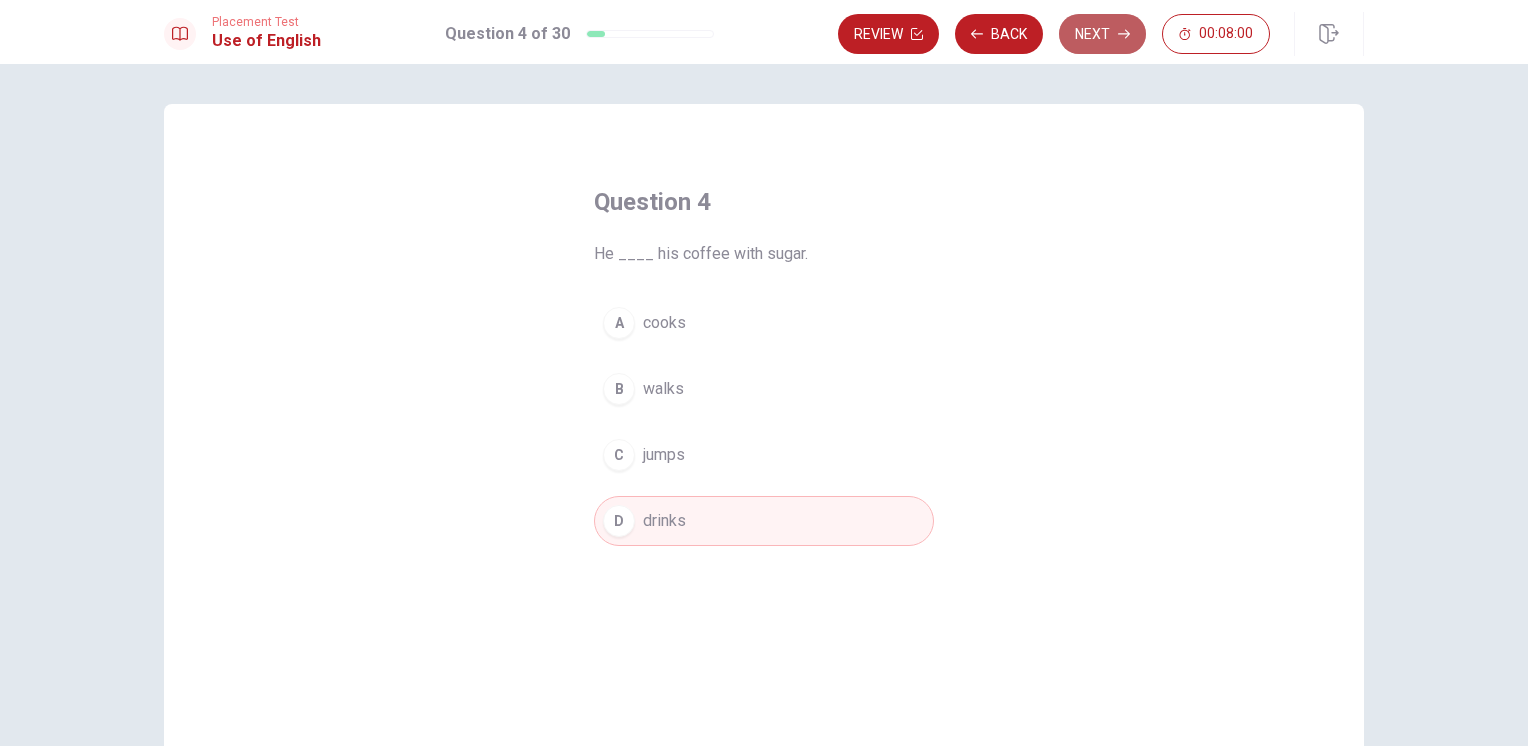 click on "Next" at bounding box center (1102, 34) 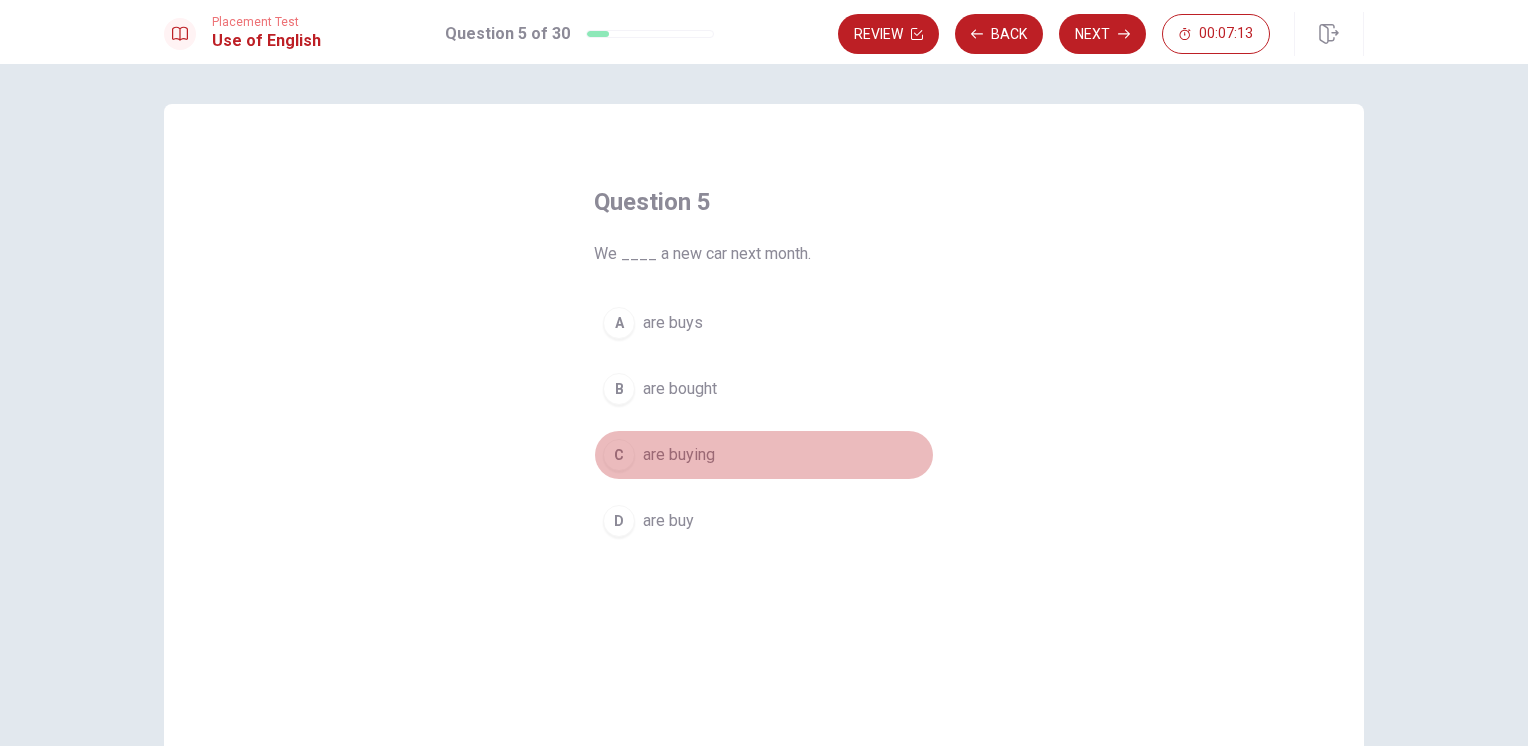click on "C" at bounding box center [619, 455] 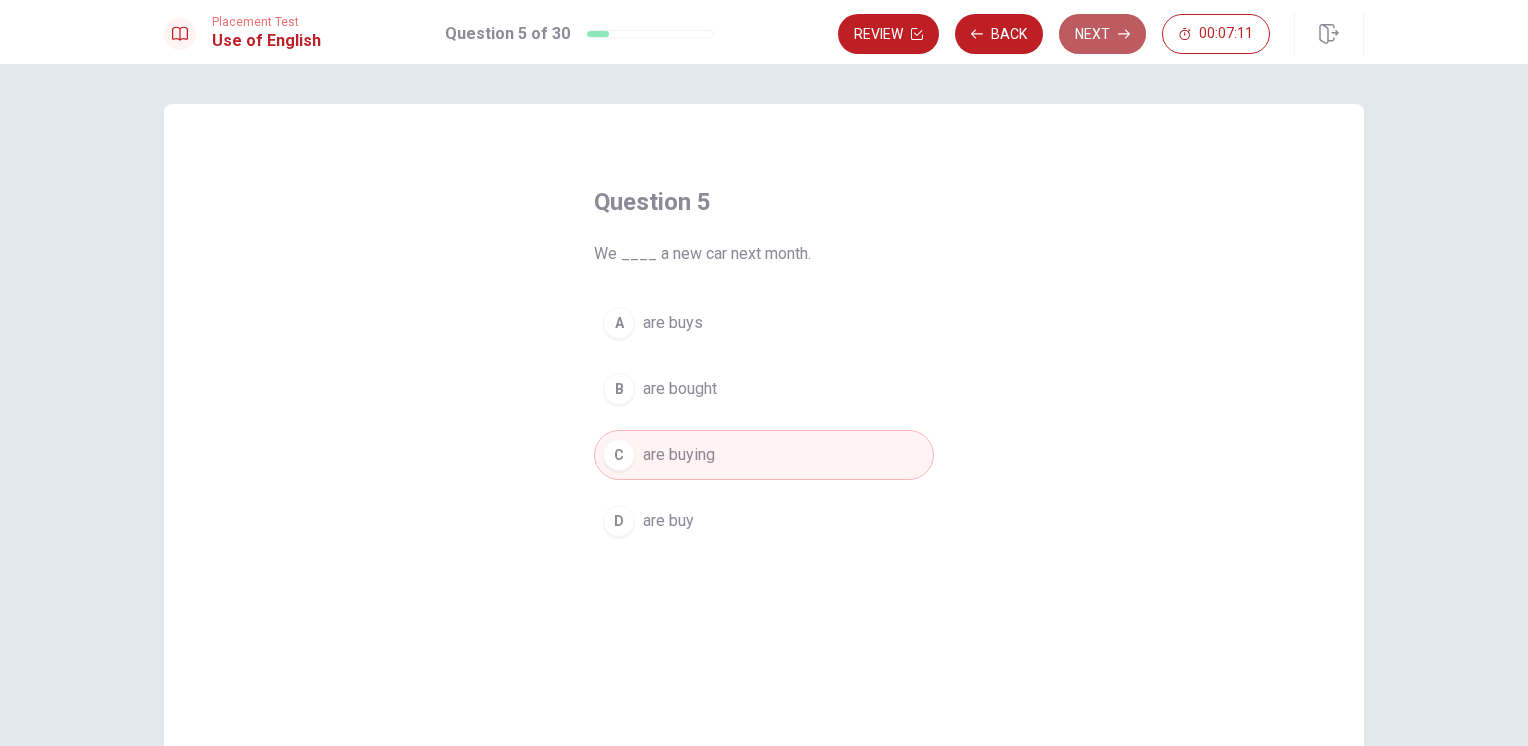 click 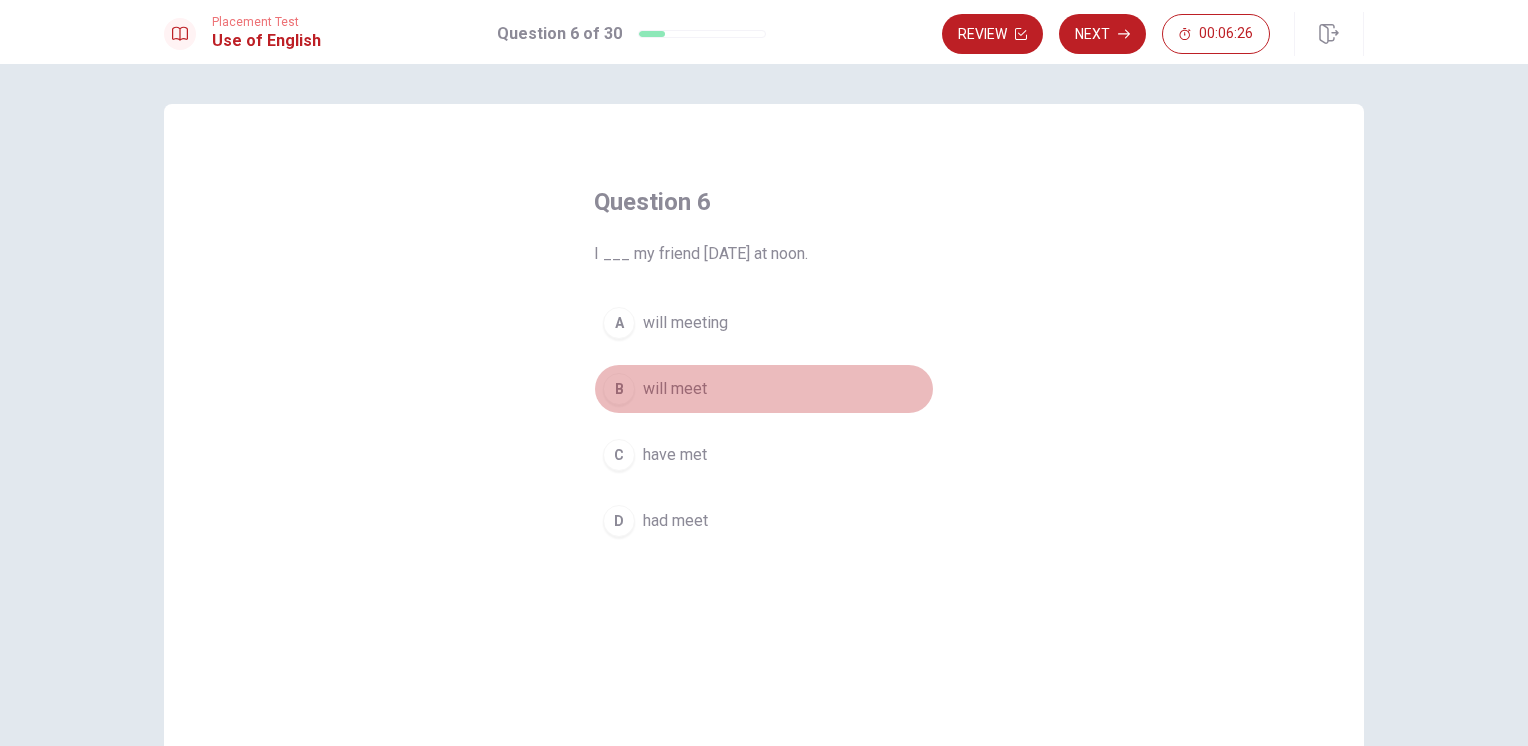 click on "B" at bounding box center [619, 389] 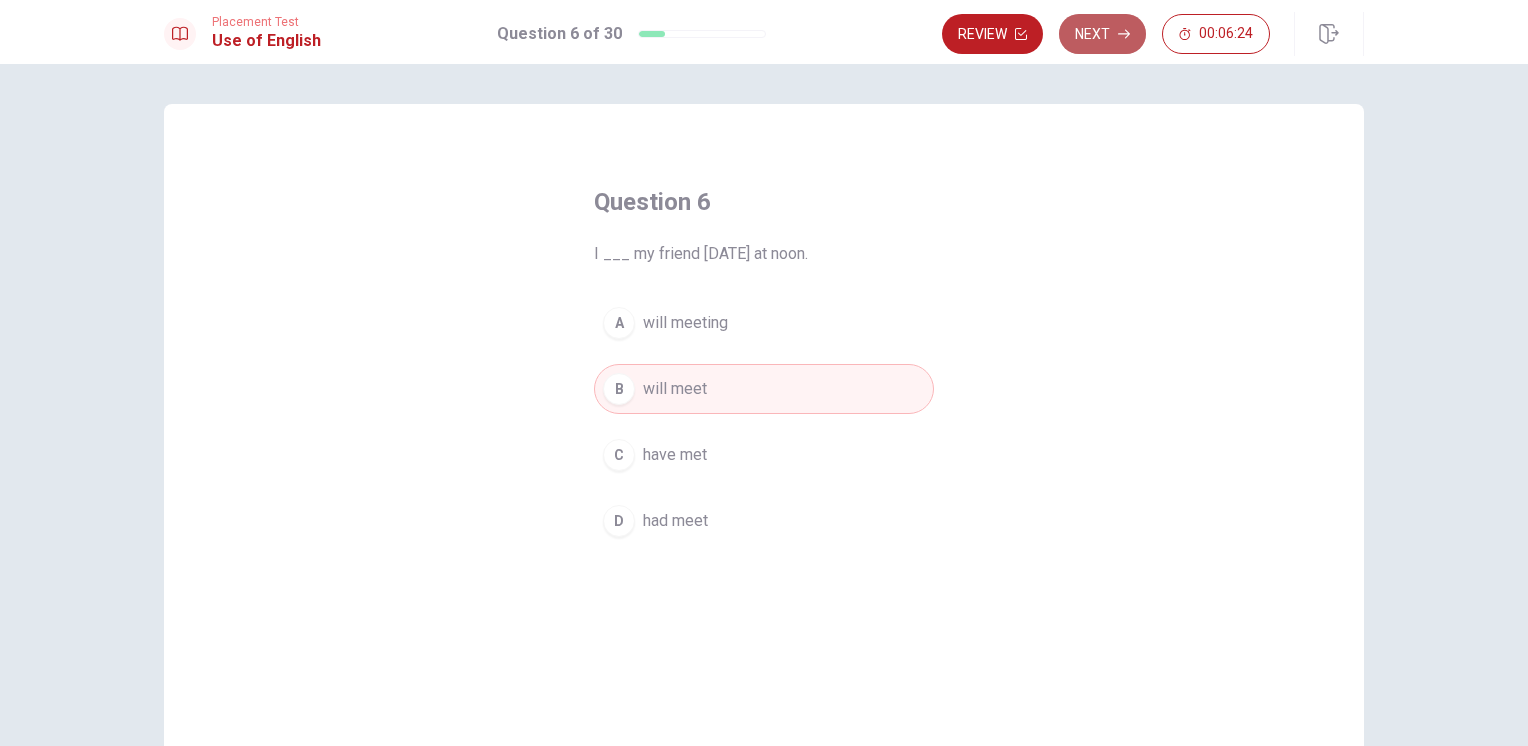 click on "Next" at bounding box center [1102, 34] 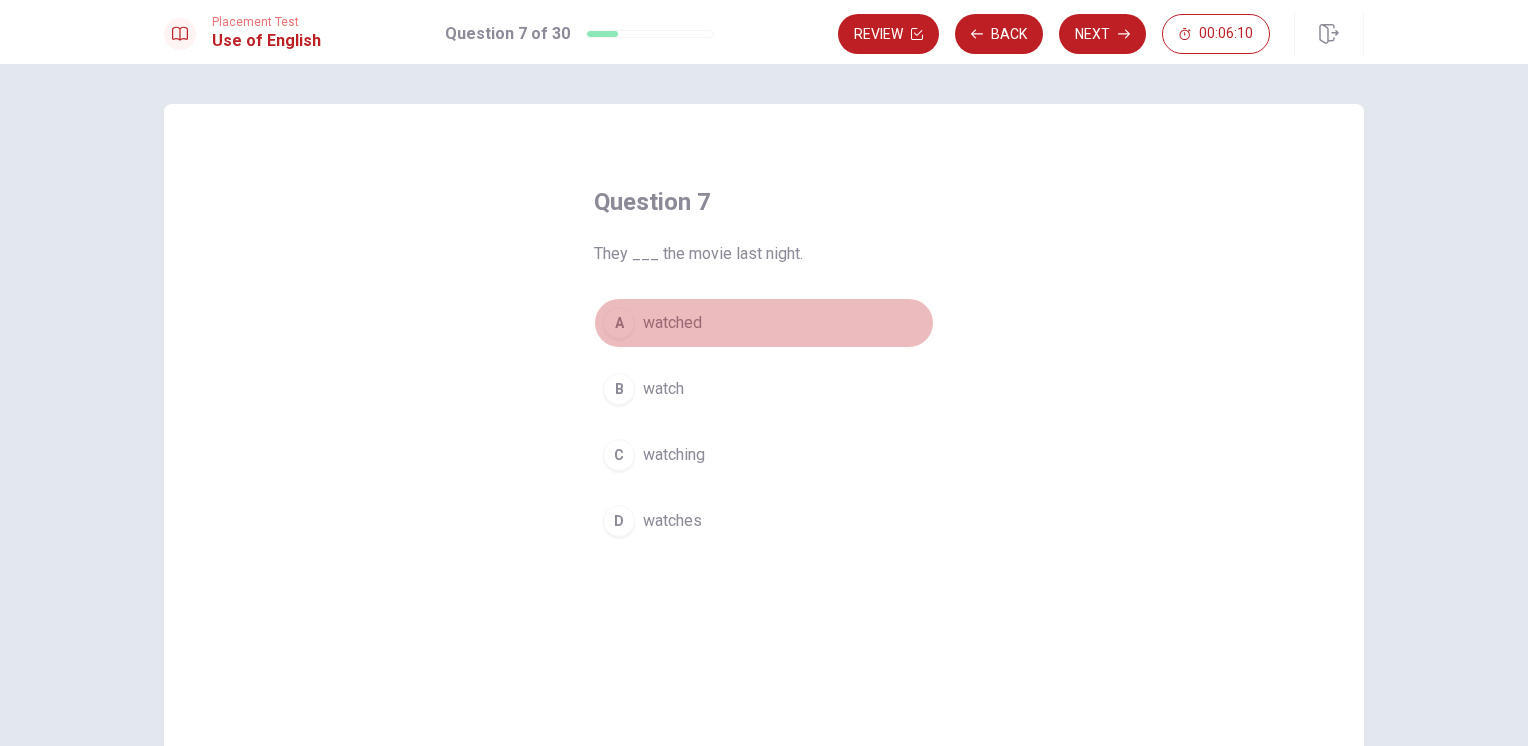 click on "A" at bounding box center (619, 323) 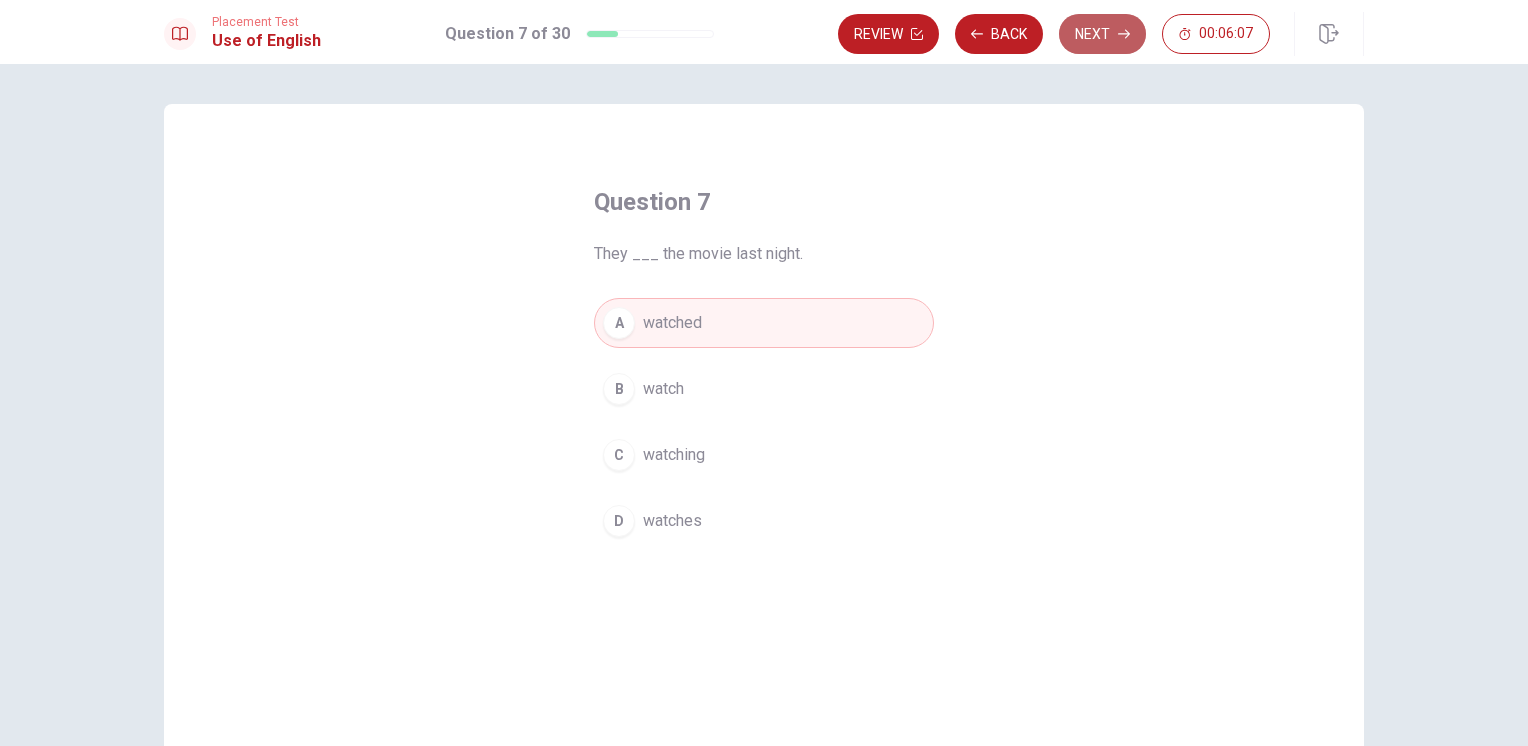 click on "Next" at bounding box center [1102, 34] 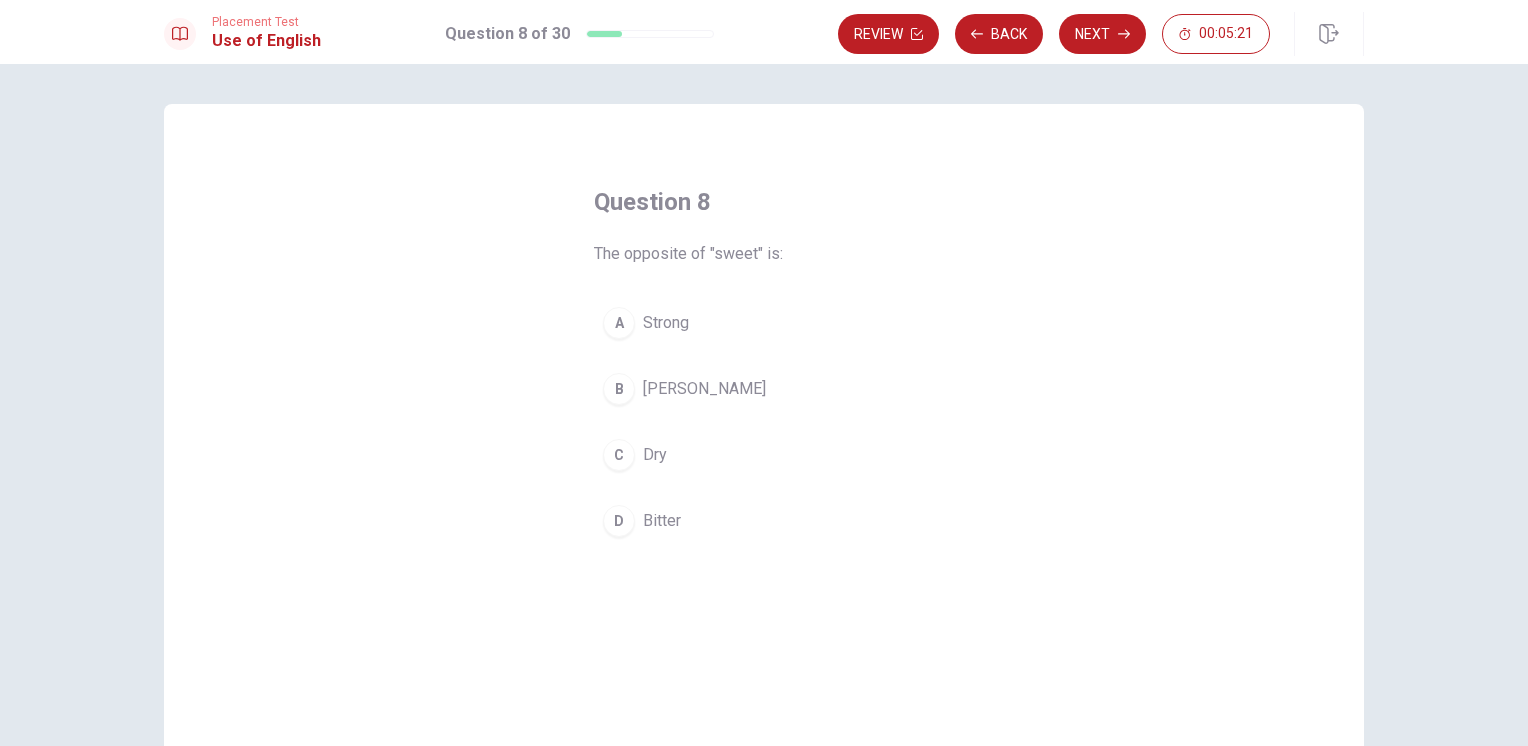 click on "D" at bounding box center [619, 521] 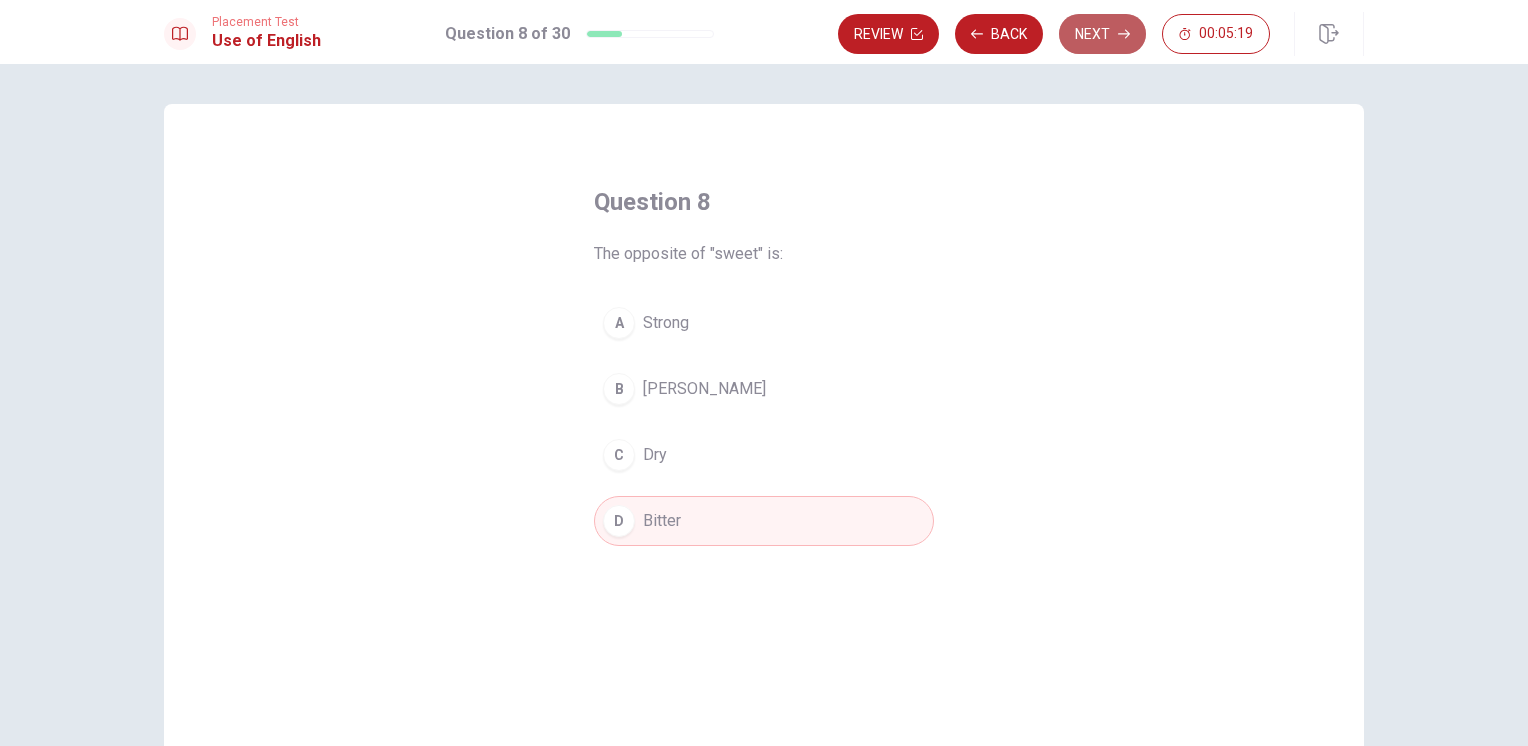 click on "Next" at bounding box center (1102, 34) 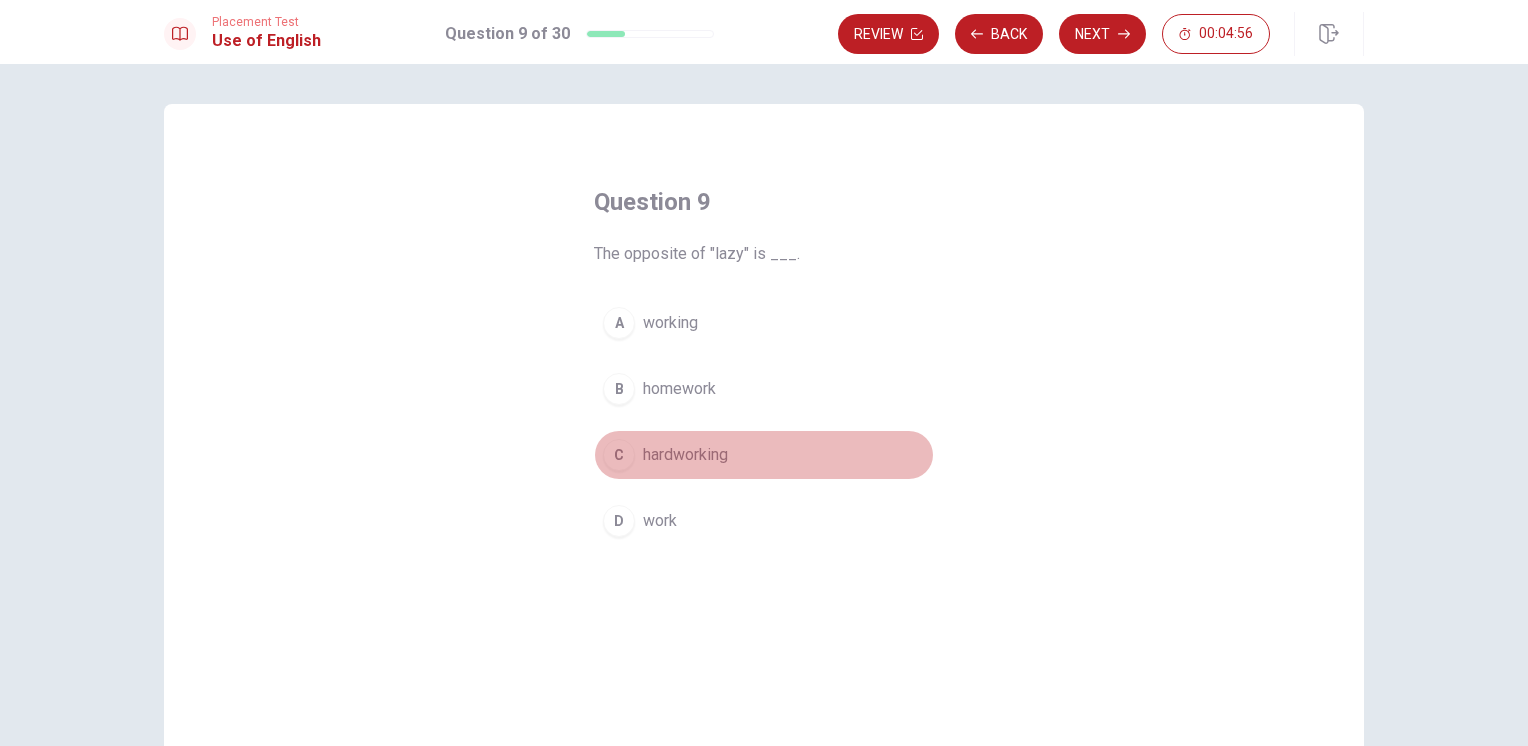click on "hardworking" at bounding box center [685, 455] 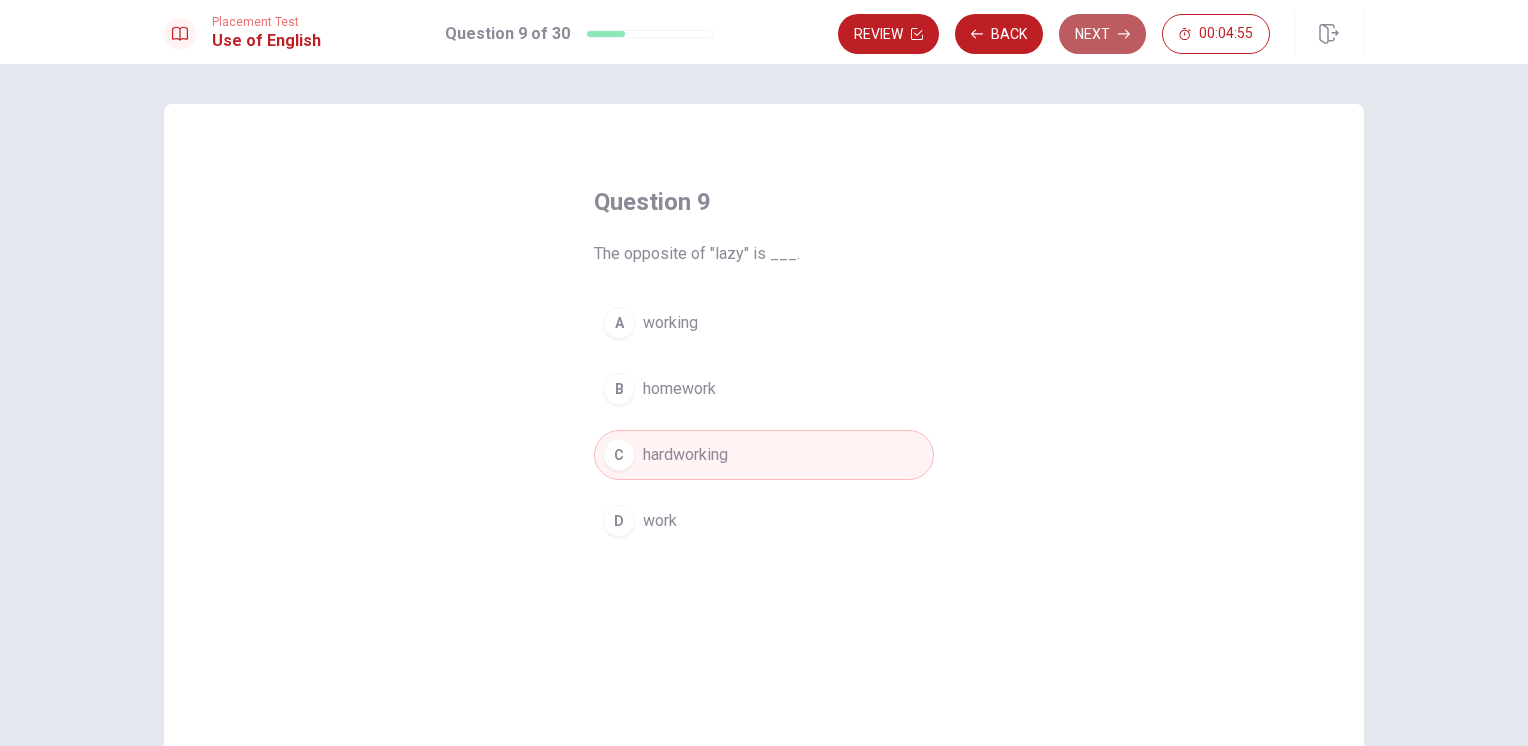 click on "Next" at bounding box center [1102, 34] 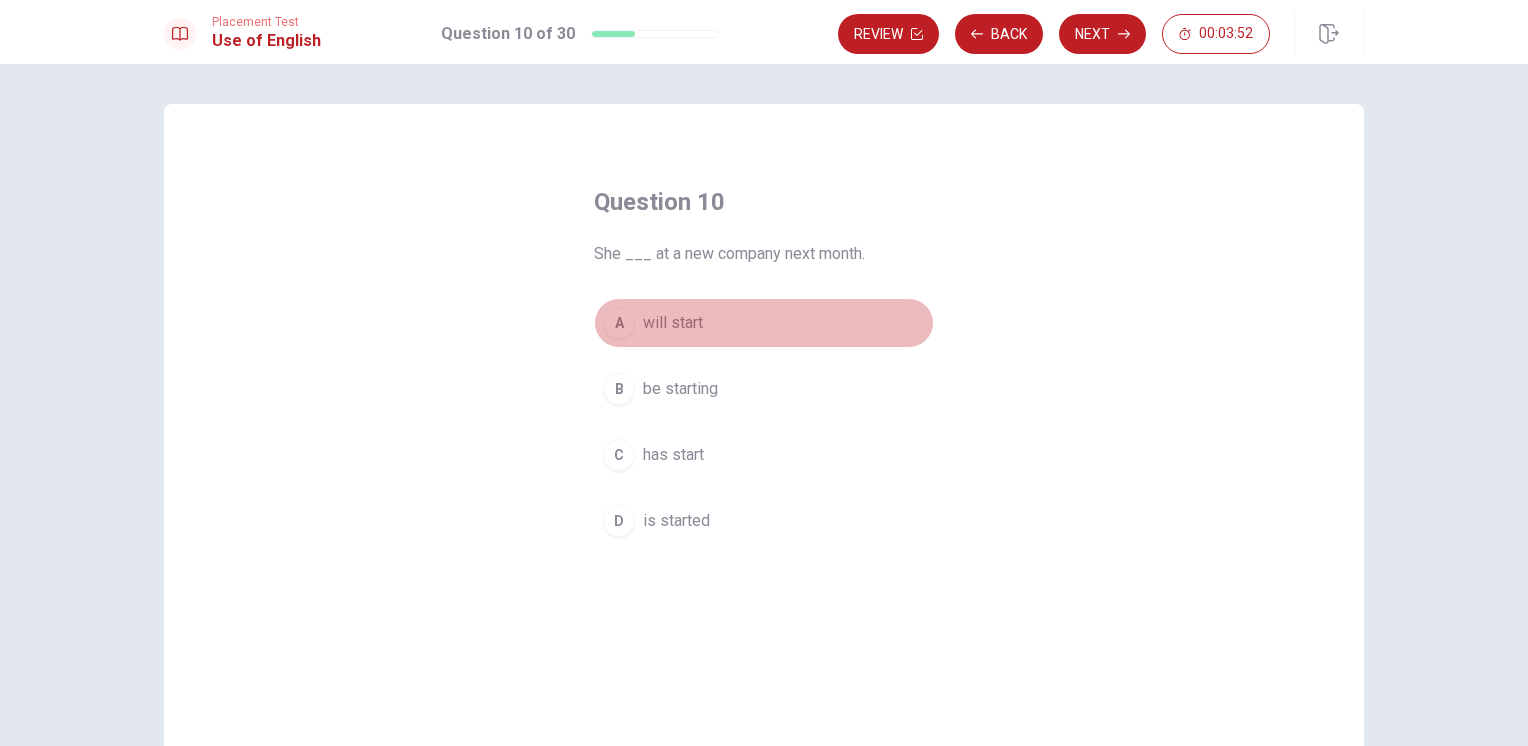 click on "A" at bounding box center (619, 323) 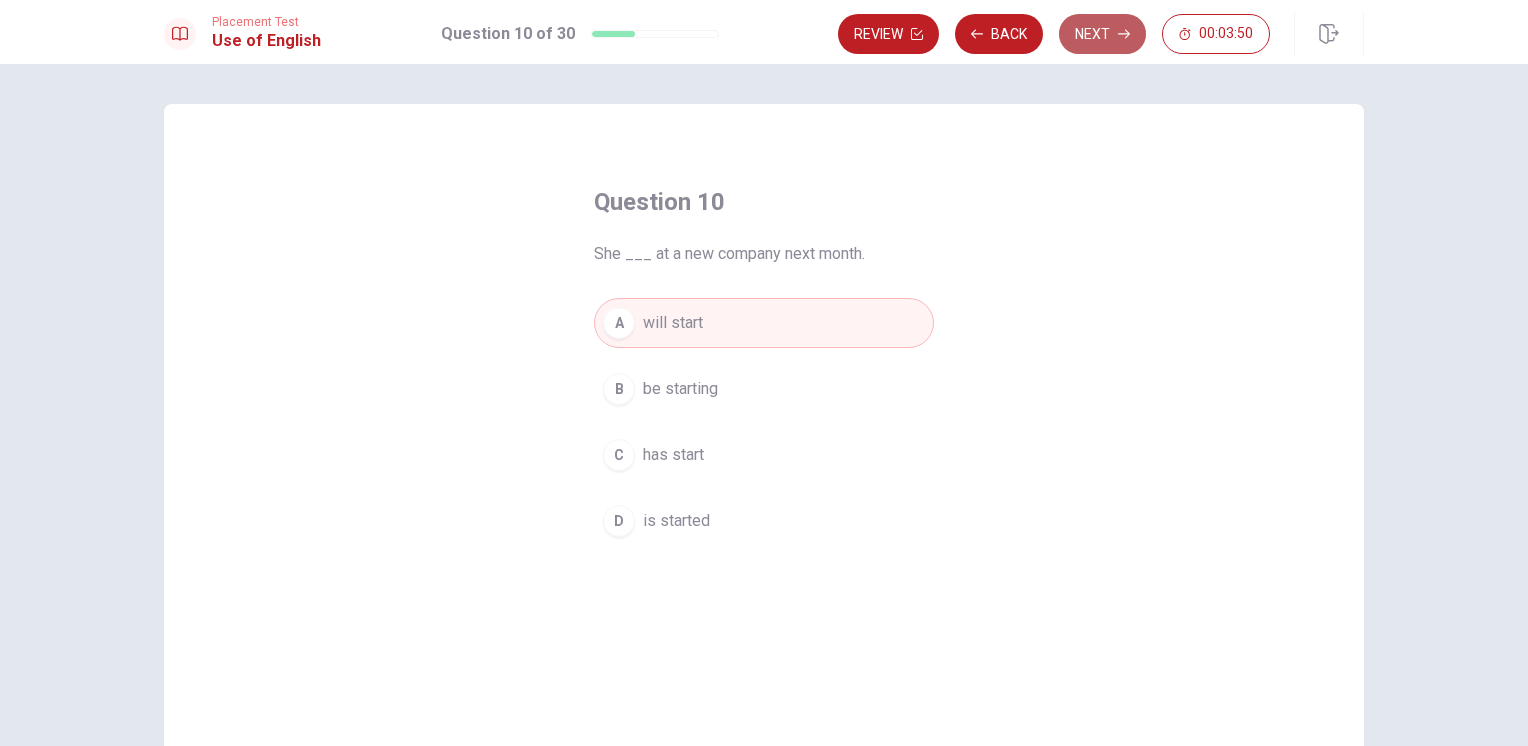 click on "Next" at bounding box center (1102, 34) 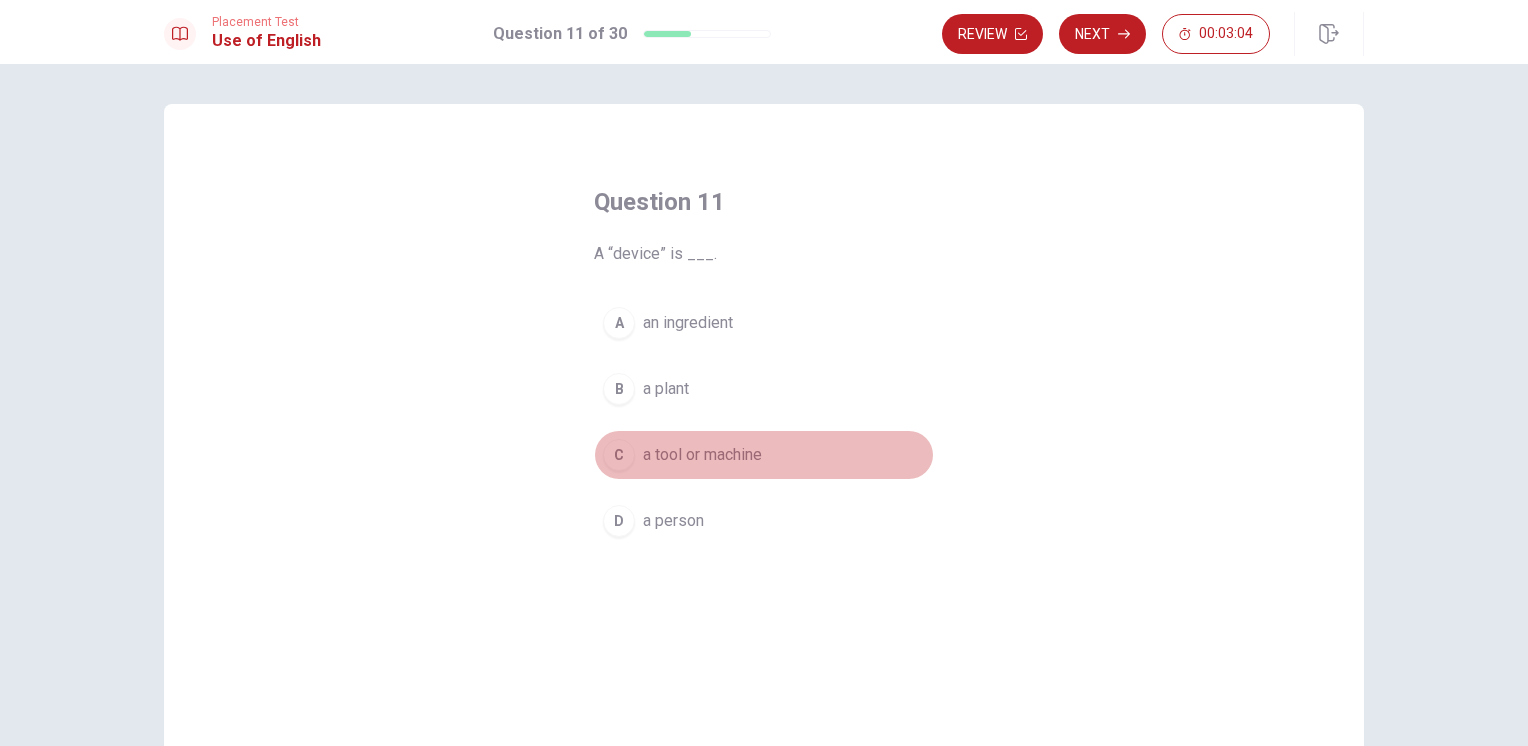 click on "C a tool or machine" at bounding box center [764, 455] 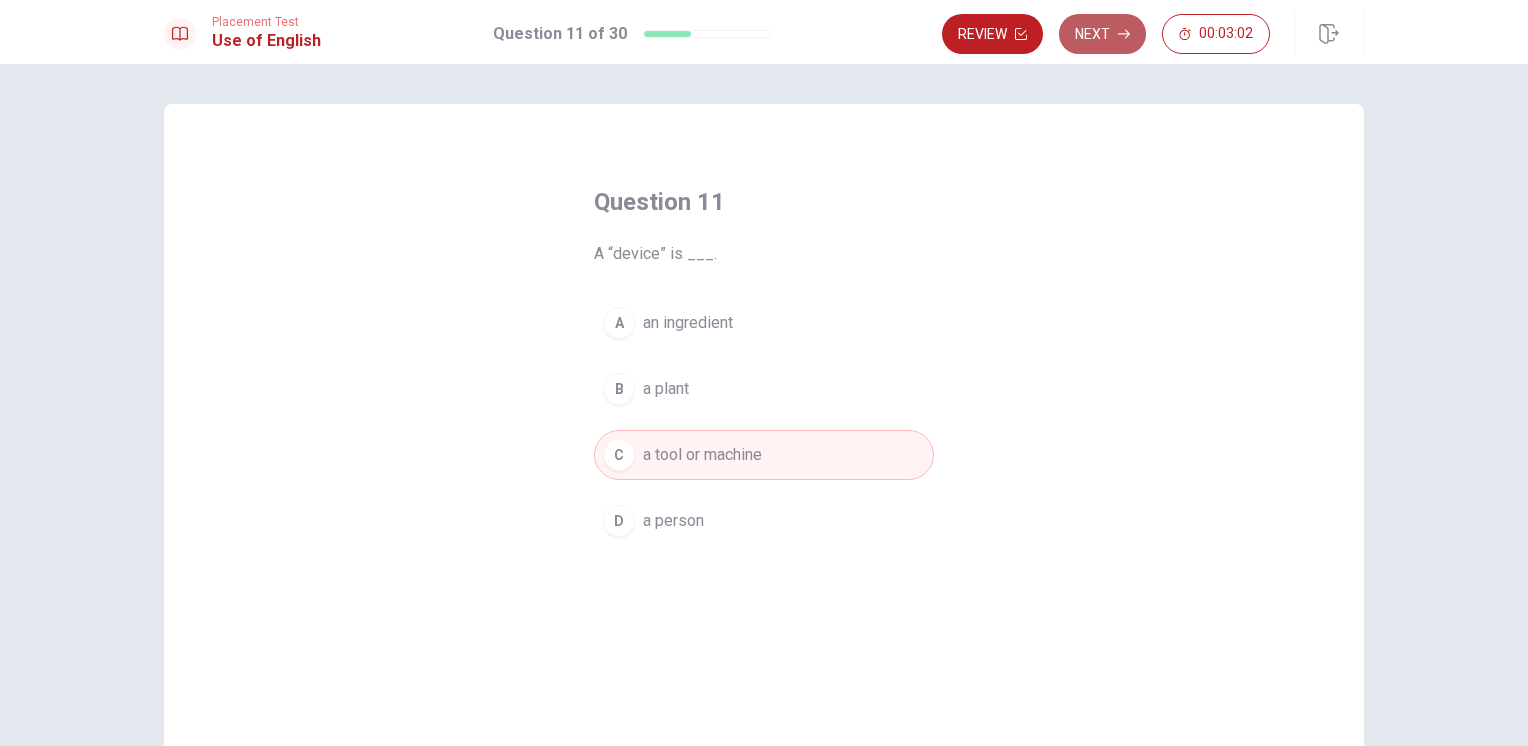 click on "Next" at bounding box center [1102, 34] 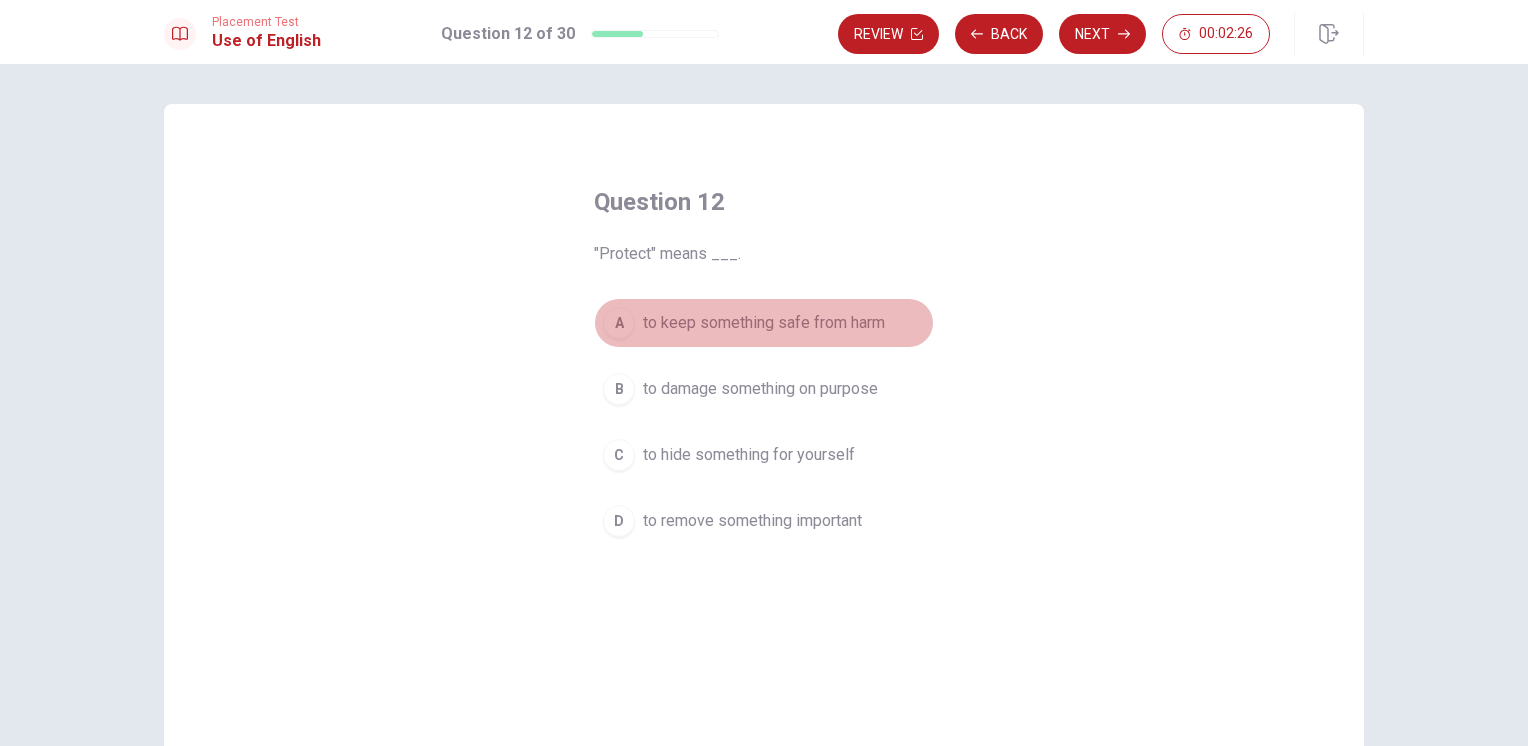 click on "A" at bounding box center [619, 323] 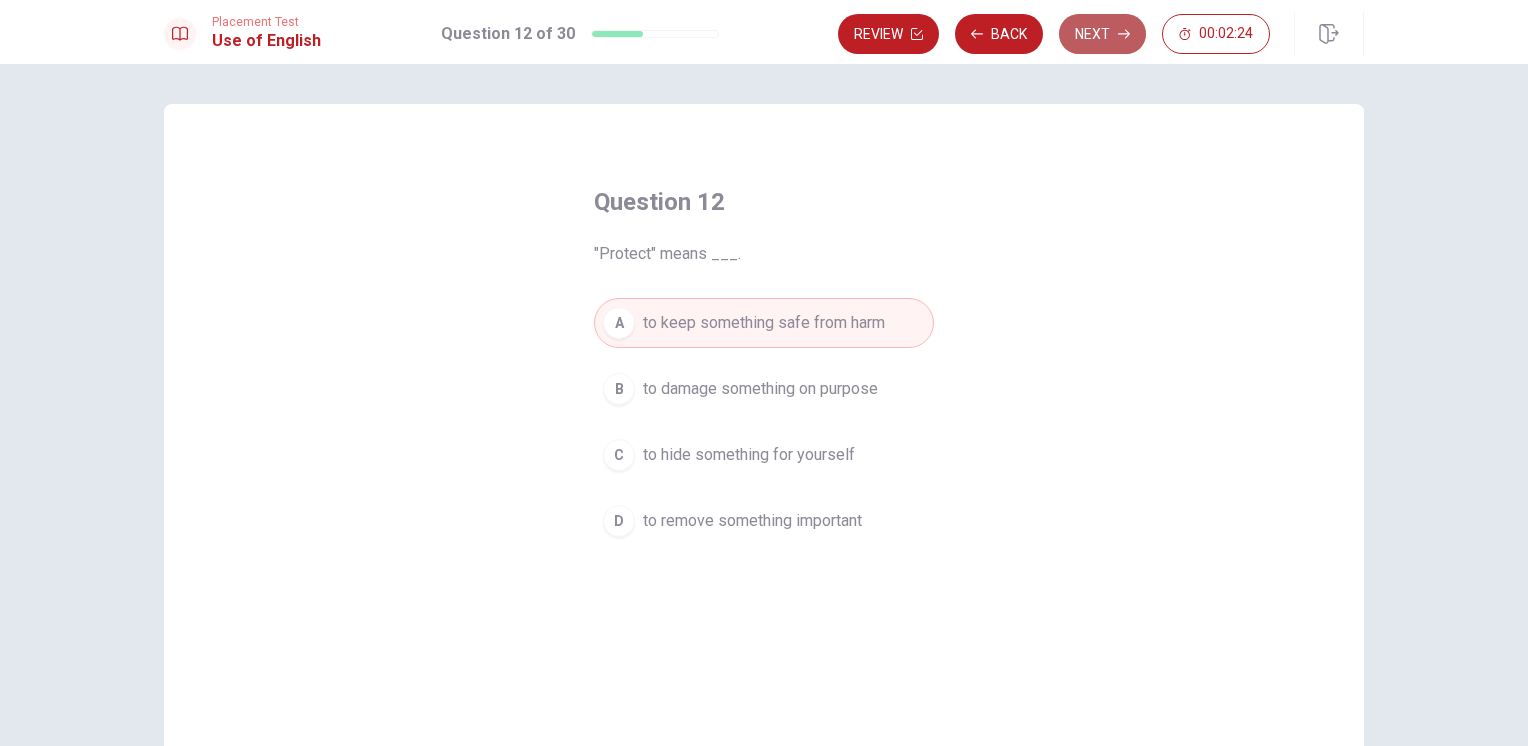 click on "Next" at bounding box center [1102, 34] 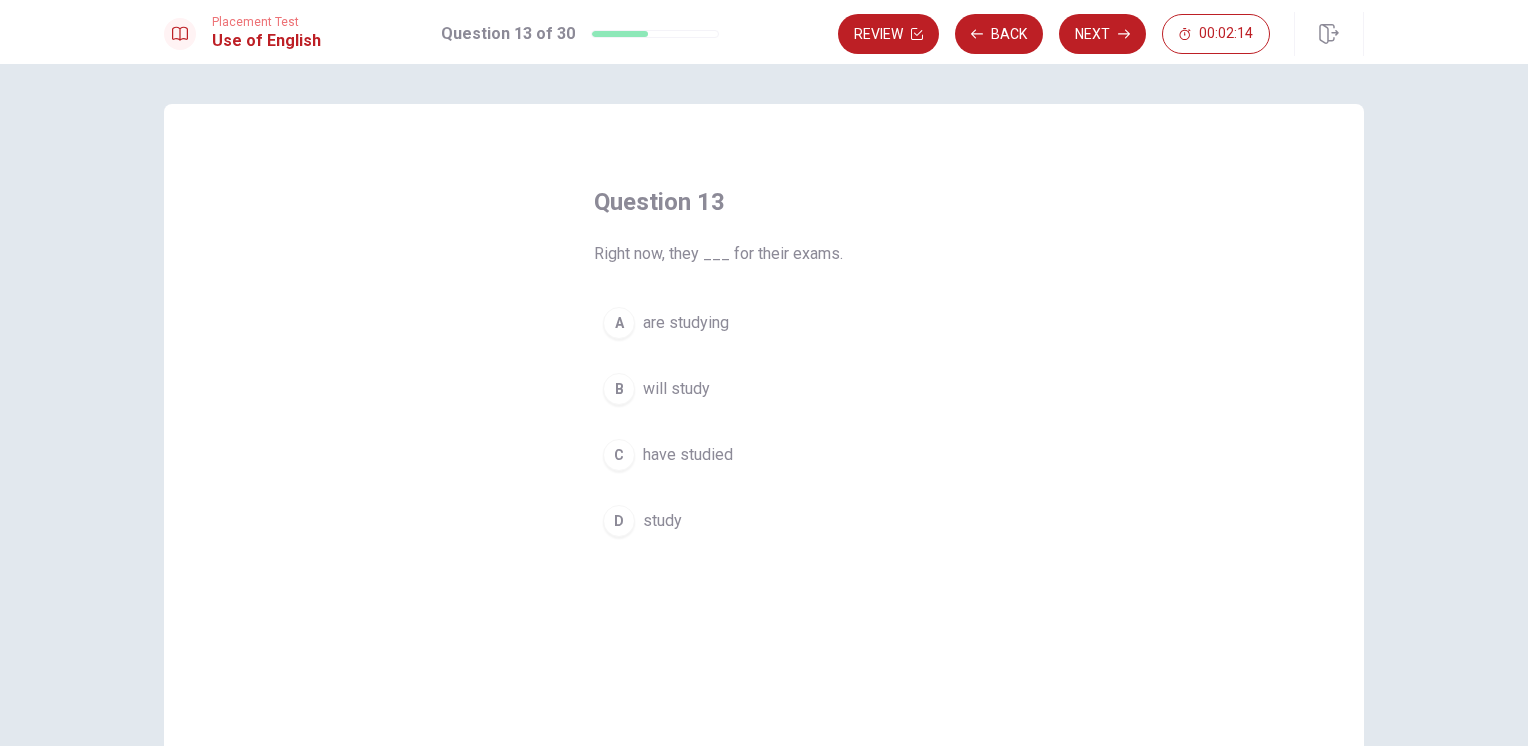 click on "are studying" at bounding box center [686, 323] 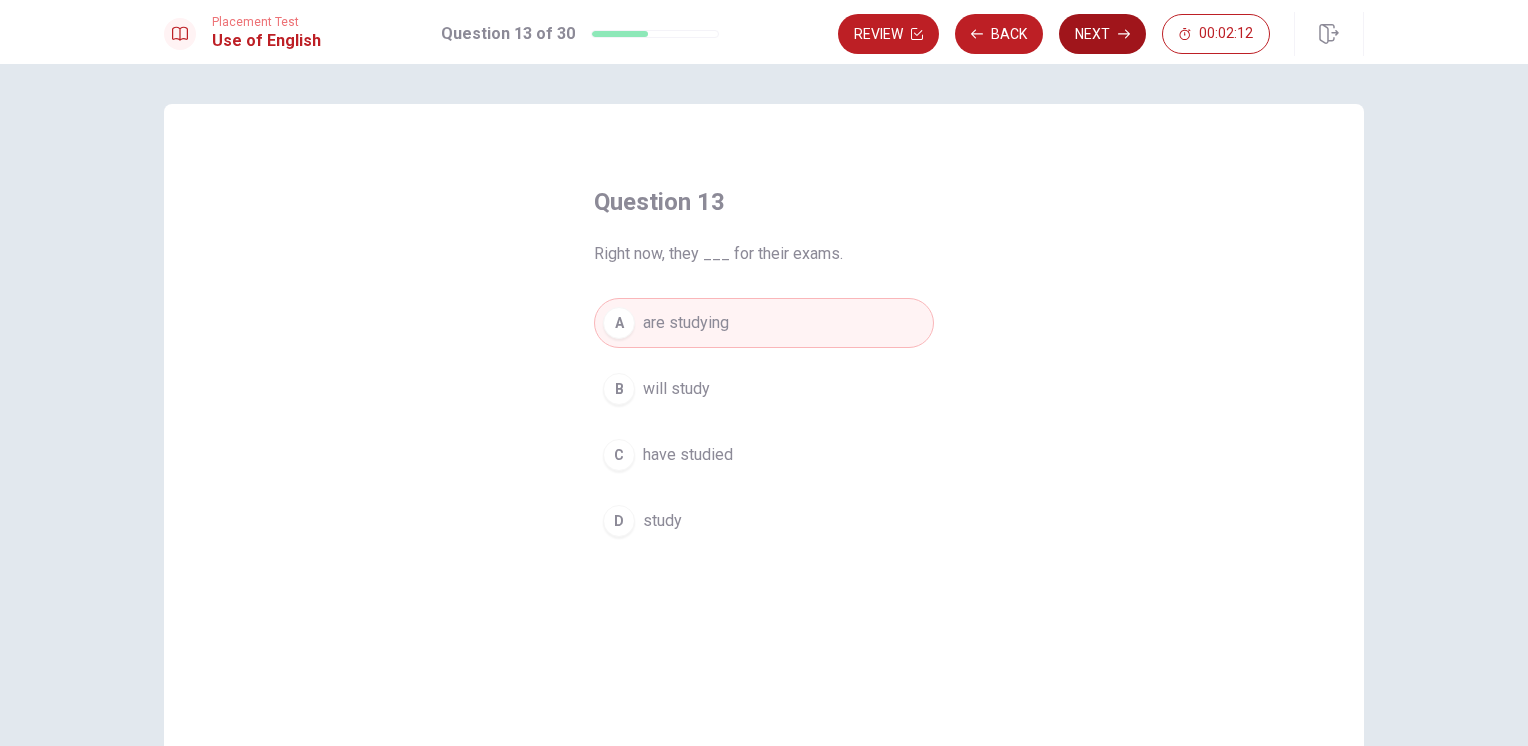 click on "Next" at bounding box center (1102, 34) 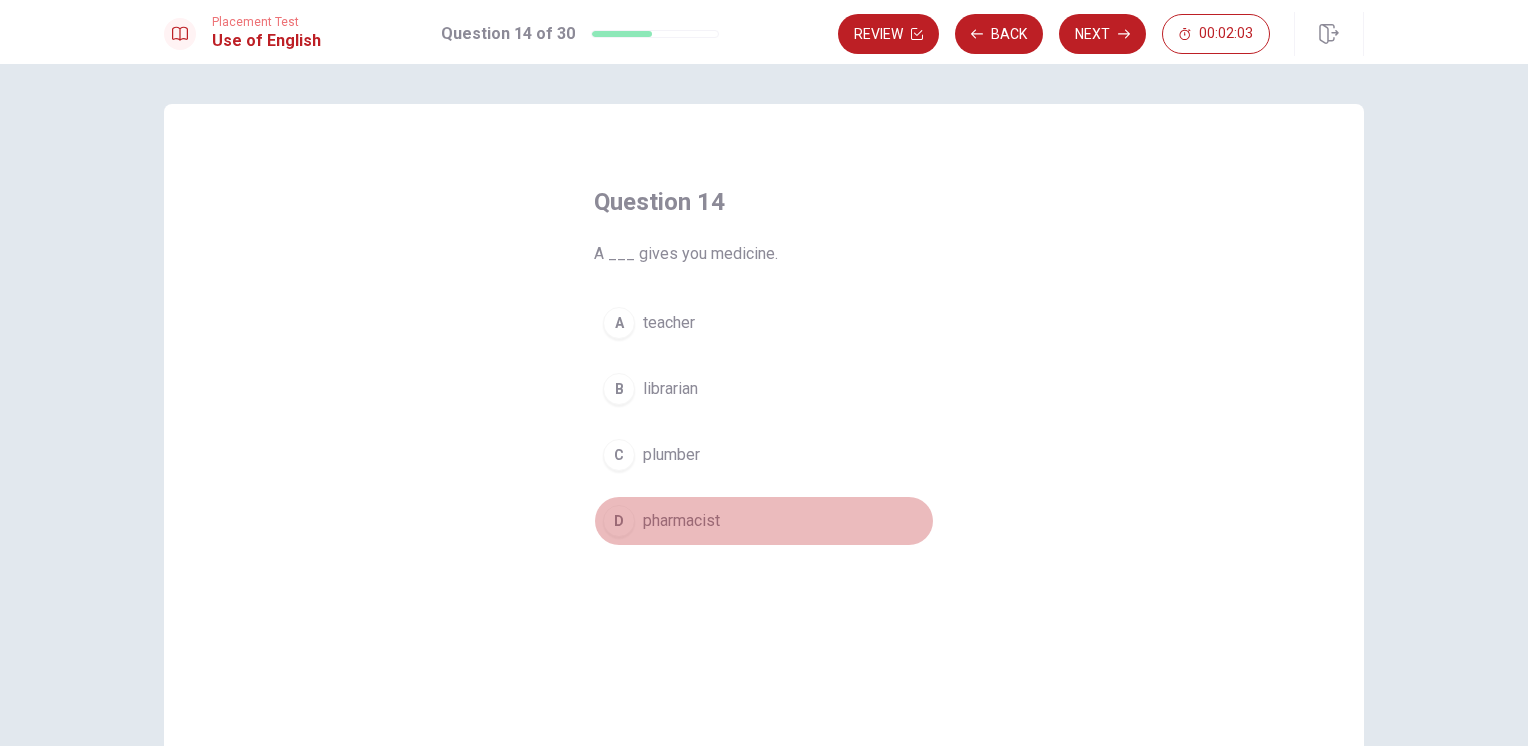 click on "D pharmacist" at bounding box center (764, 521) 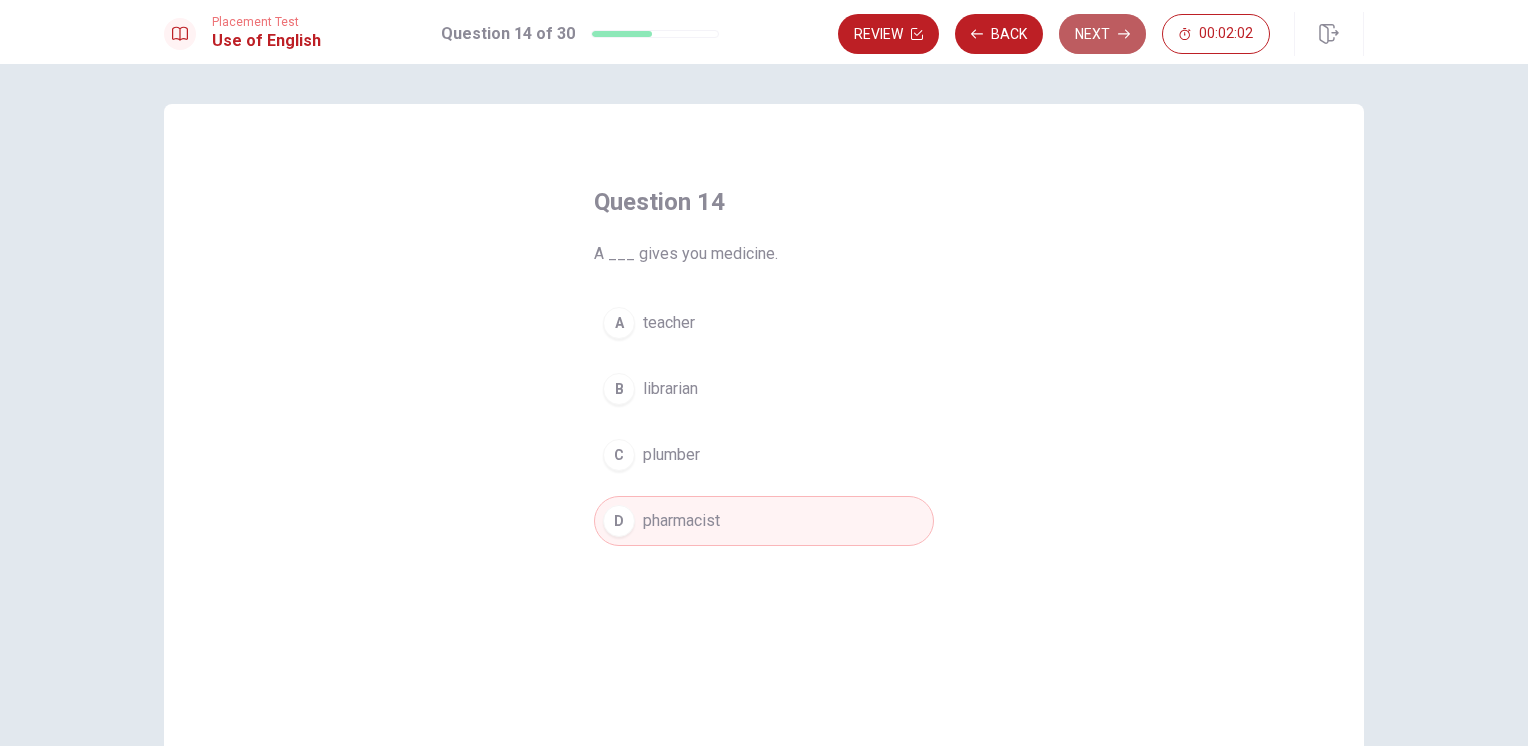 click on "Next" at bounding box center [1102, 34] 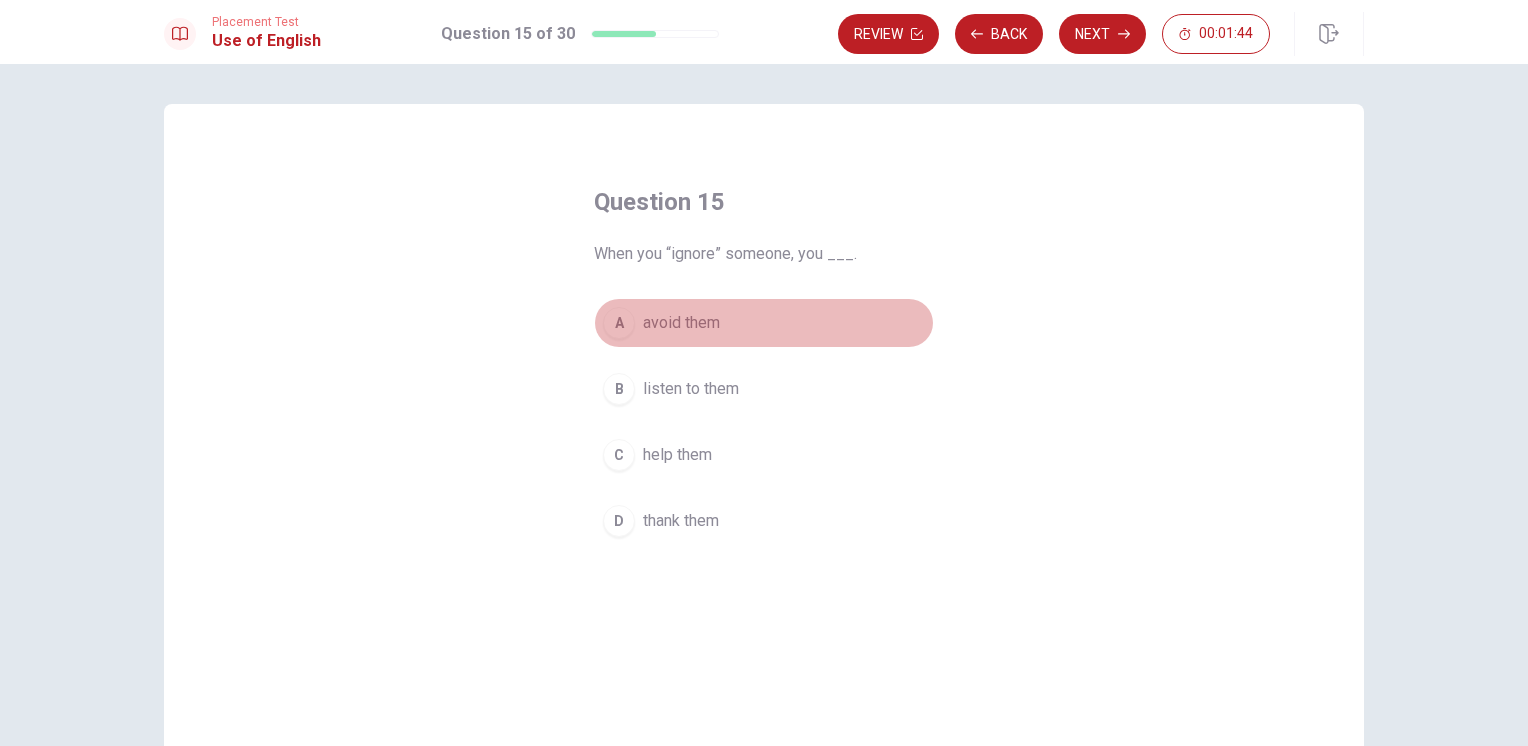 click on "avoid them" at bounding box center [681, 323] 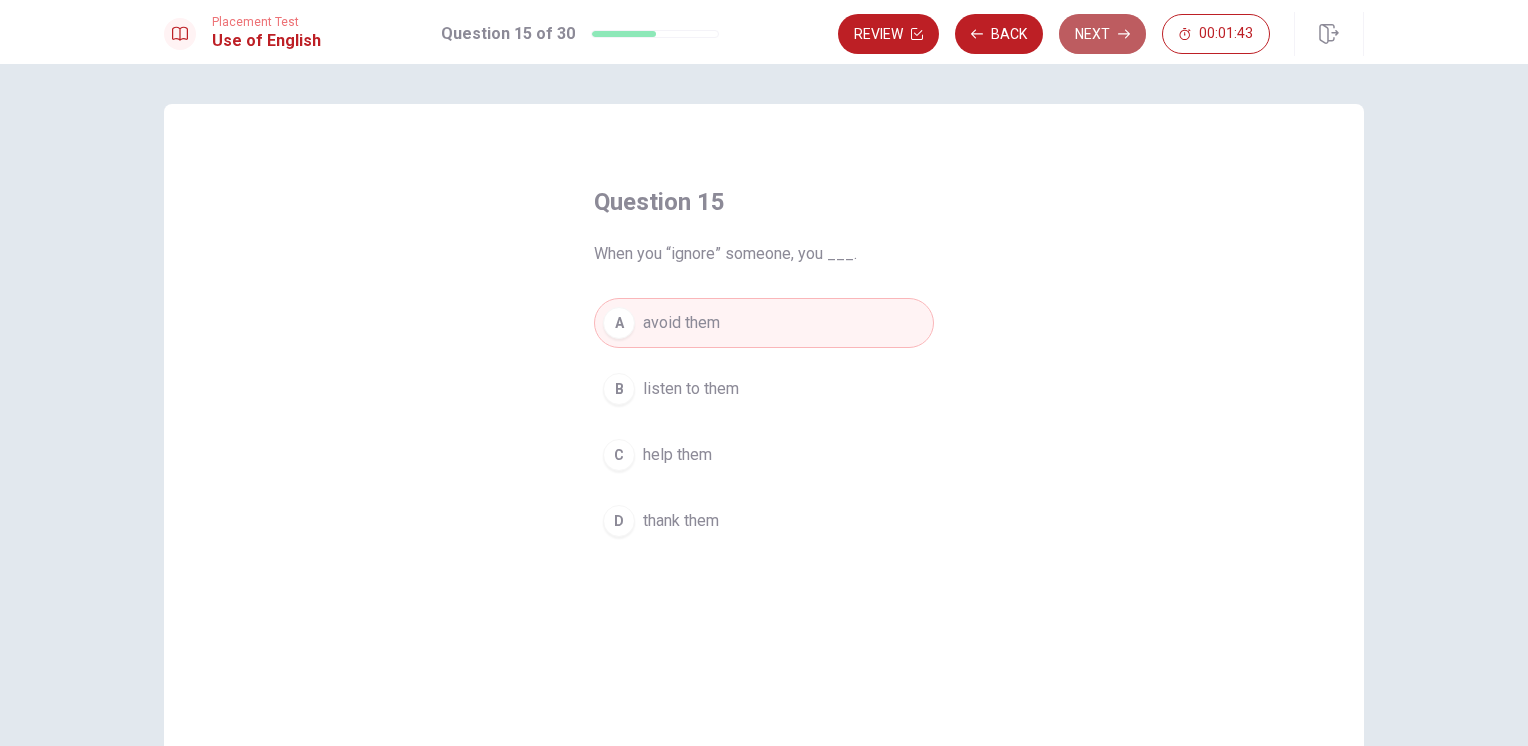 click on "Next" at bounding box center (1102, 34) 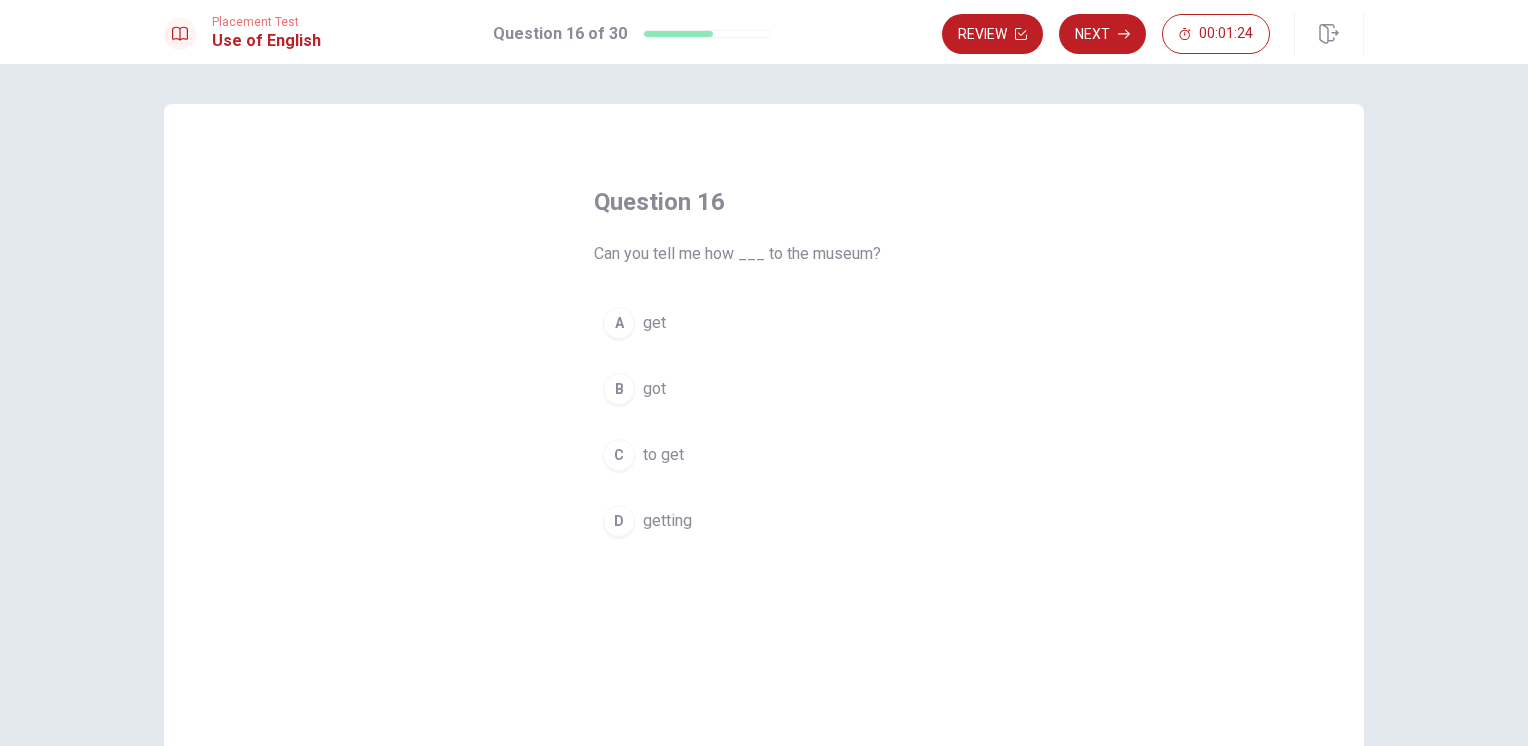click on "C" at bounding box center [619, 455] 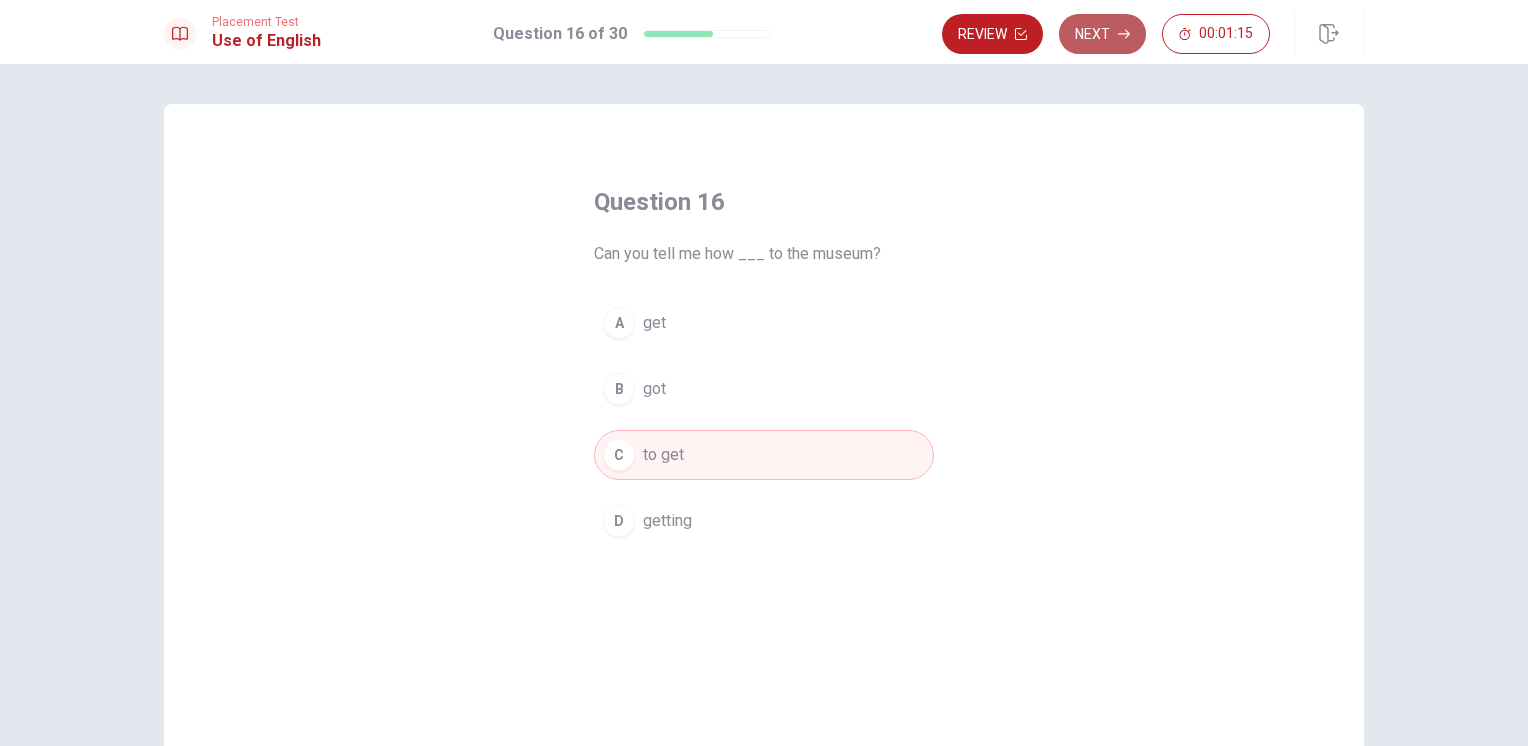 click on "Next" at bounding box center [1102, 34] 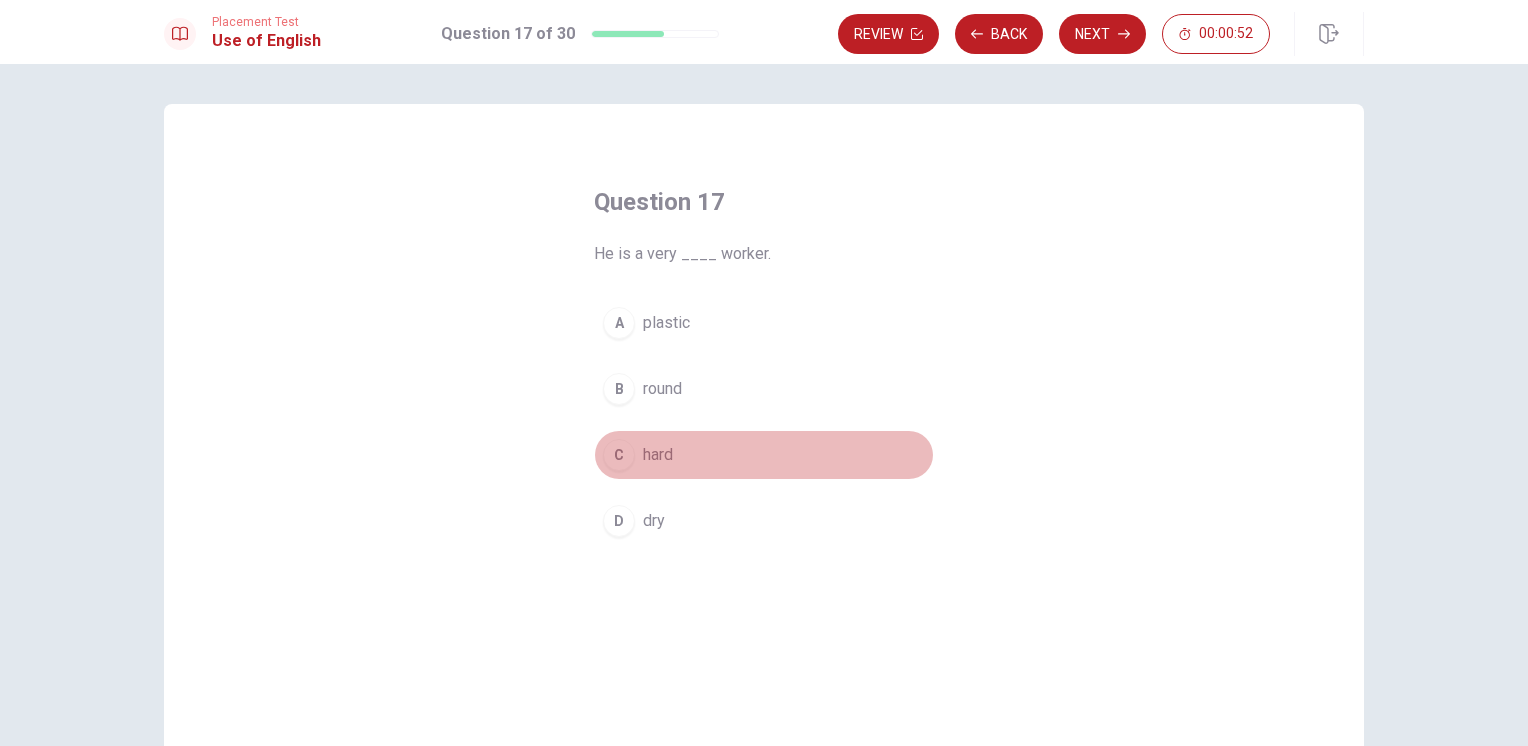 click on "C" at bounding box center (619, 455) 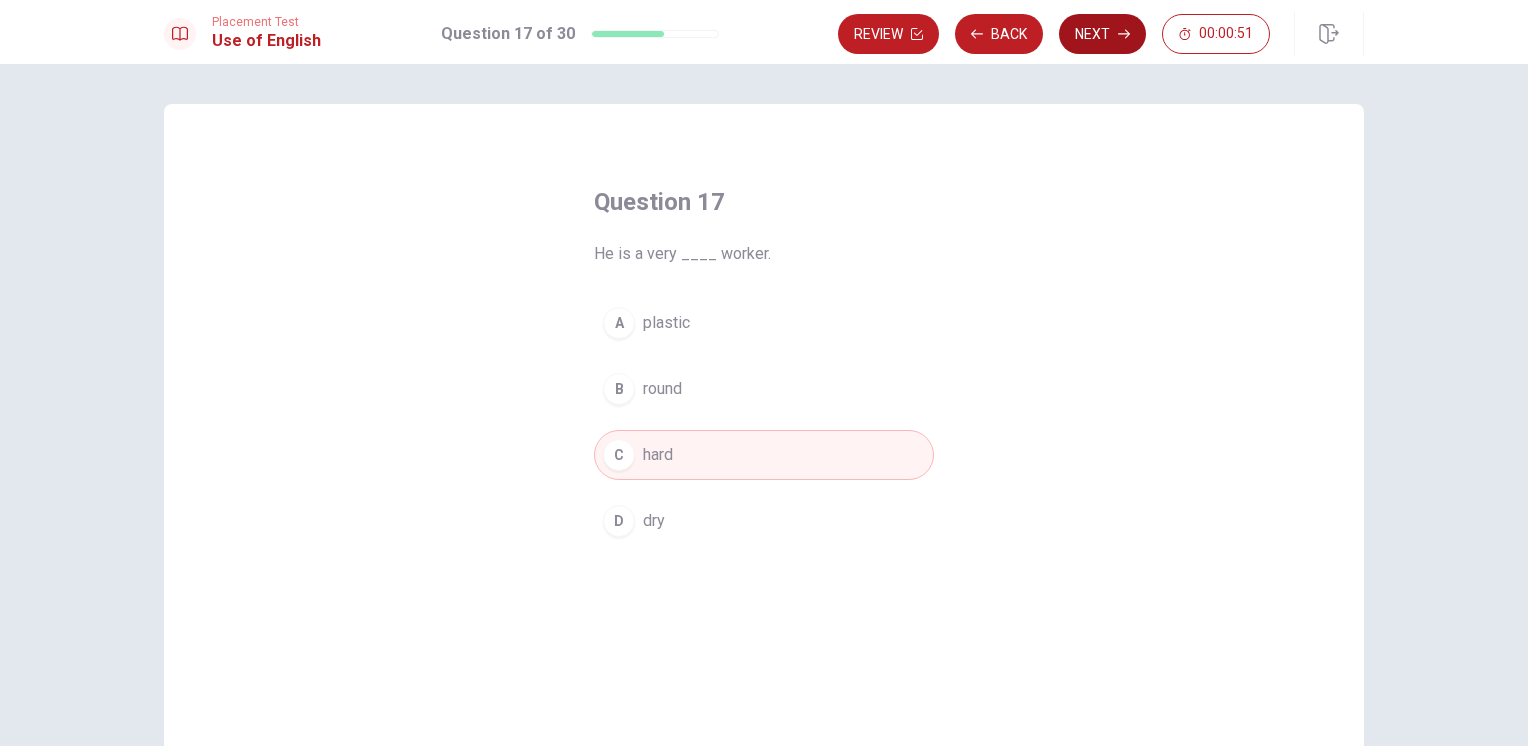 click on "Next" at bounding box center [1102, 34] 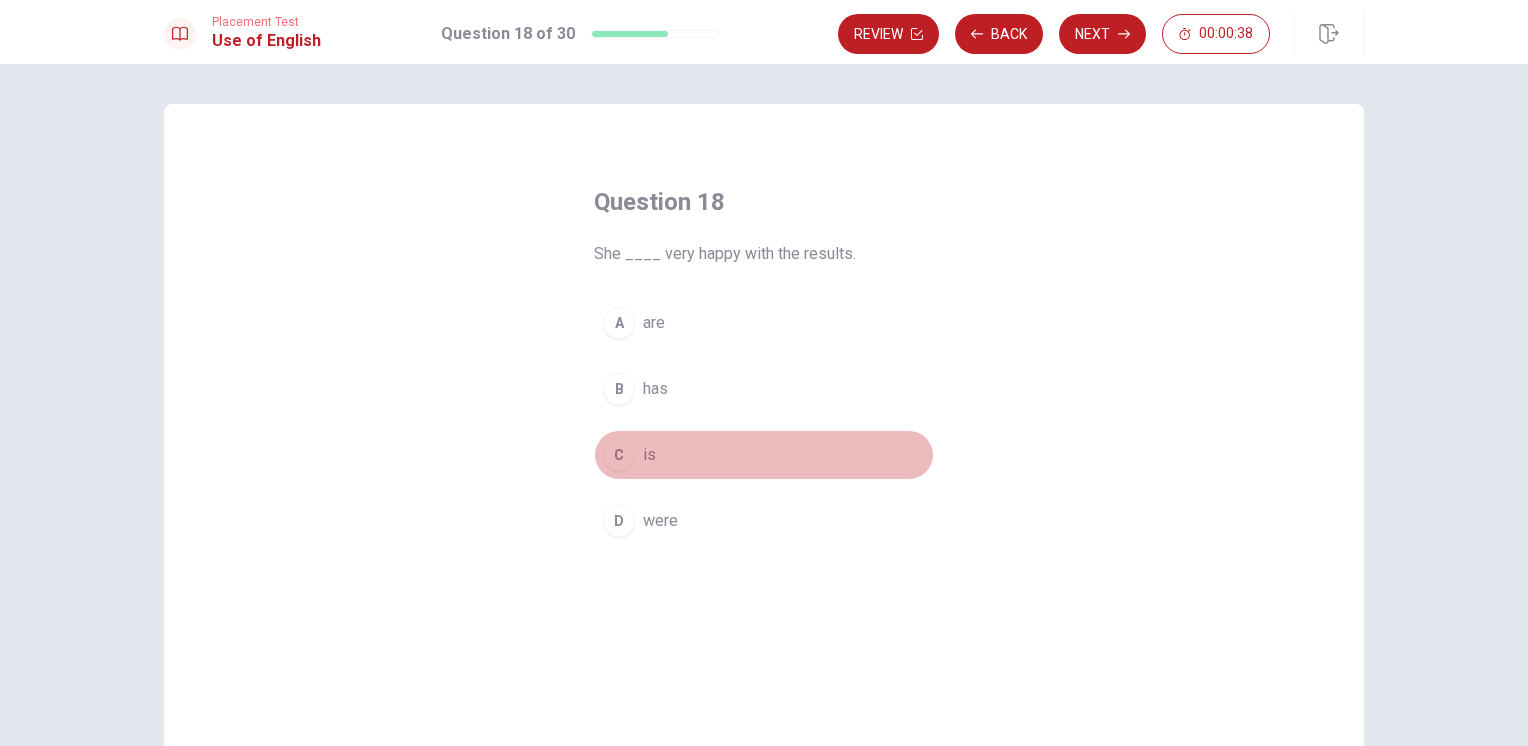 click on "C" at bounding box center [619, 455] 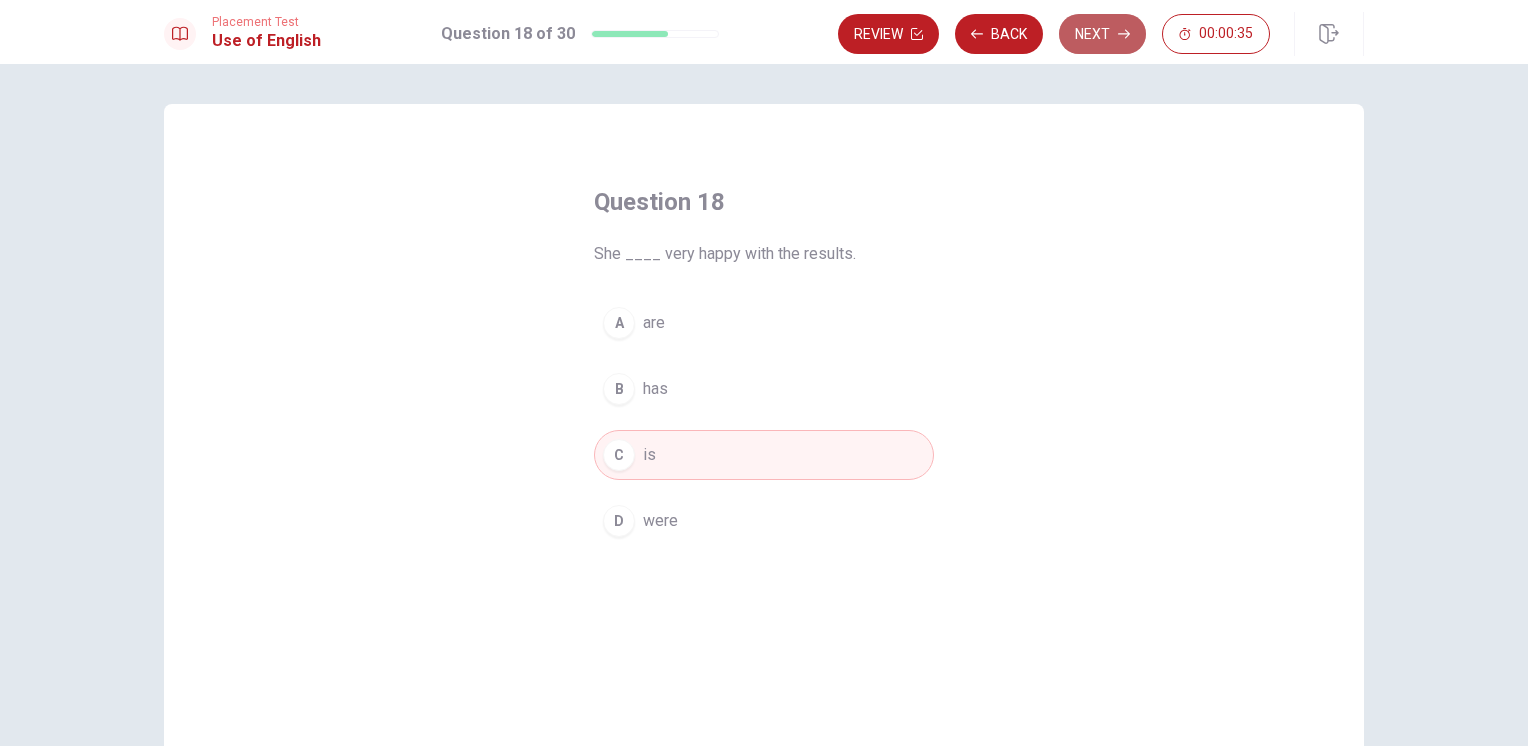 click on "Next" at bounding box center [1102, 34] 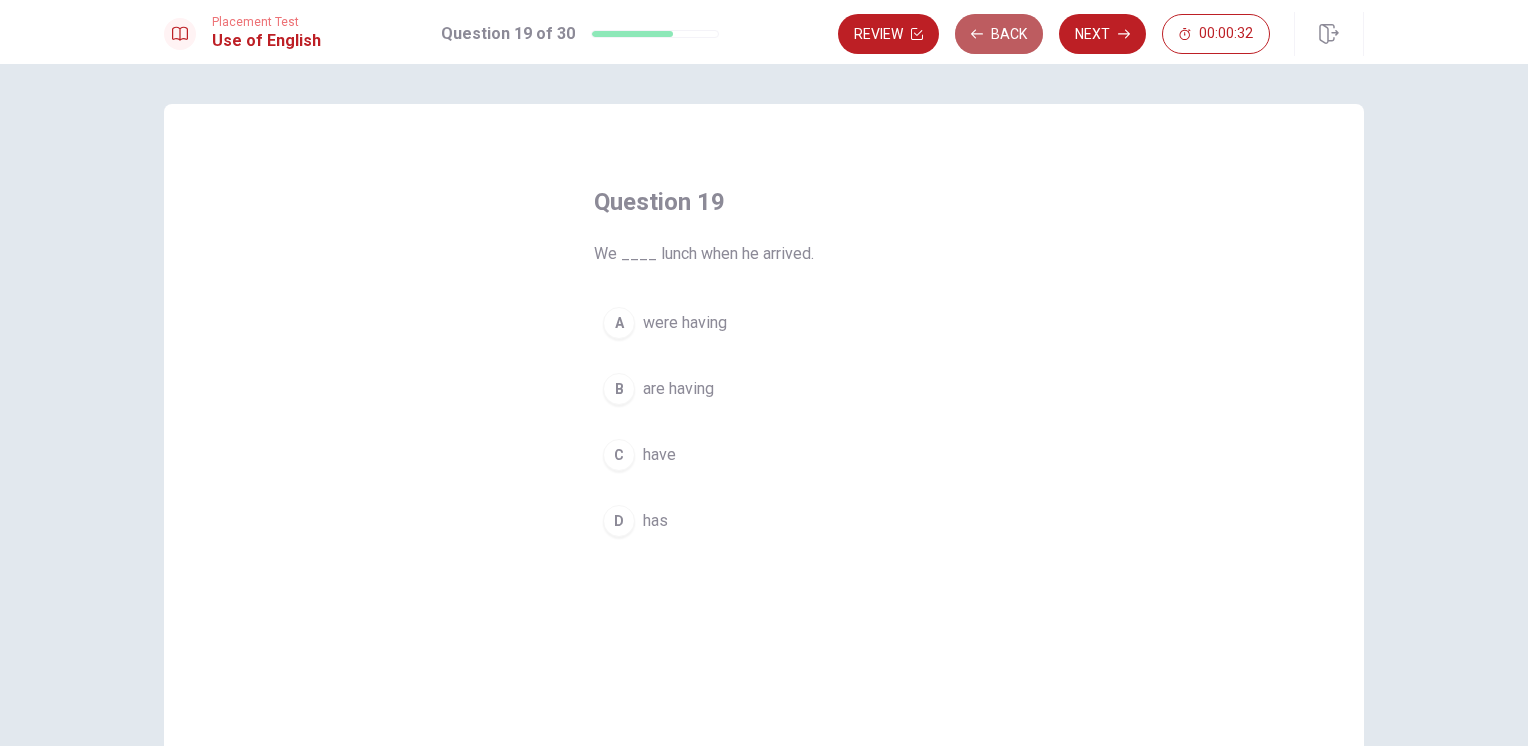click on "Back" at bounding box center (999, 34) 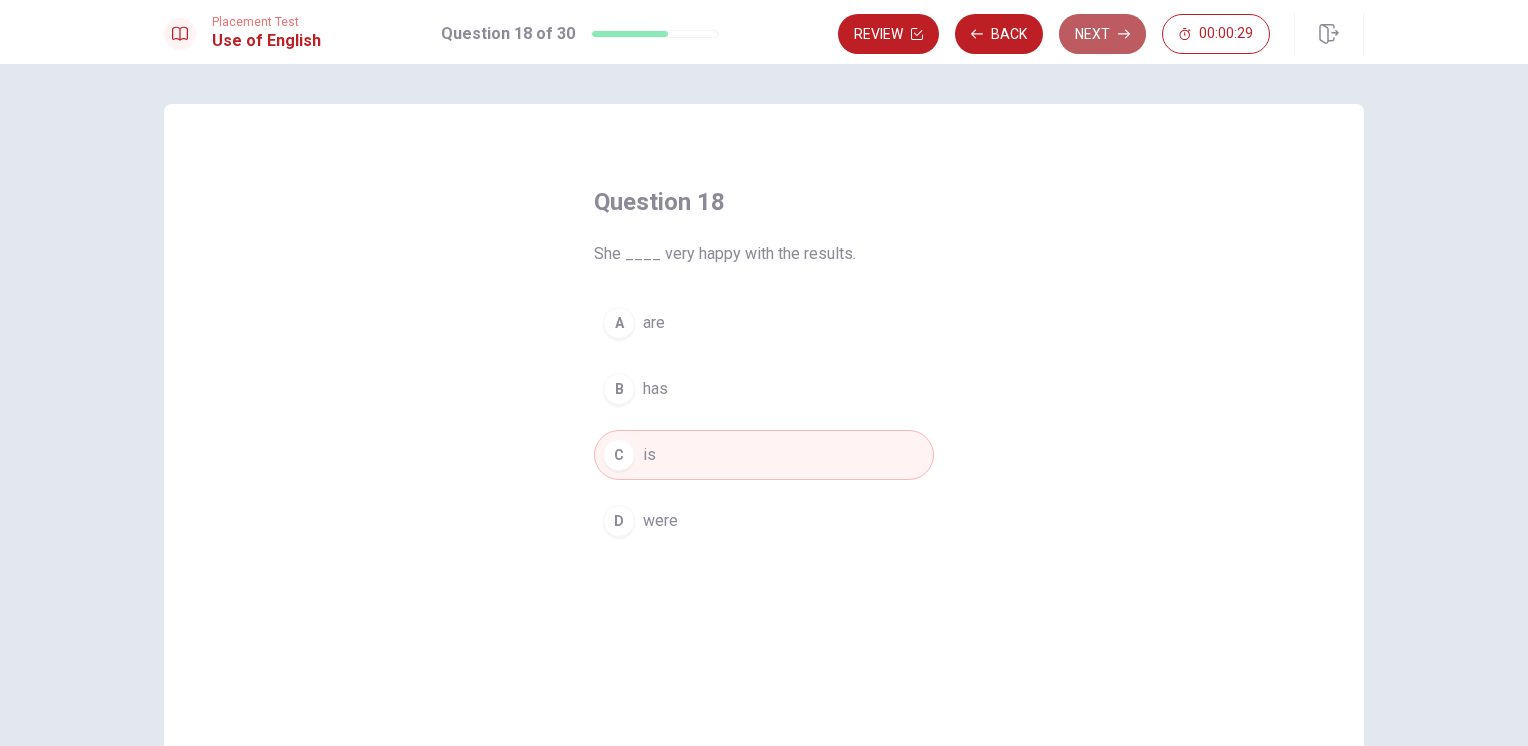 click on "Next" at bounding box center (1102, 34) 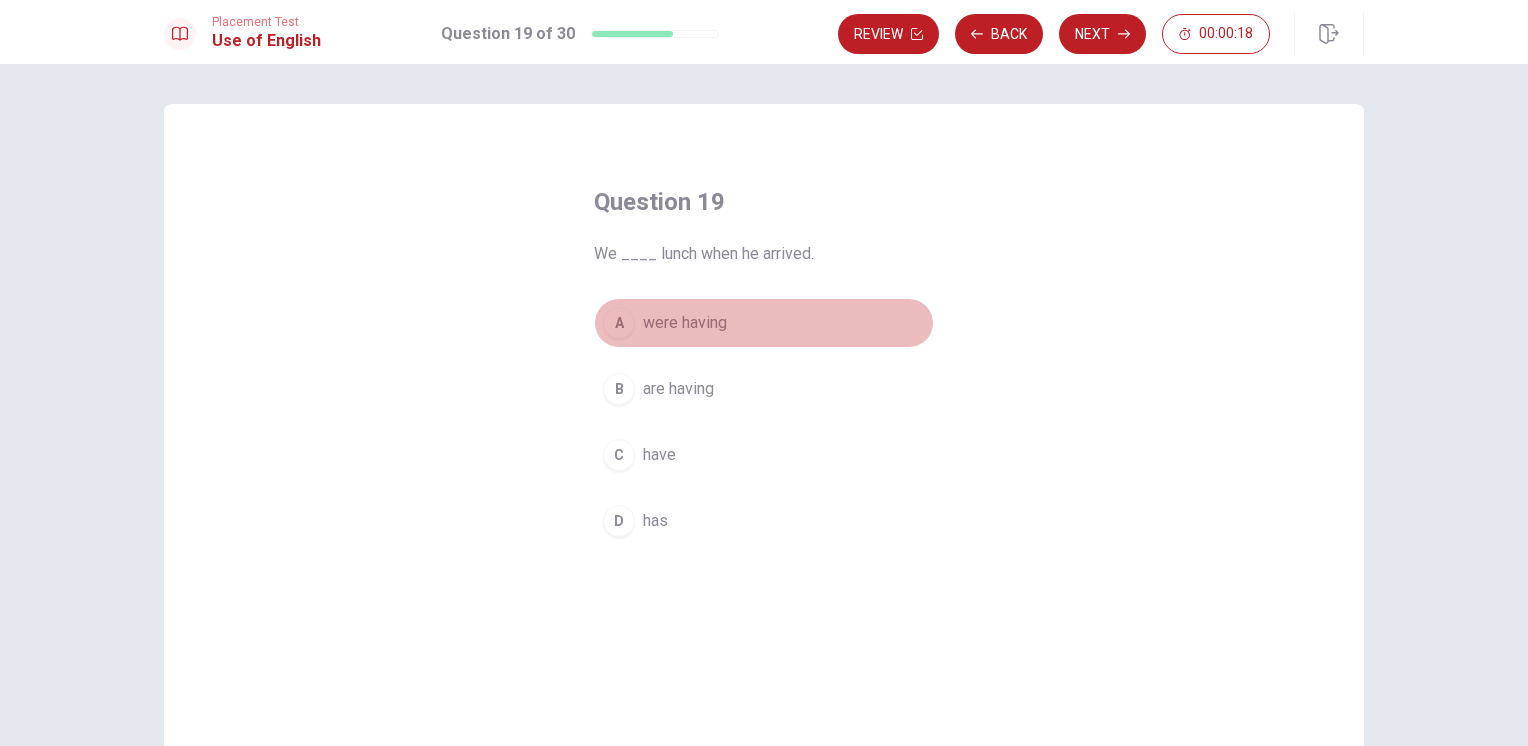 click on "A" at bounding box center (619, 323) 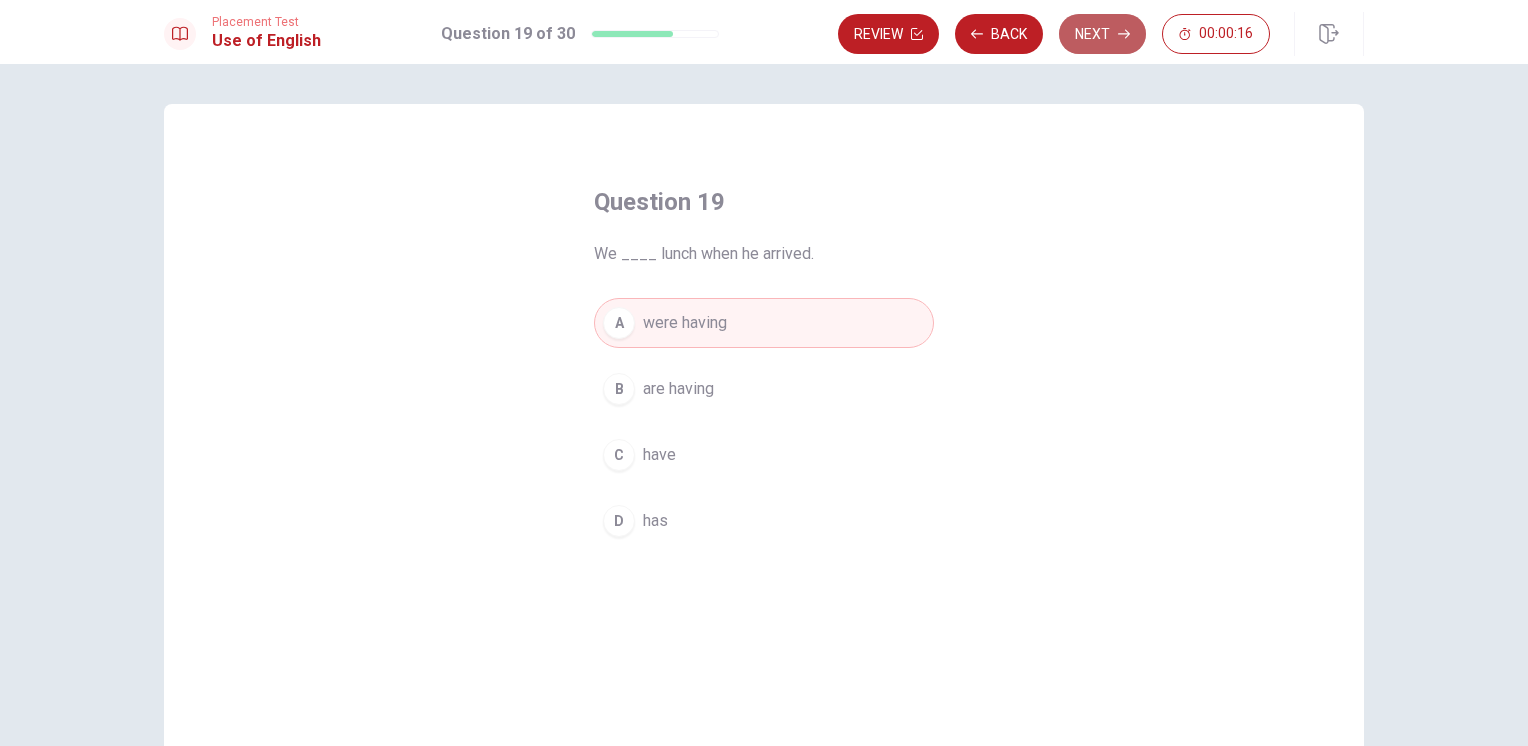 click on "Next" at bounding box center (1102, 34) 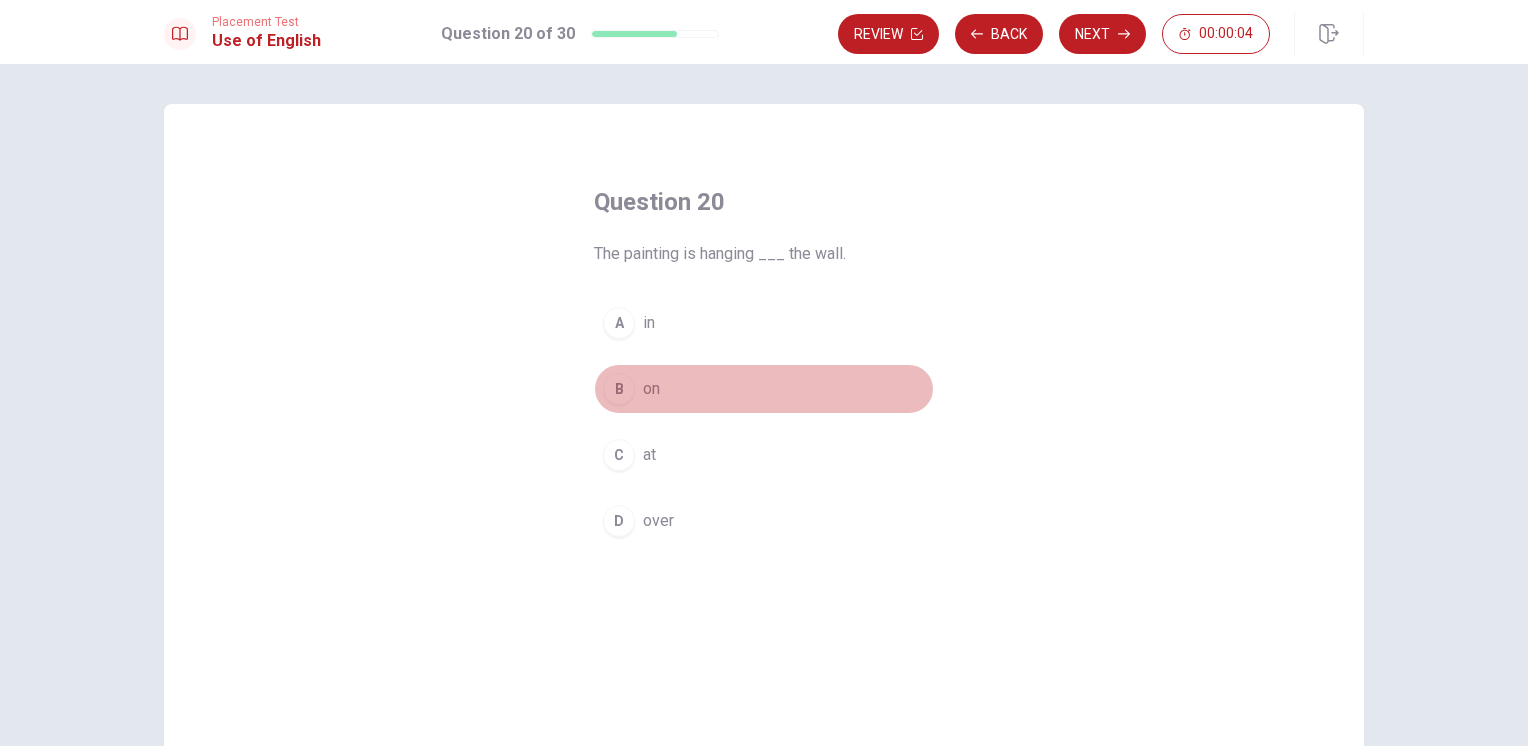 click on "B on" at bounding box center (764, 389) 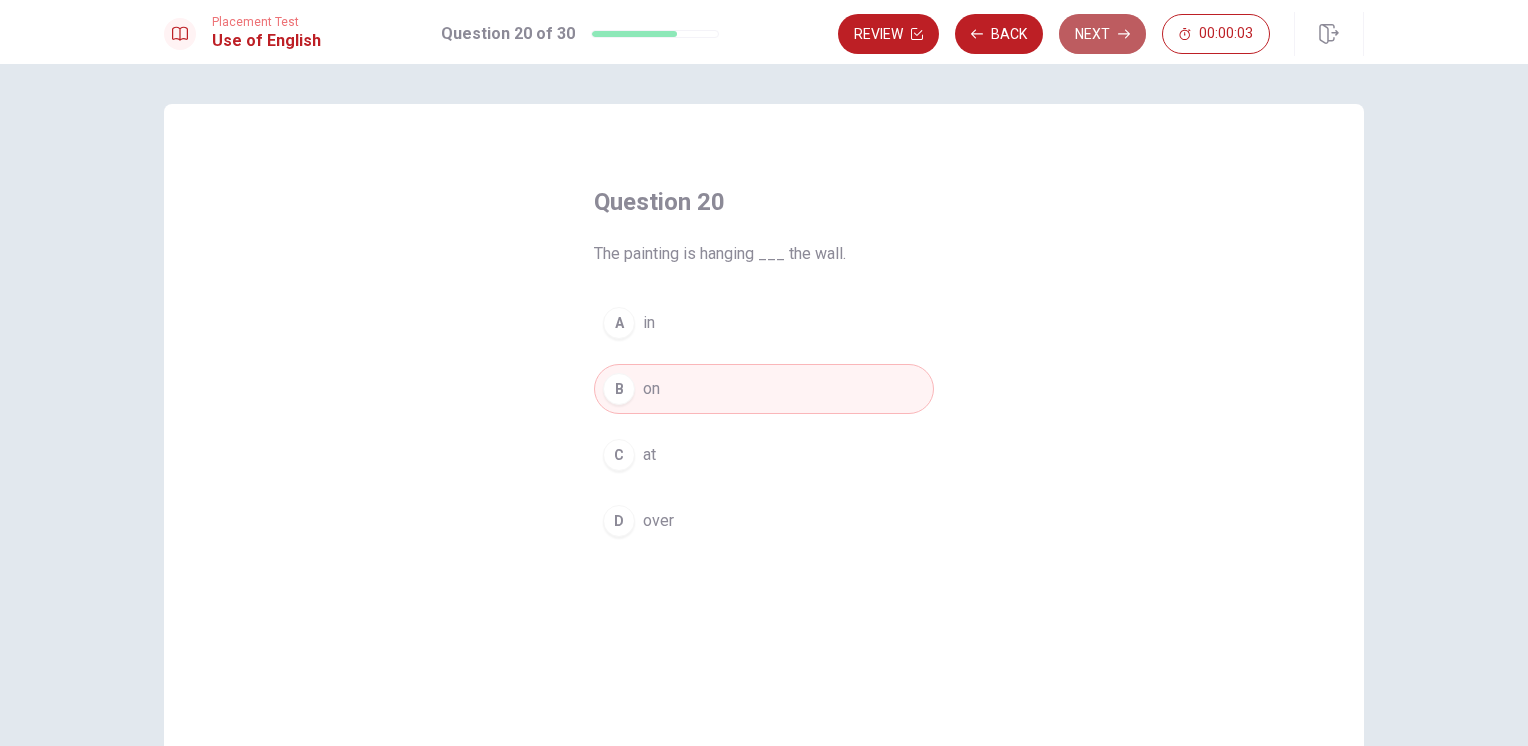 click on "Next" at bounding box center (1102, 34) 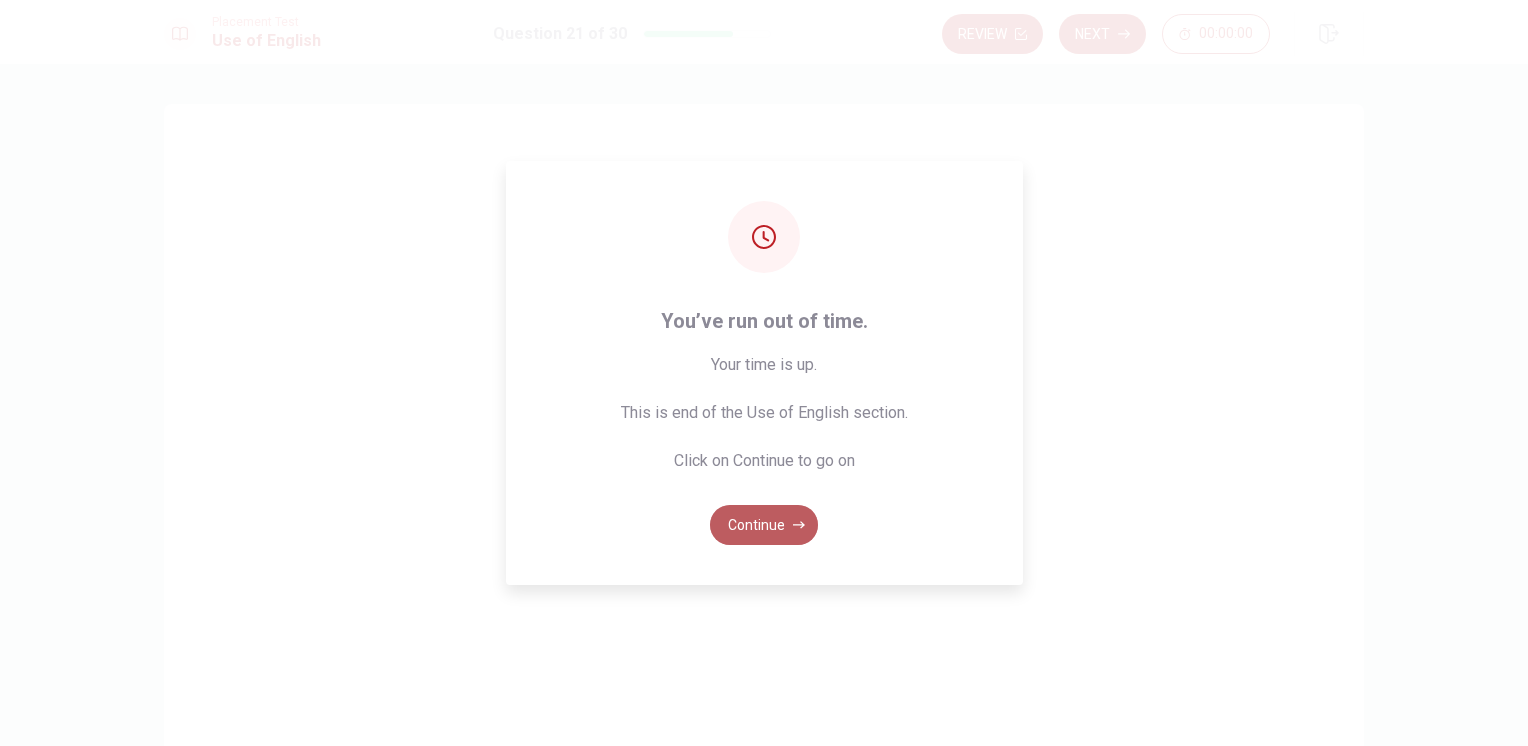 click 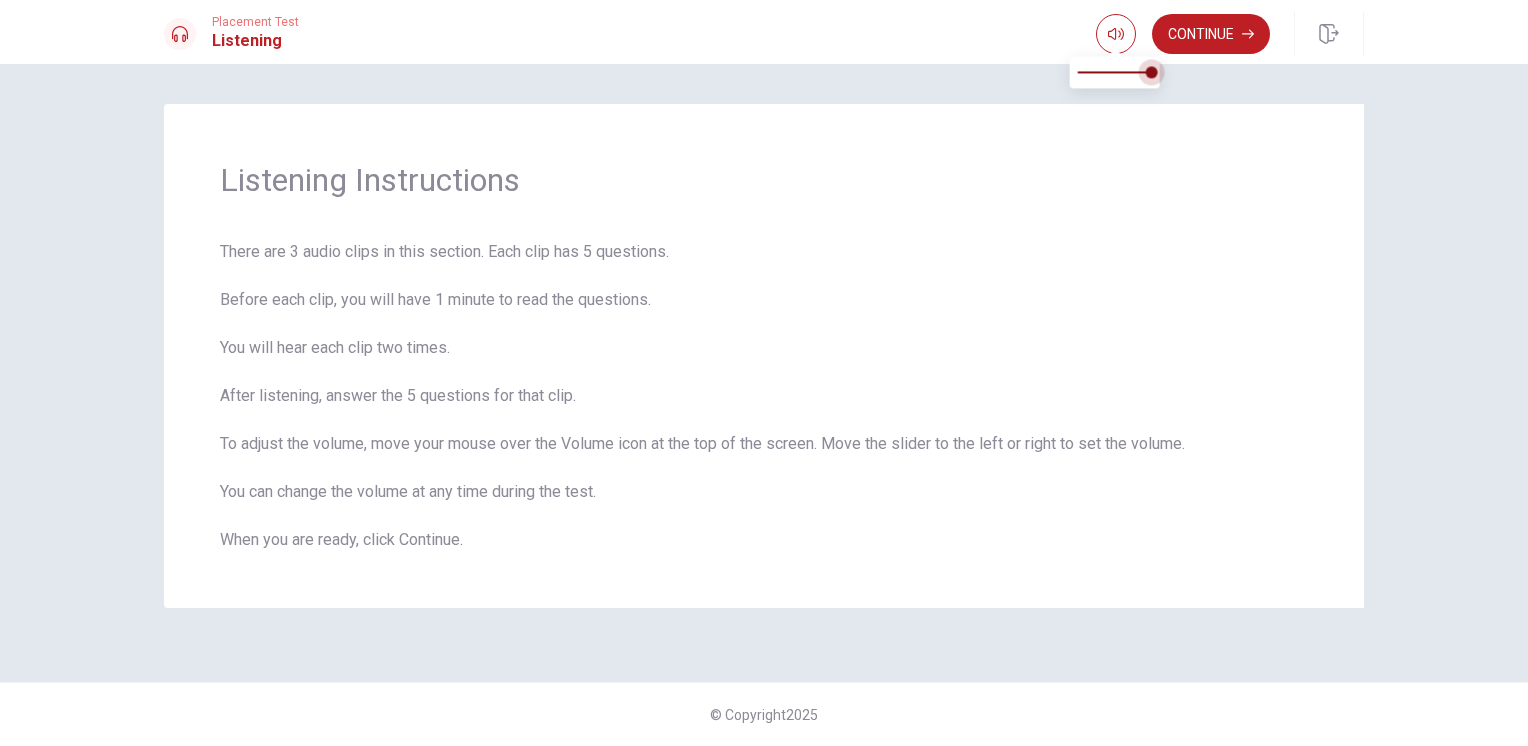 drag, startPoint x: 1152, startPoint y: 70, endPoint x: 1179, endPoint y: 77, distance: 27.89265 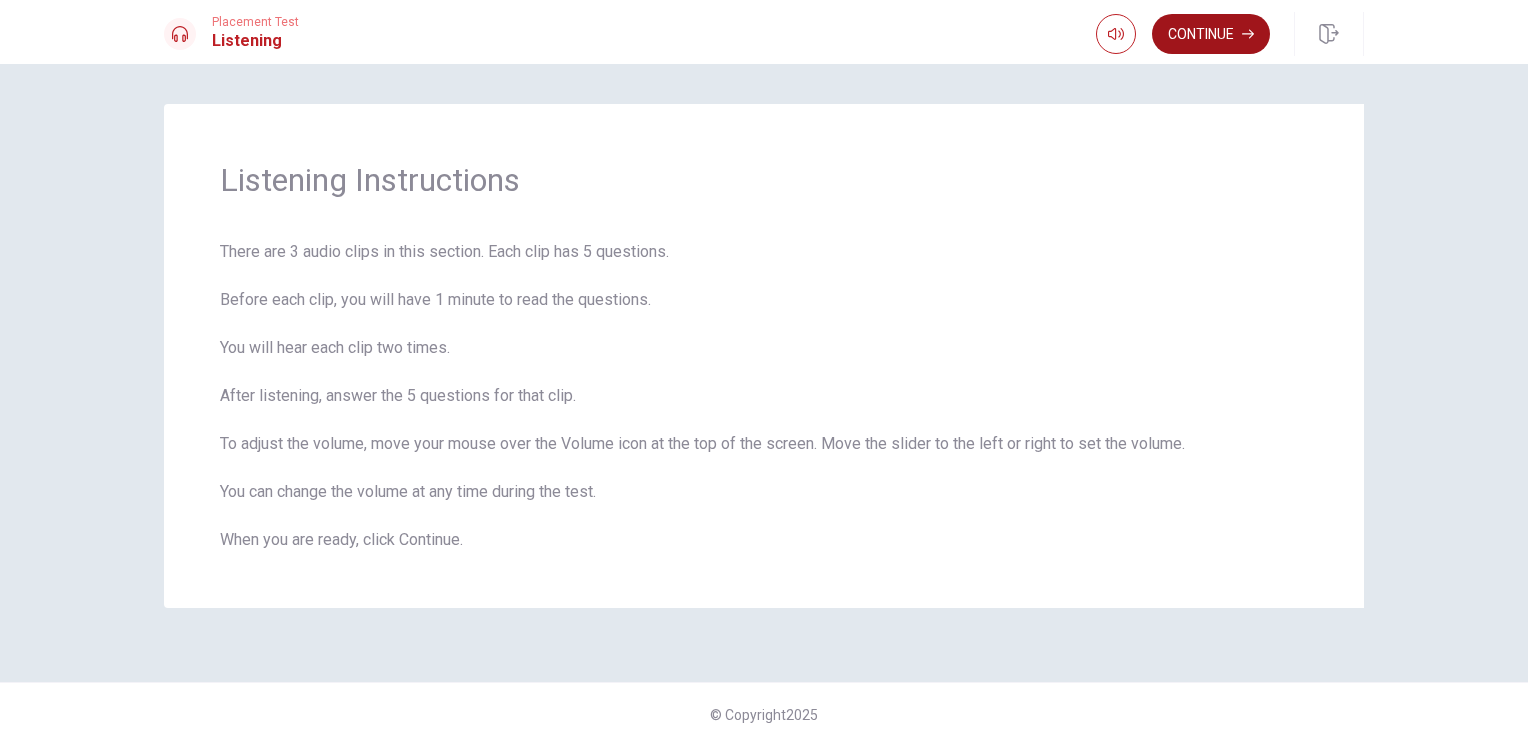 click on "Continue" at bounding box center [1211, 34] 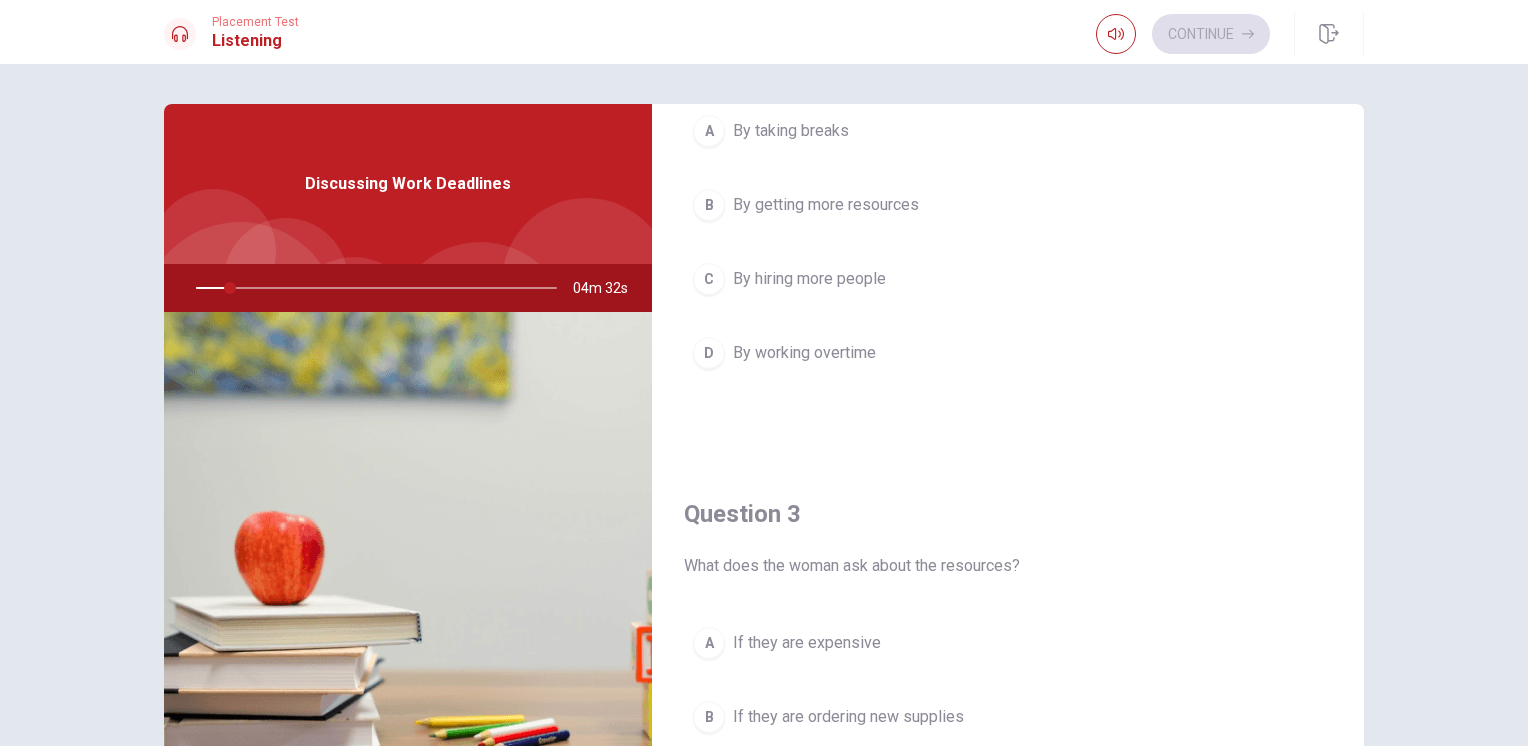 scroll, scrollTop: 799, scrollLeft: 0, axis: vertical 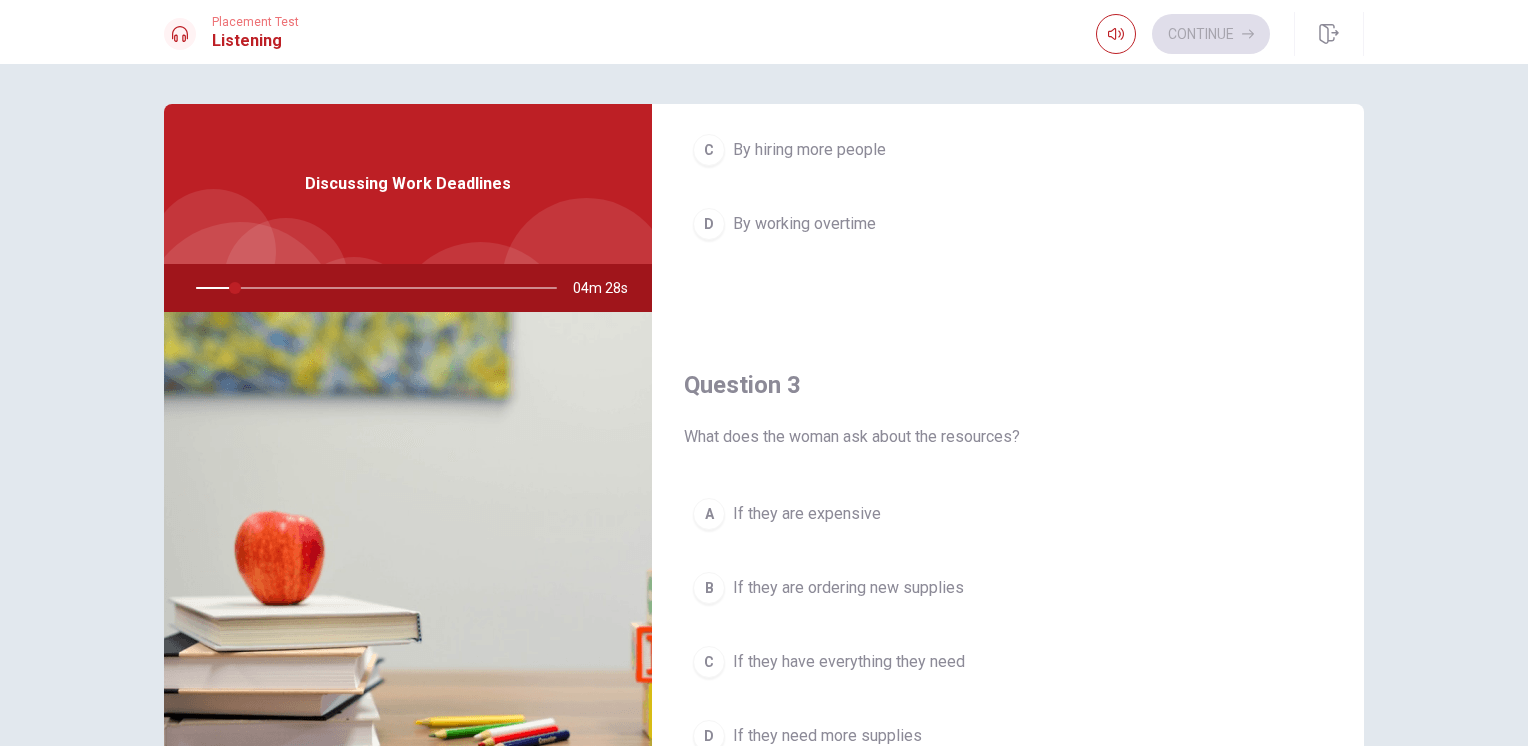 drag, startPoint x: 1360, startPoint y: 428, endPoint x: 1358, endPoint y: 198, distance: 230.0087 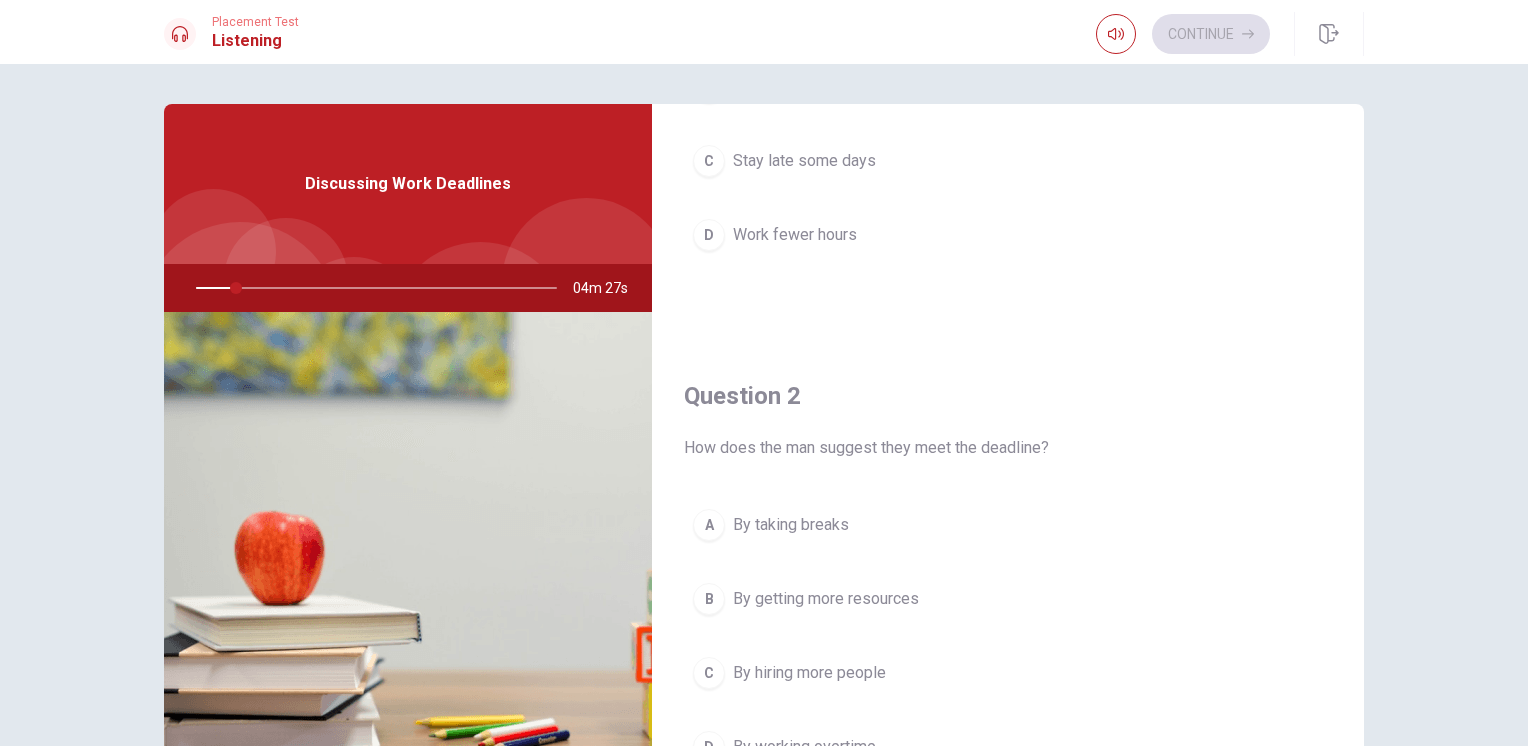 scroll, scrollTop: 0, scrollLeft: 0, axis: both 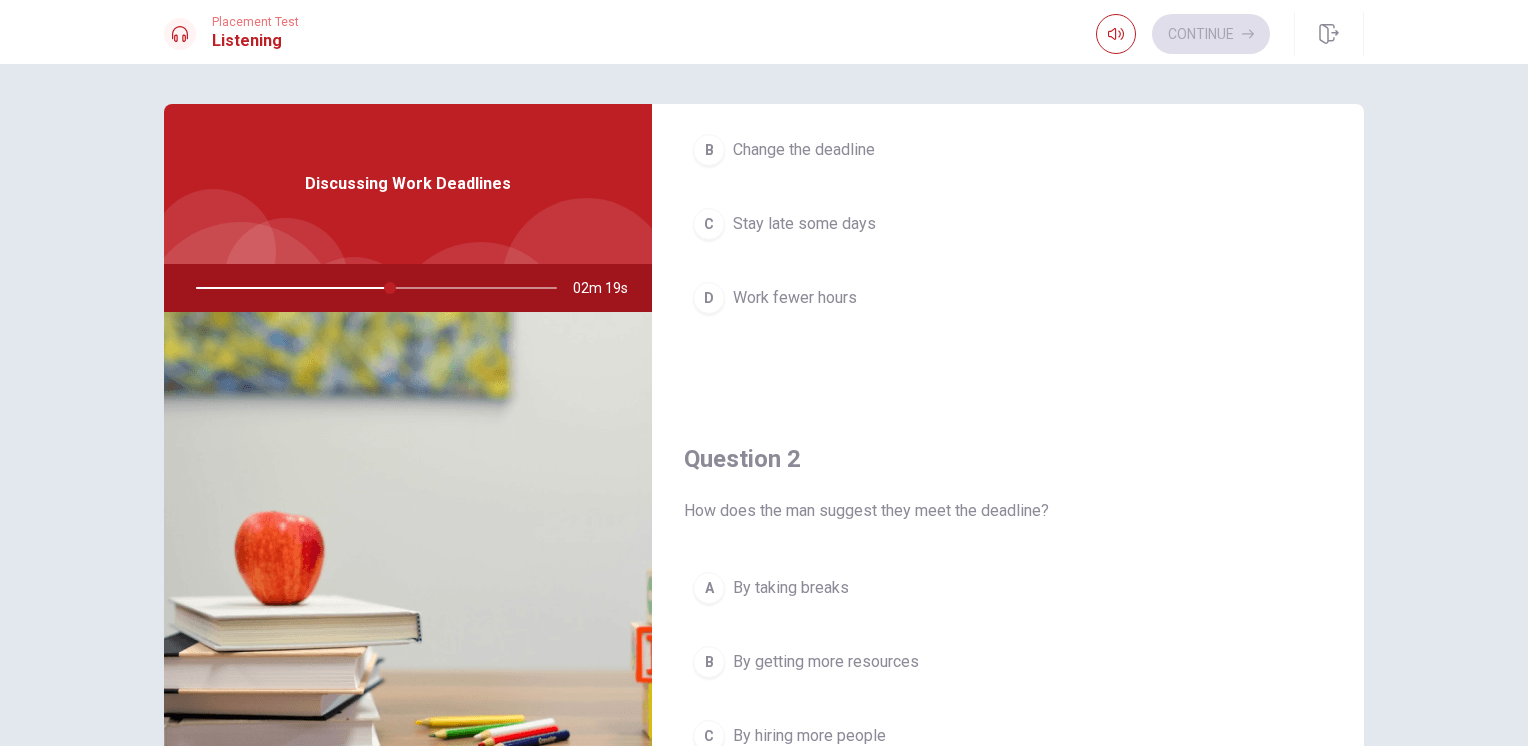drag, startPoint x: 385, startPoint y: 290, endPoint x: 368, endPoint y: 290, distance: 17 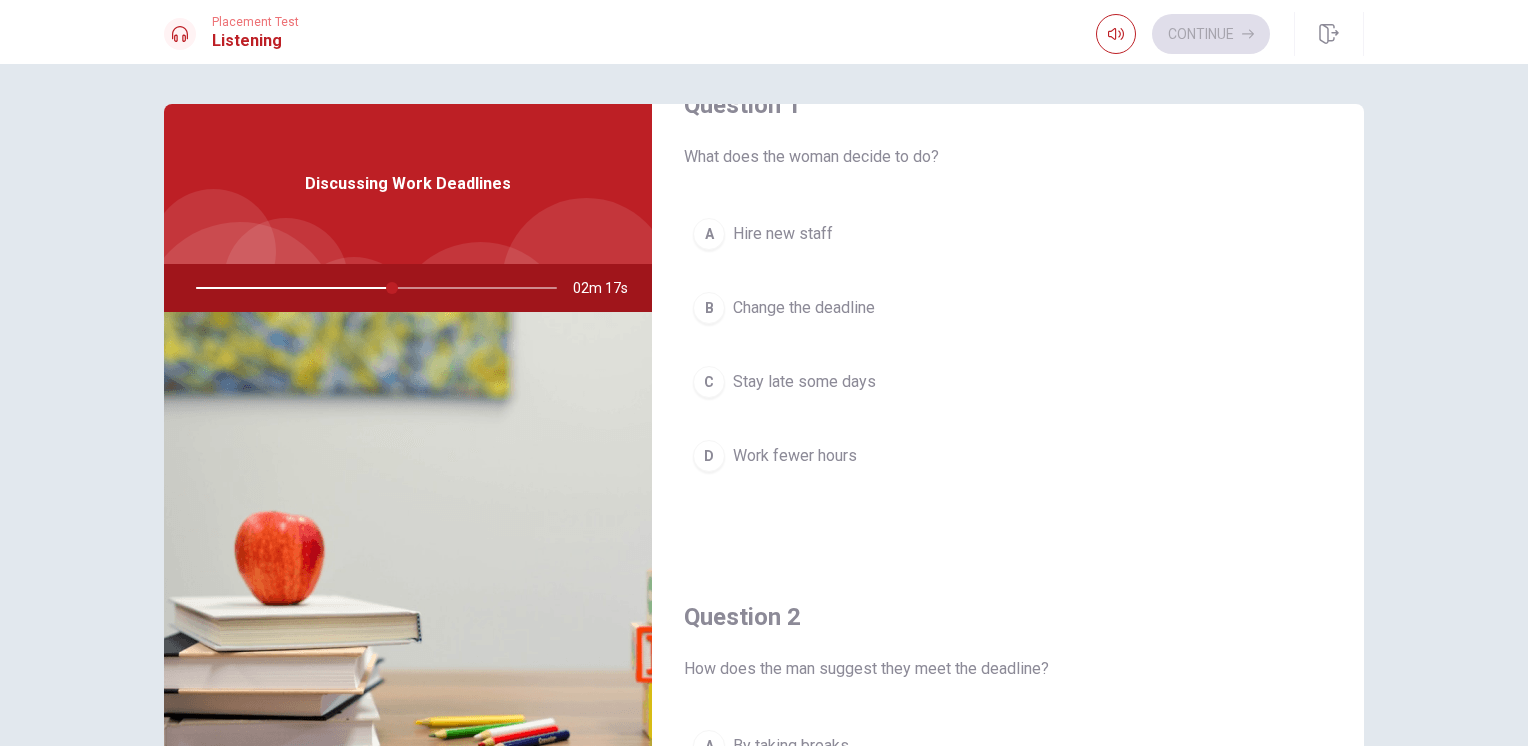 scroll, scrollTop: 0, scrollLeft: 0, axis: both 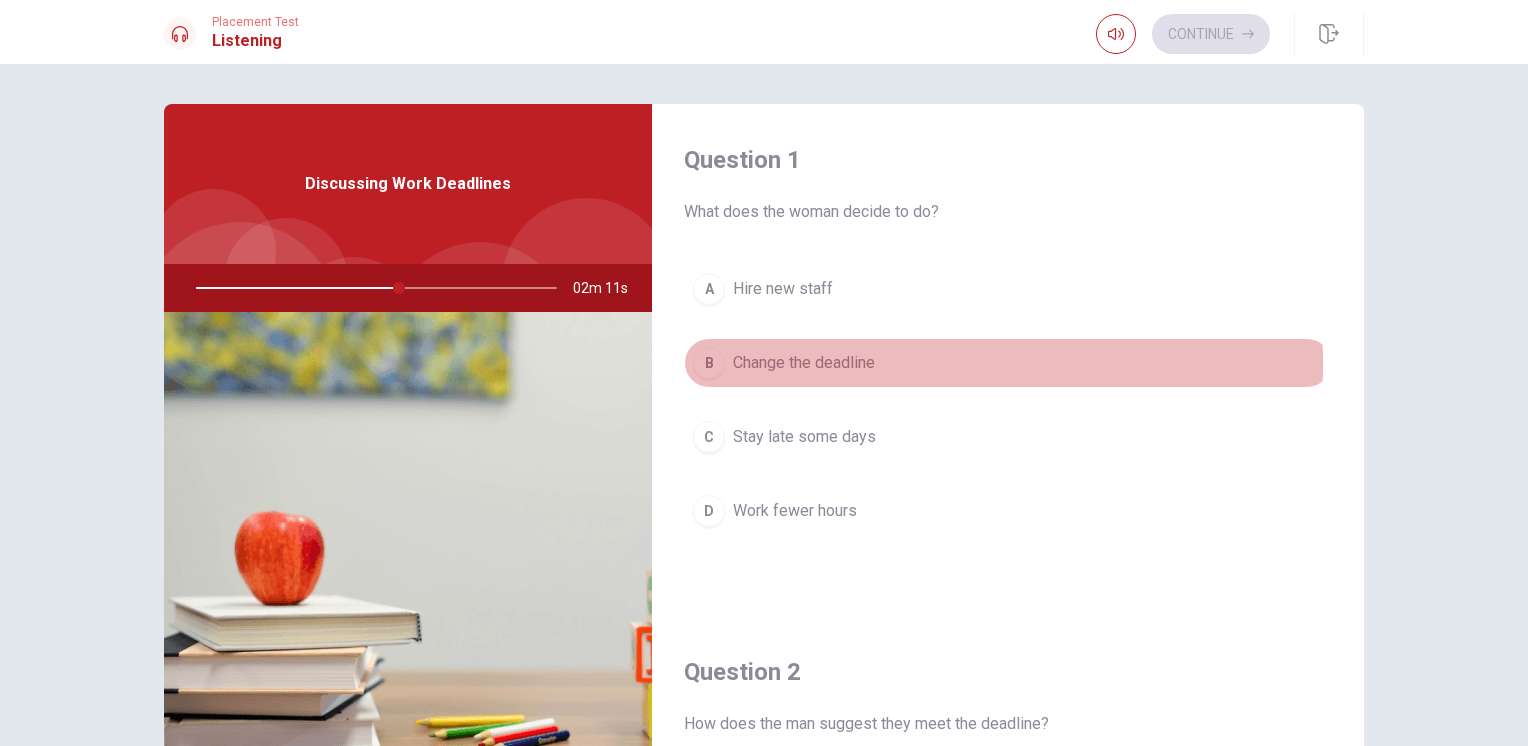 click on "Change the deadline" at bounding box center (804, 363) 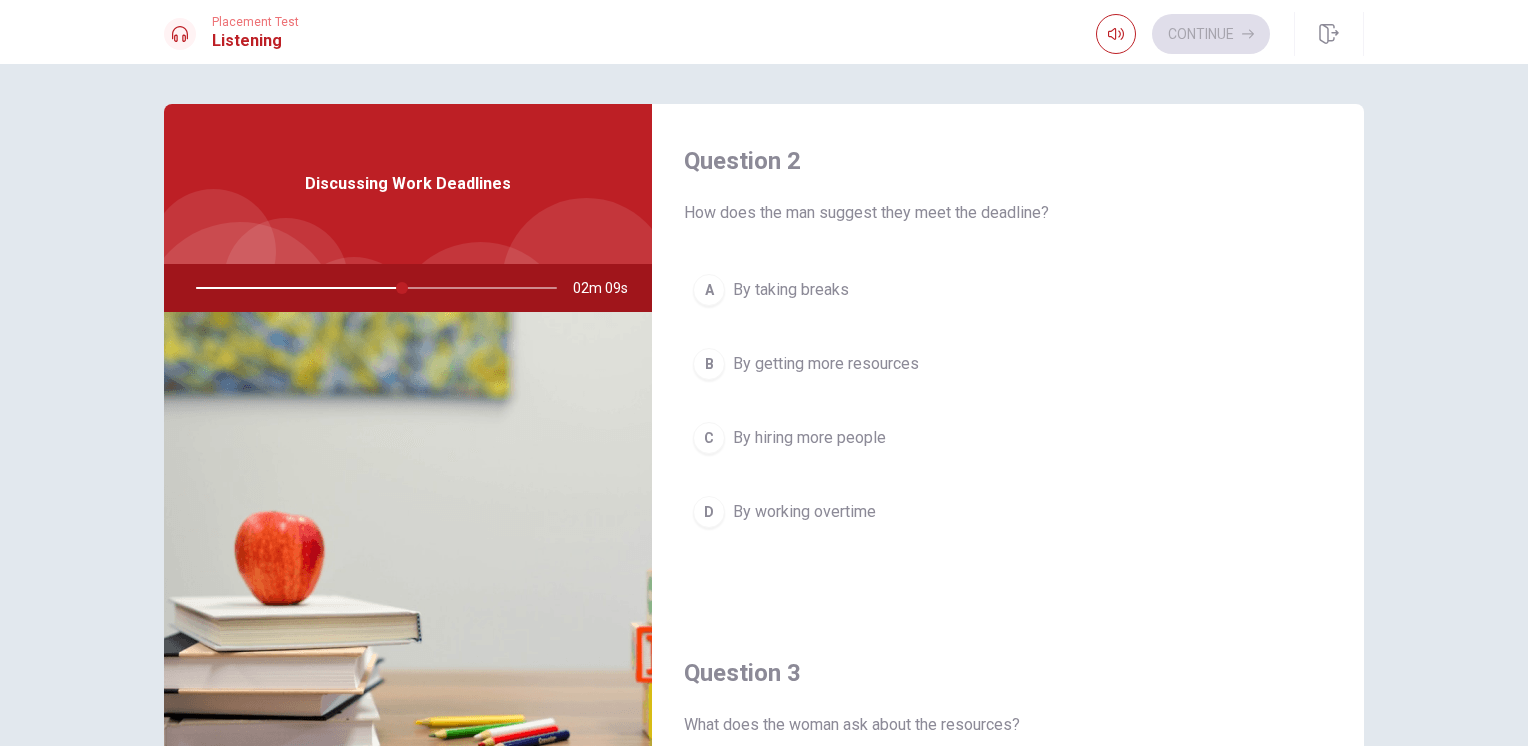 scroll, scrollTop: 541, scrollLeft: 0, axis: vertical 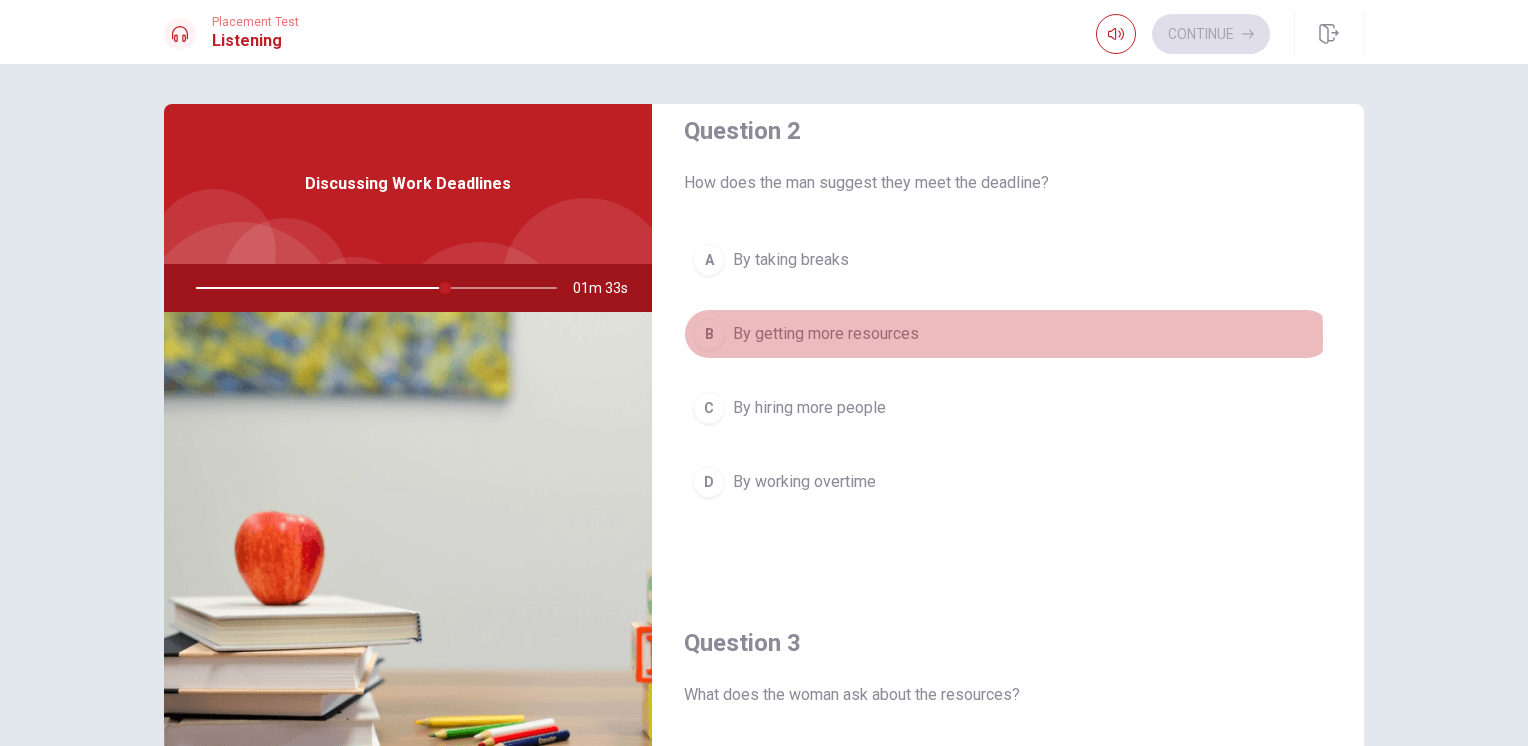 click on "By getting more resources" at bounding box center (826, 334) 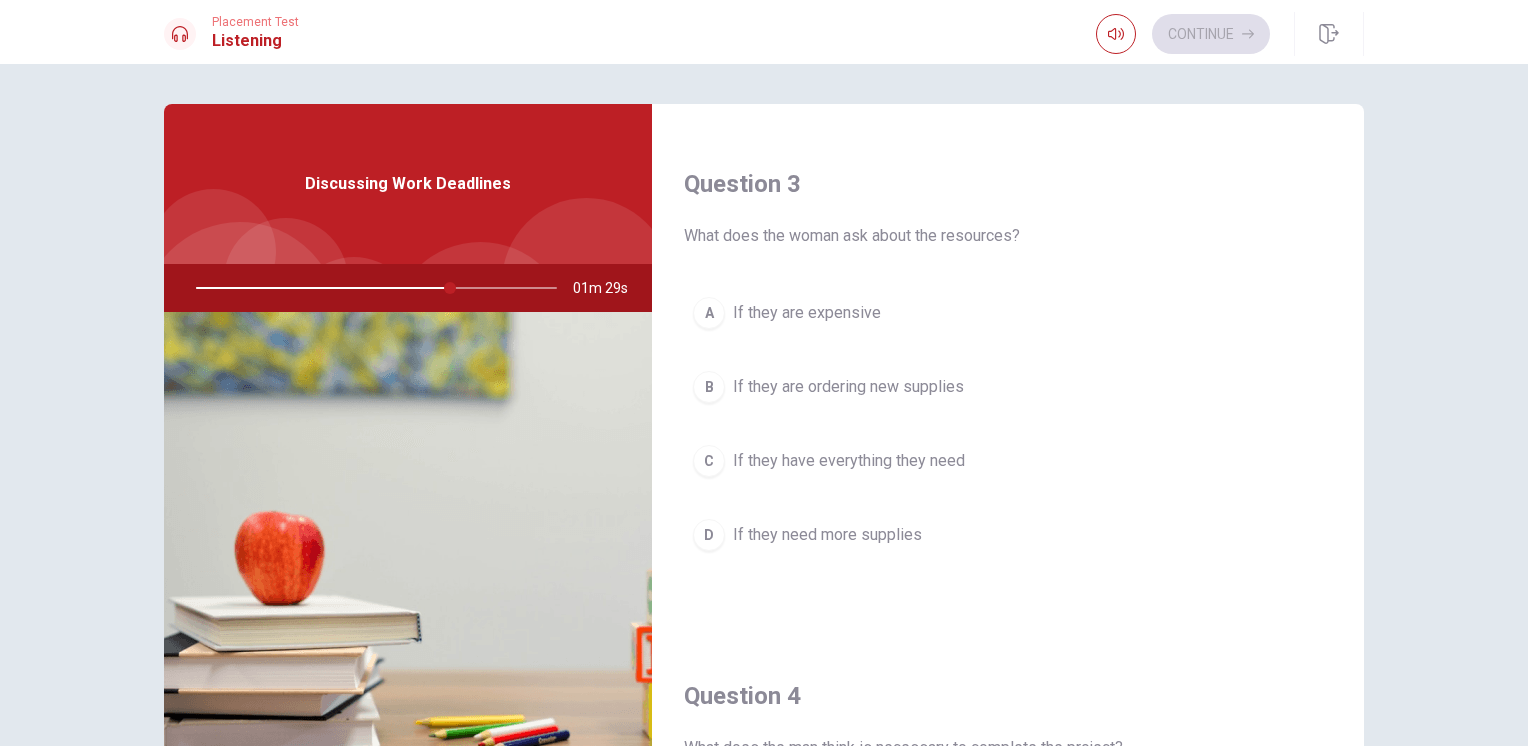 scroll, scrollTop: 1006, scrollLeft: 0, axis: vertical 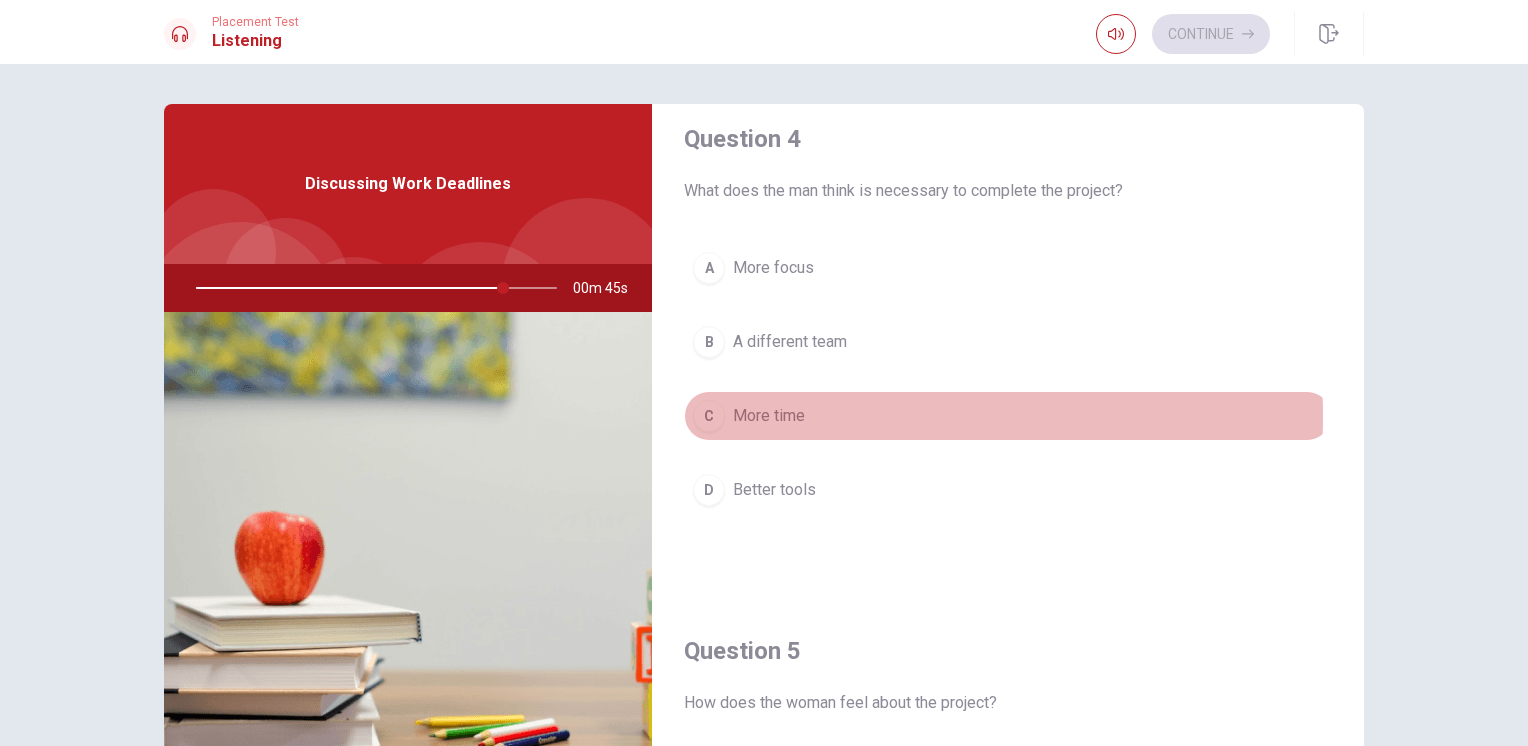 click on "More time" at bounding box center [769, 416] 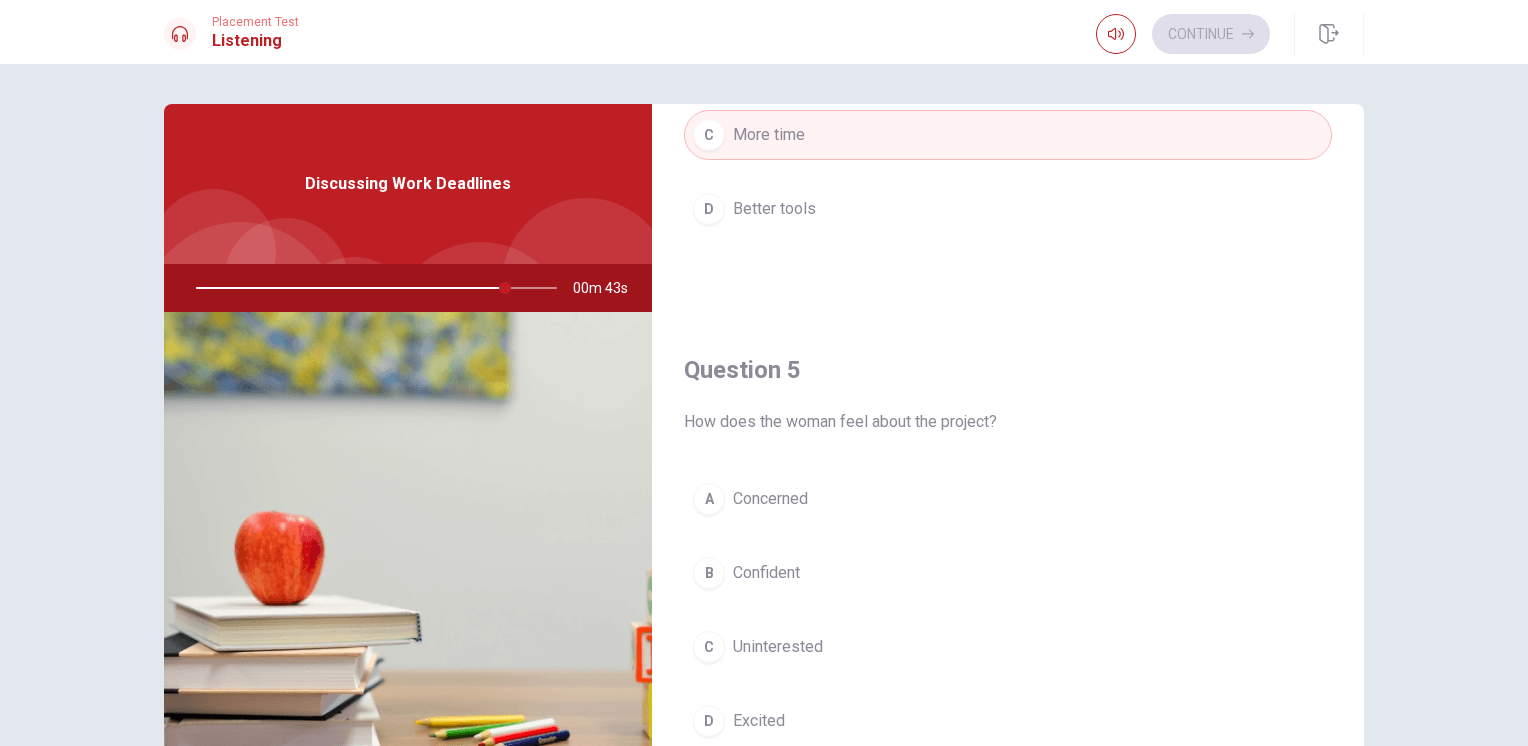 scroll, scrollTop: 1856, scrollLeft: 0, axis: vertical 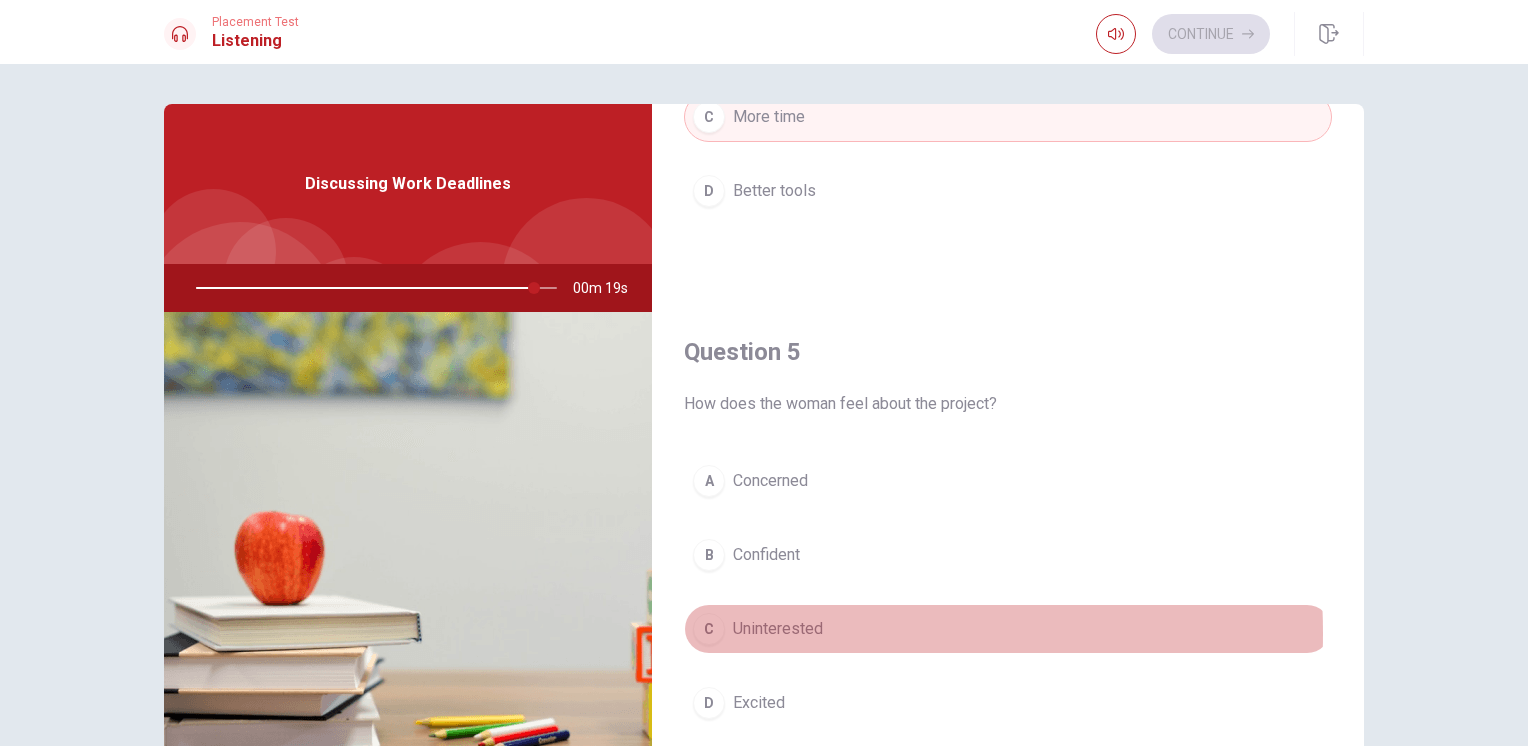 click on "Uninterested" at bounding box center [778, 629] 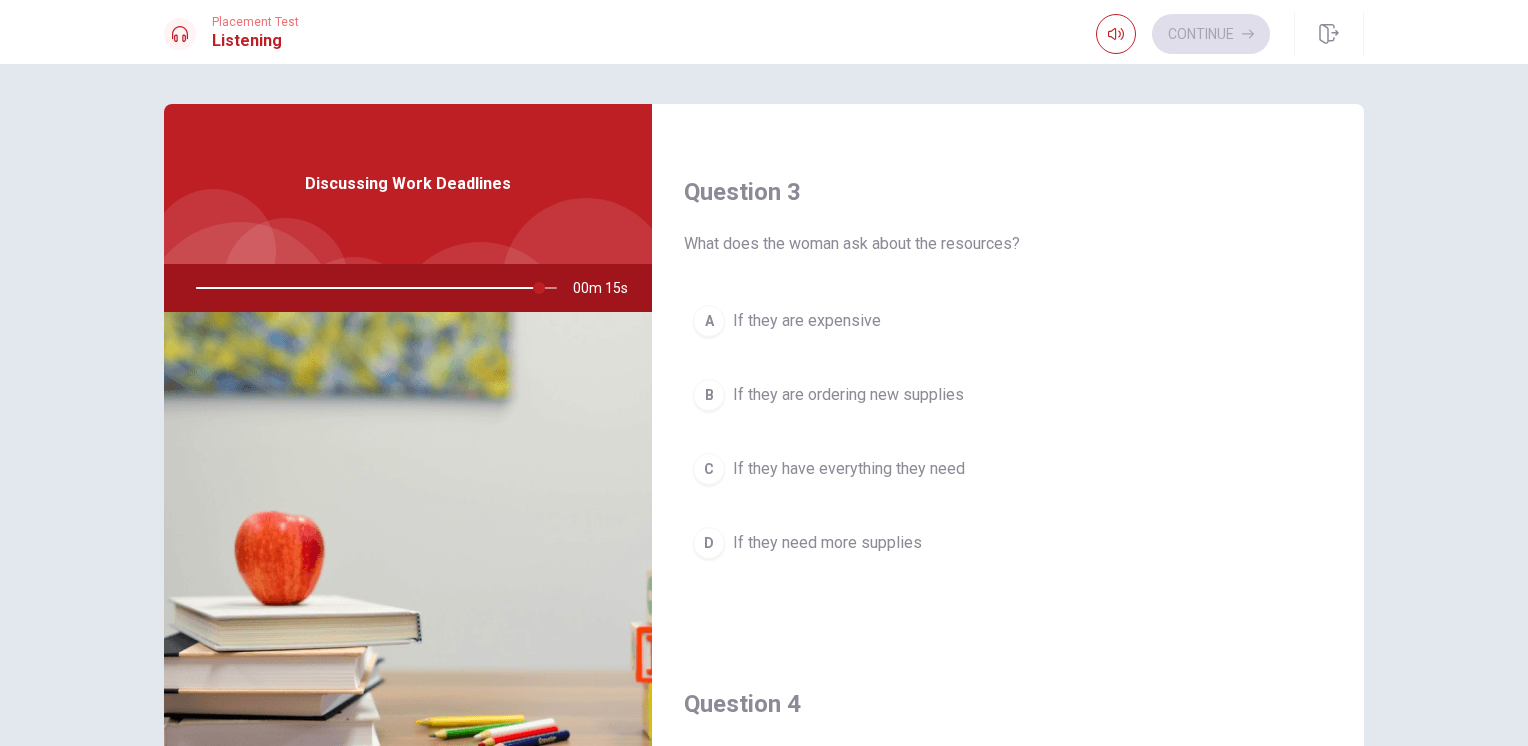 scroll, scrollTop: 989, scrollLeft: 0, axis: vertical 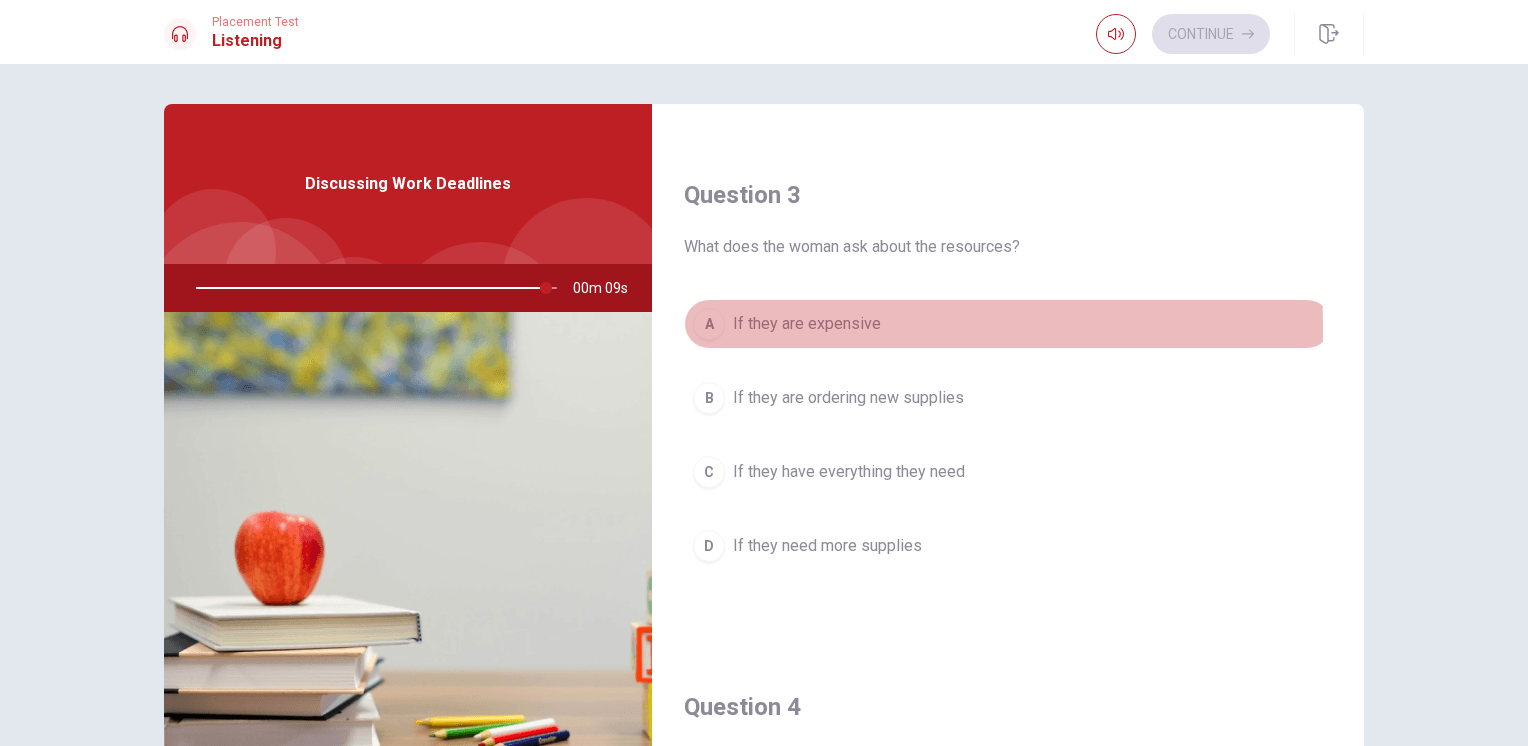 click on "A" at bounding box center [709, 324] 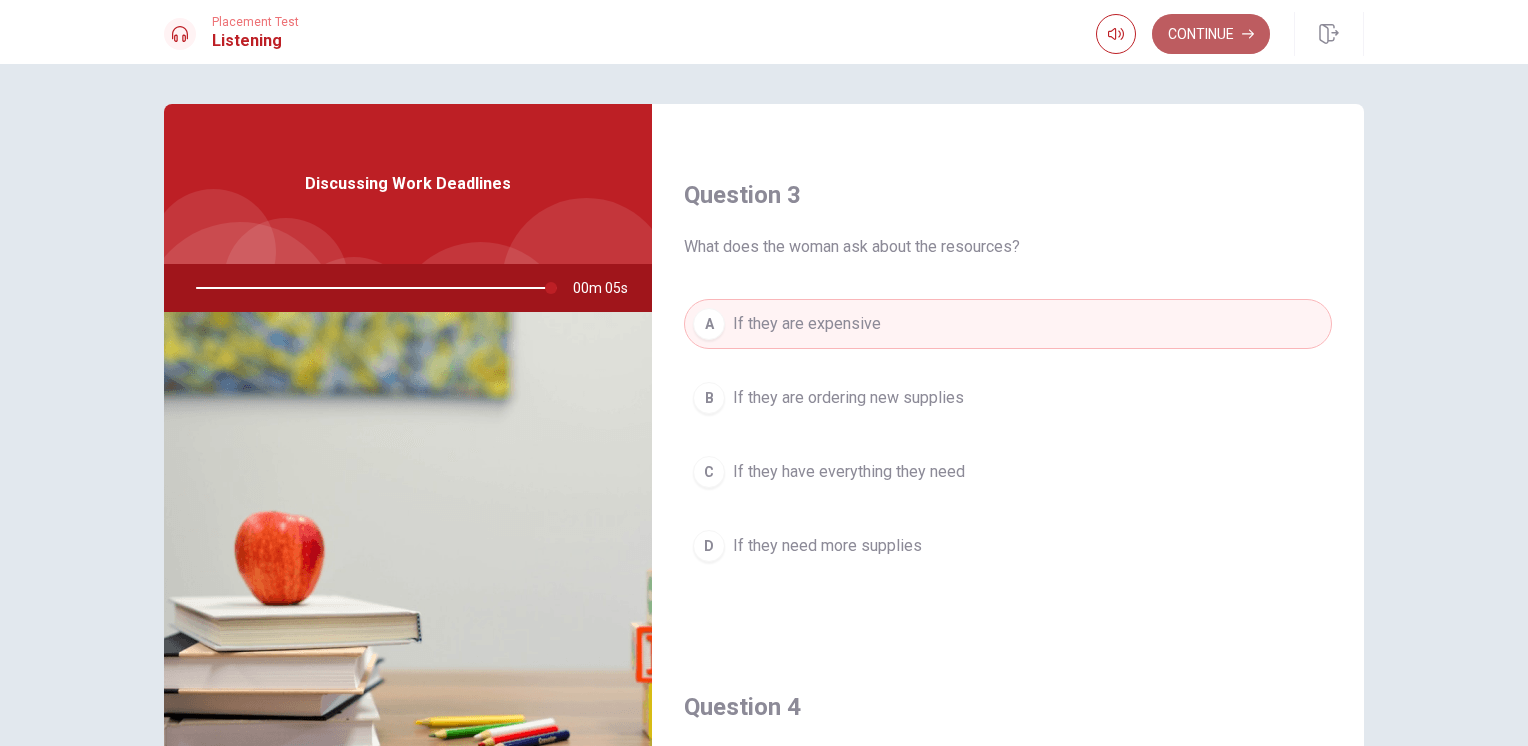 click on "Continue" at bounding box center [1211, 34] 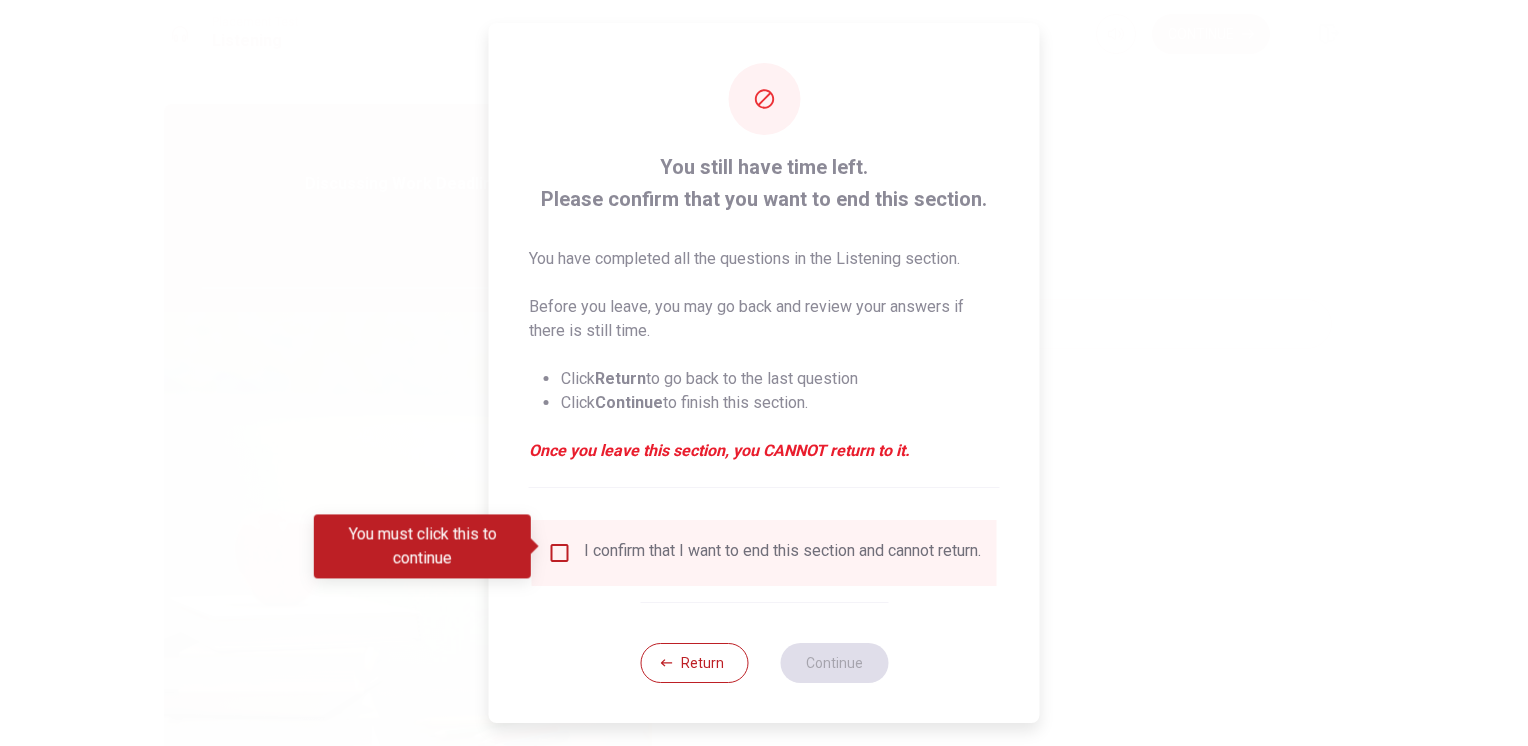 type on "0" 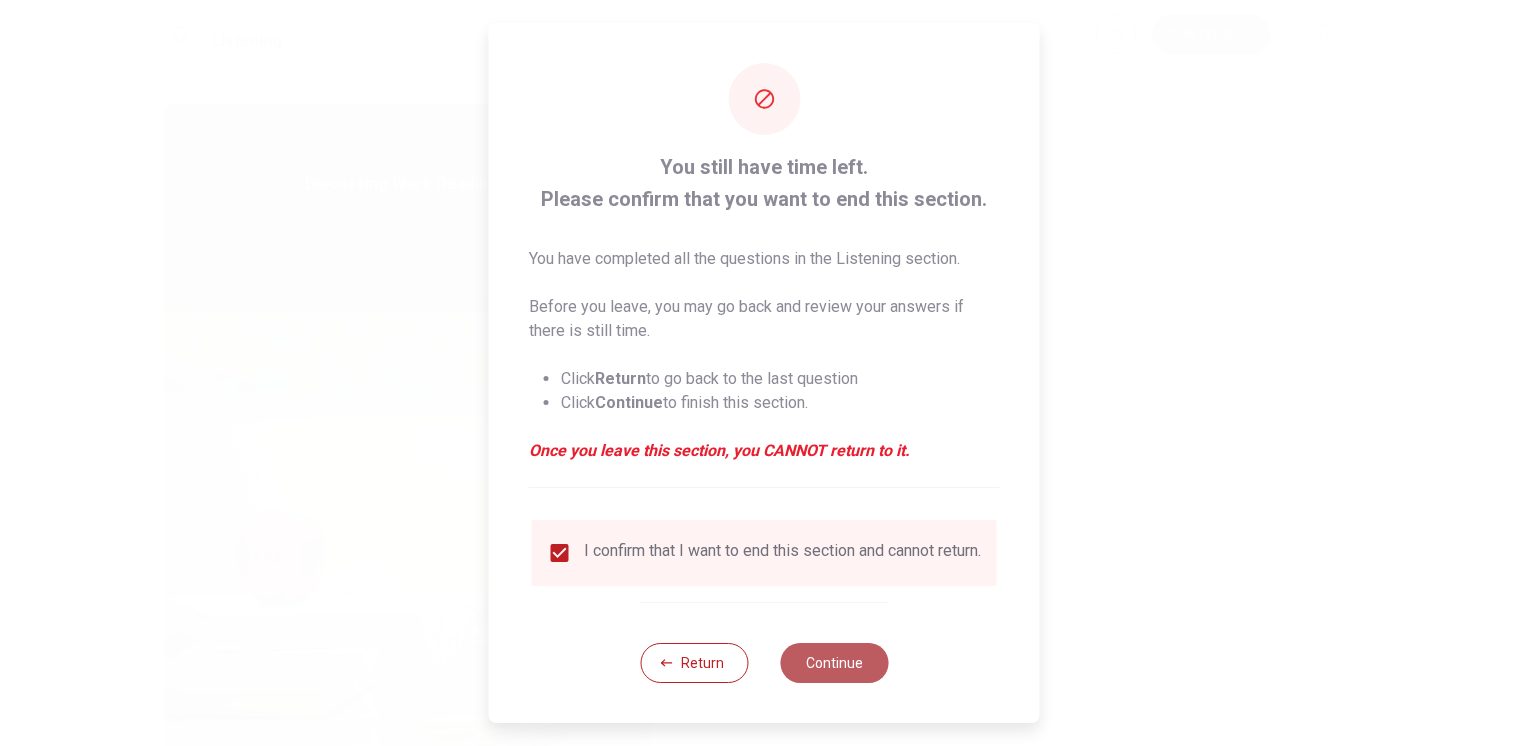 click on "Continue" at bounding box center [834, 663] 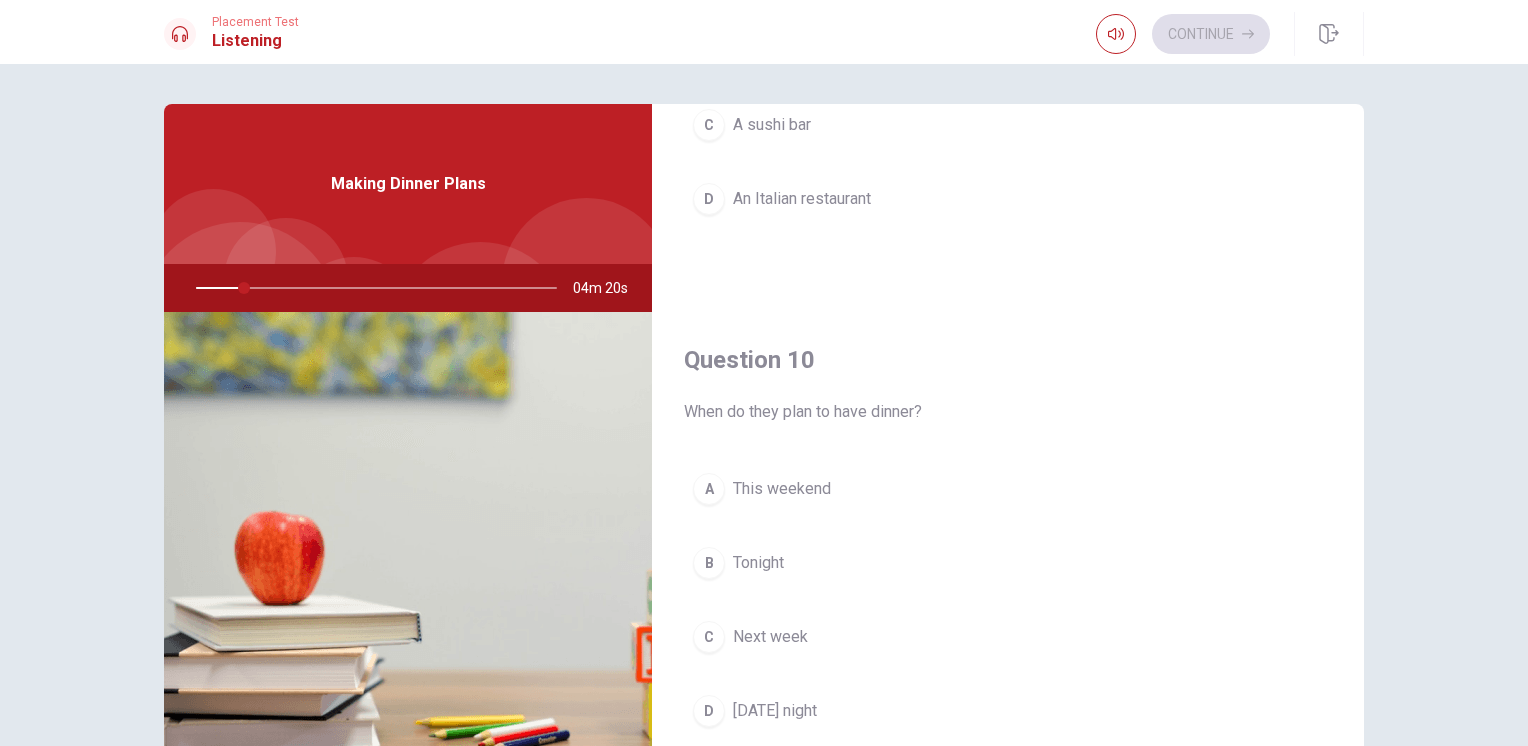 scroll, scrollTop: 1856, scrollLeft: 0, axis: vertical 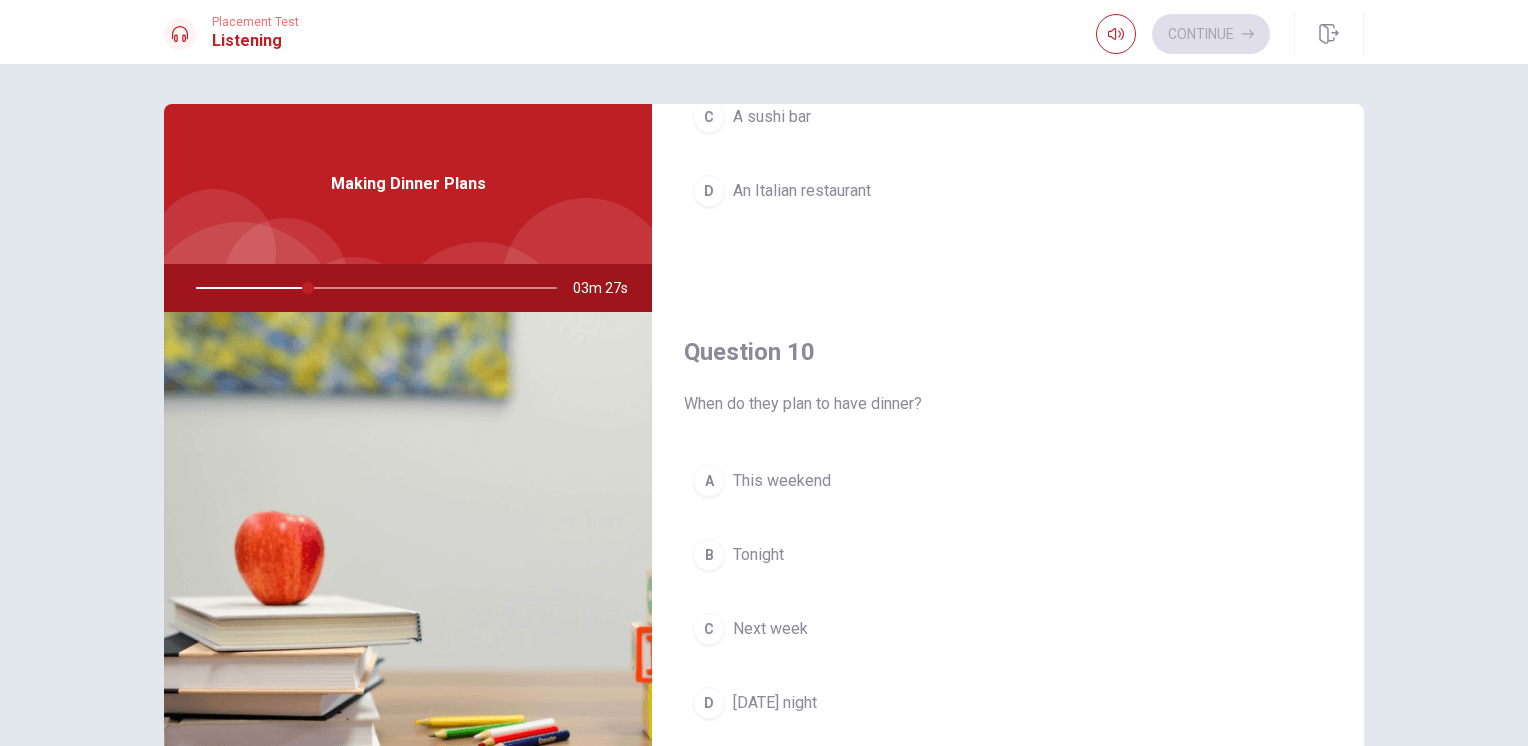 click on "D [DATE] night" at bounding box center [1008, 703] 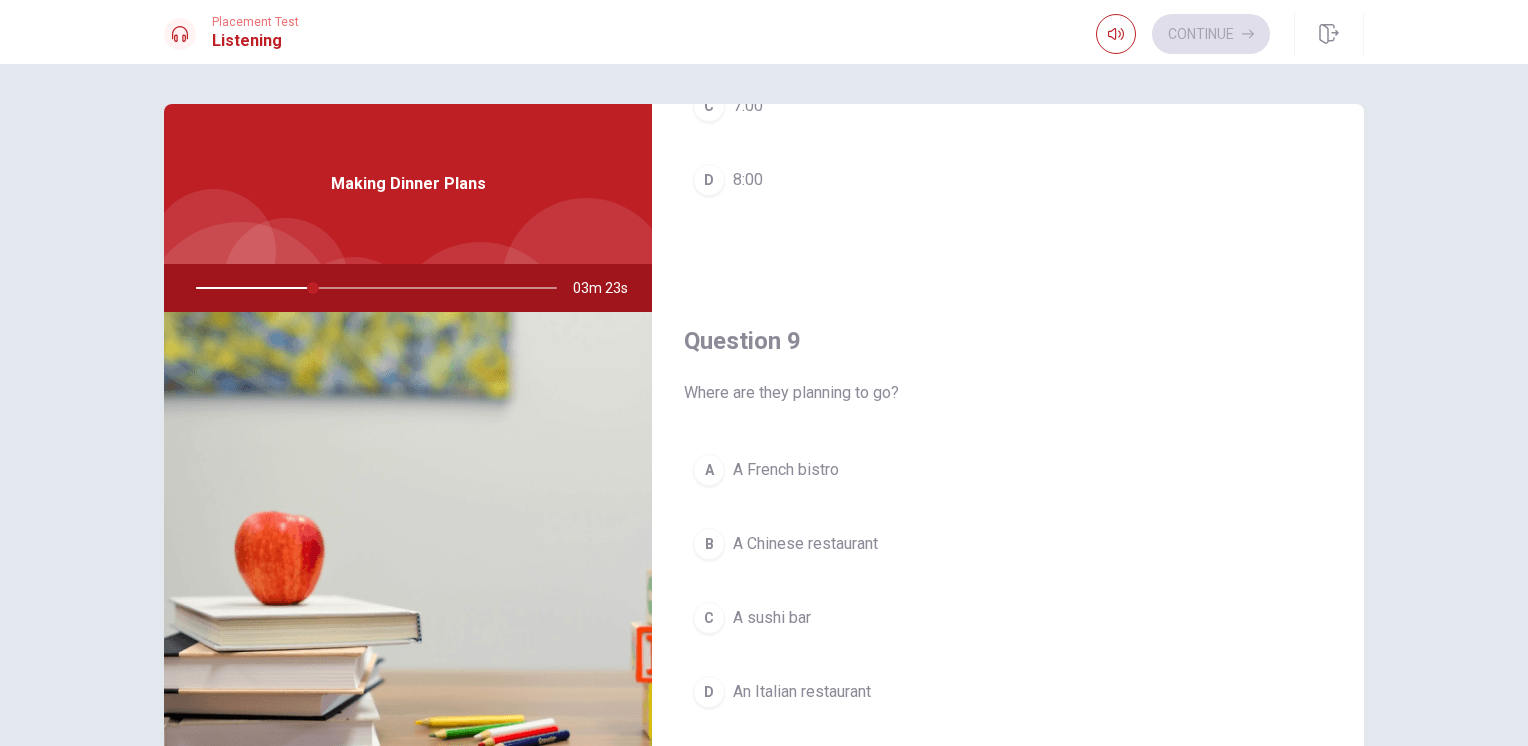 scroll, scrollTop: 1352, scrollLeft: 0, axis: vertical 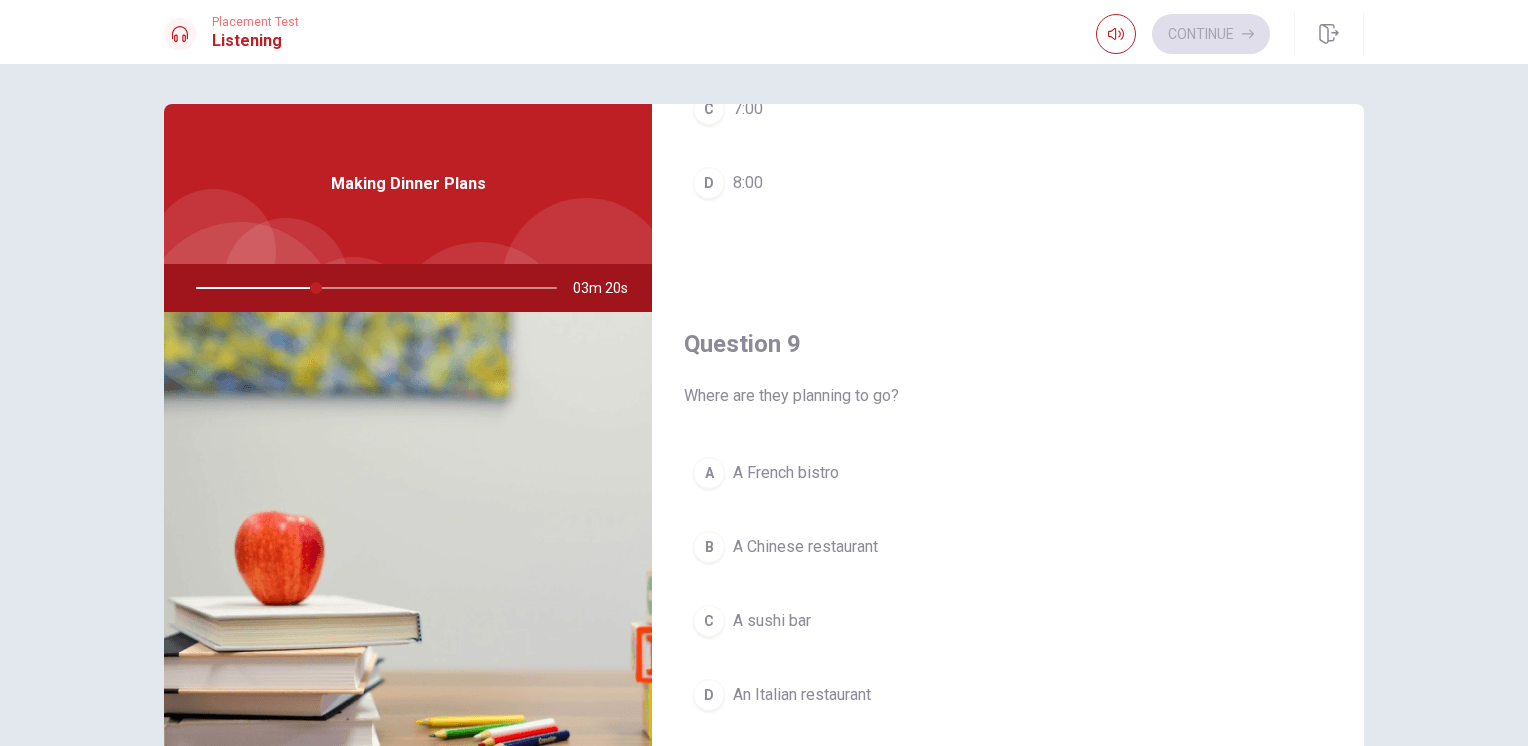 click on "An Italian restaurant" at bounding box center (802, 695) 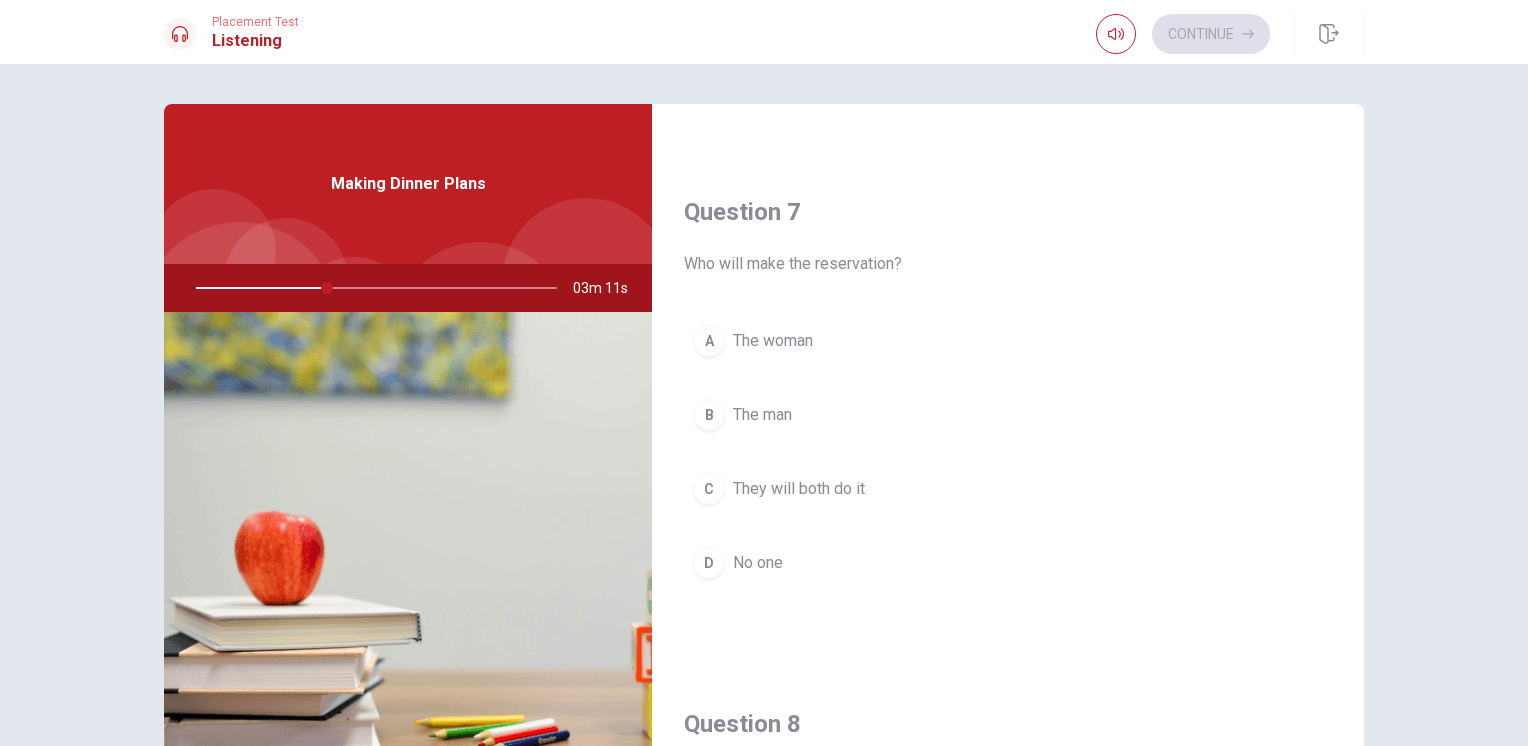scroll, scrollTop: 466, scrollLeft: 0, axis: vertical 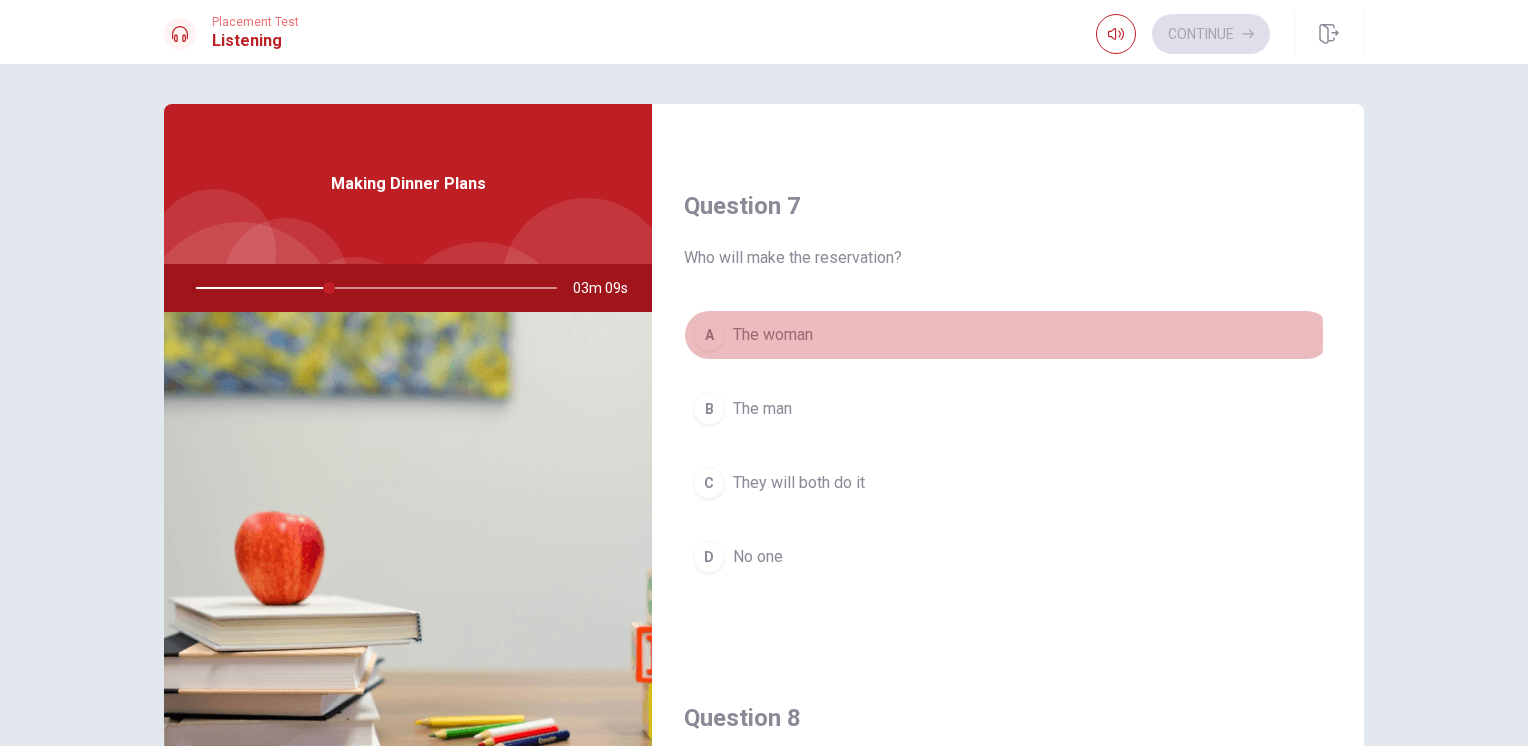 click on "The woman" at bounding box center (773, 335) 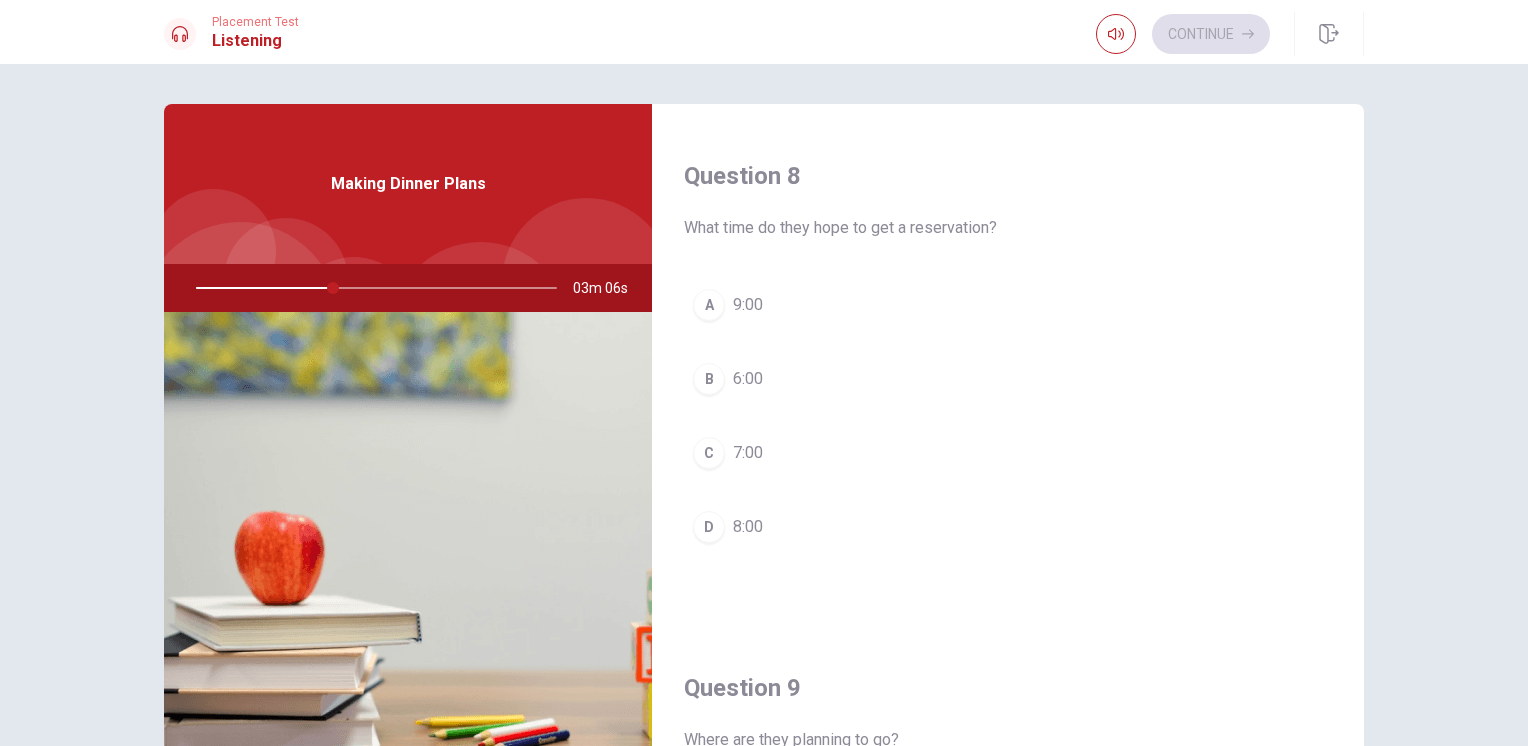 scroll, scrollTop: 1011, scrollLeft: 0, axis: vertical 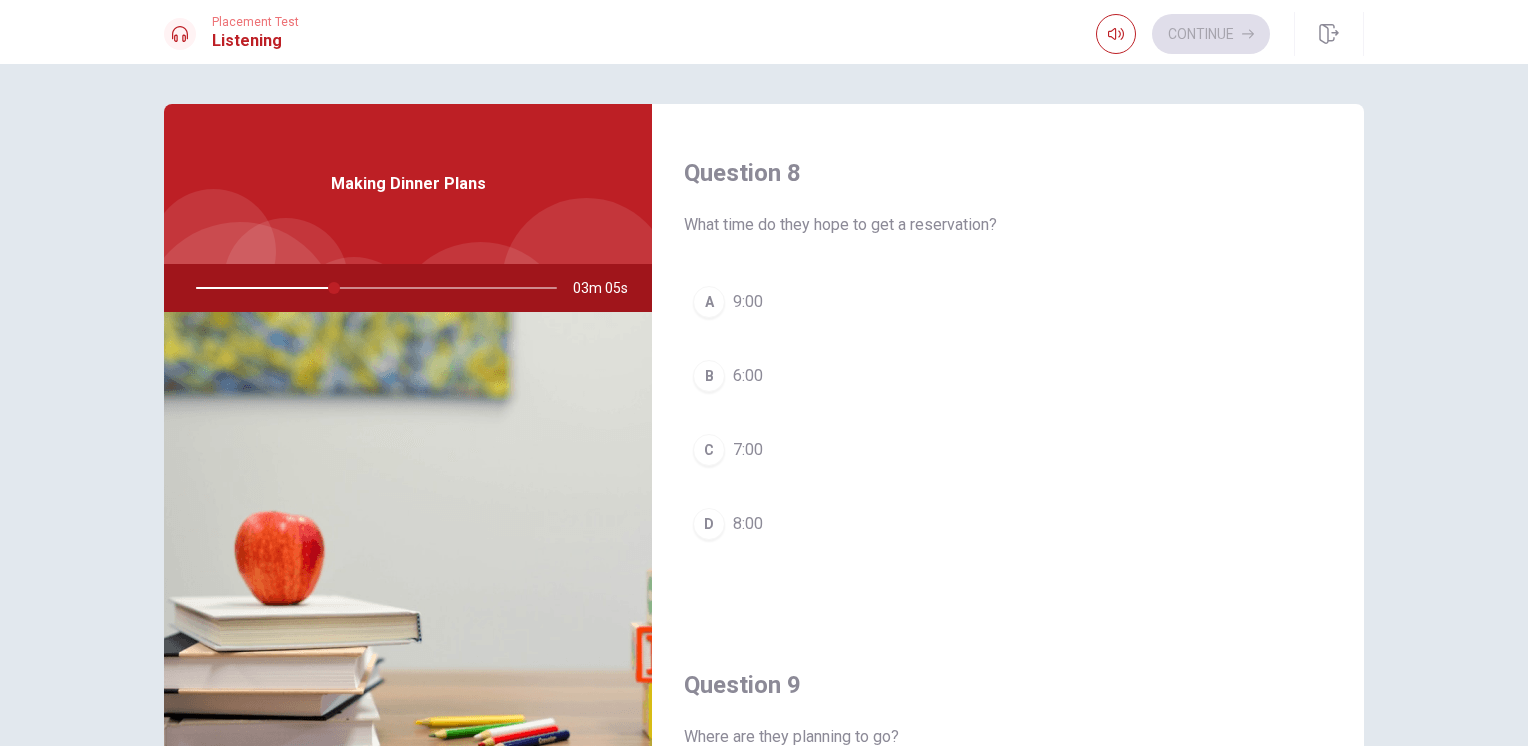 click on "C 7:00" at bounding box center (1008, 450) 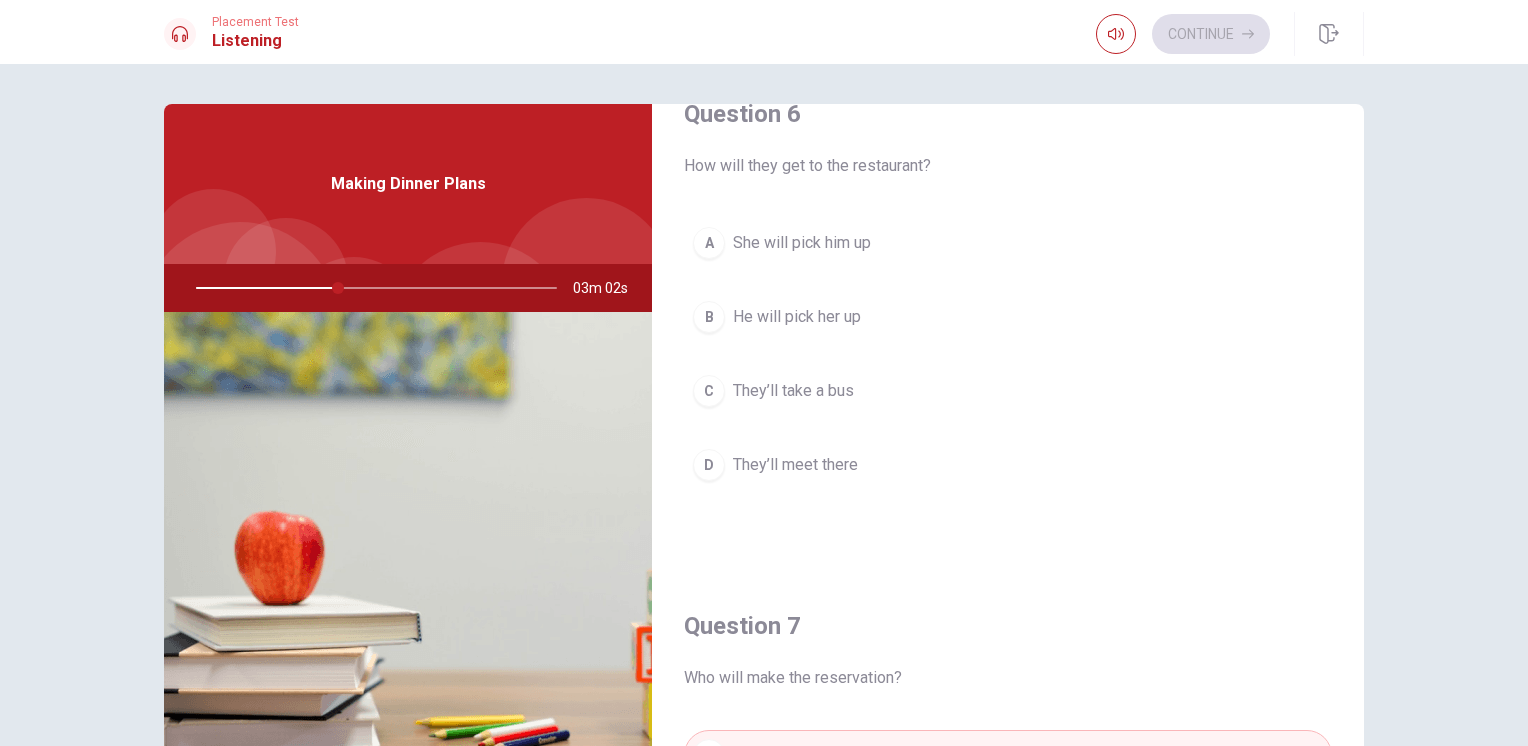 scroll, scrollTop: 30, scrollLeft: 0, axis: vertical 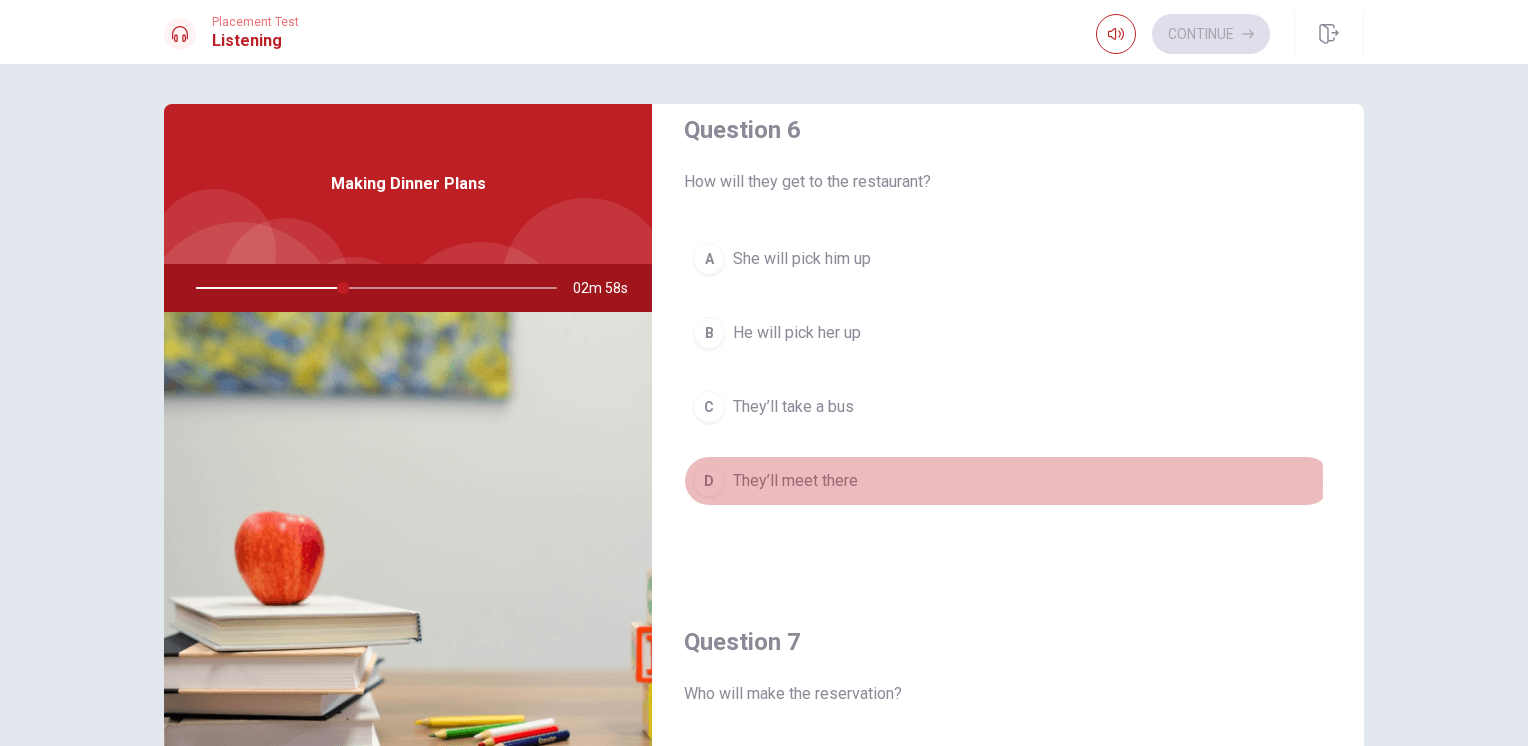 click on "They’ll meet there" at bounding box center (795, 481) 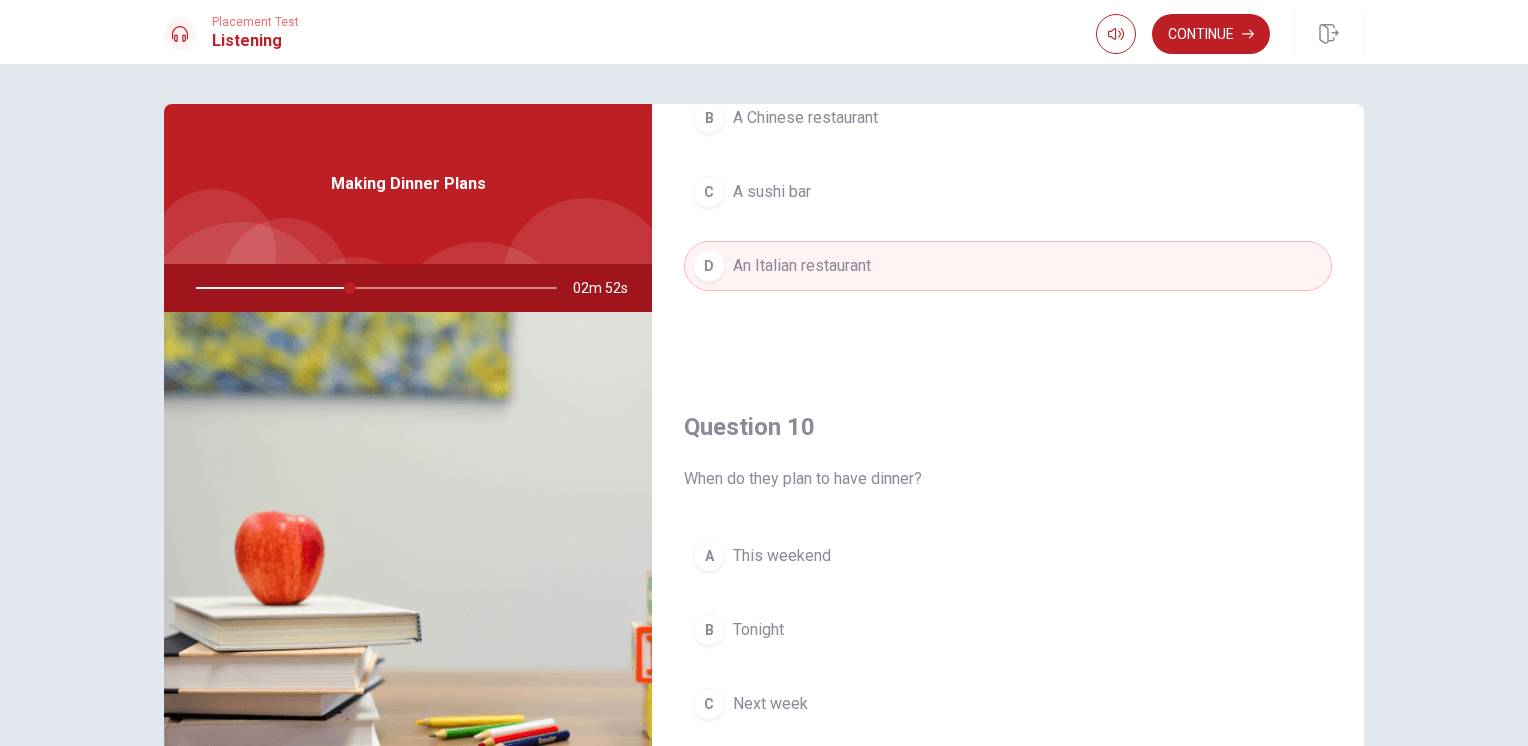 scroll, scrollTop: 1856, scrollLeft: 0, axis: vertical 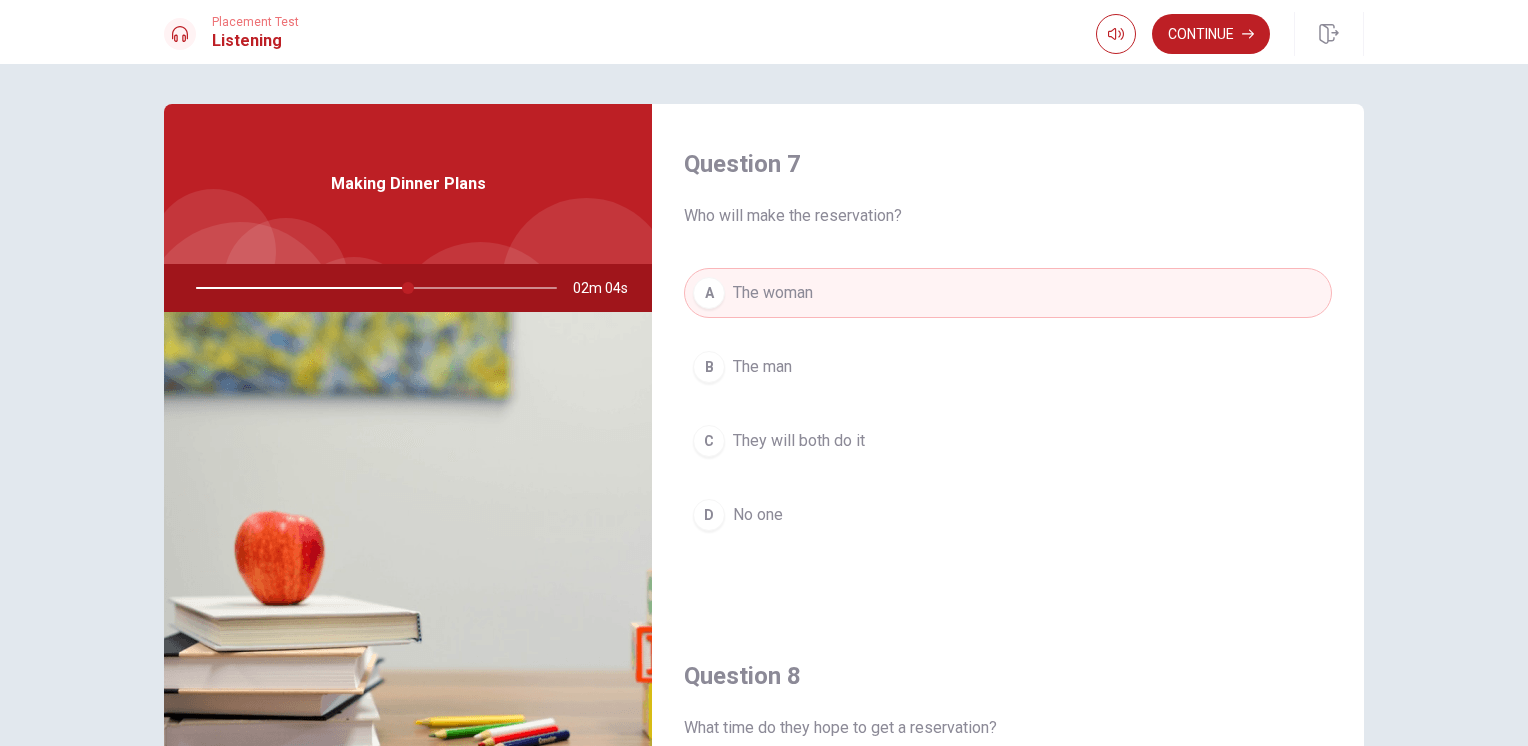click on "C" at bounding box center [709, 441] 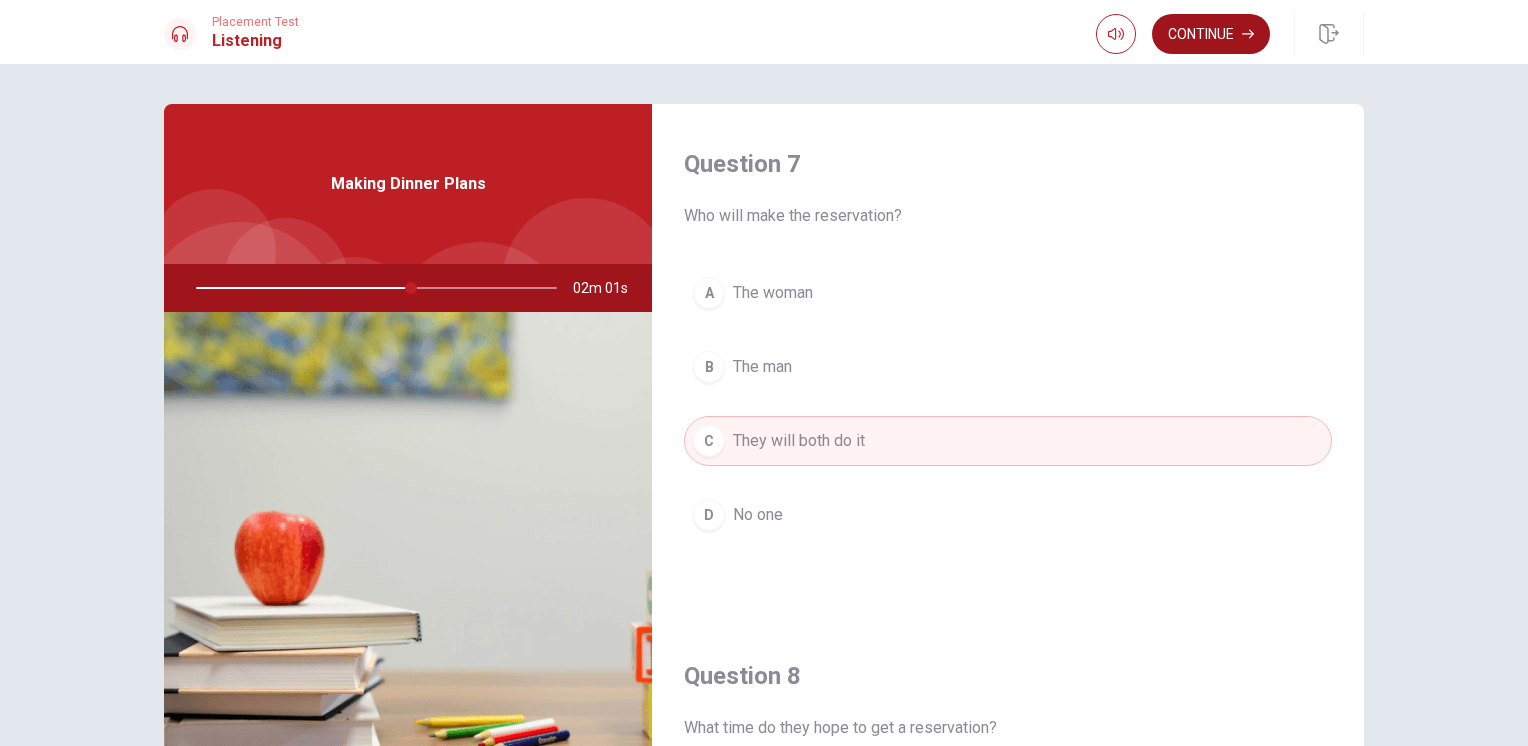 click on "Continue" at bounding box center [1211, 34] 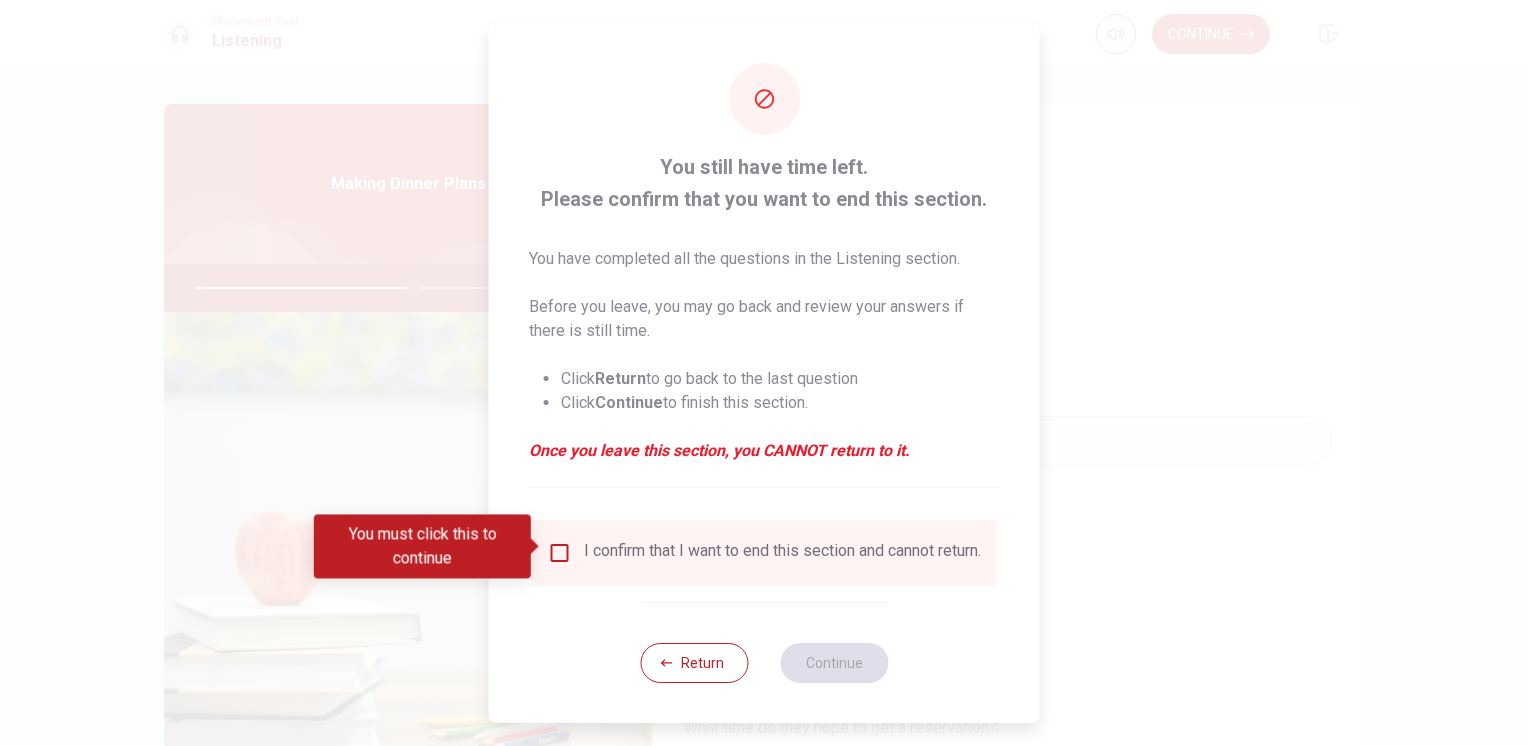 click at bounding box center [560, 553] 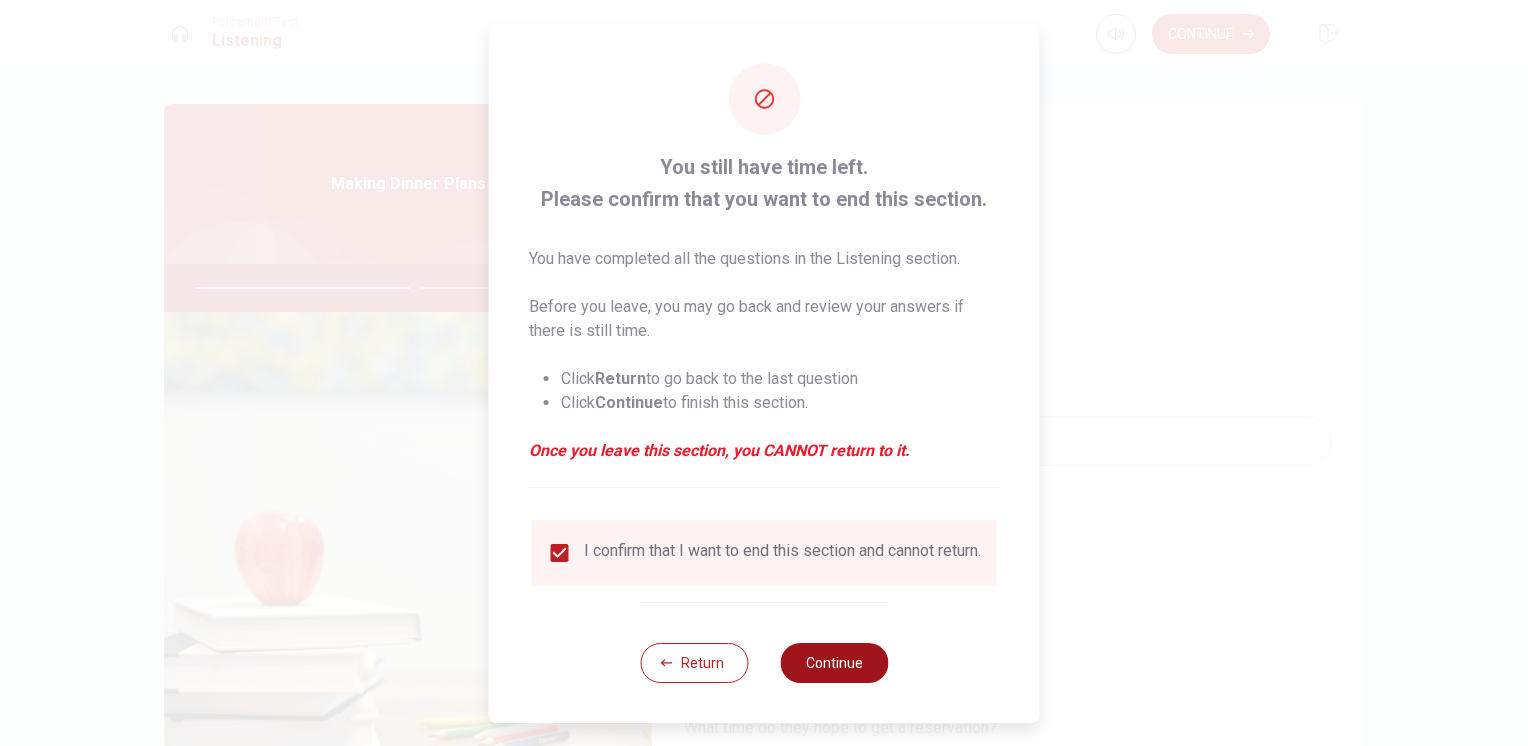 click on "Continue" at bounding box center [834, 663] 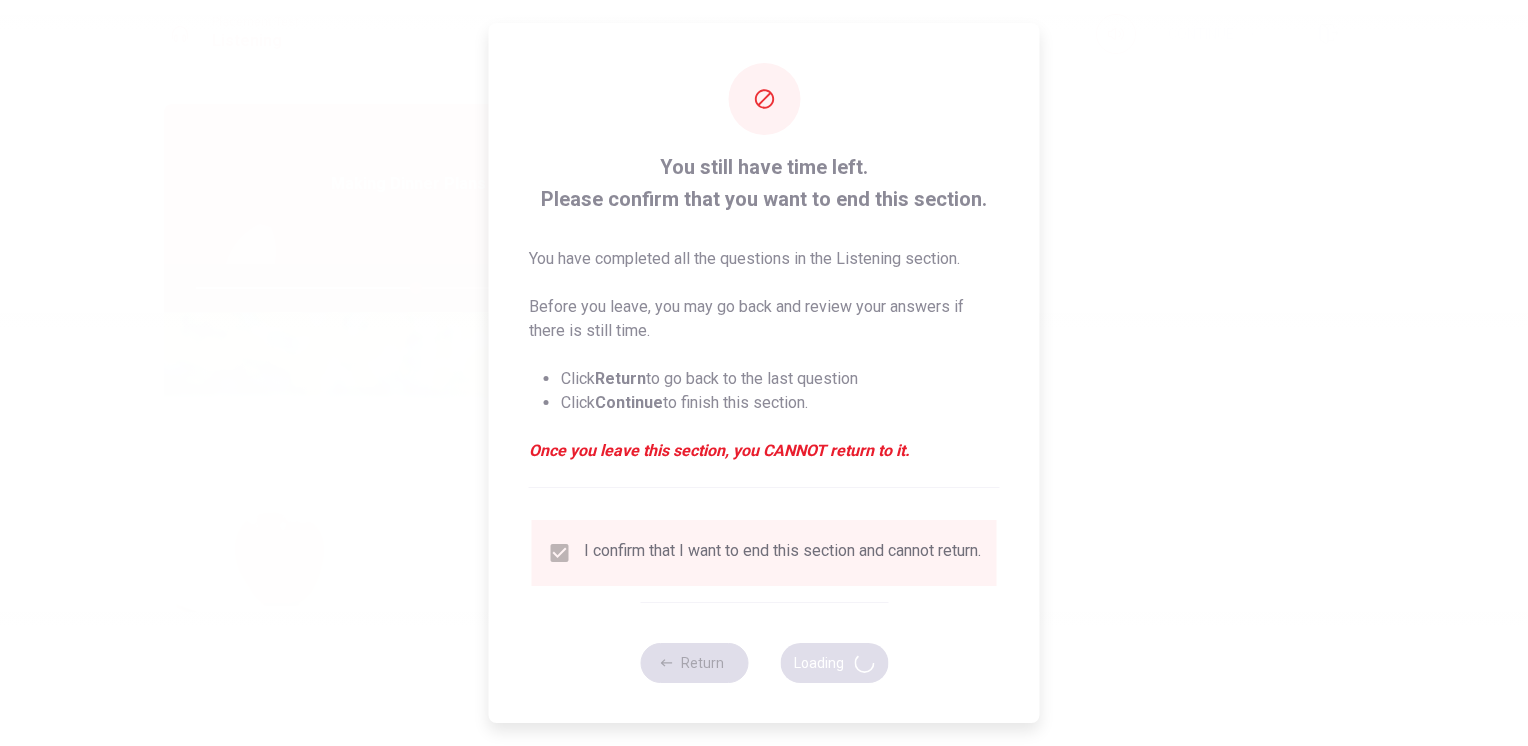 type on "61" 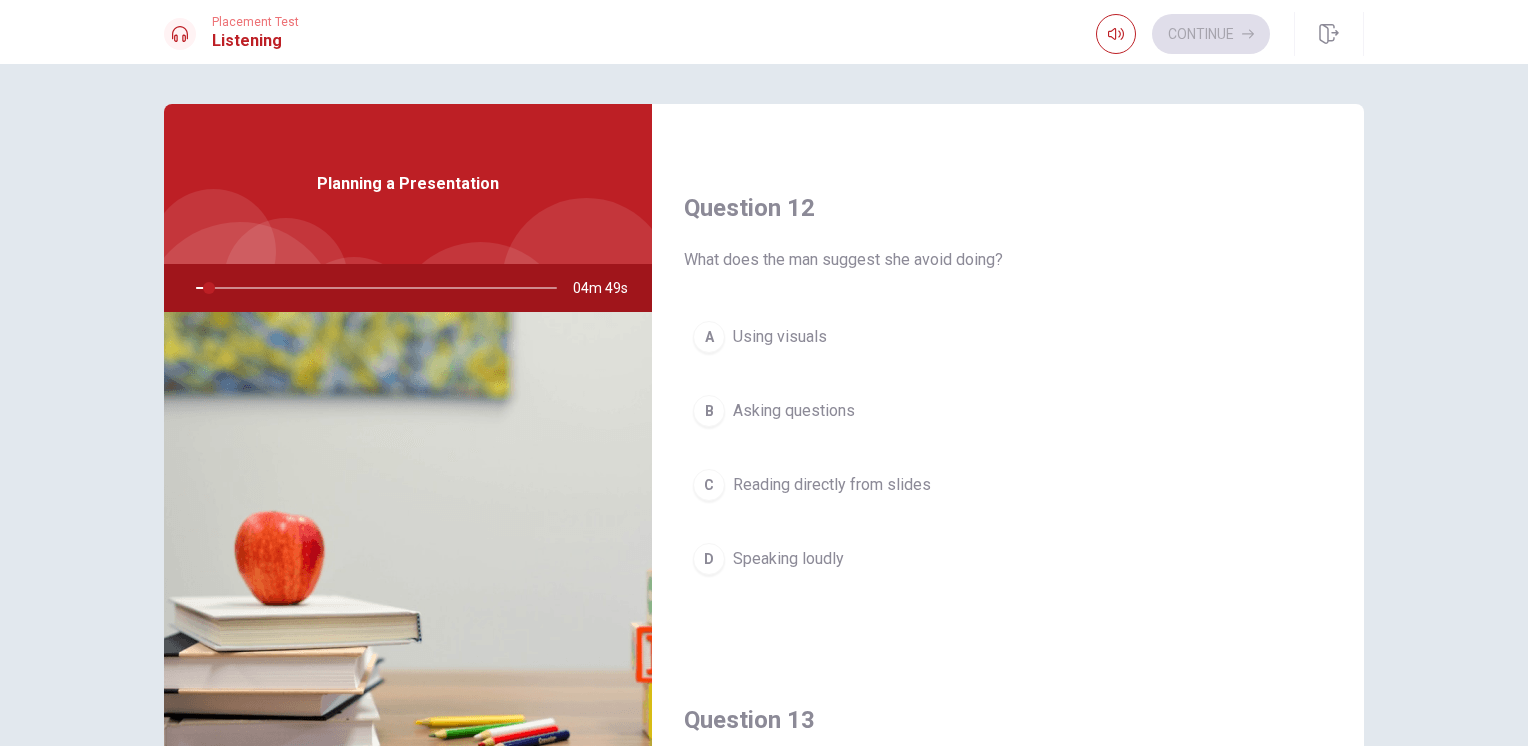 scroll, scrollTop: 468, scrollLeft: 0, axis: vertical 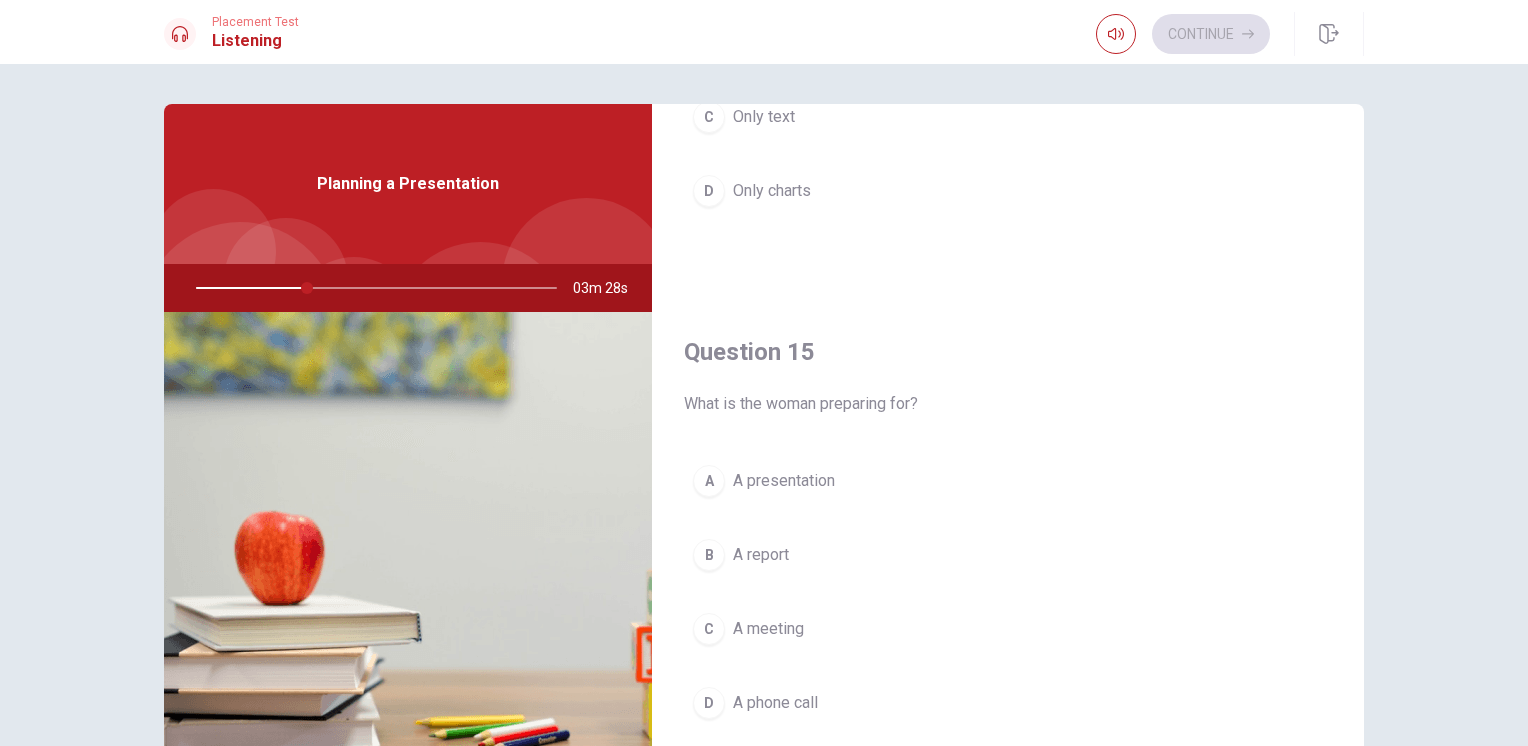 click on "A" at bounding box center [709, 481] 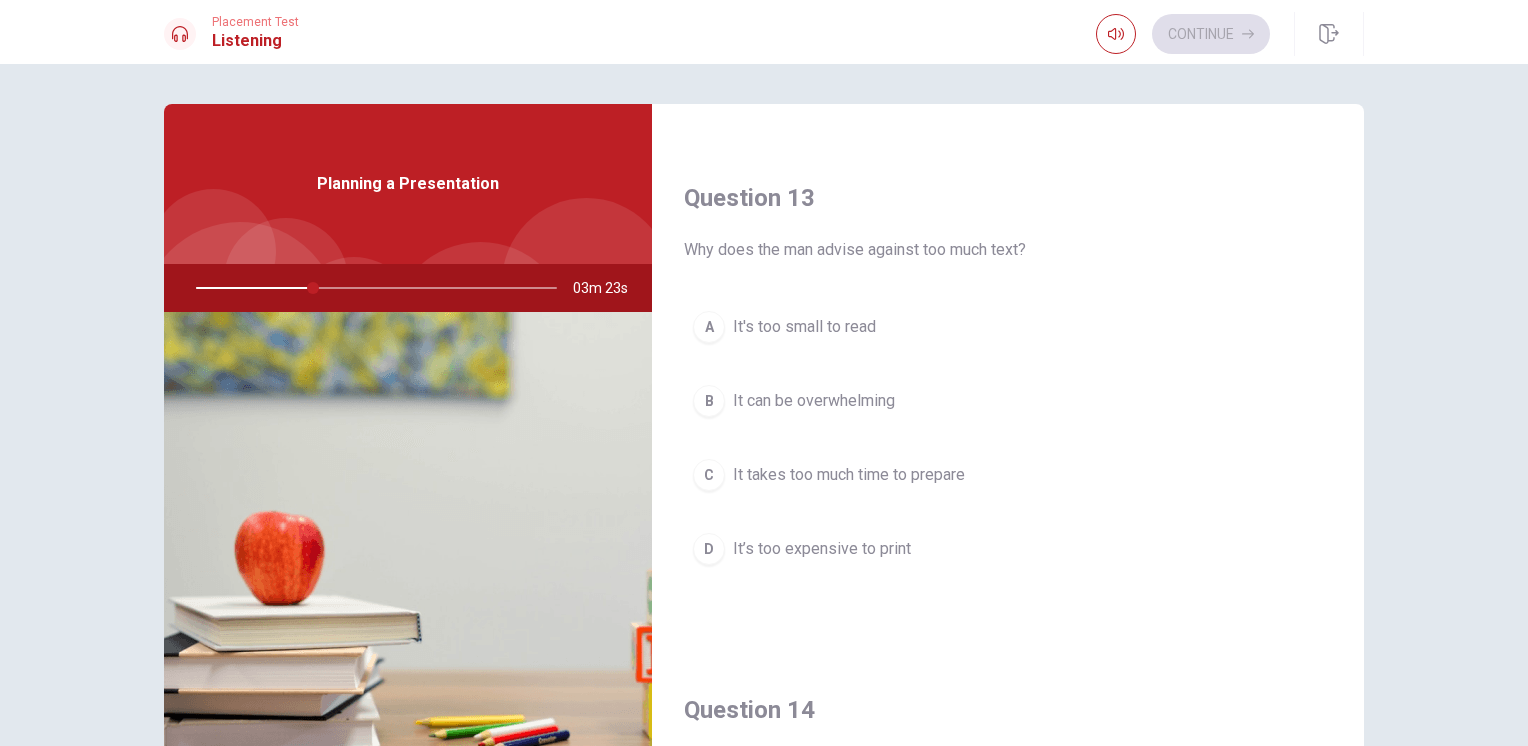 scroll, scrollTop: 952, scrollLeft: 0, axis: vertical 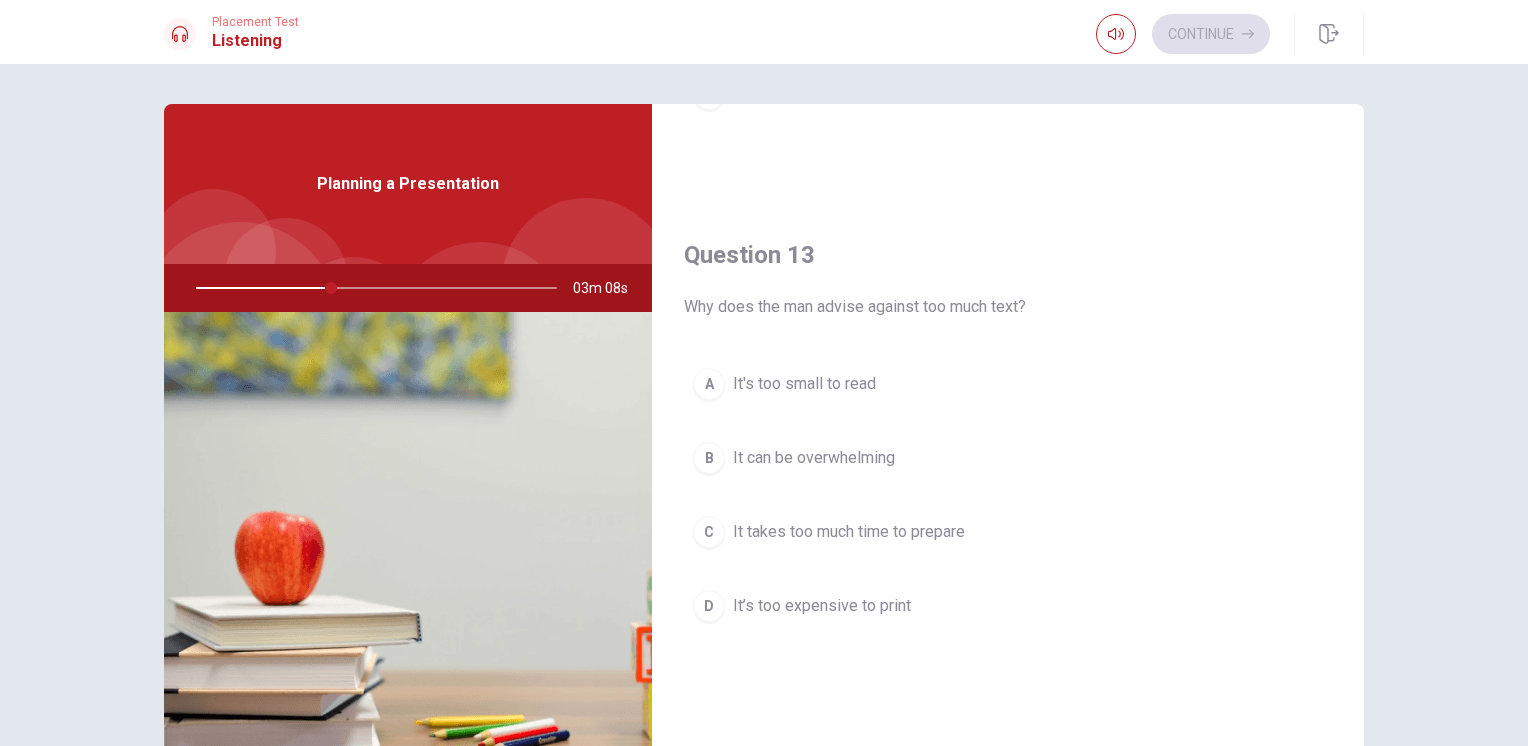 click on "B It can be overwhelming" at bounding box center [1008, 458] 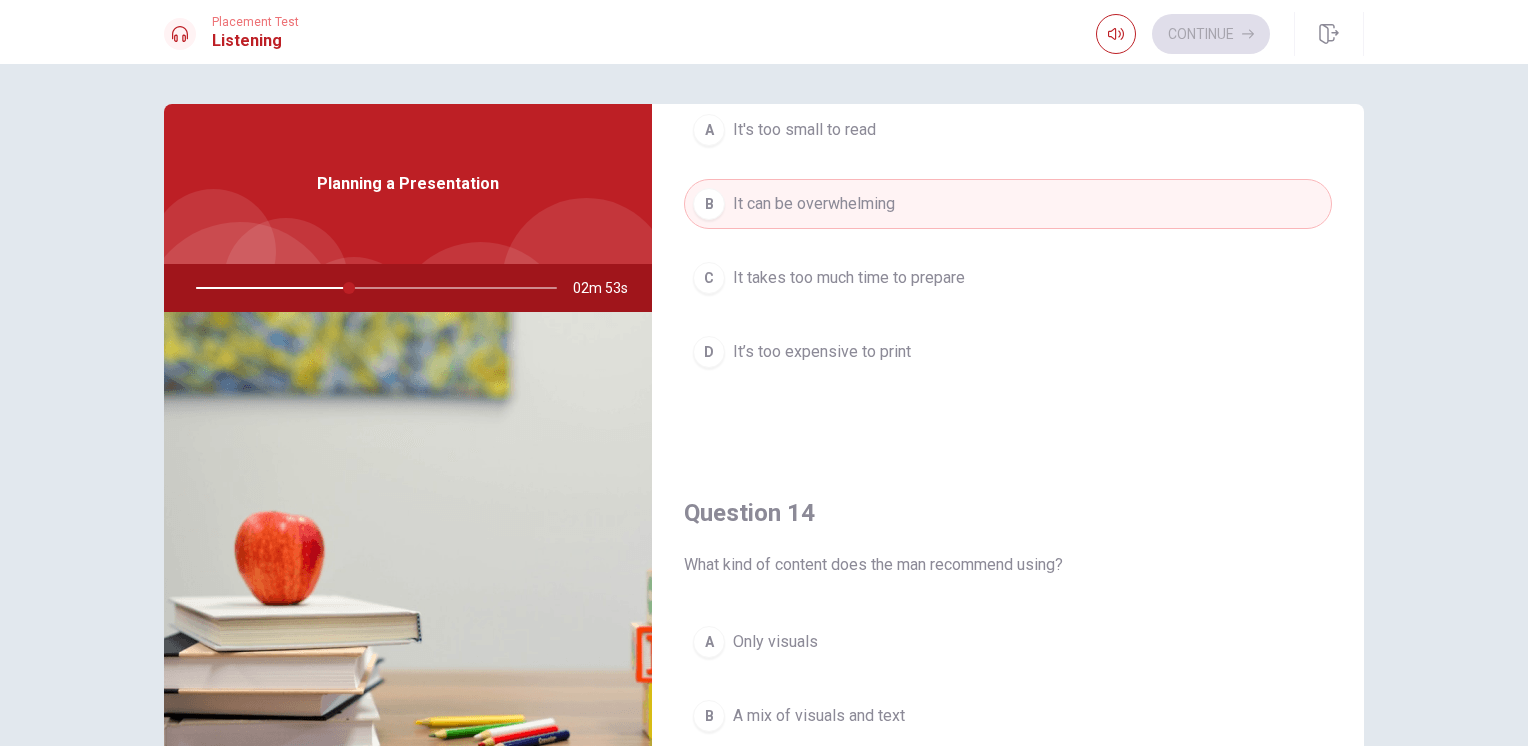 scroll, scrollTop: 929, scrollLeft: 0, axis: vertical 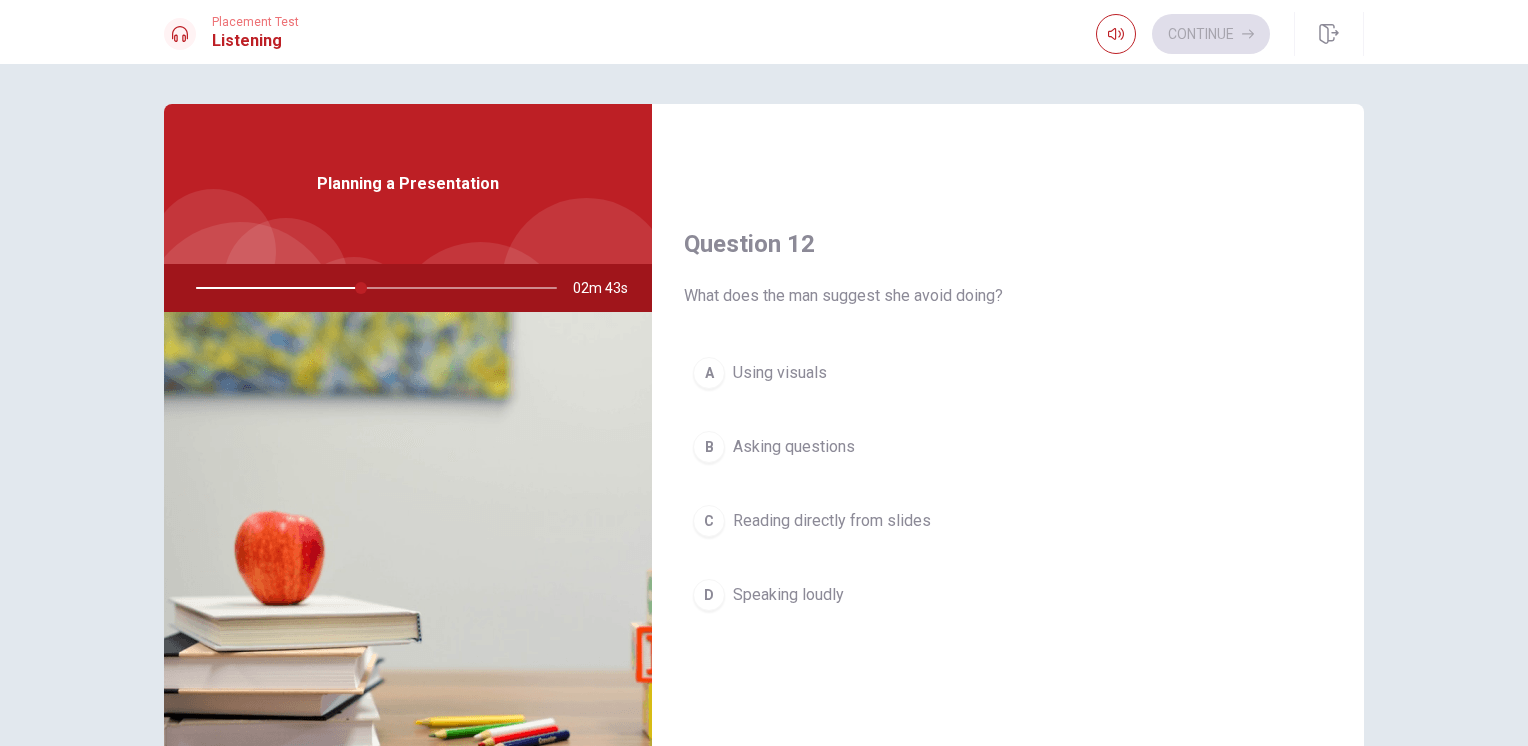 click on "Using visuals" at bounding box center [780, 373] 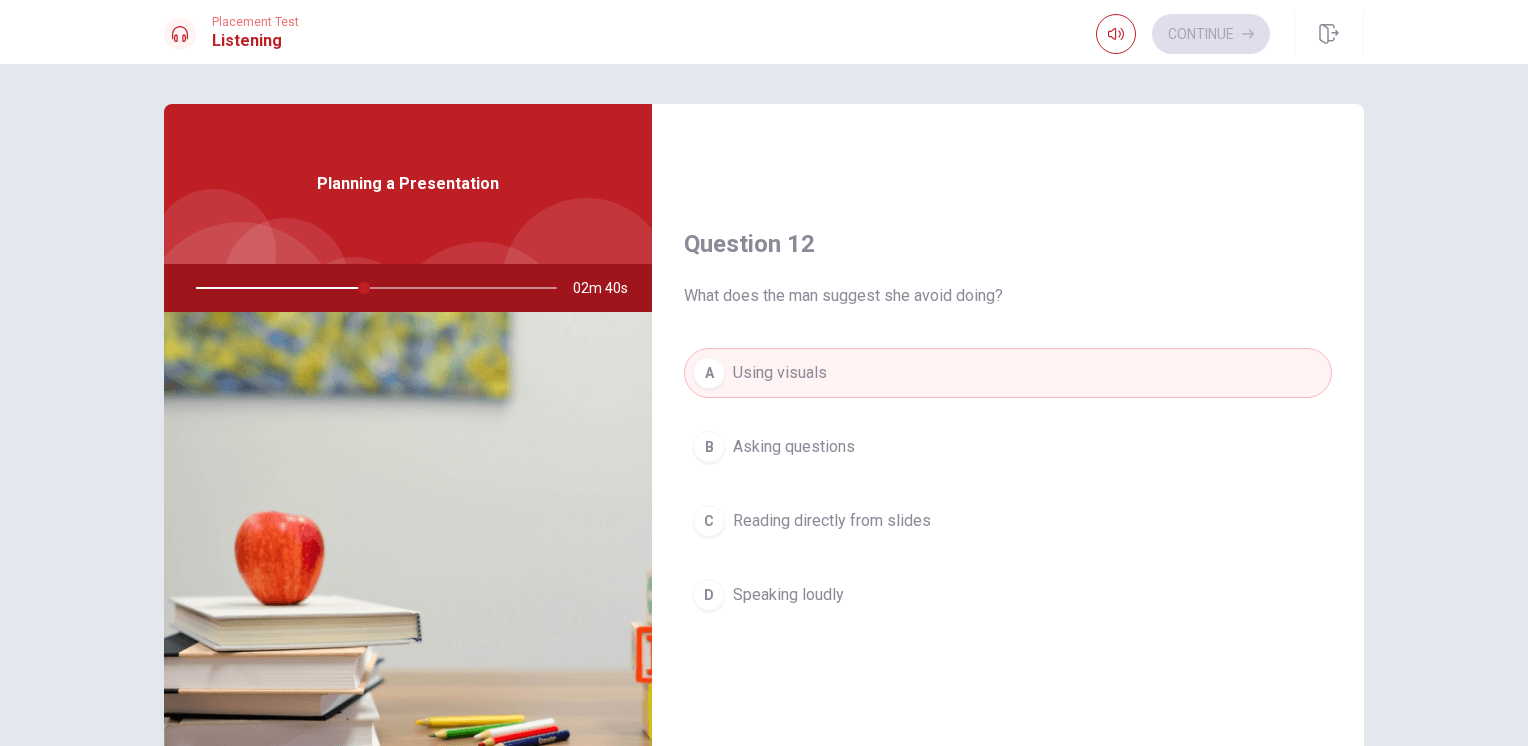 click on "Reading directly from slides" at bounding box center [832, 521] 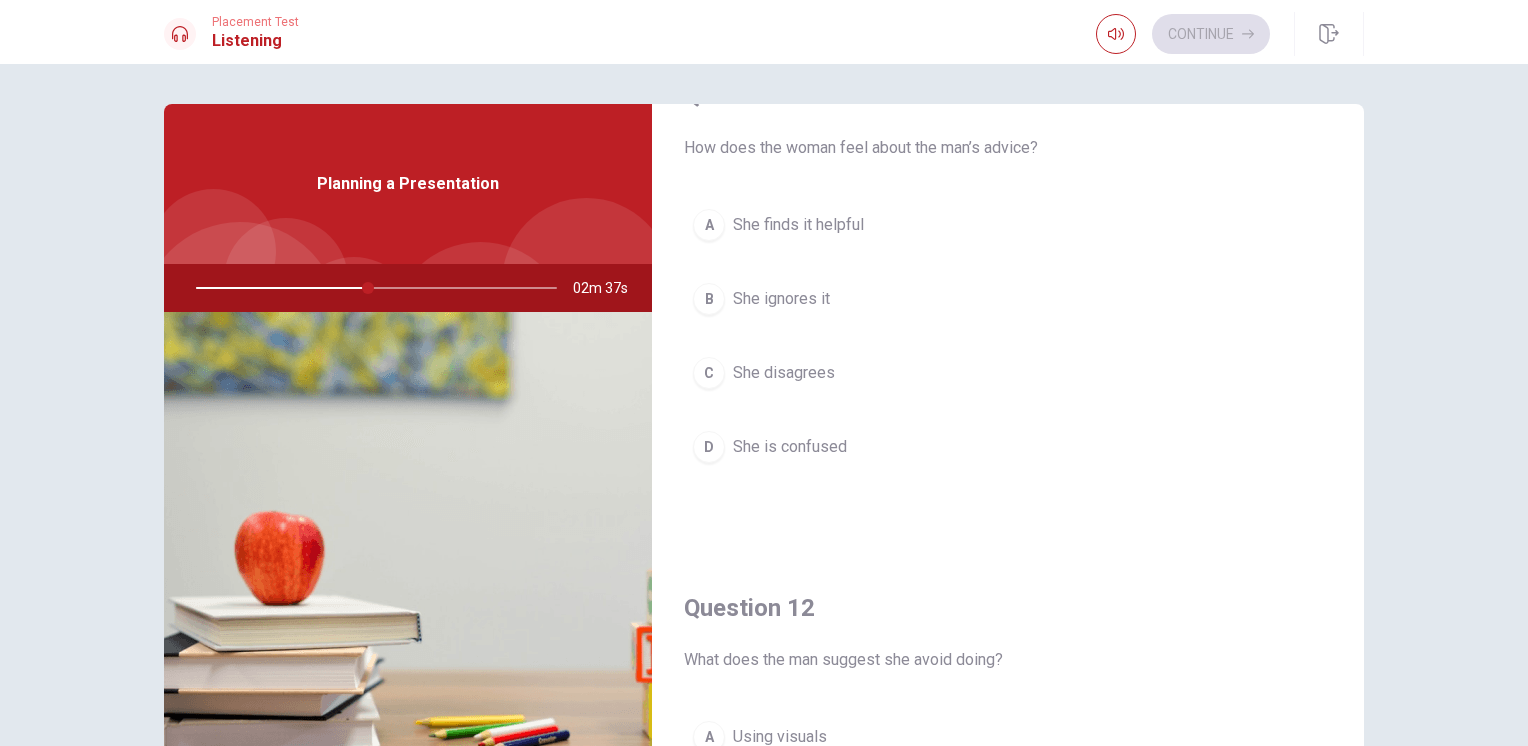 scroll, scrollTop: 0, scrollLeft: 0, axis: both 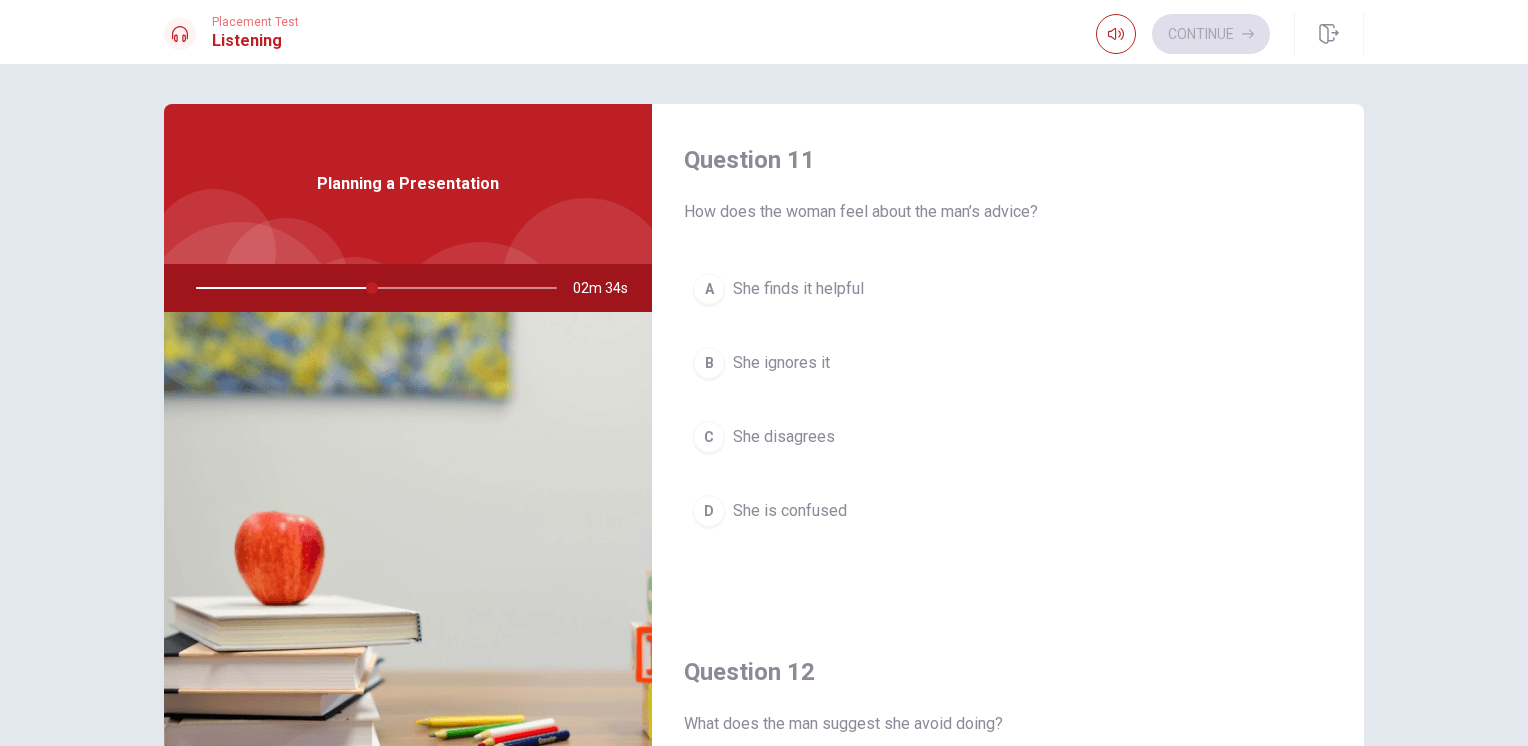 click on "She finds it helpful" at bounding box center (798, 289) 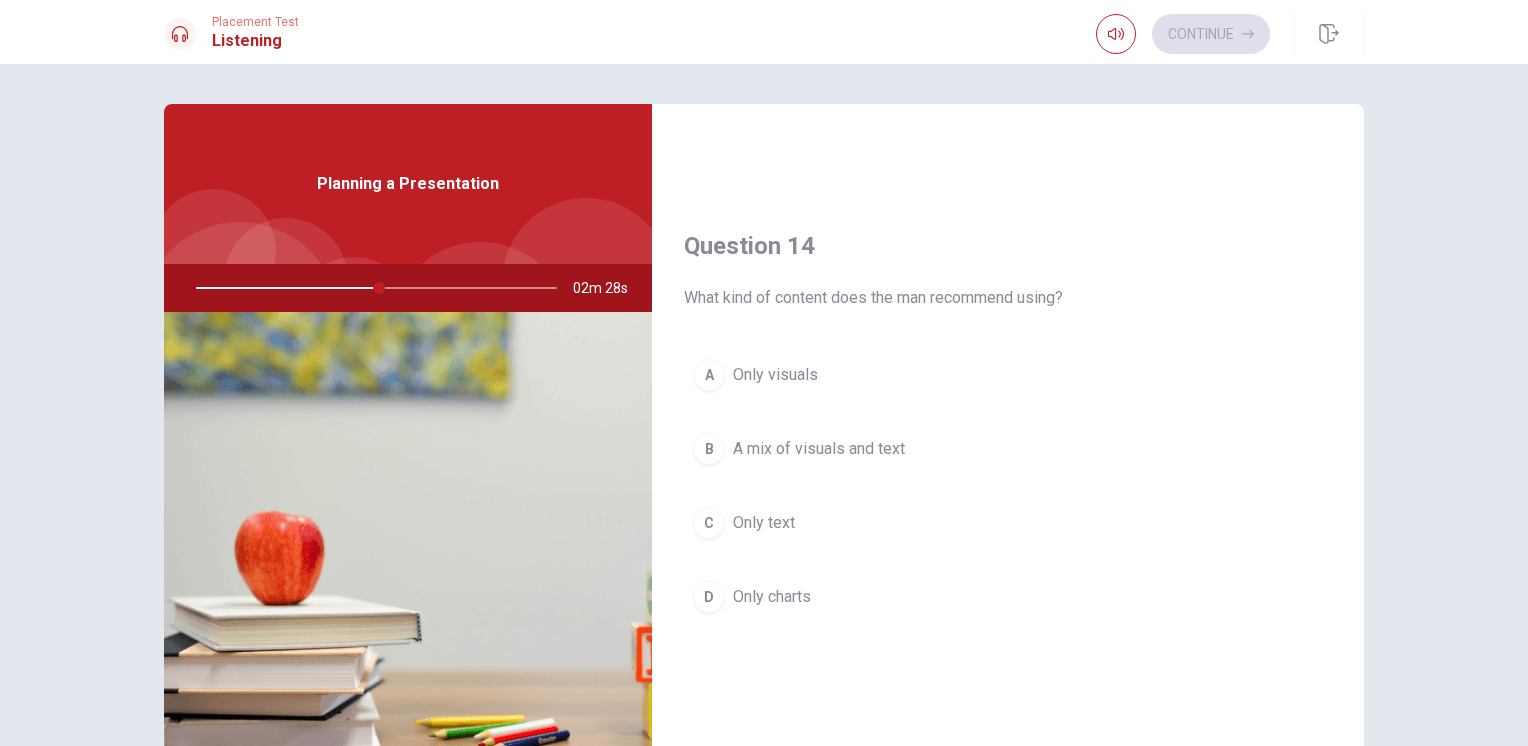 scroll, scrollTop: 1517, scrollLeft: 0, axis: vertical 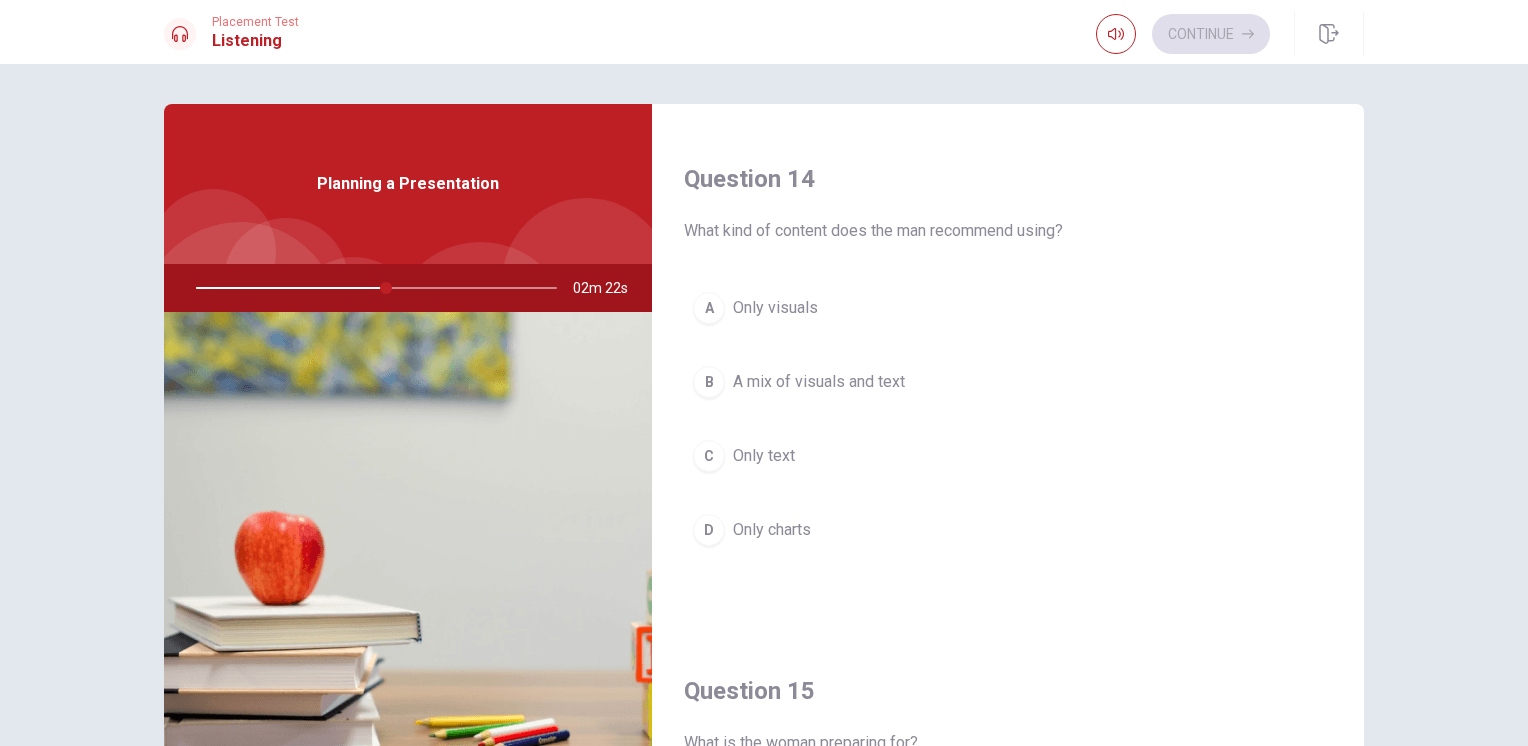 click on "A mix of visuals and text" at bounding box center (819, 382) 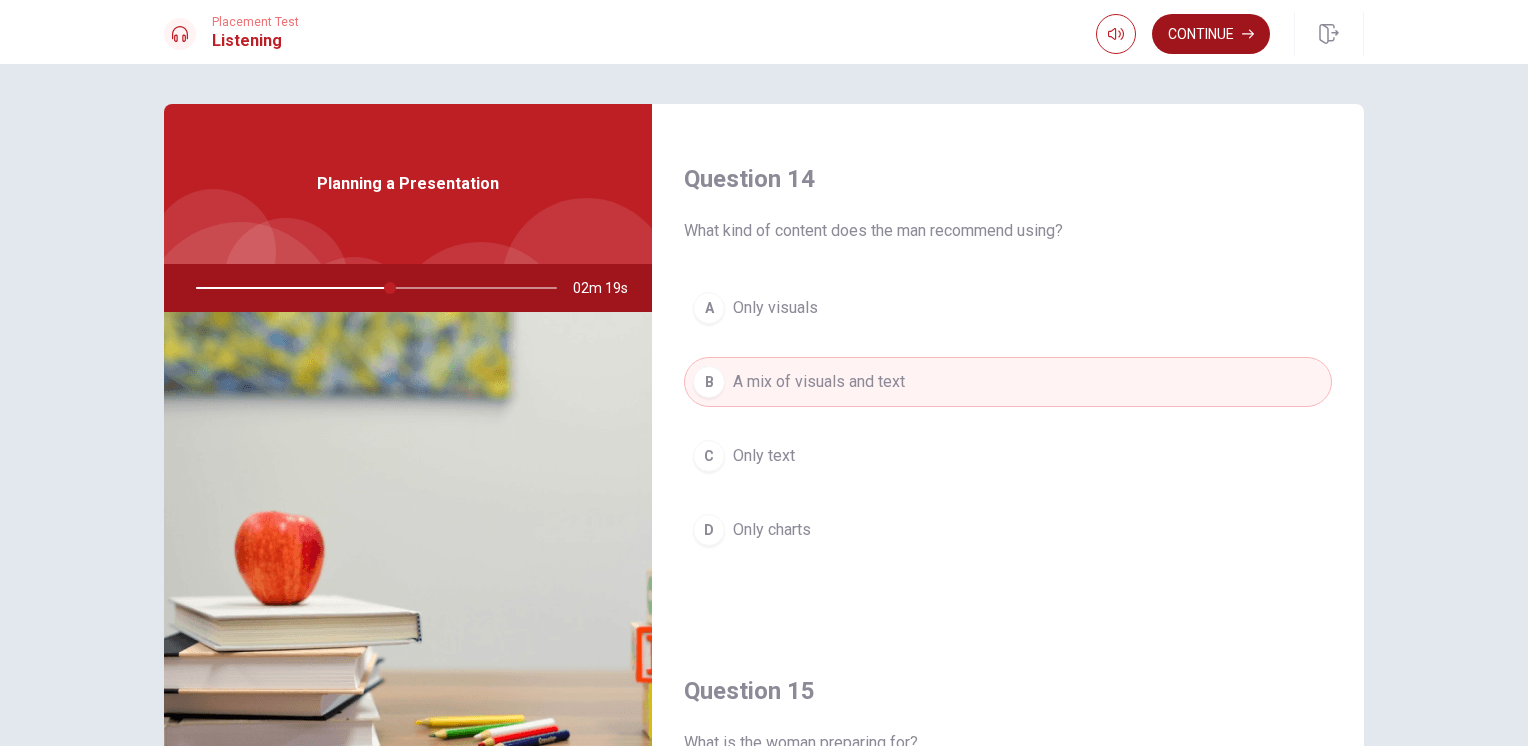 click on "Continue" at bounding box center [1211, 34] 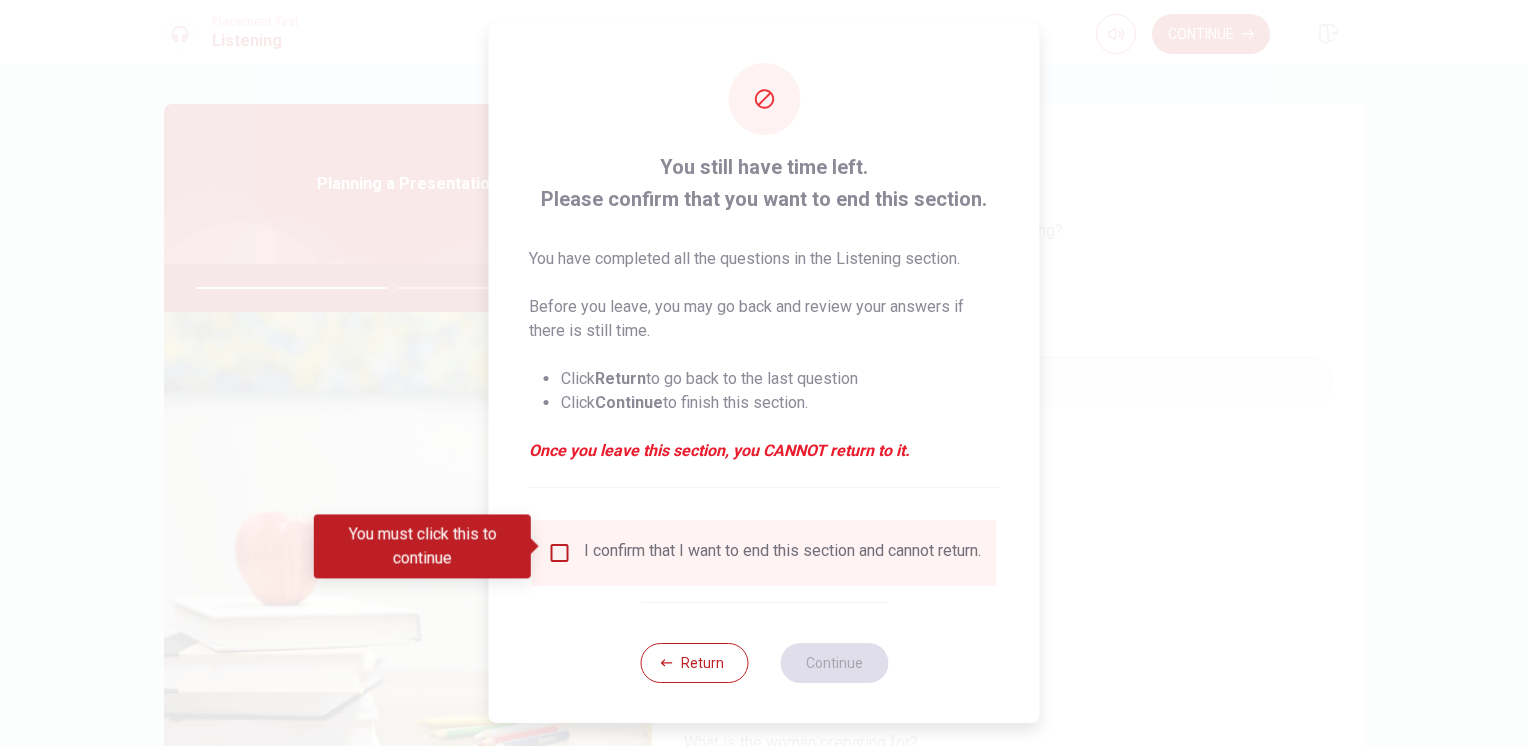 click on "I confirm that I want to end this section and cannot return." at bounding box center (782, 553) 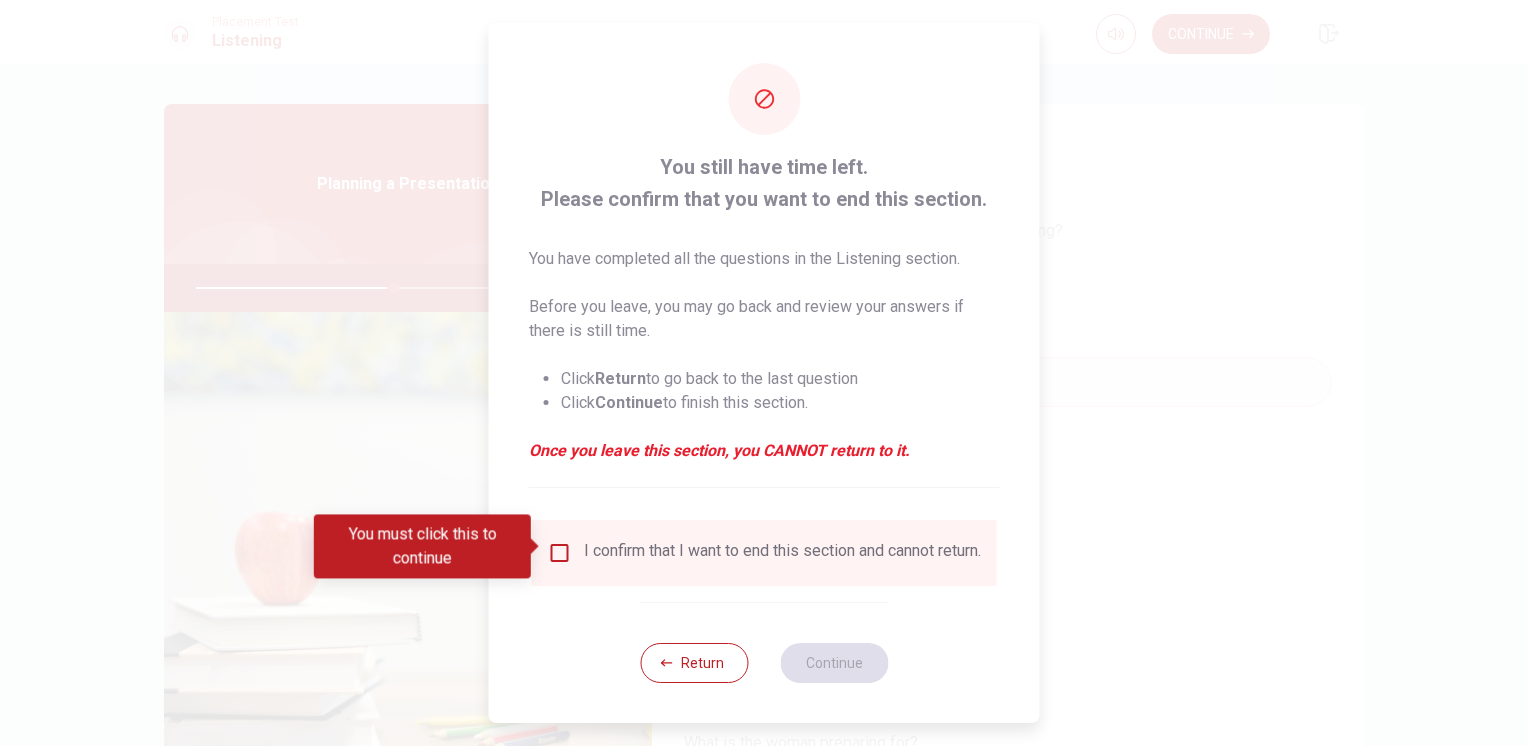 click at bounding box center [560, 553] 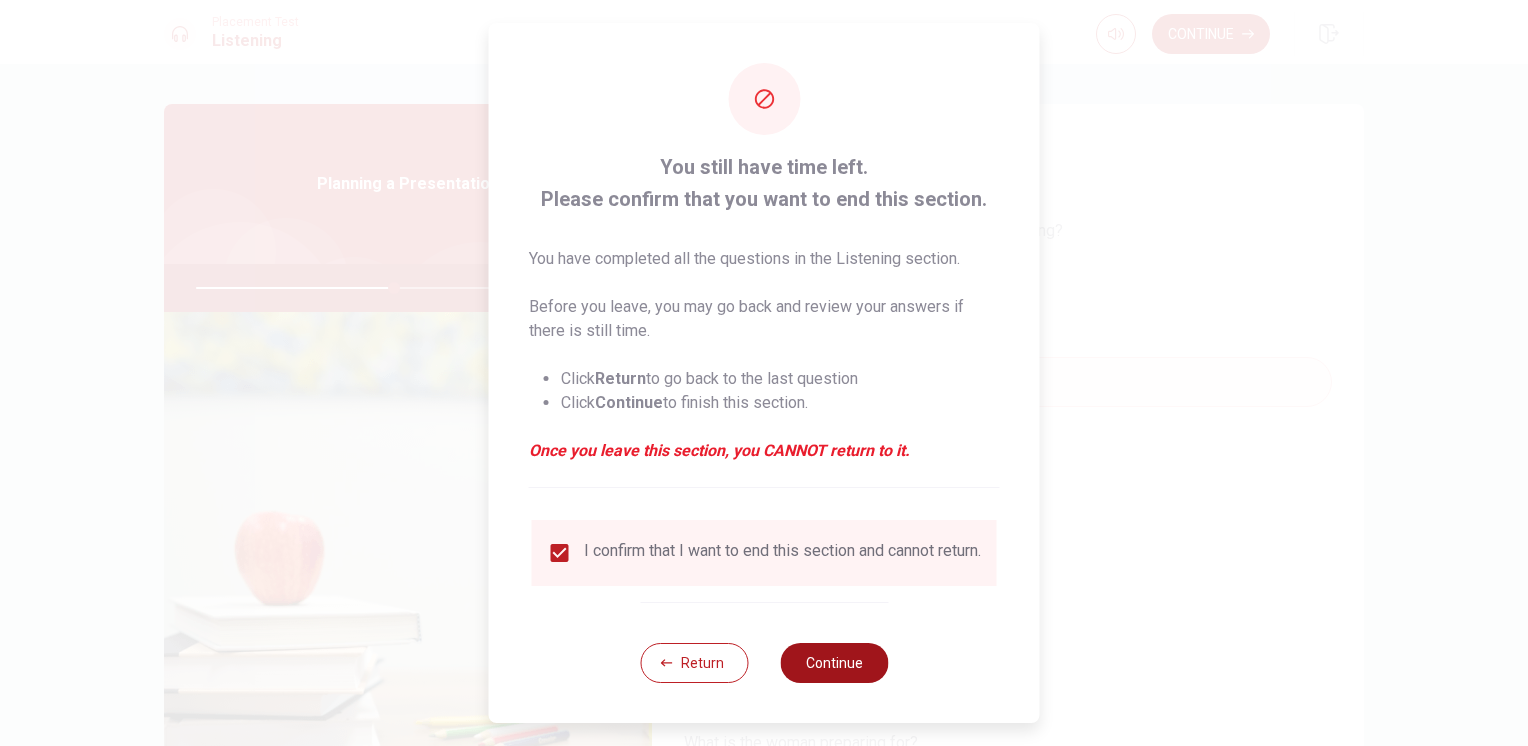 click on "Continue" at bounding box center (834, 663) 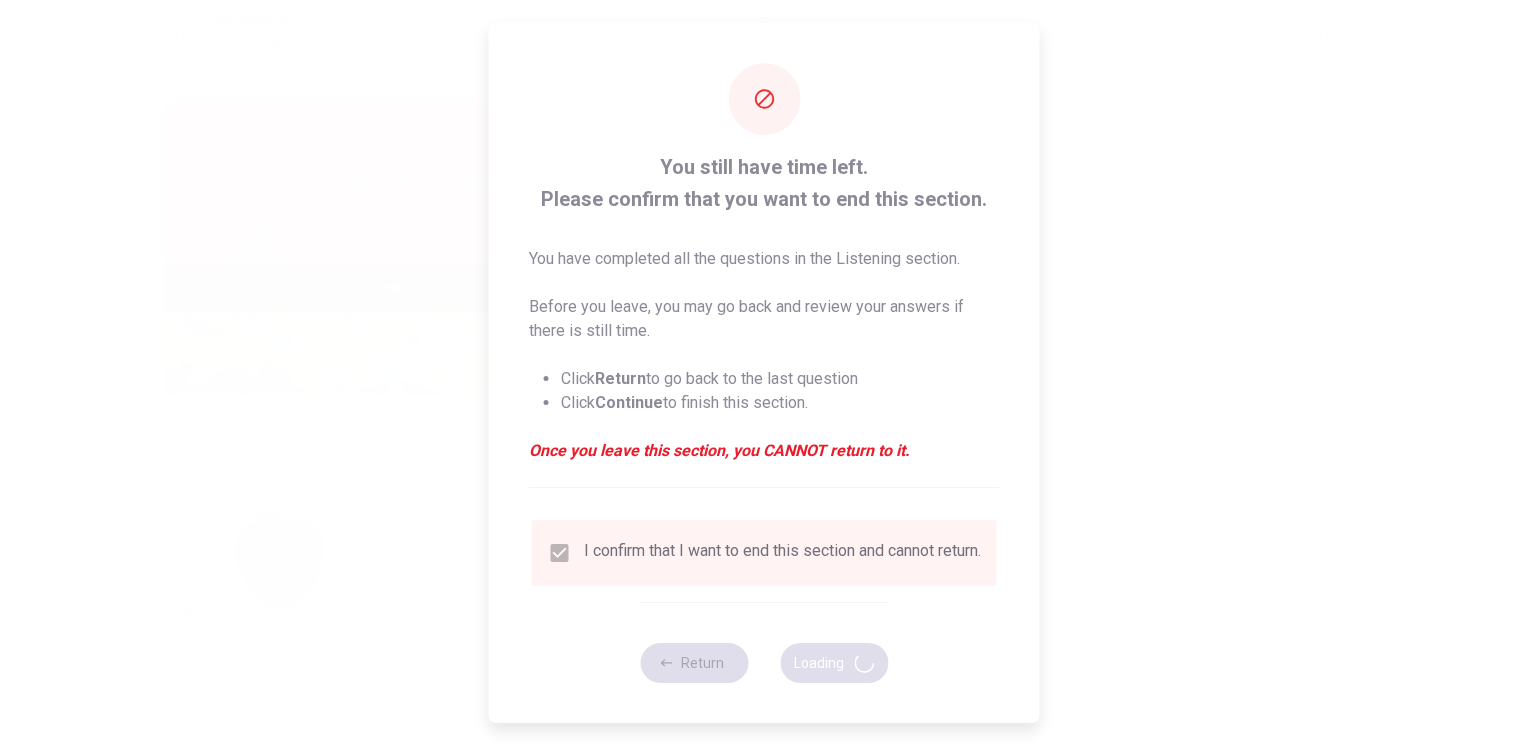 type on "56" 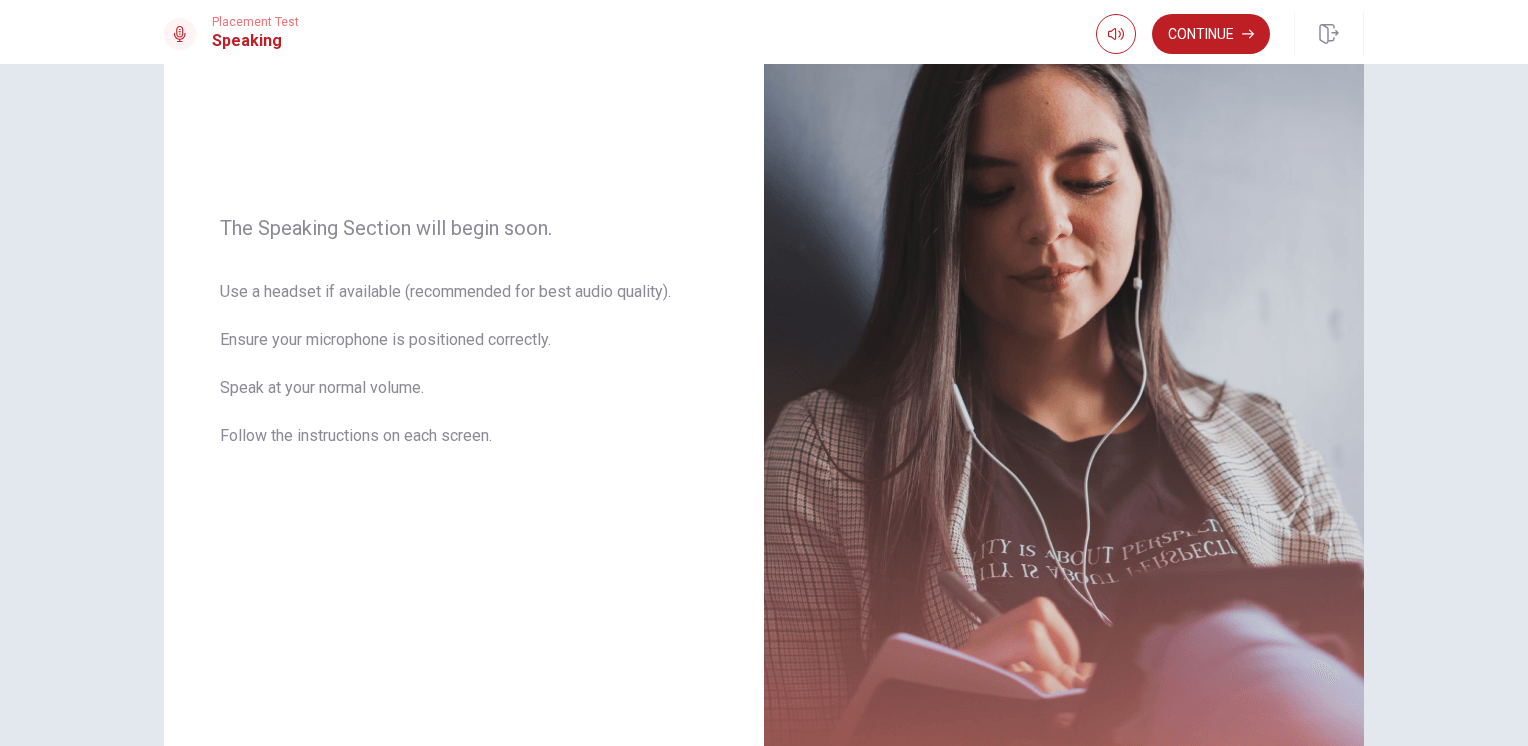 scroll, scrollTop: 200, scrollLeft: 0, axis: vertical 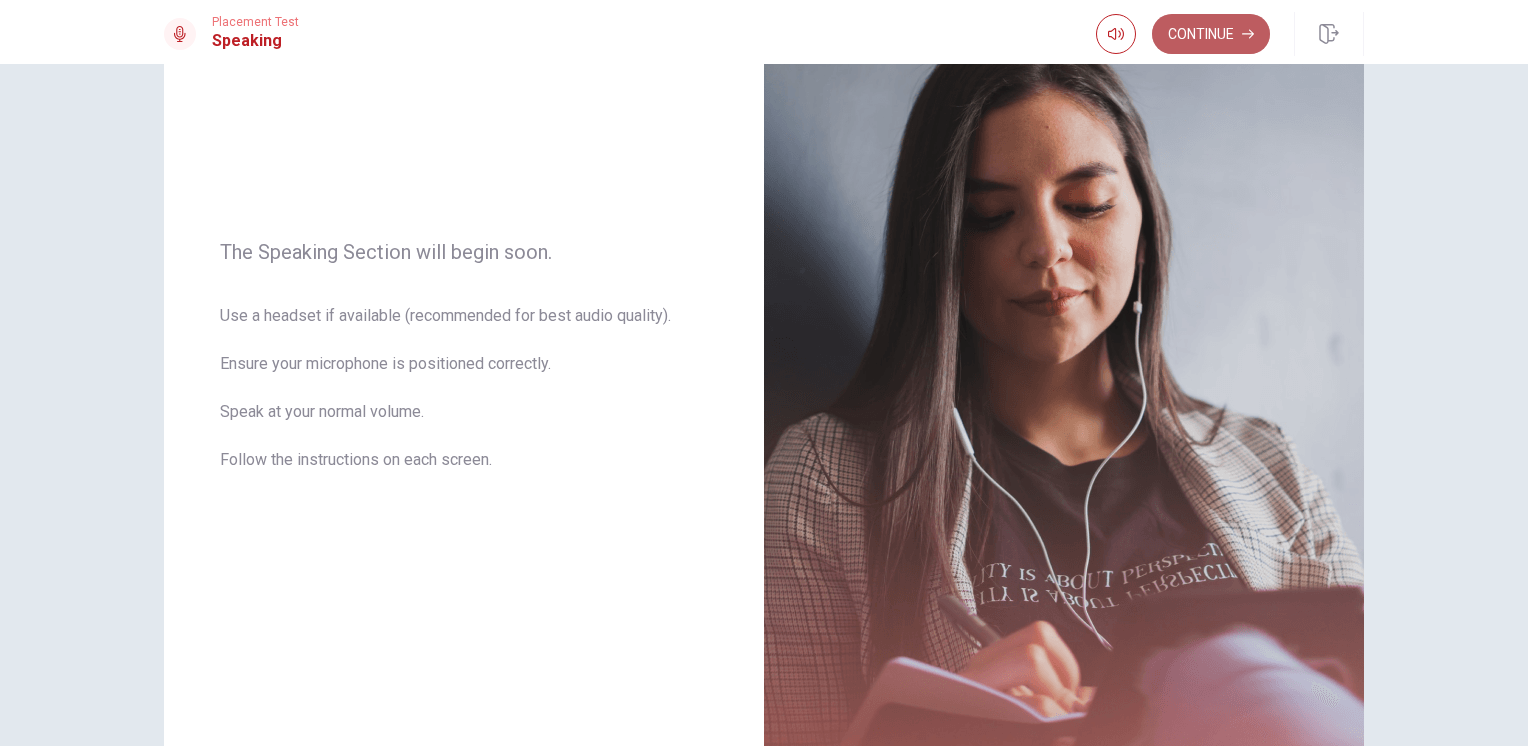 click on "Continue" at bounding box center (1211, 34) 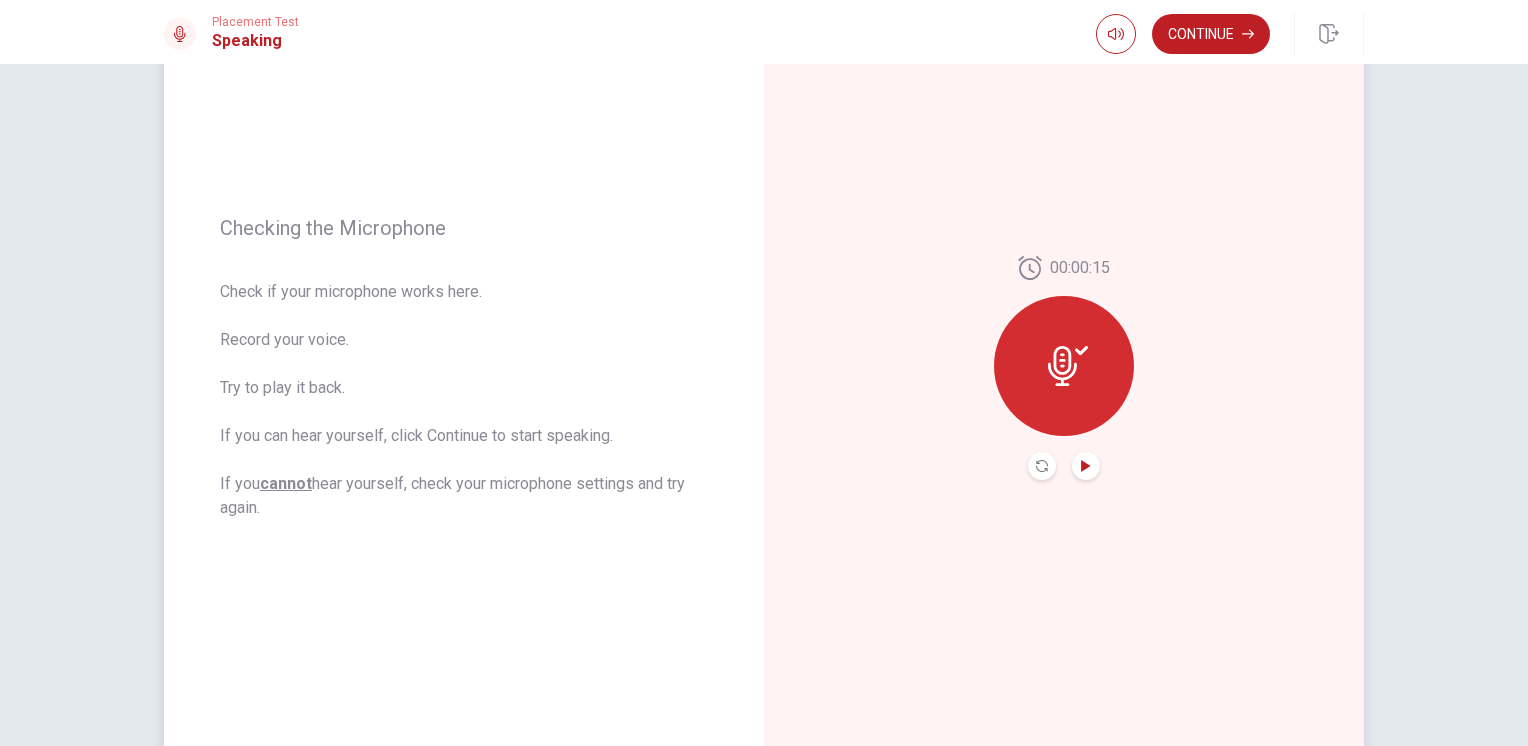 click 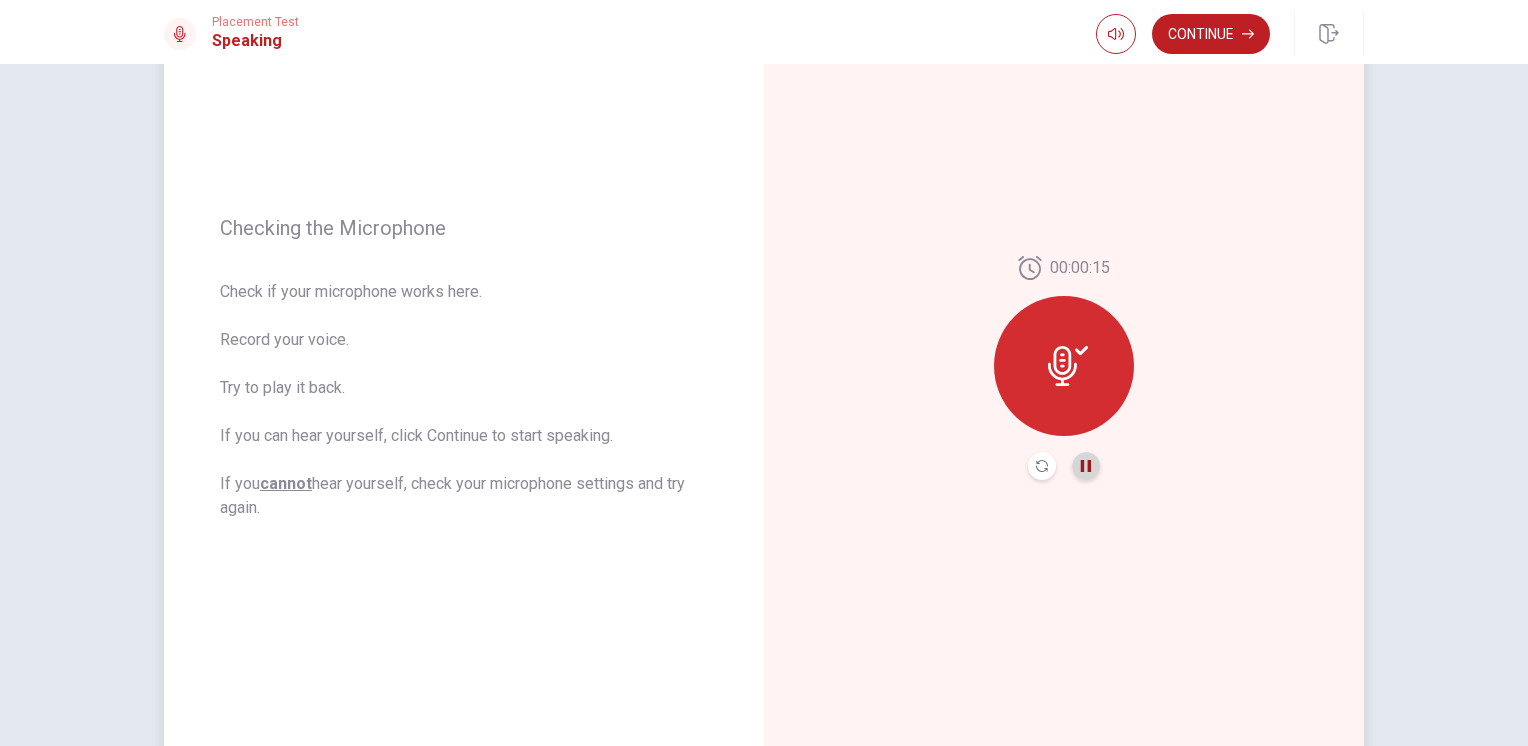 click 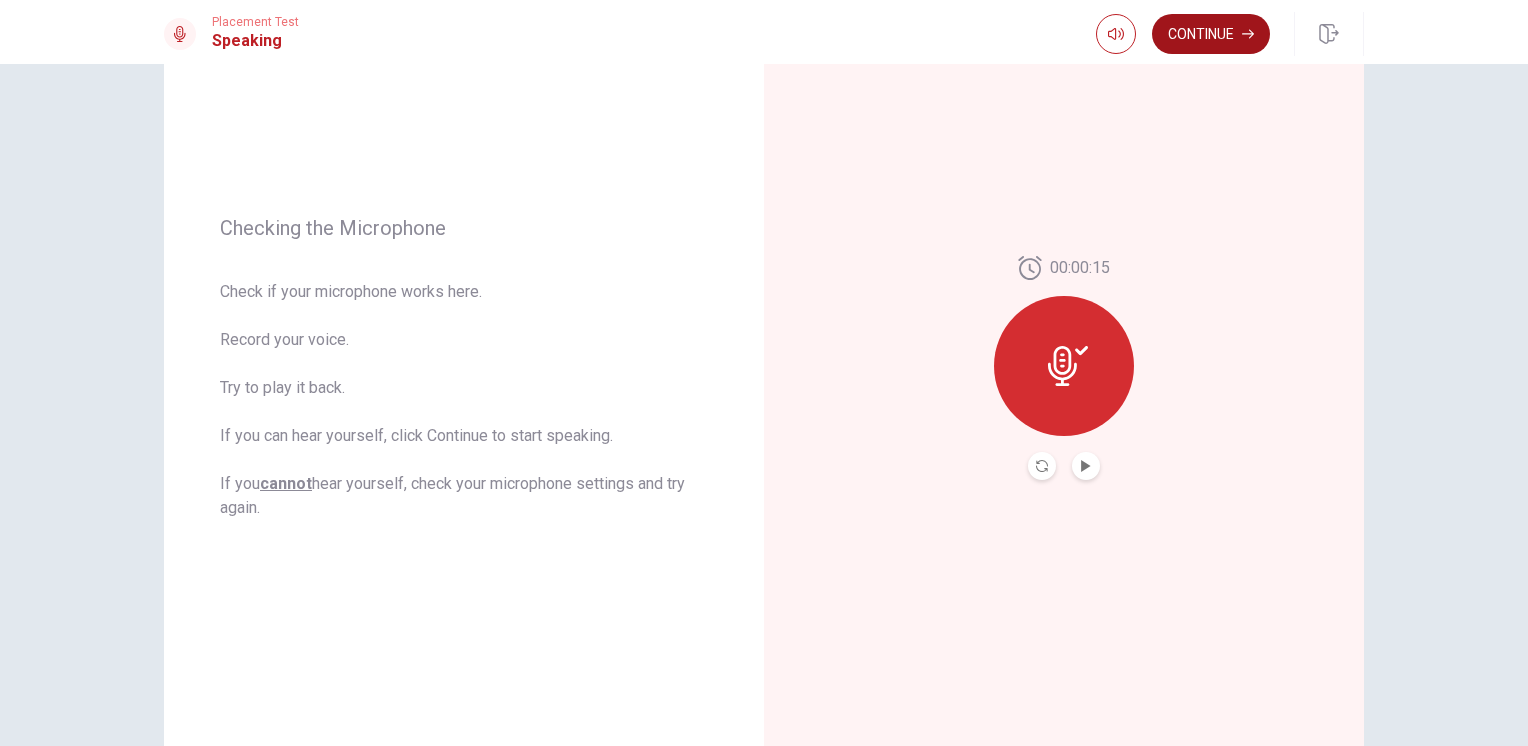click on "Continue" at bounding box center [1211, 34] 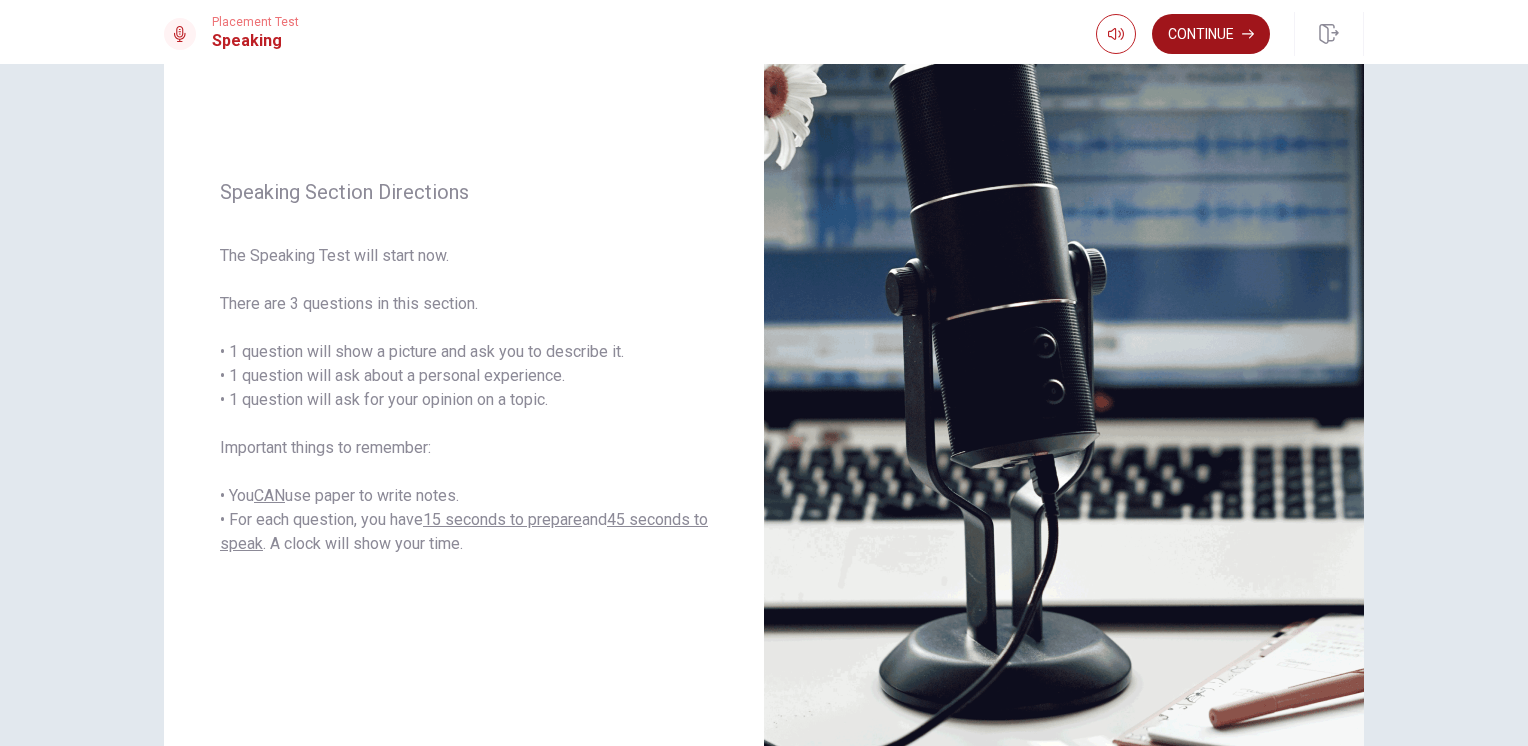 click on "Continue" at bounding box center (1211, 34) 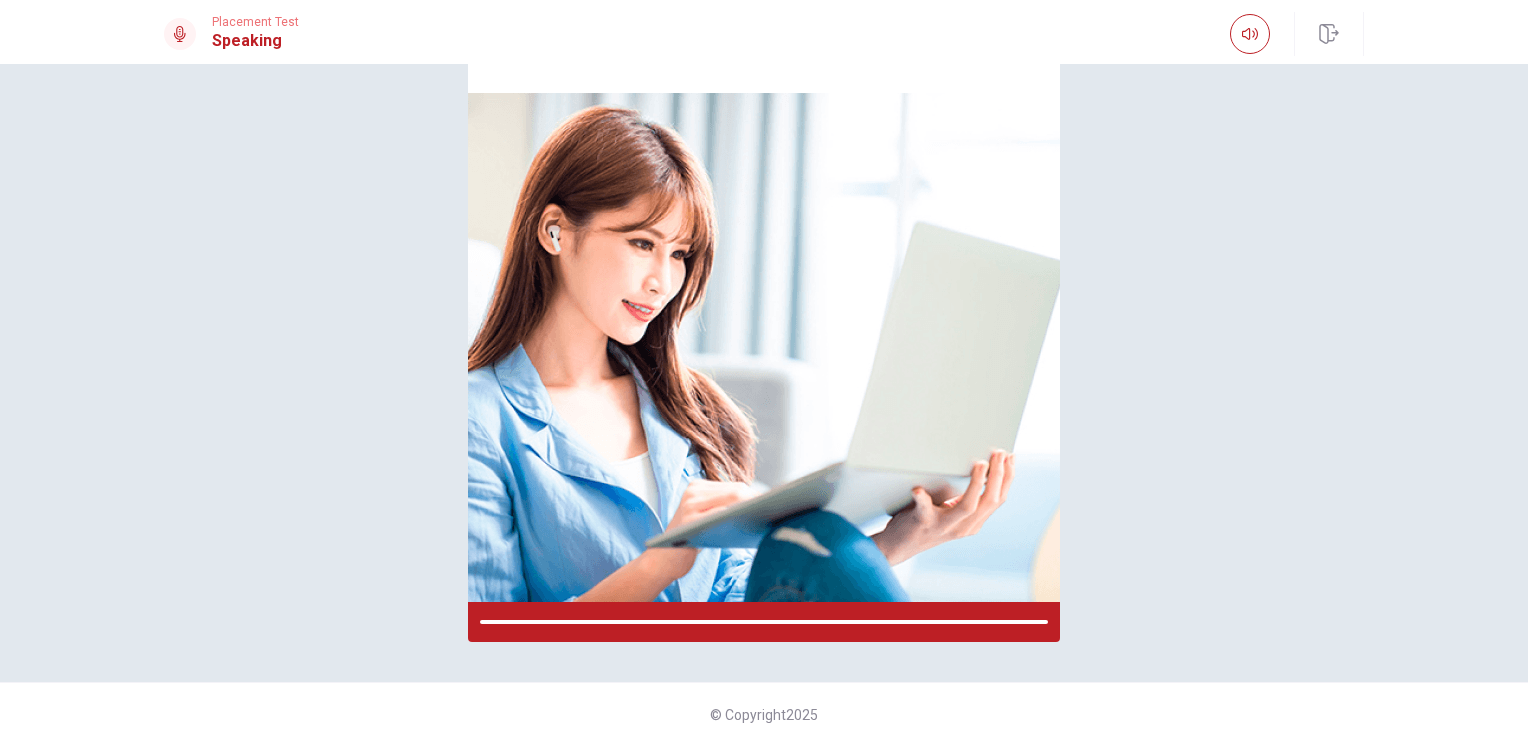 scroll, scrollTop: 130, scrollLeft: 0, axis: vertical 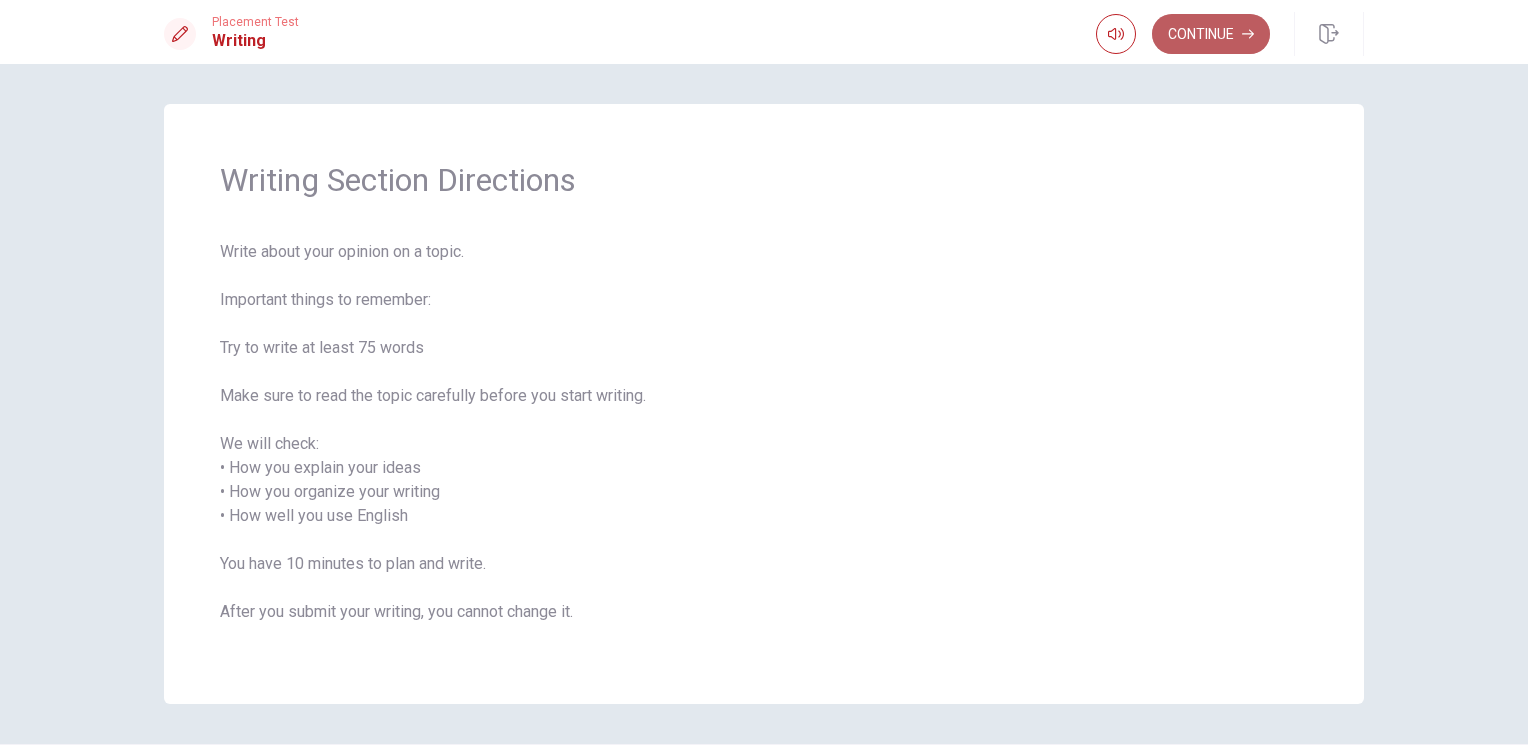 click on "Continue" at bounding box center [1211, 34] 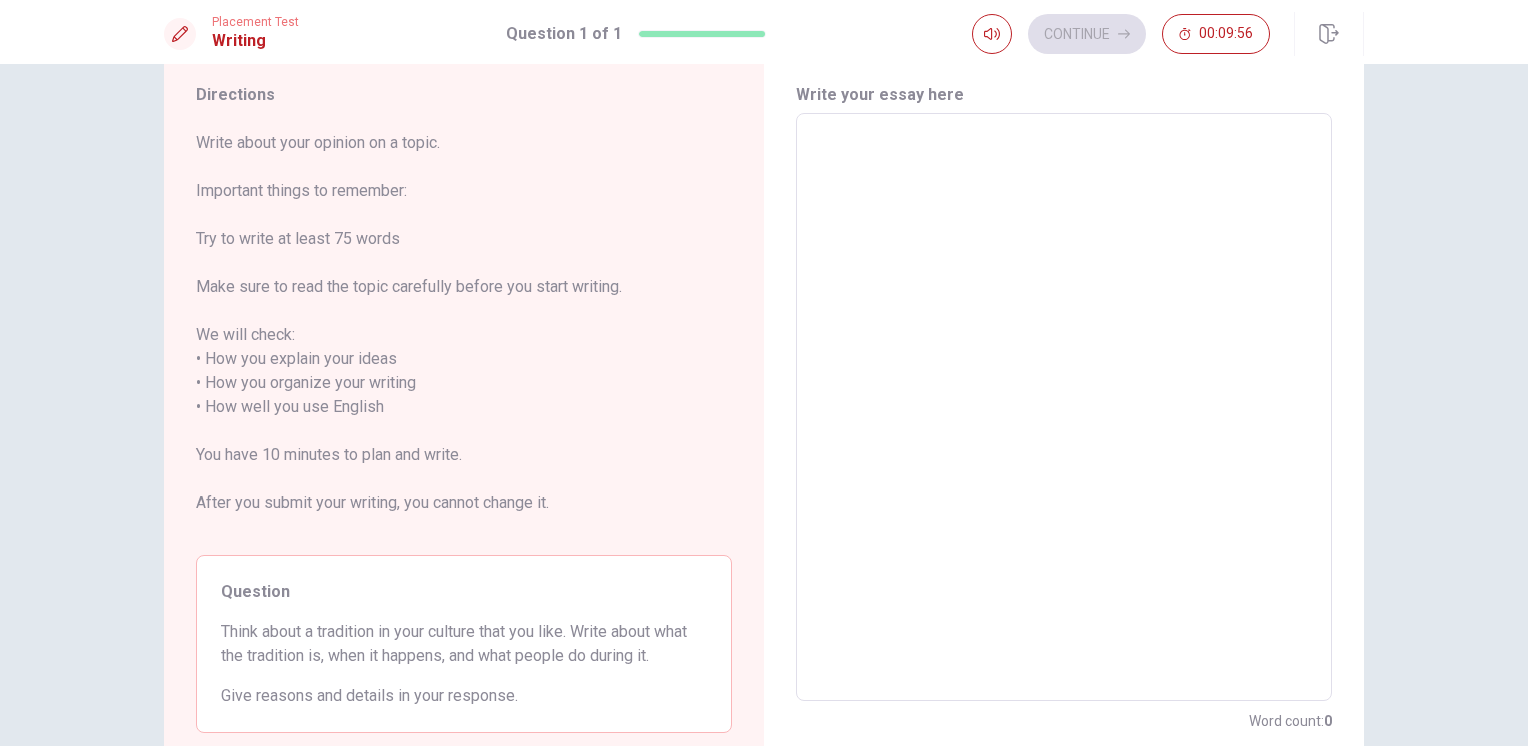 scroll, scrollTop: 64, scrollLeft: 0, axis: vertical 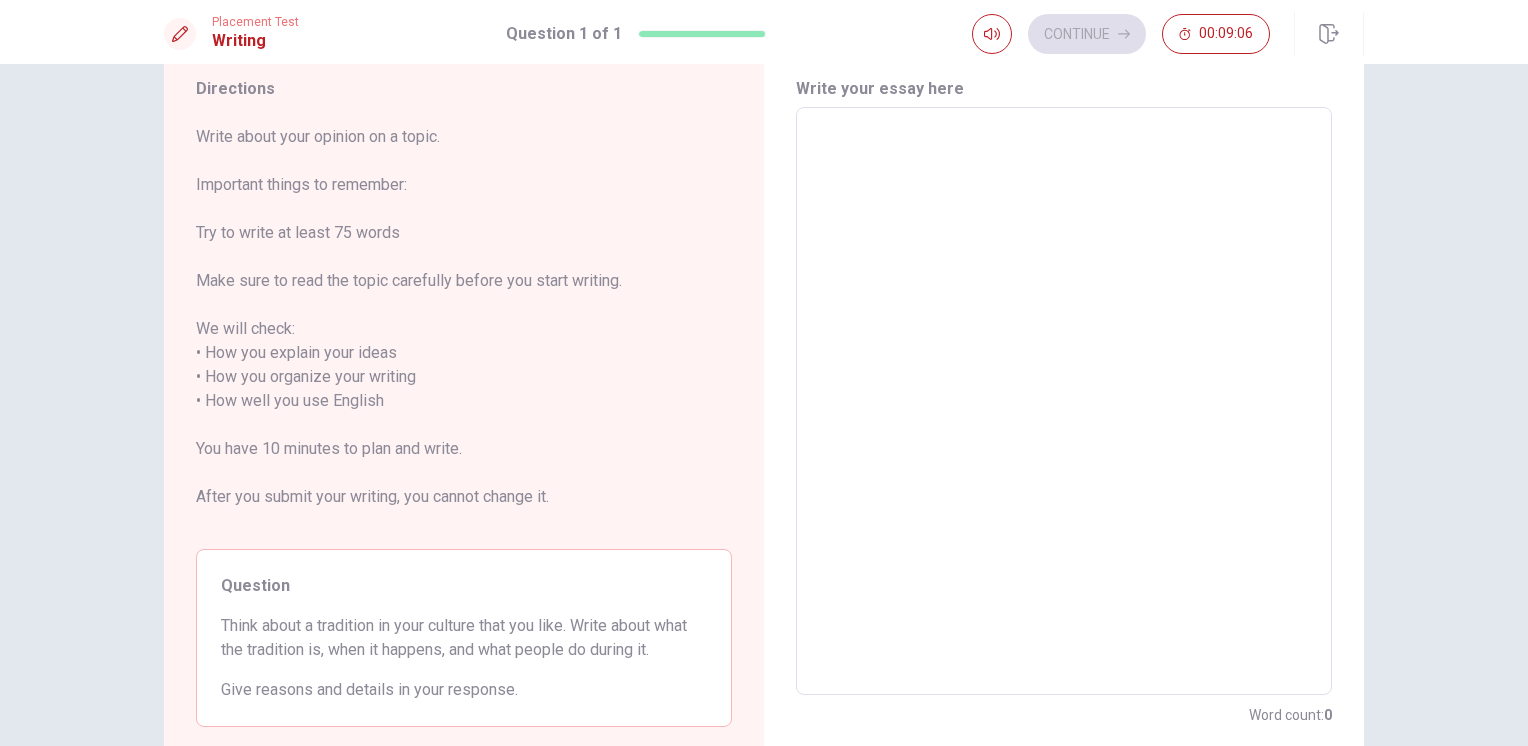 click at bounding box center (1064, 401) 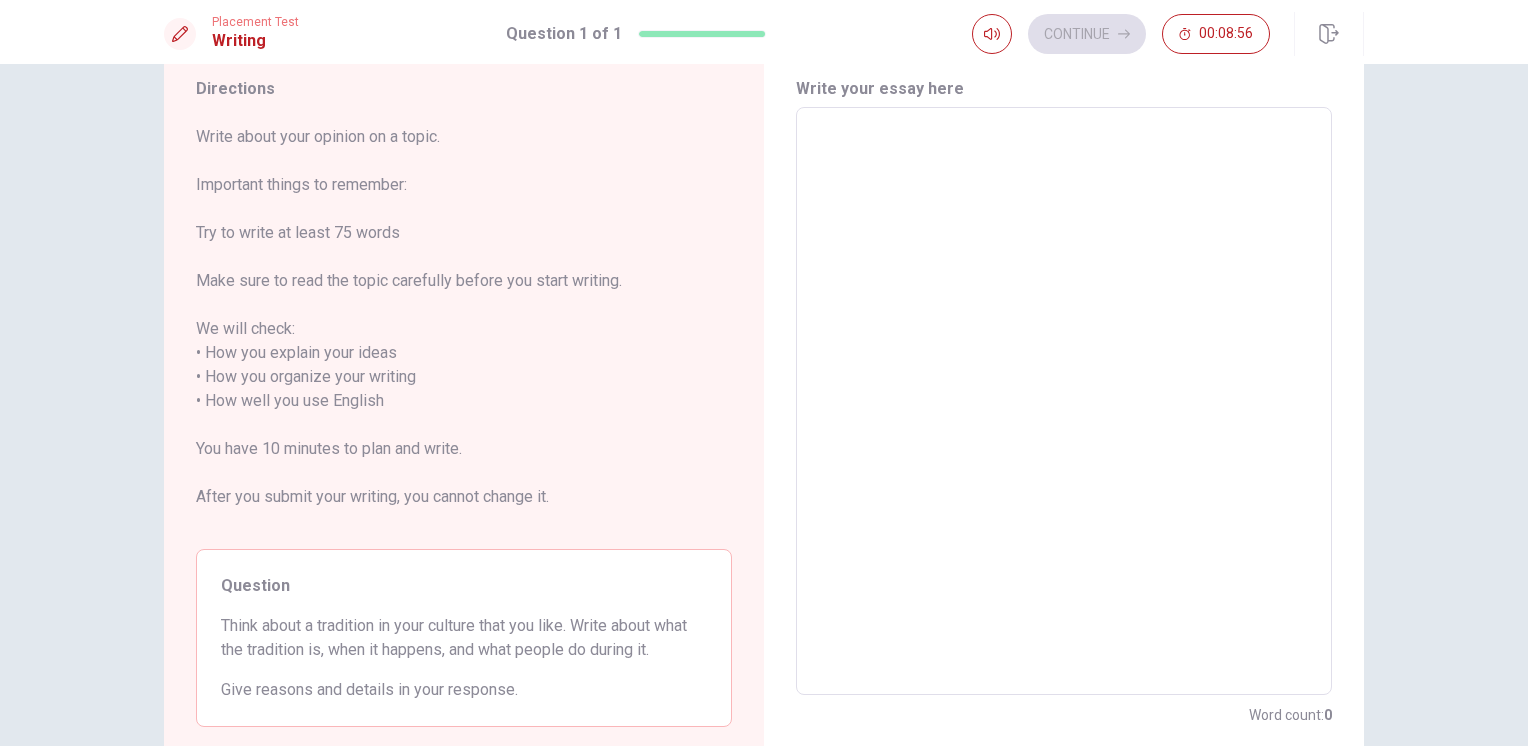 type on "D" 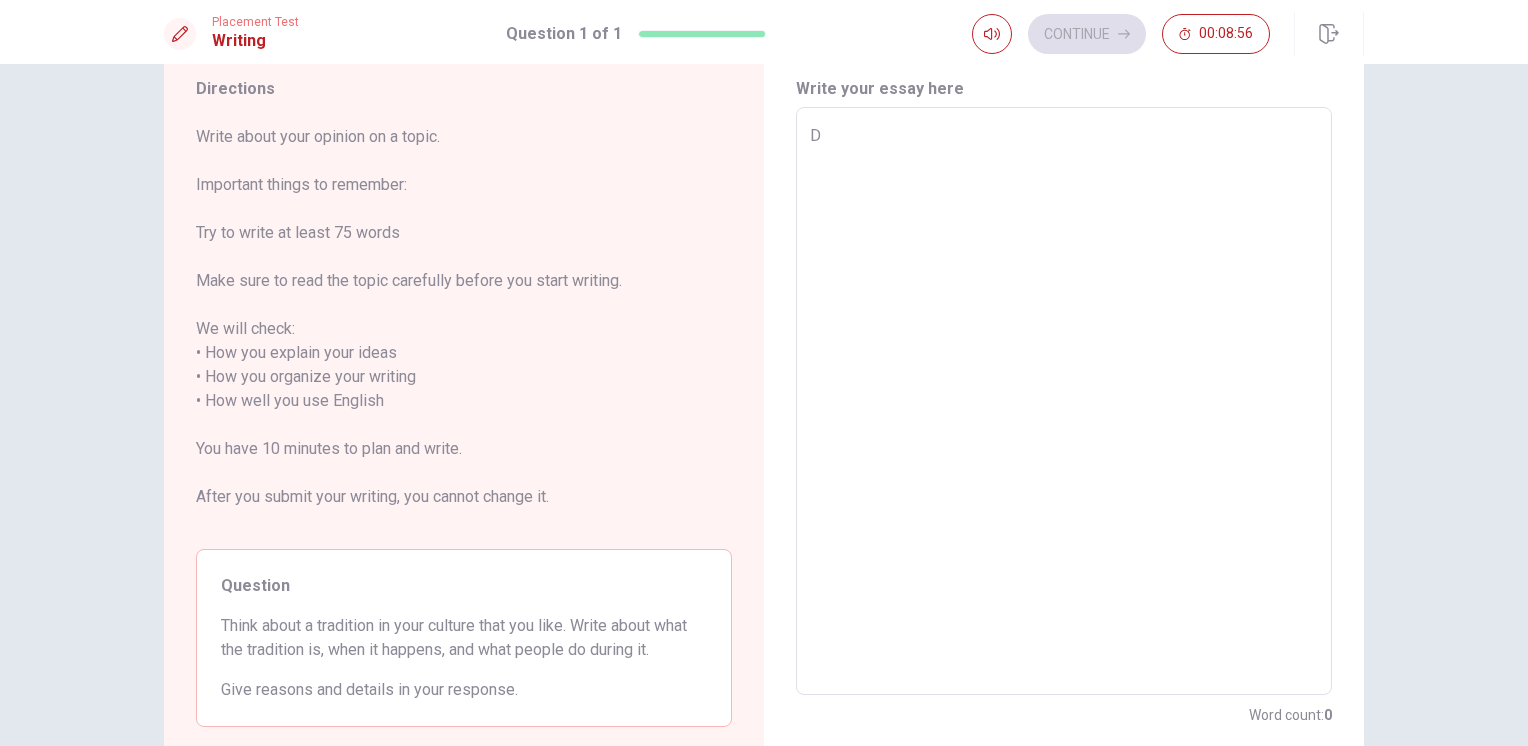 type on "x" 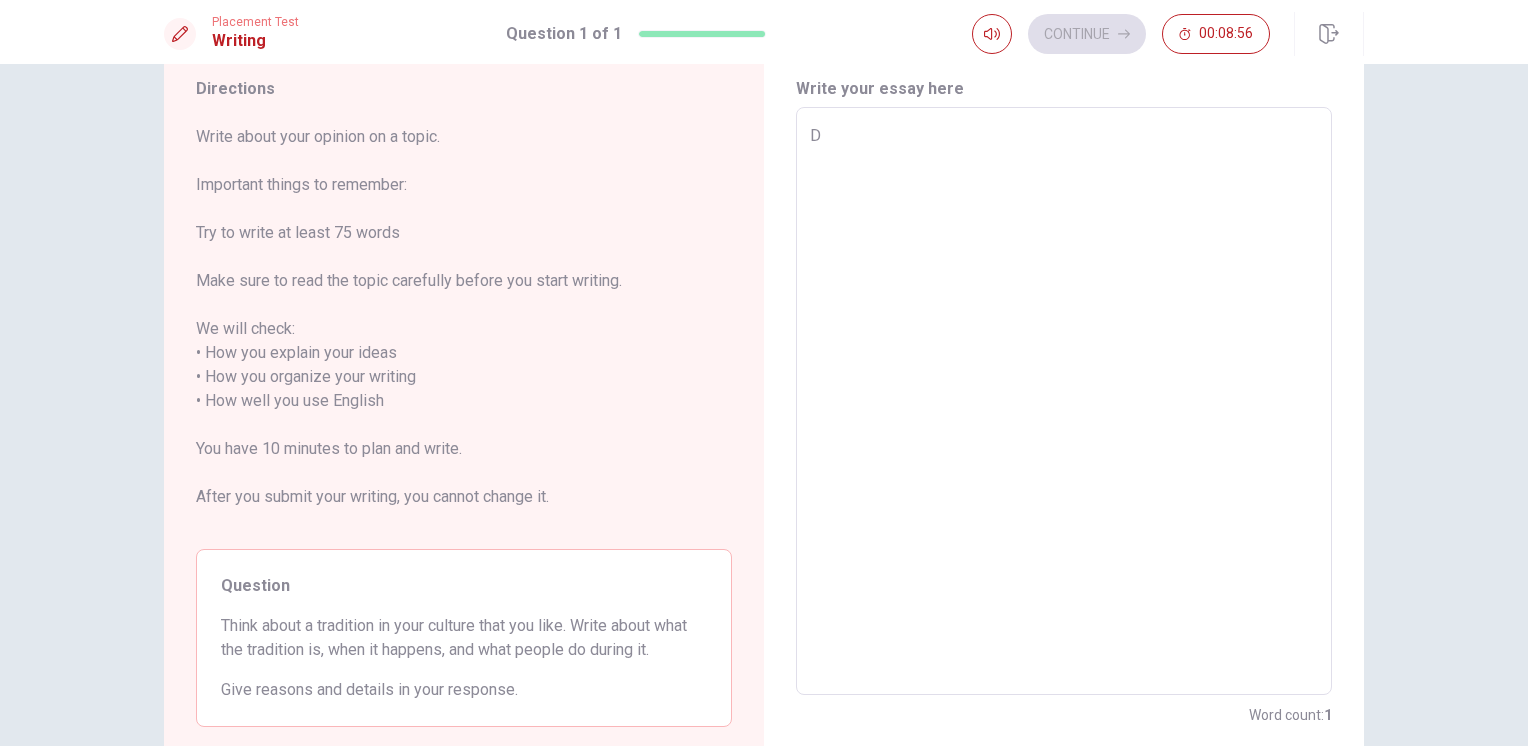 type on "Di" 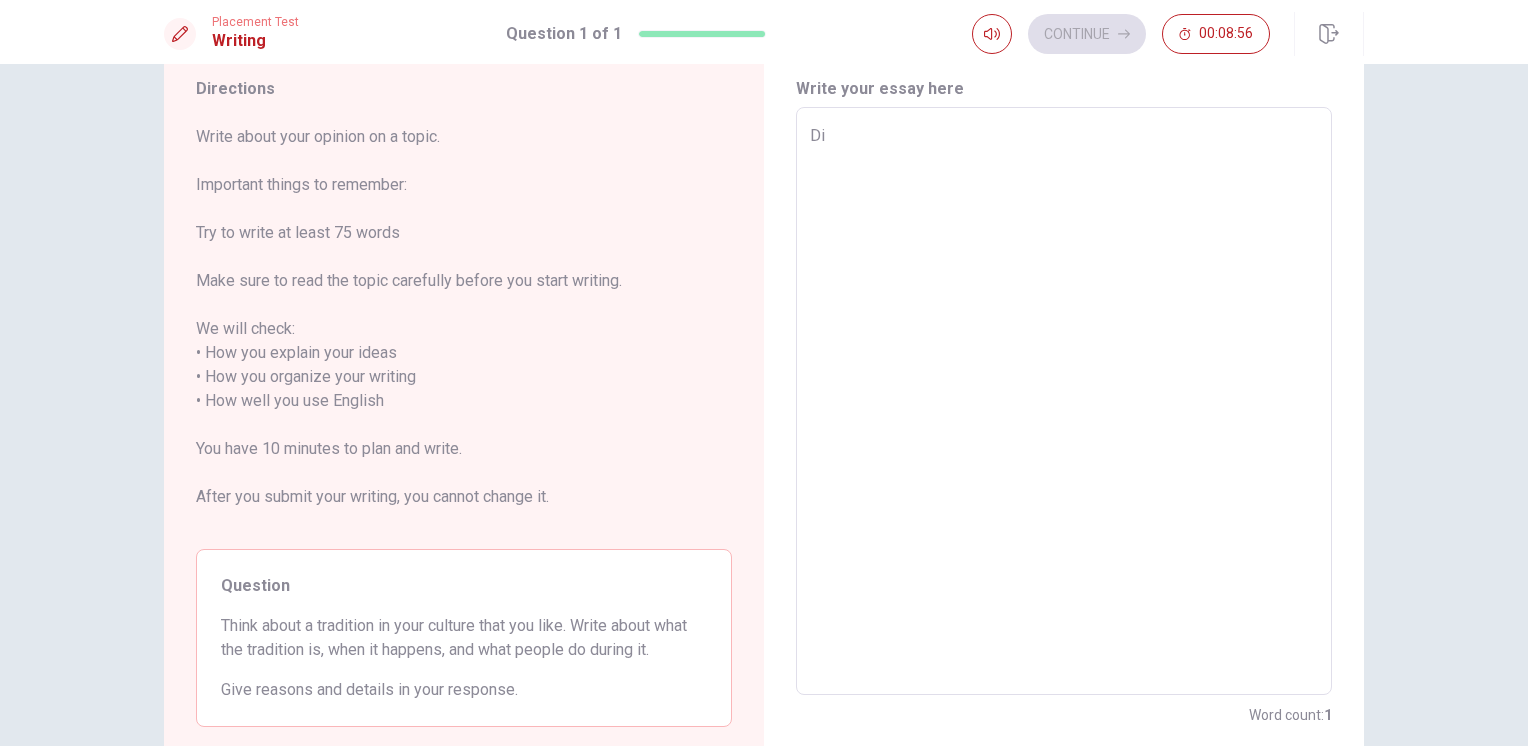 type on "x" 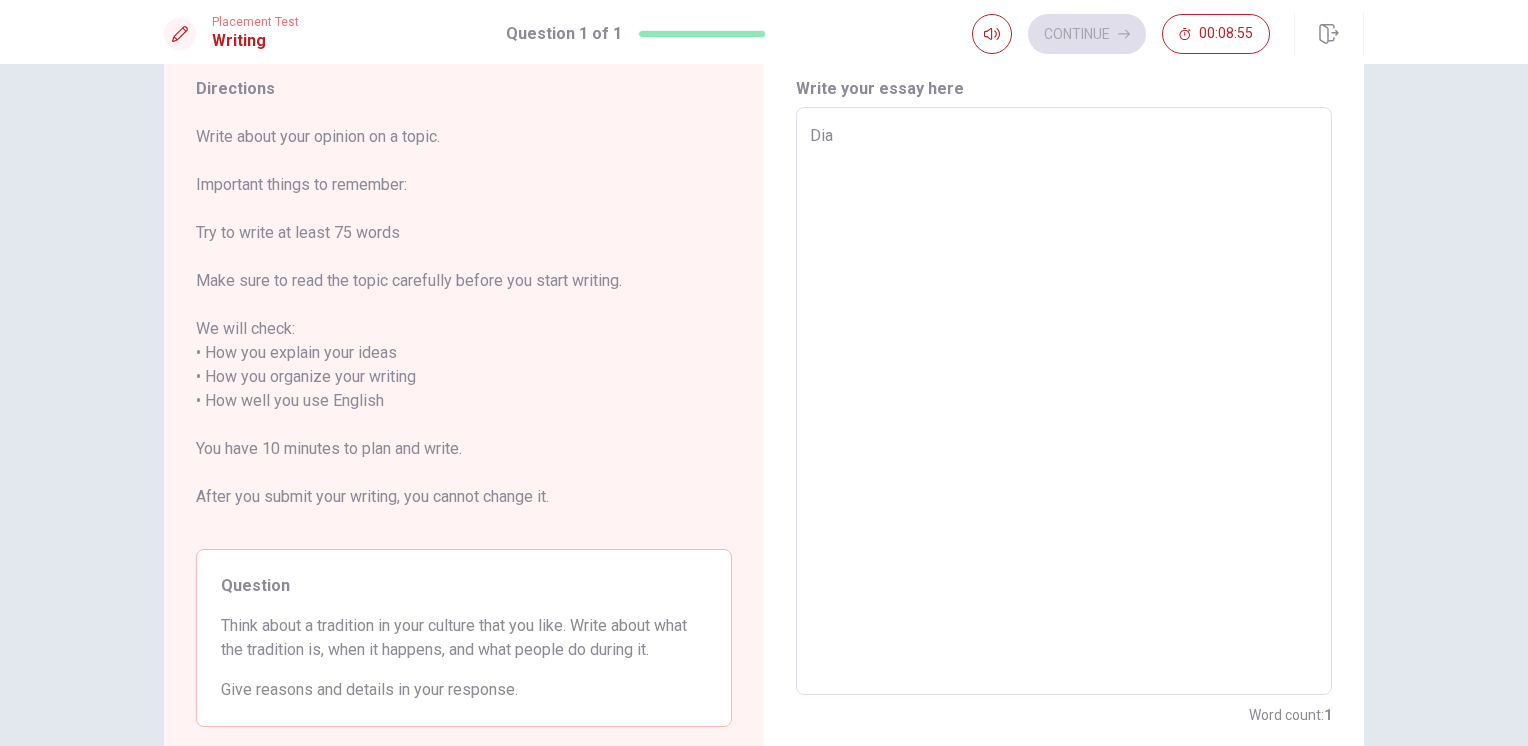 type on "x" 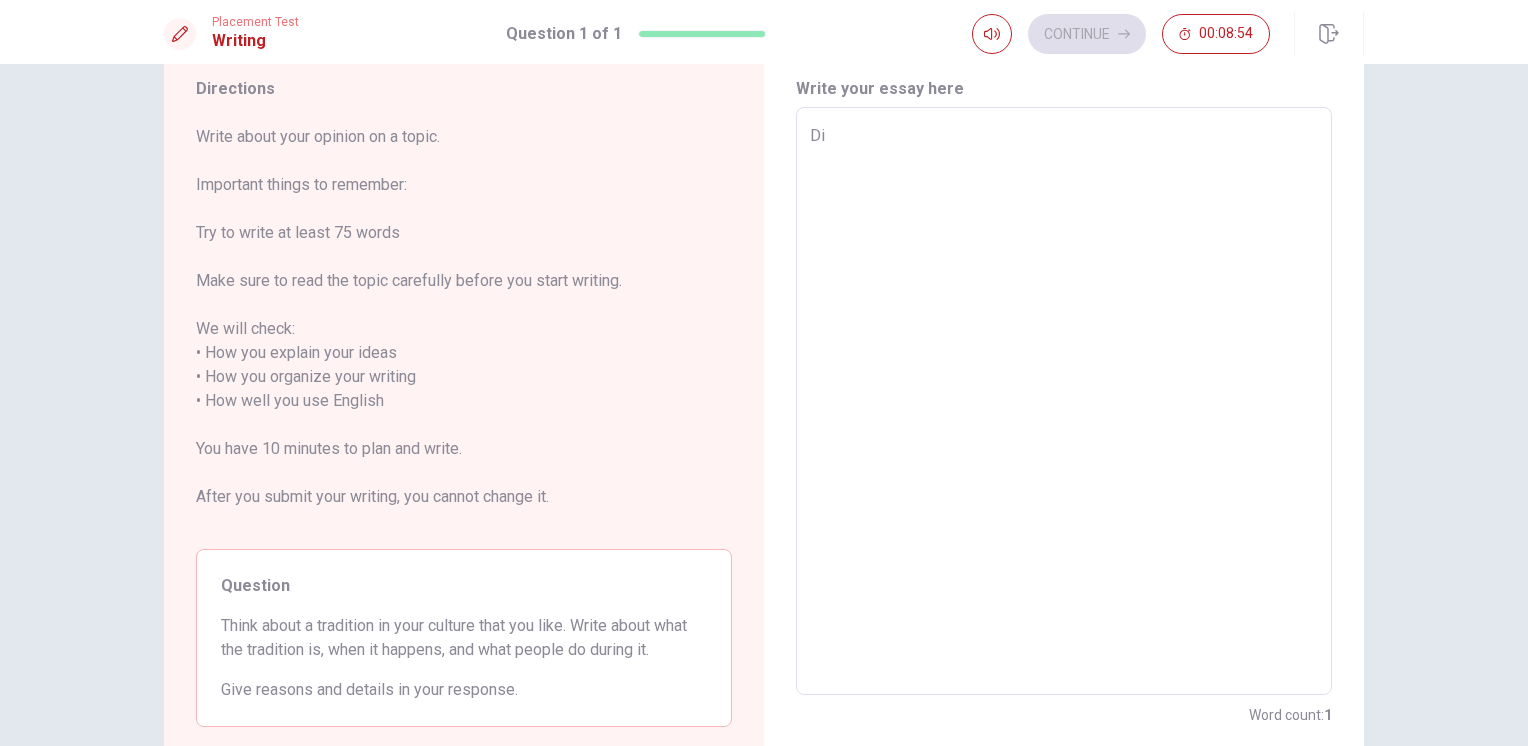 type on "x" 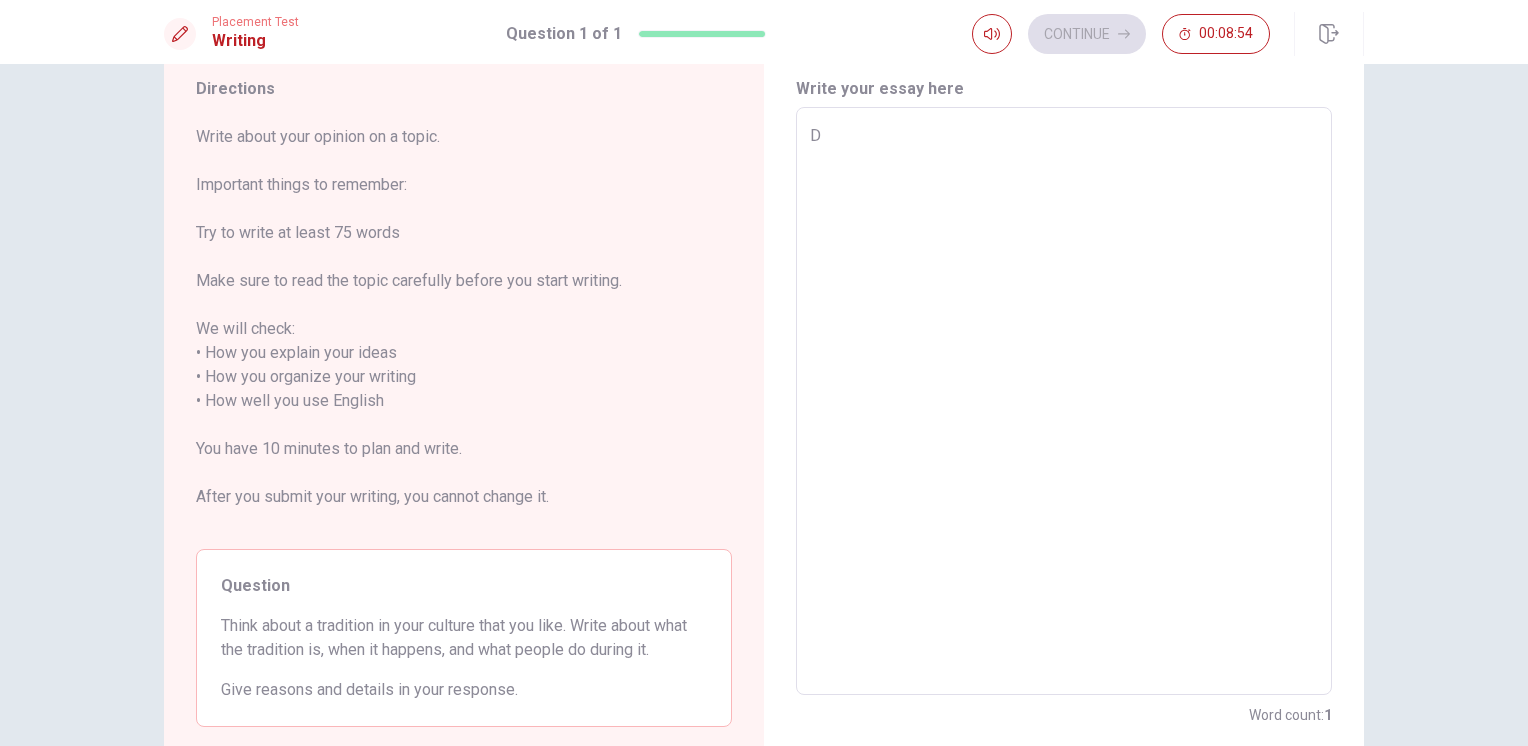 type on "x" 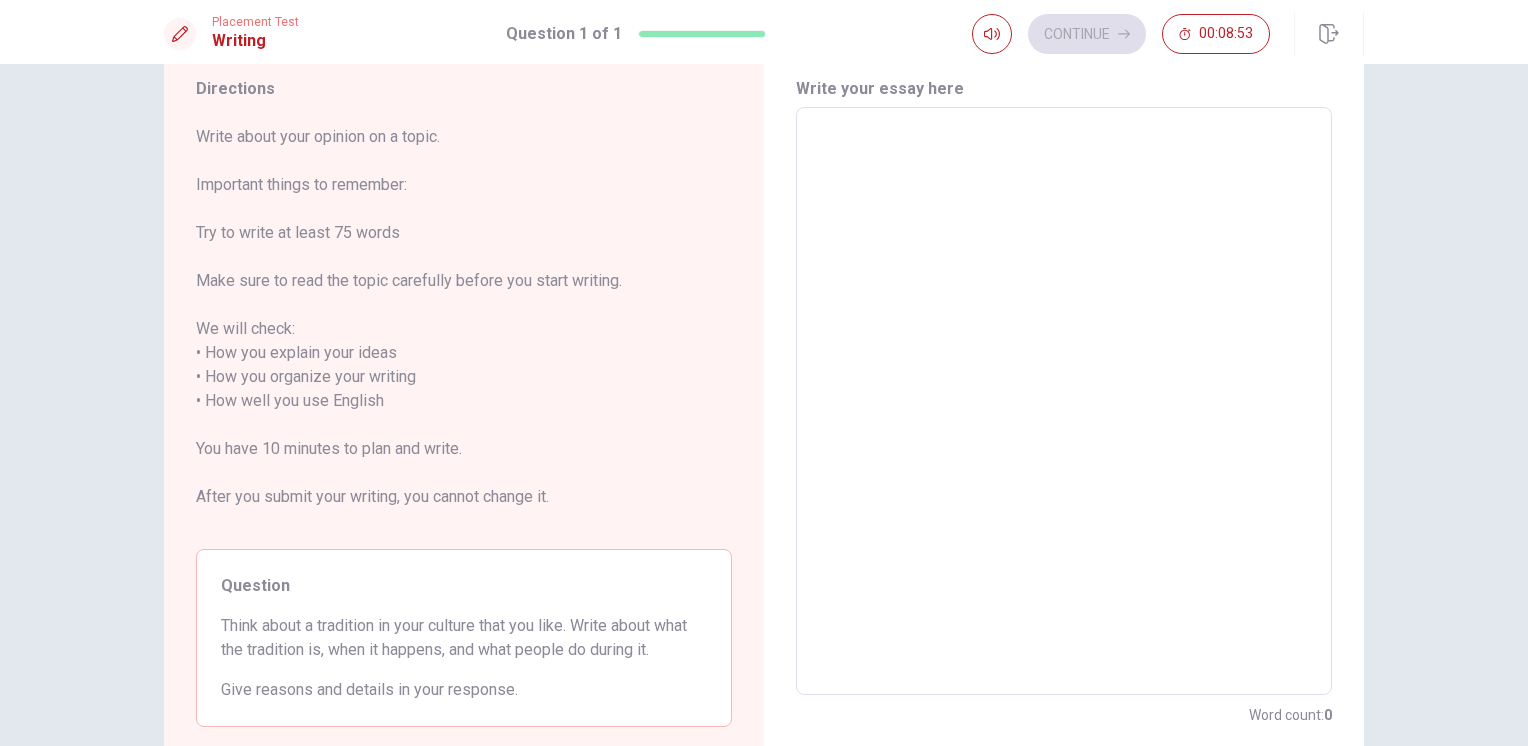 type on "T" 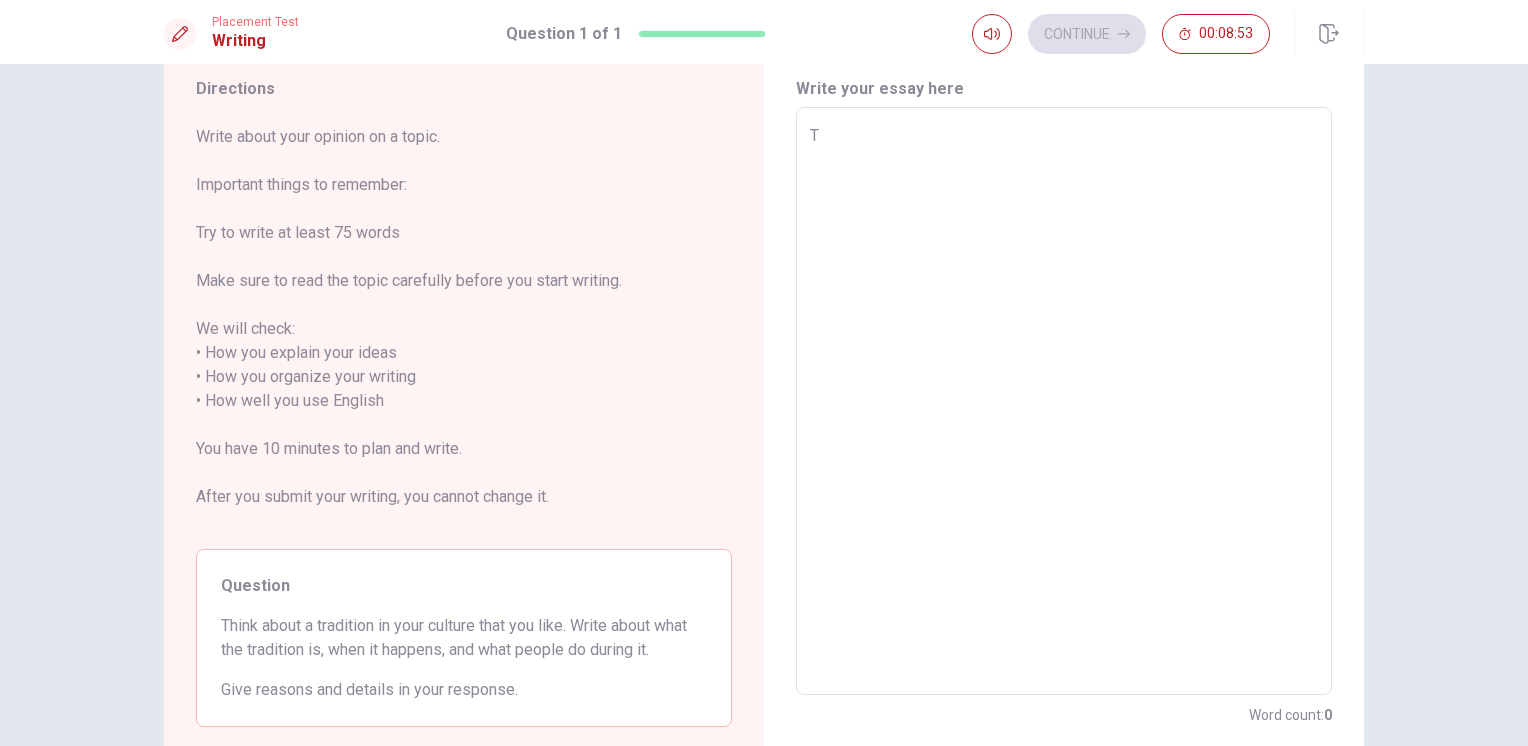 type on "x" 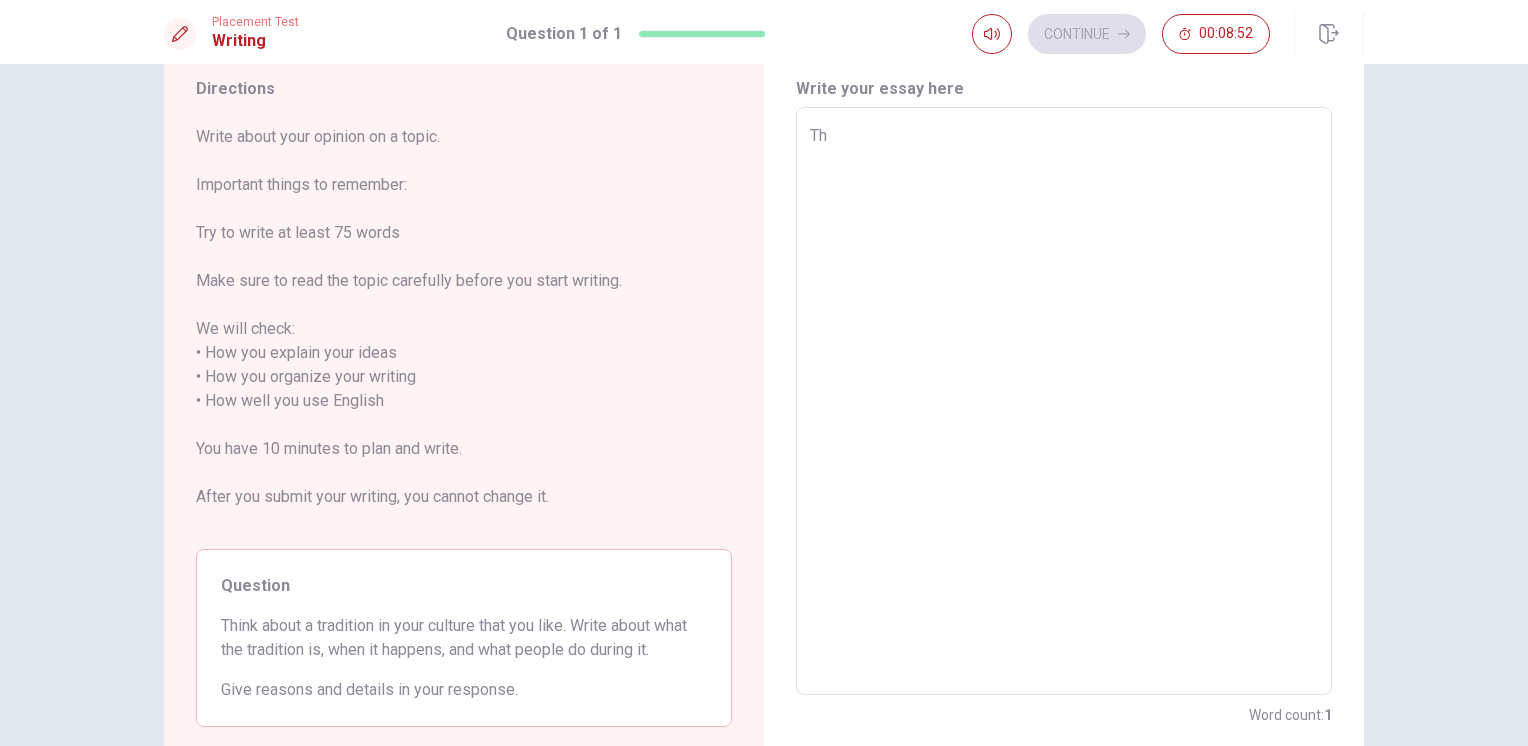 type on "x" 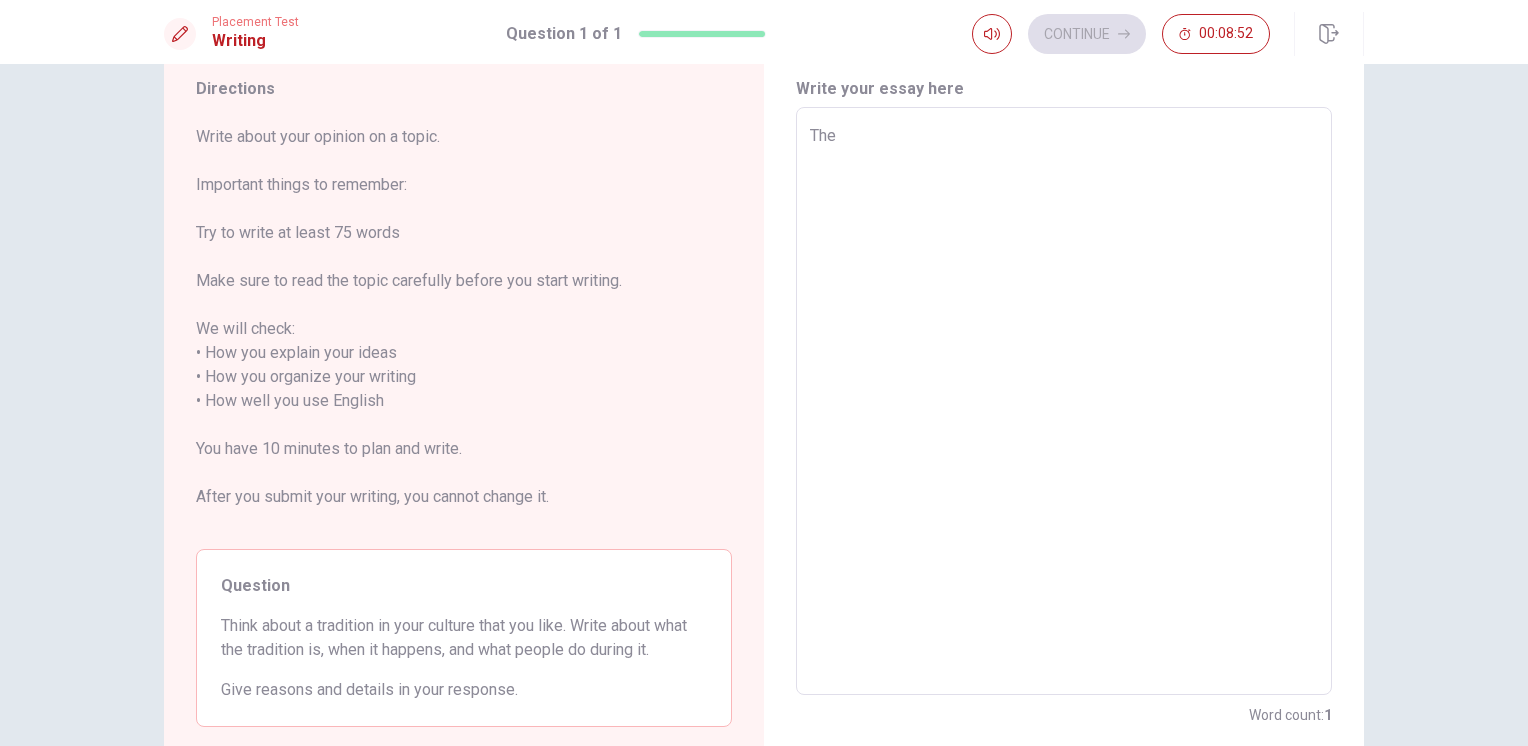 type on "x" 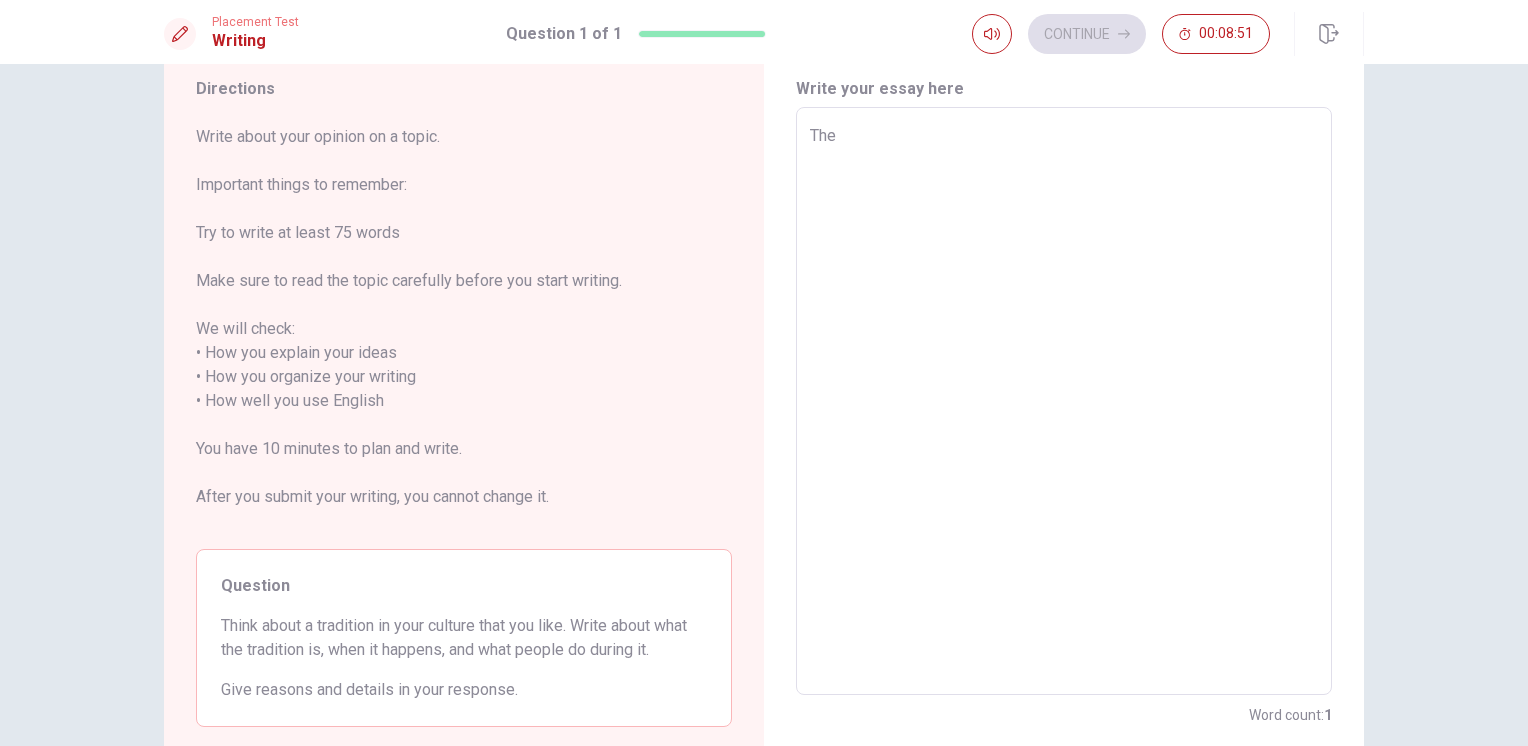 type on "The I" 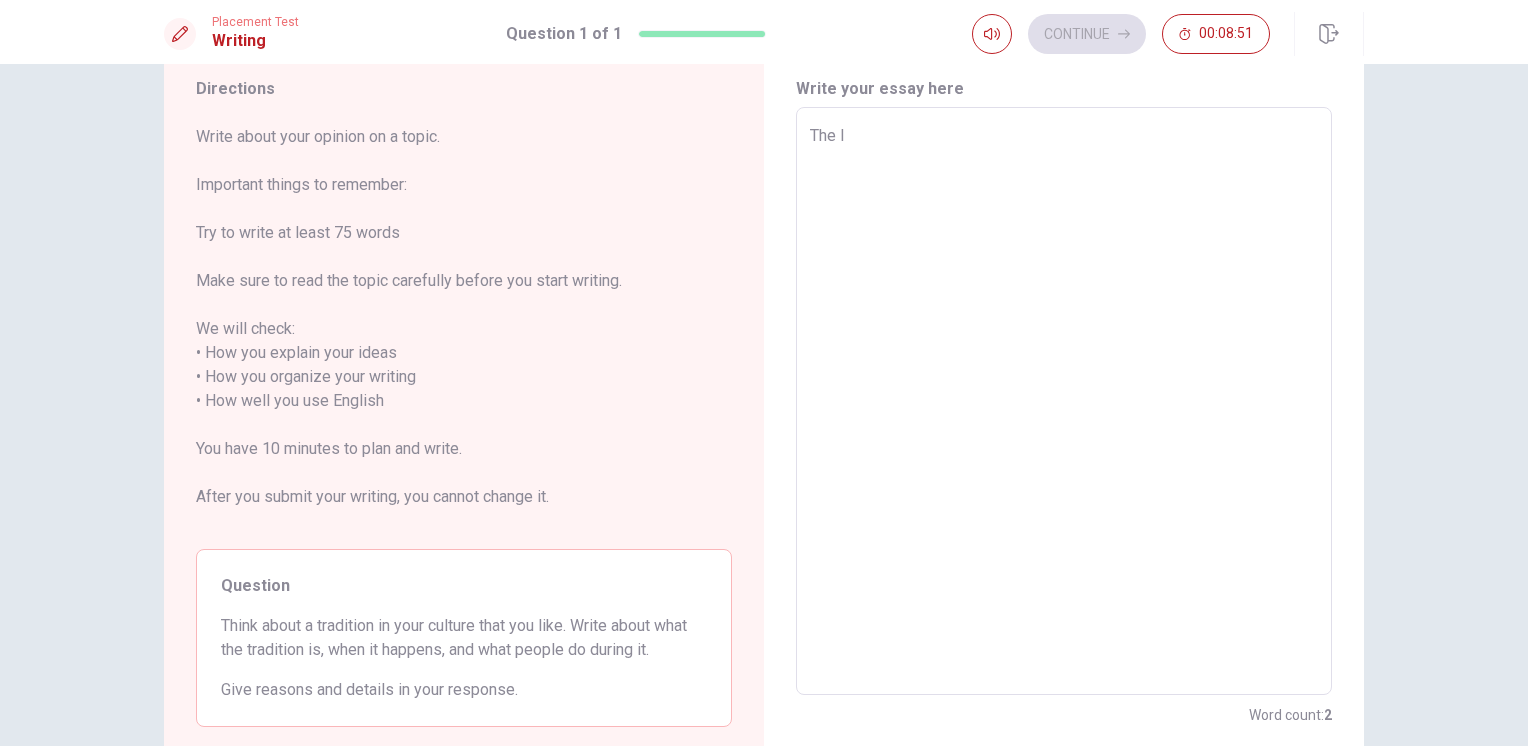 type on "x" 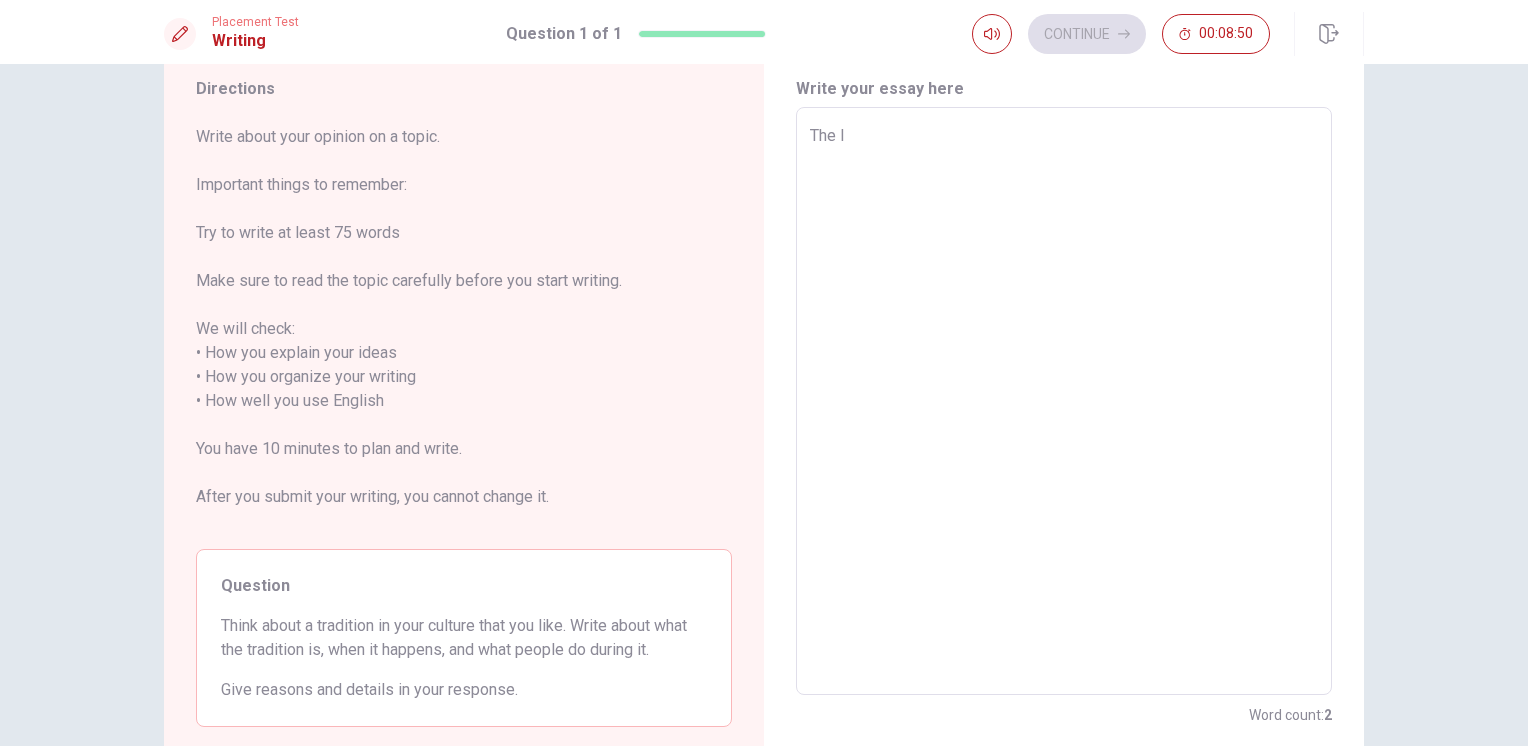 type on "The I'" 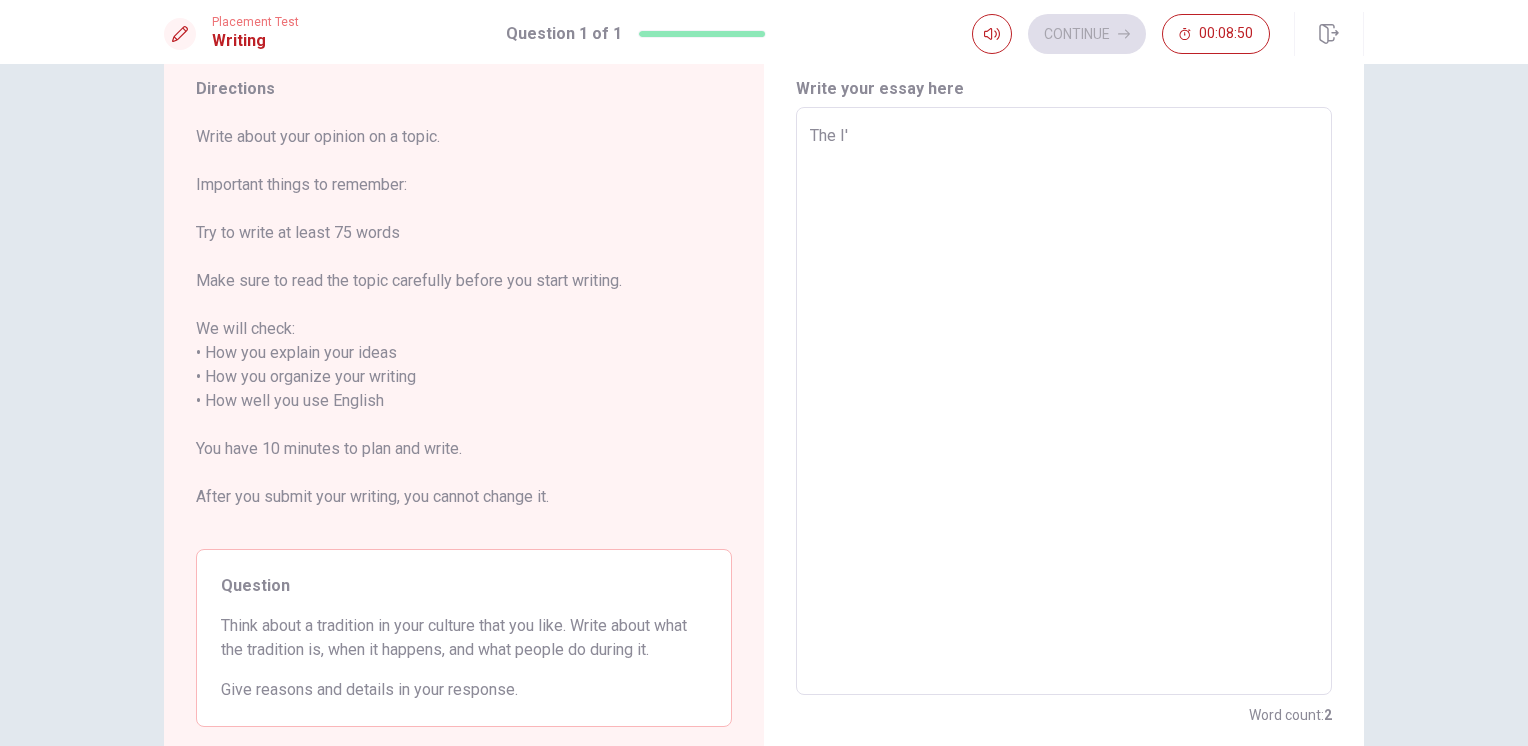 type on "x" 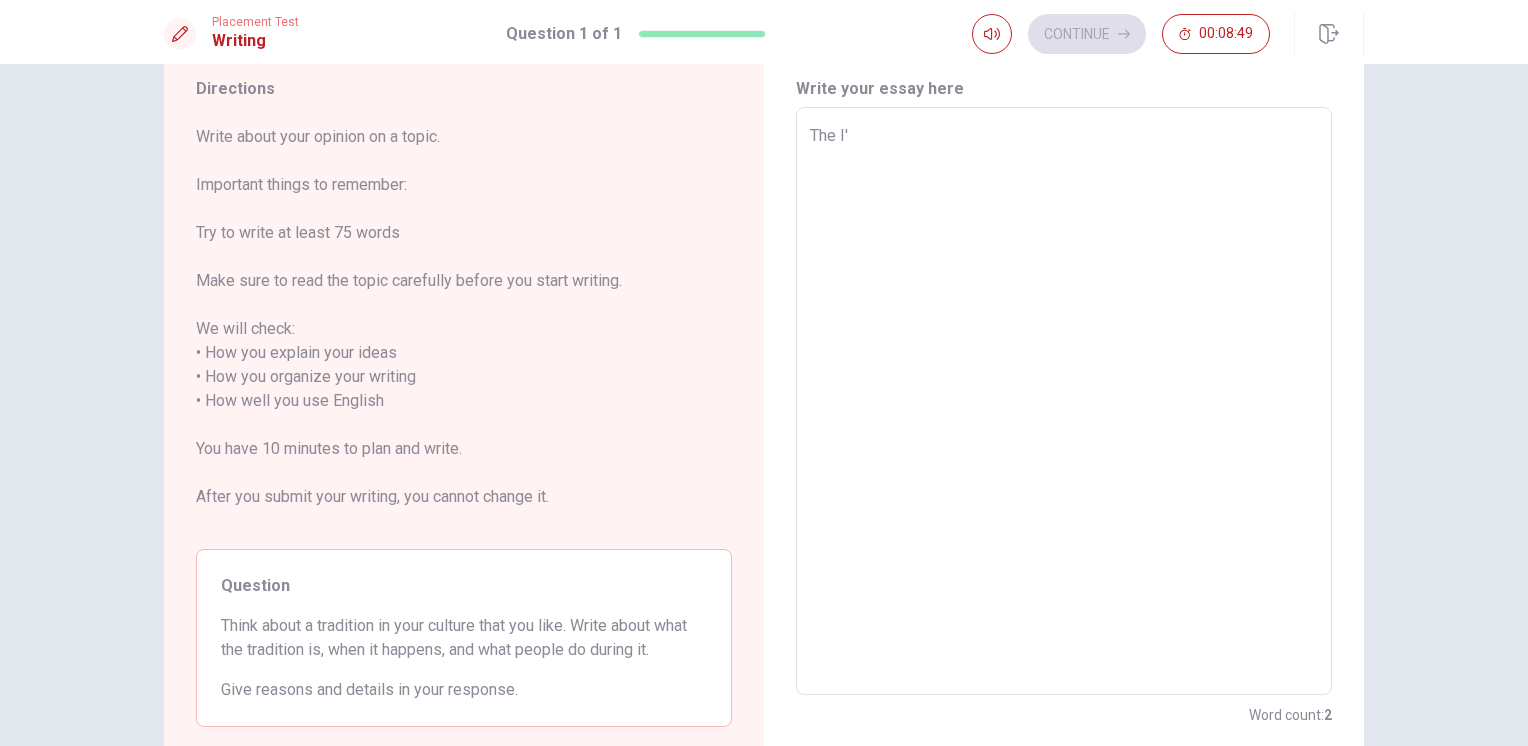 type on "The I'm" 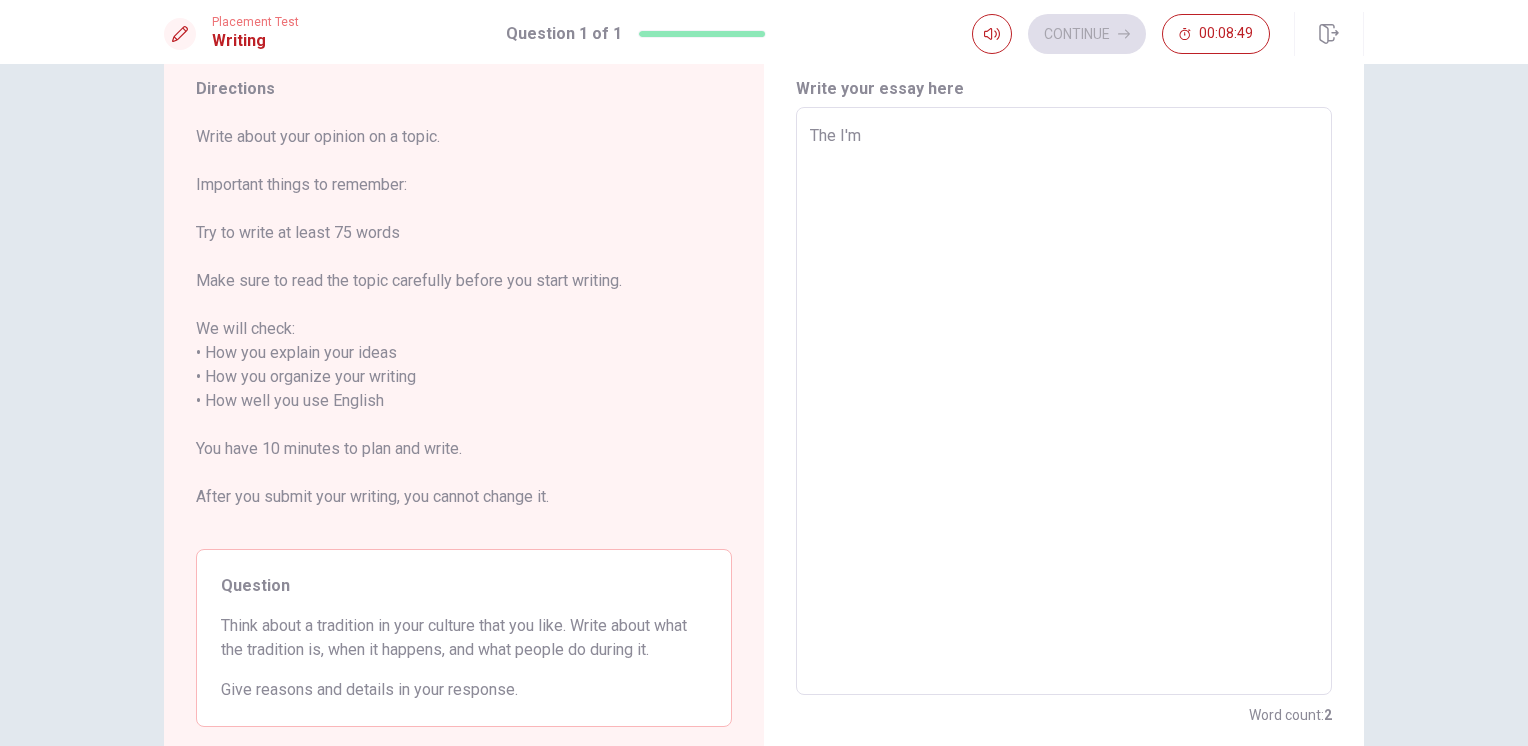type on "x" 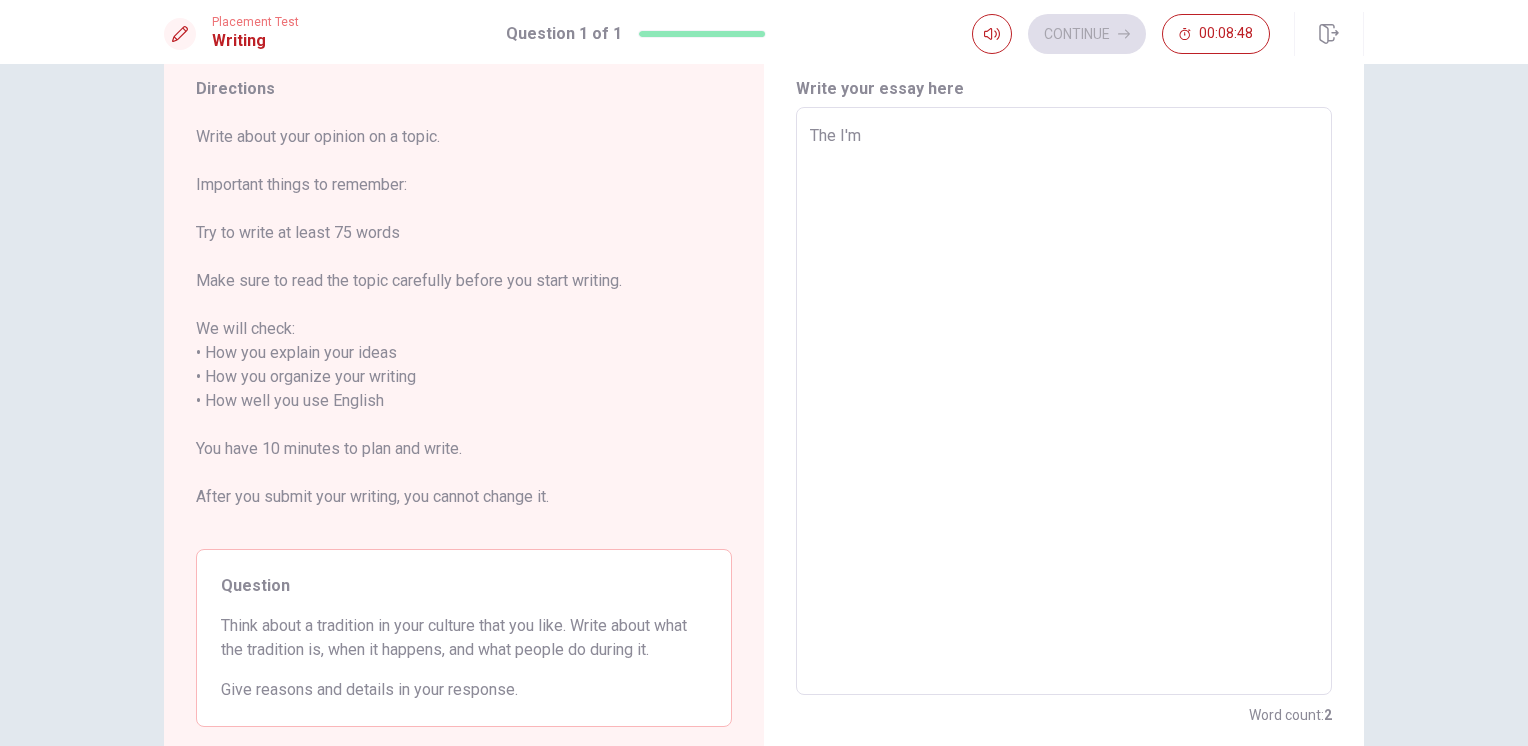 type on "The I'm g" 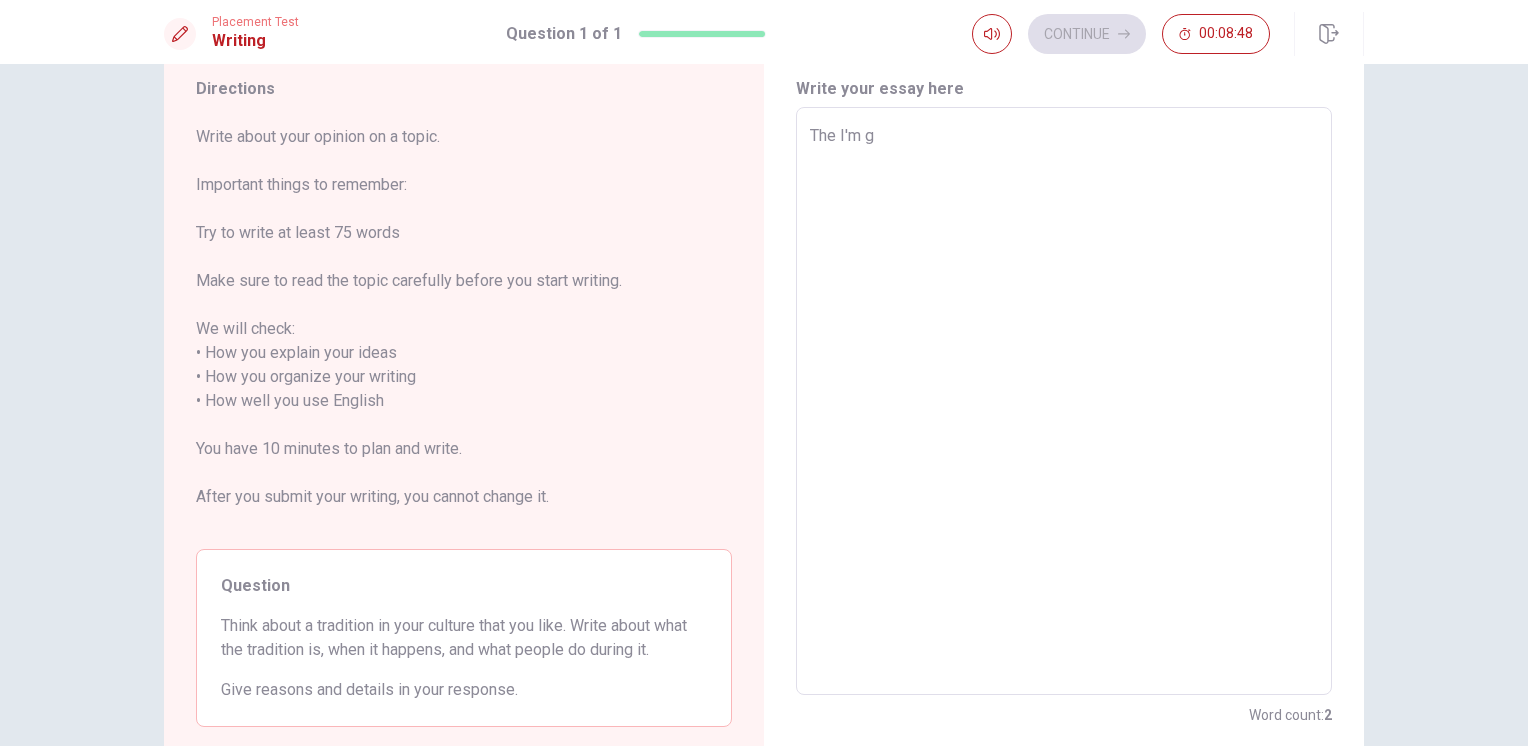 type on "x" 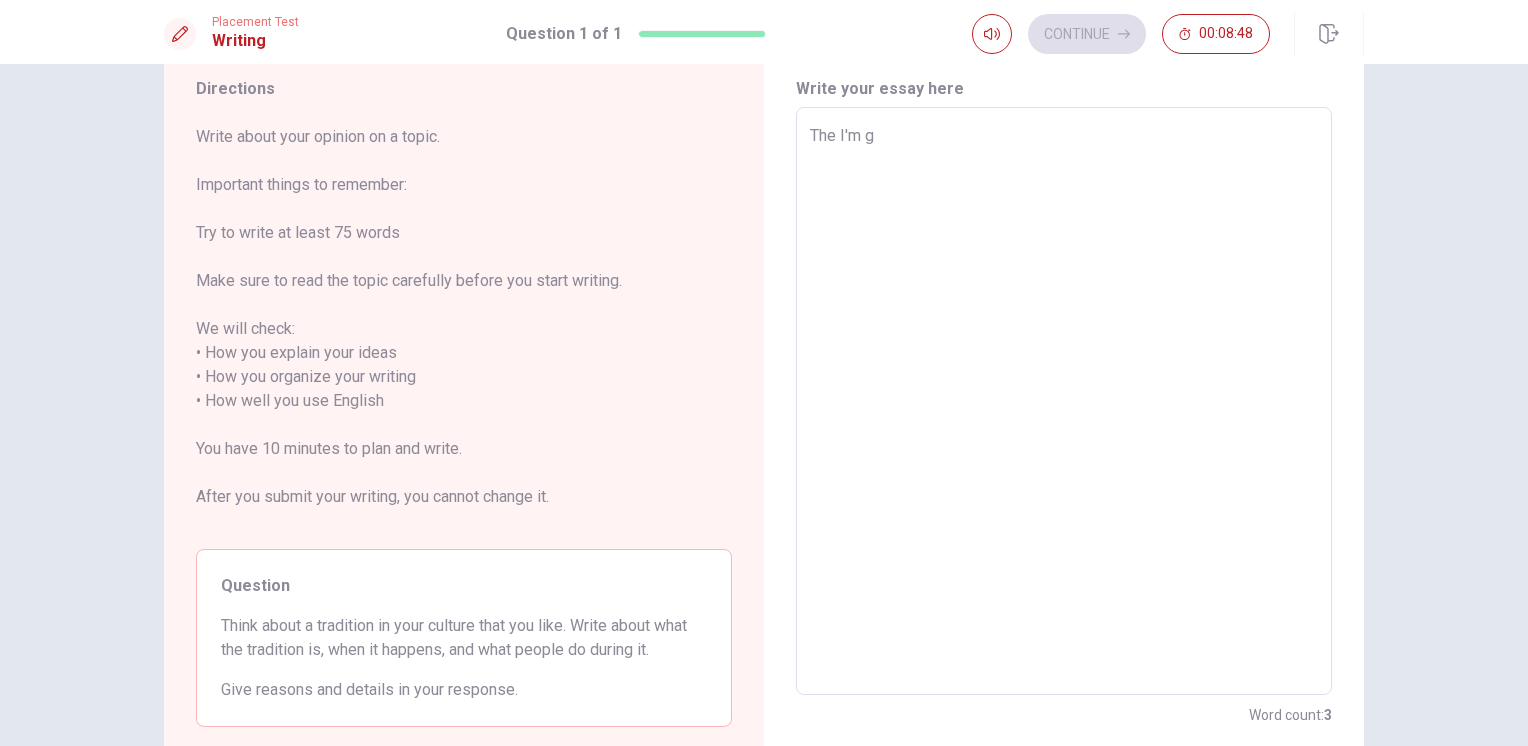 type on "The I'm go" 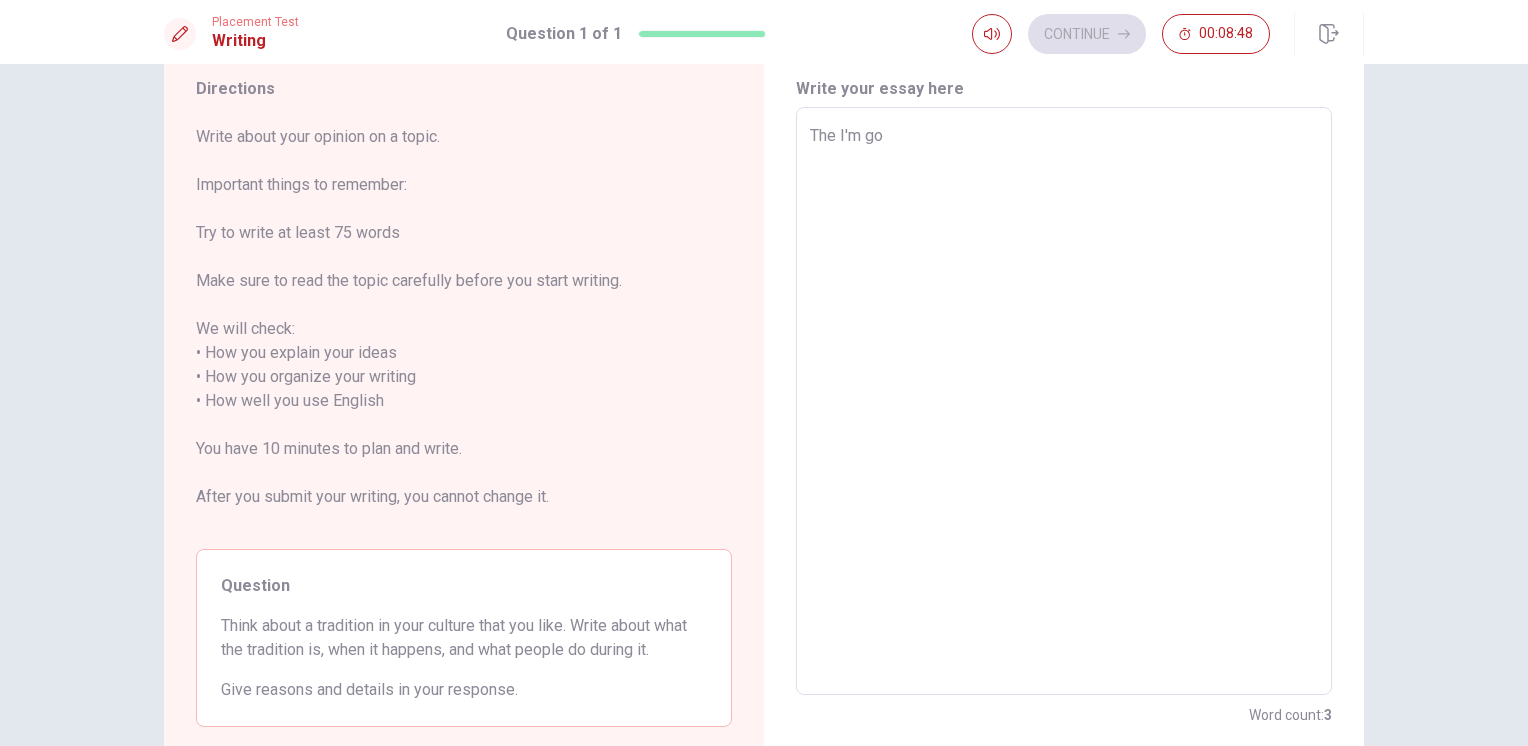 type on "x" 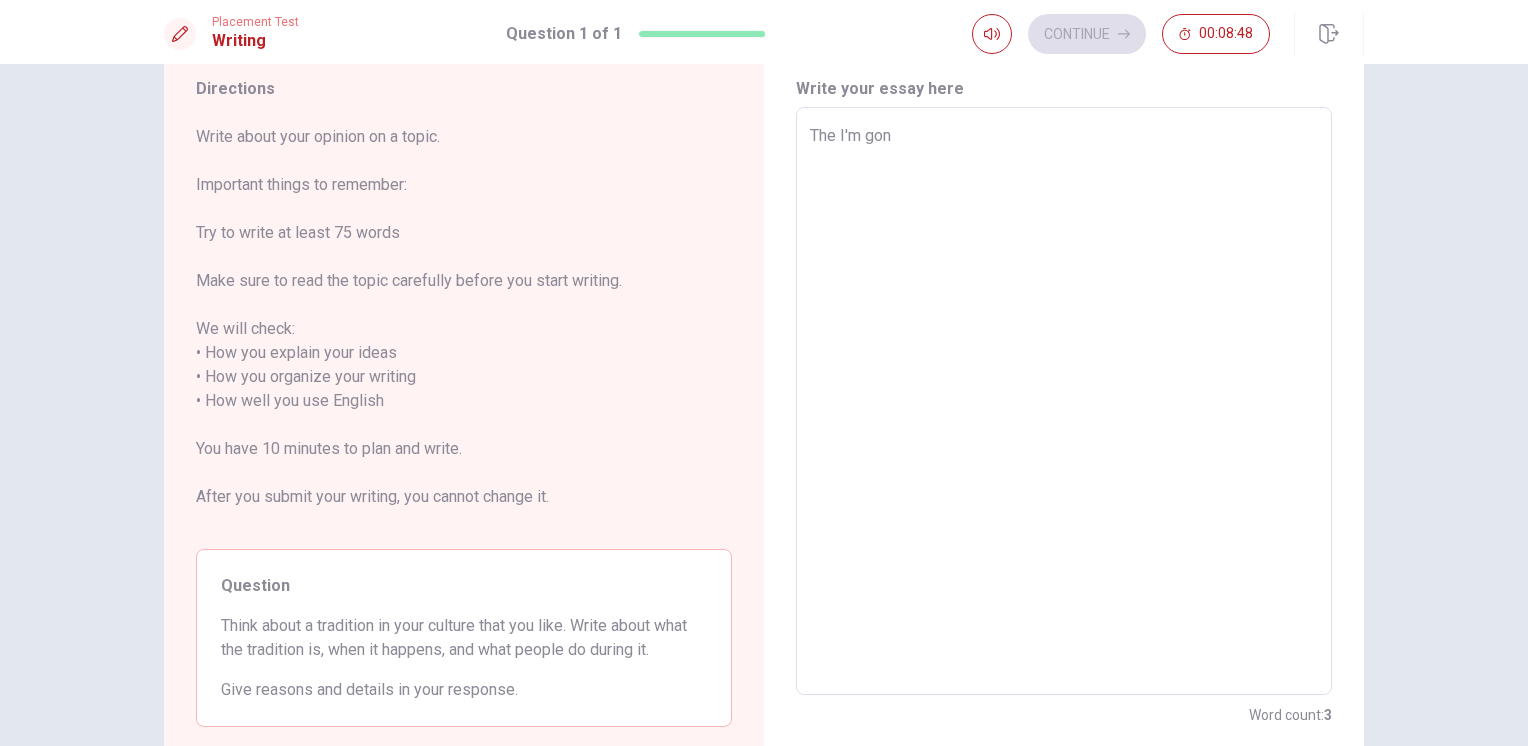 type on "x" 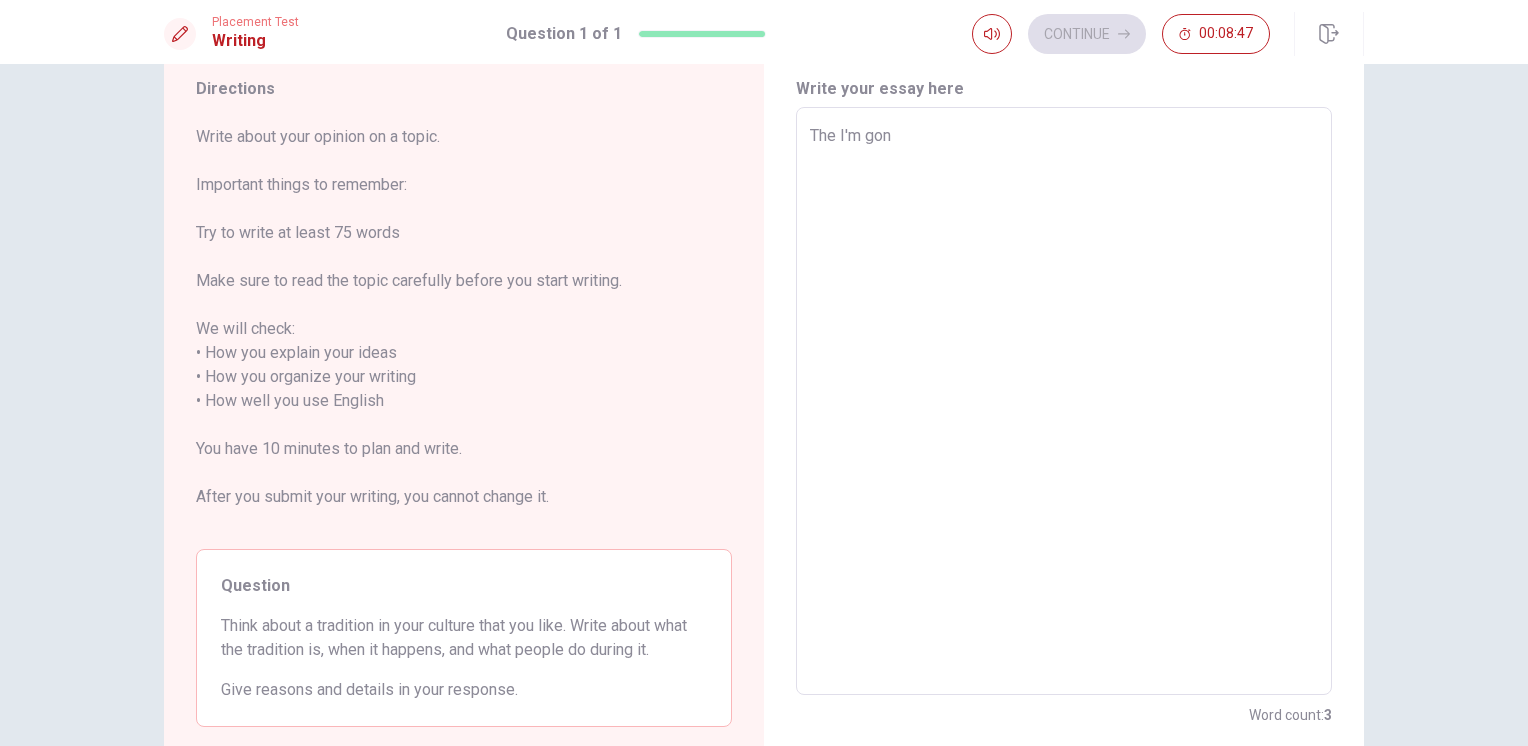 type on "The I'm goni" 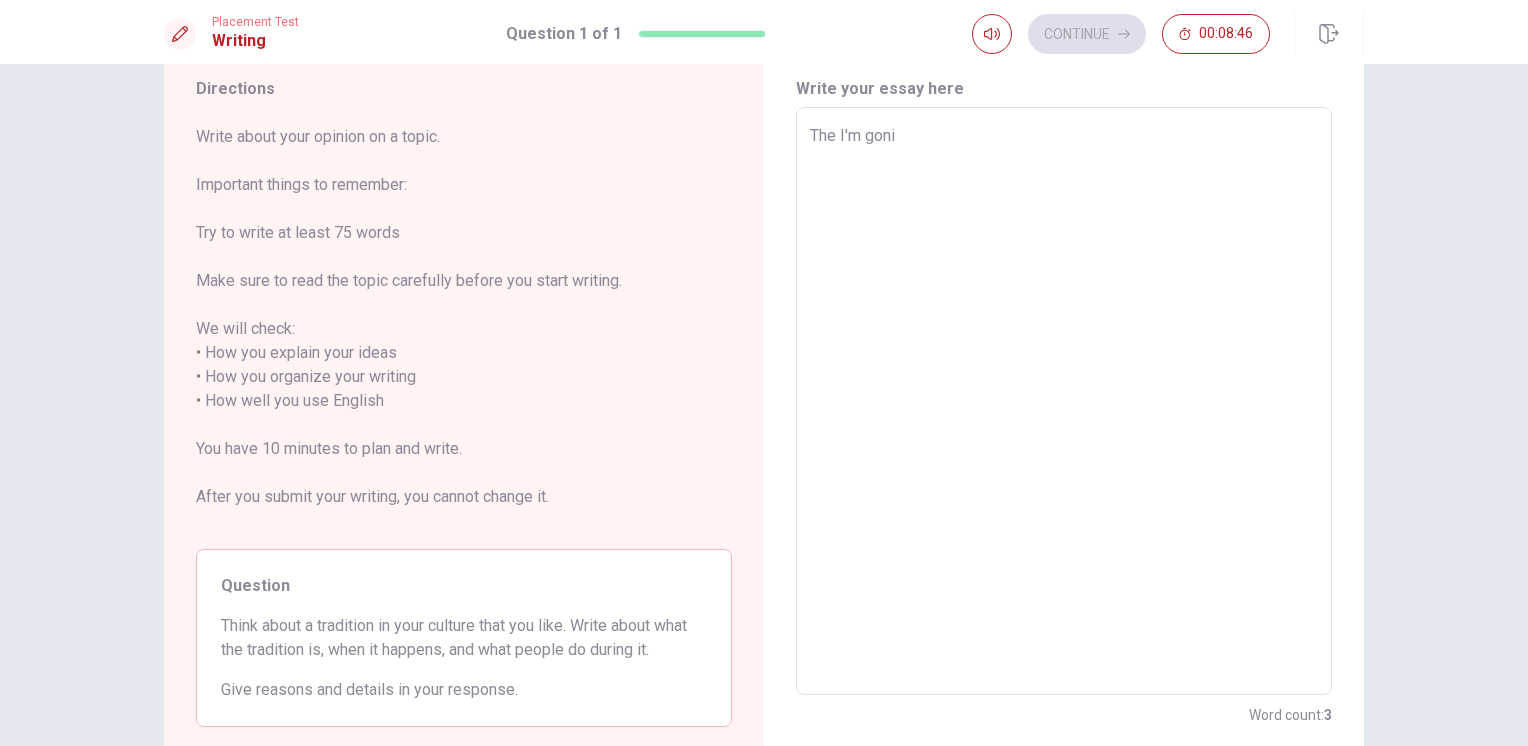 type on "x" 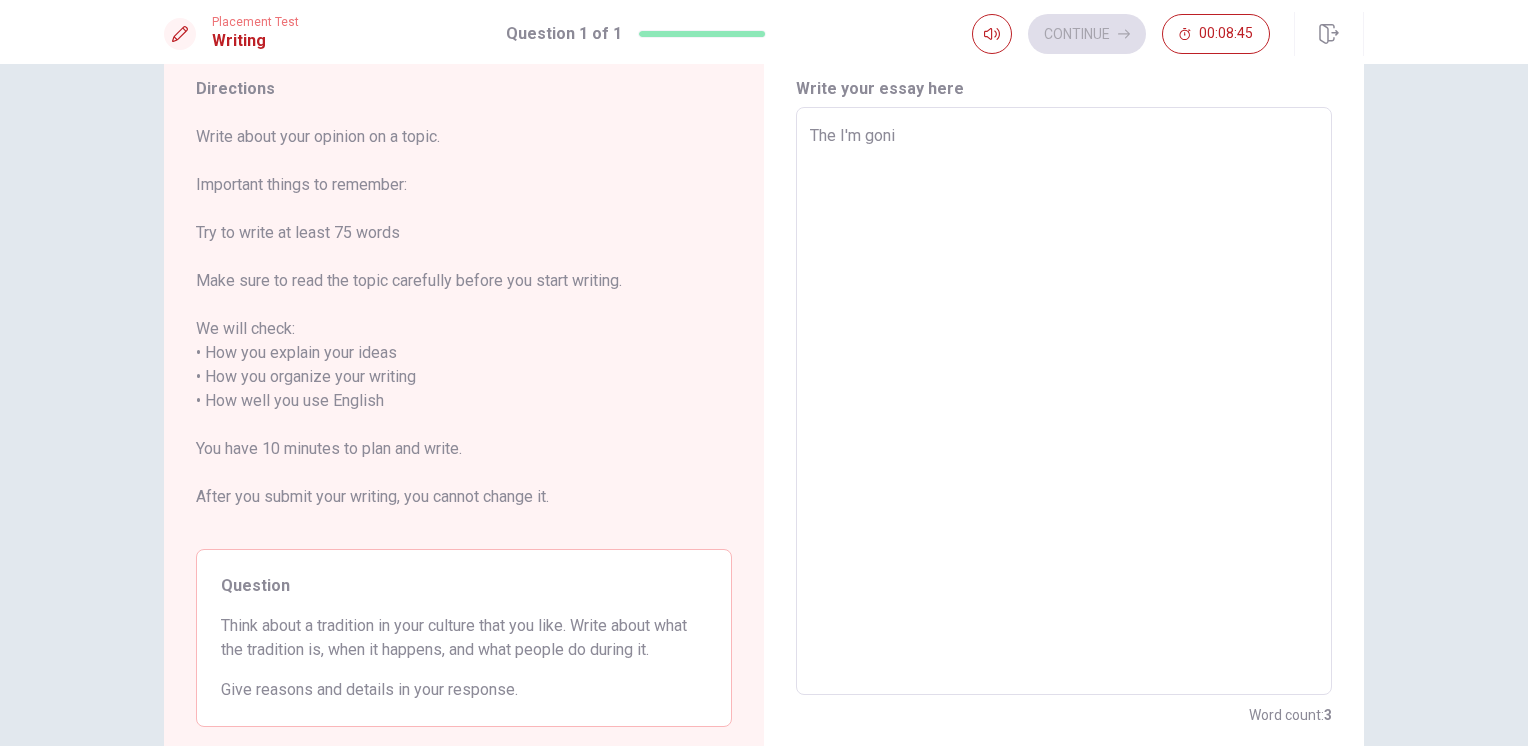 type on "The I'm gonig" 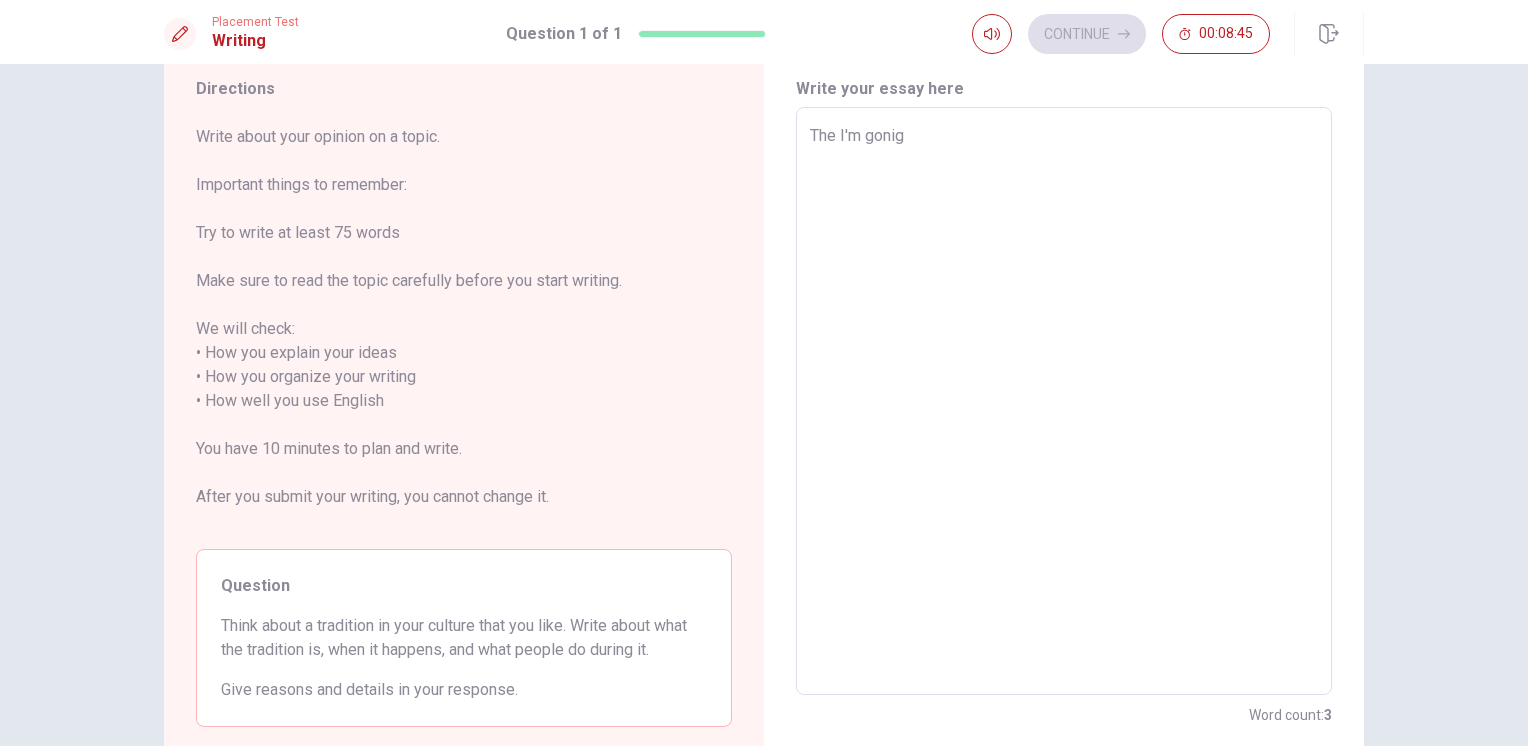 type on "x" 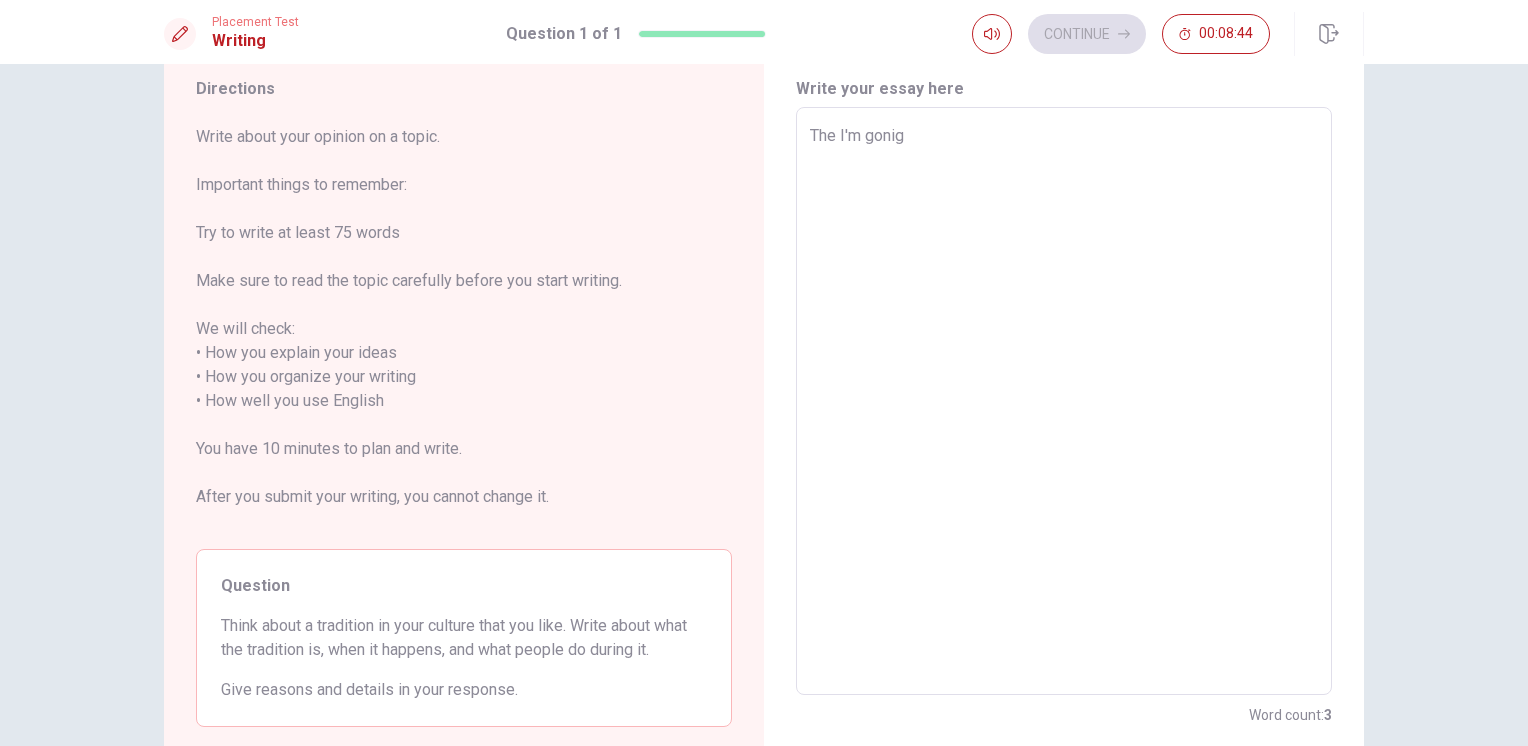 type on "The I'm goni" 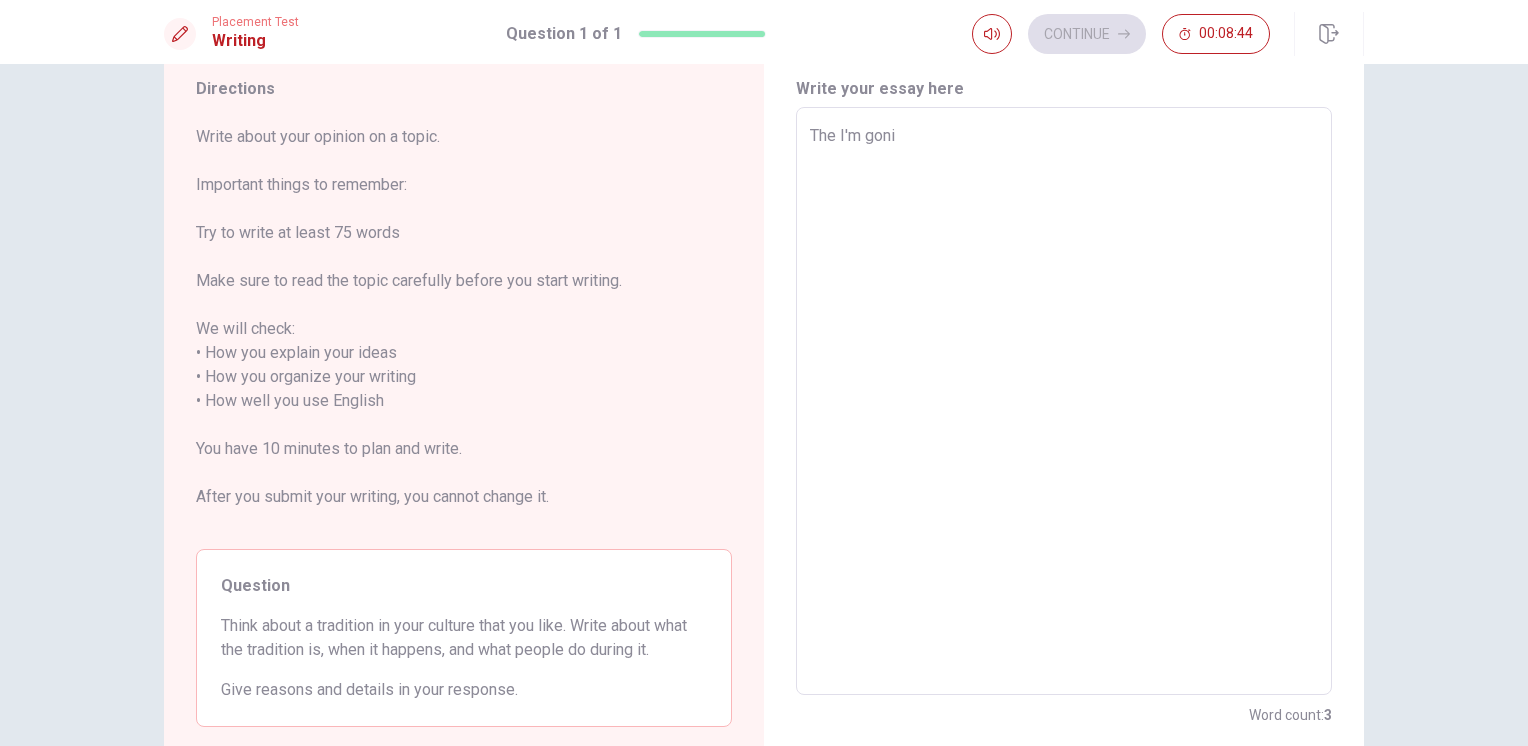 type on "x" 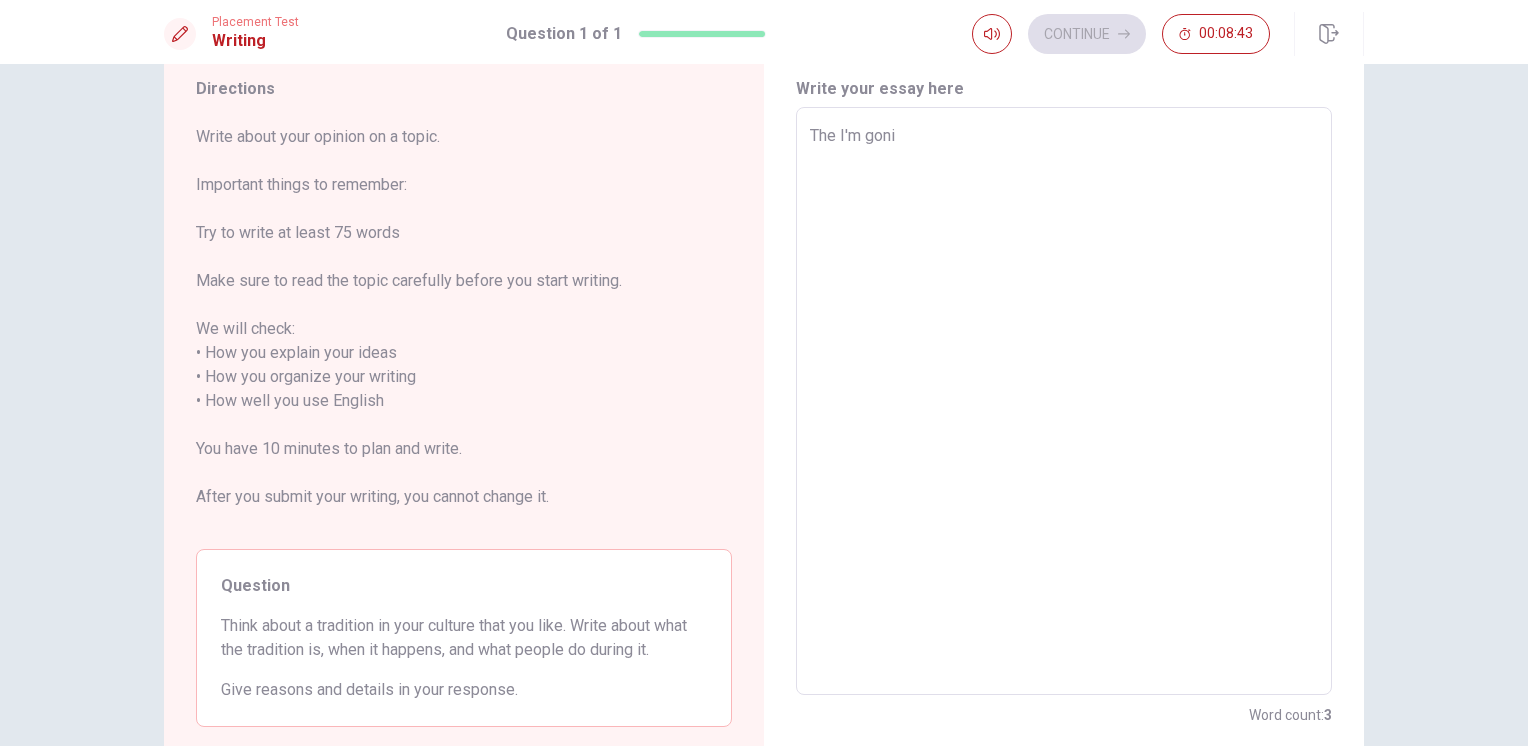 type on "The I'm gon" 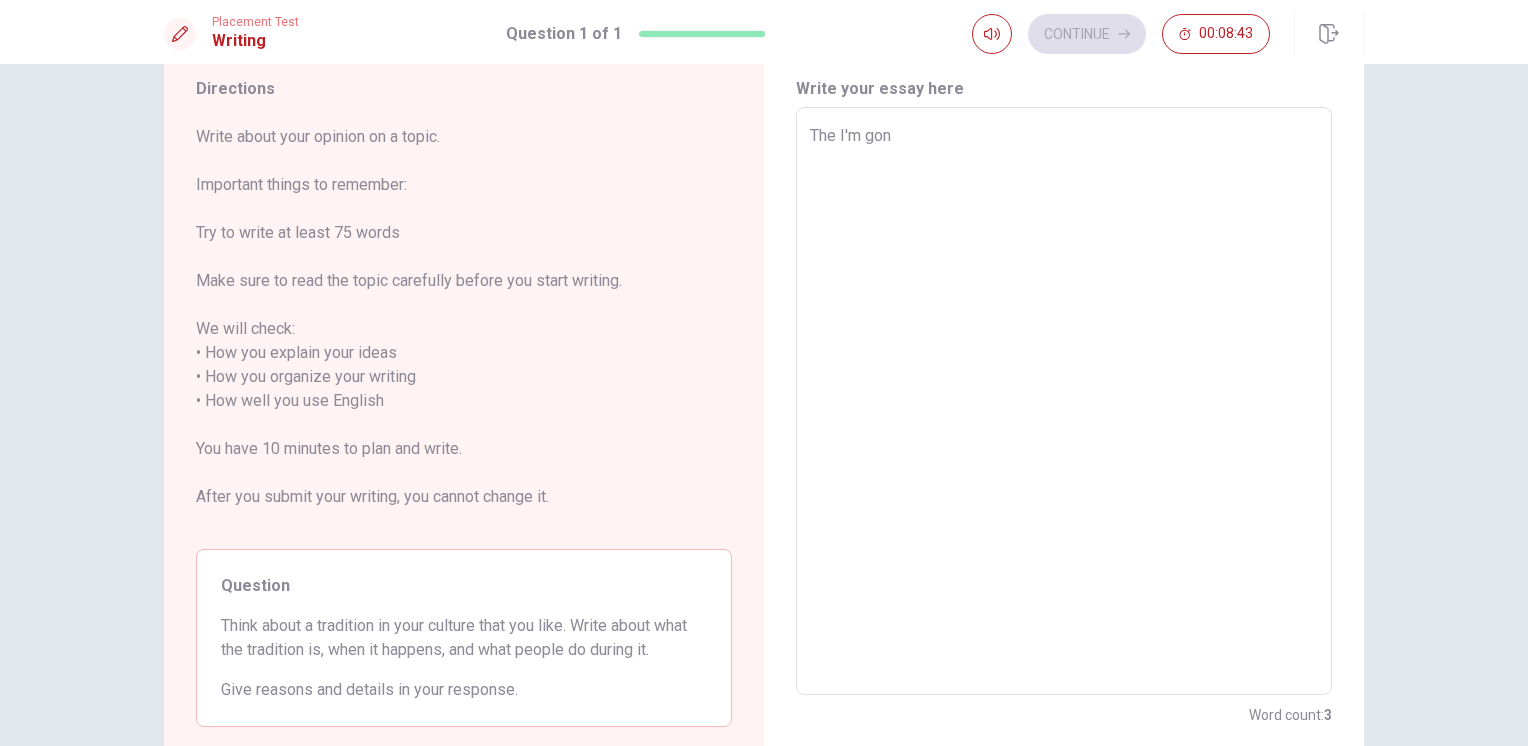 type on "x" 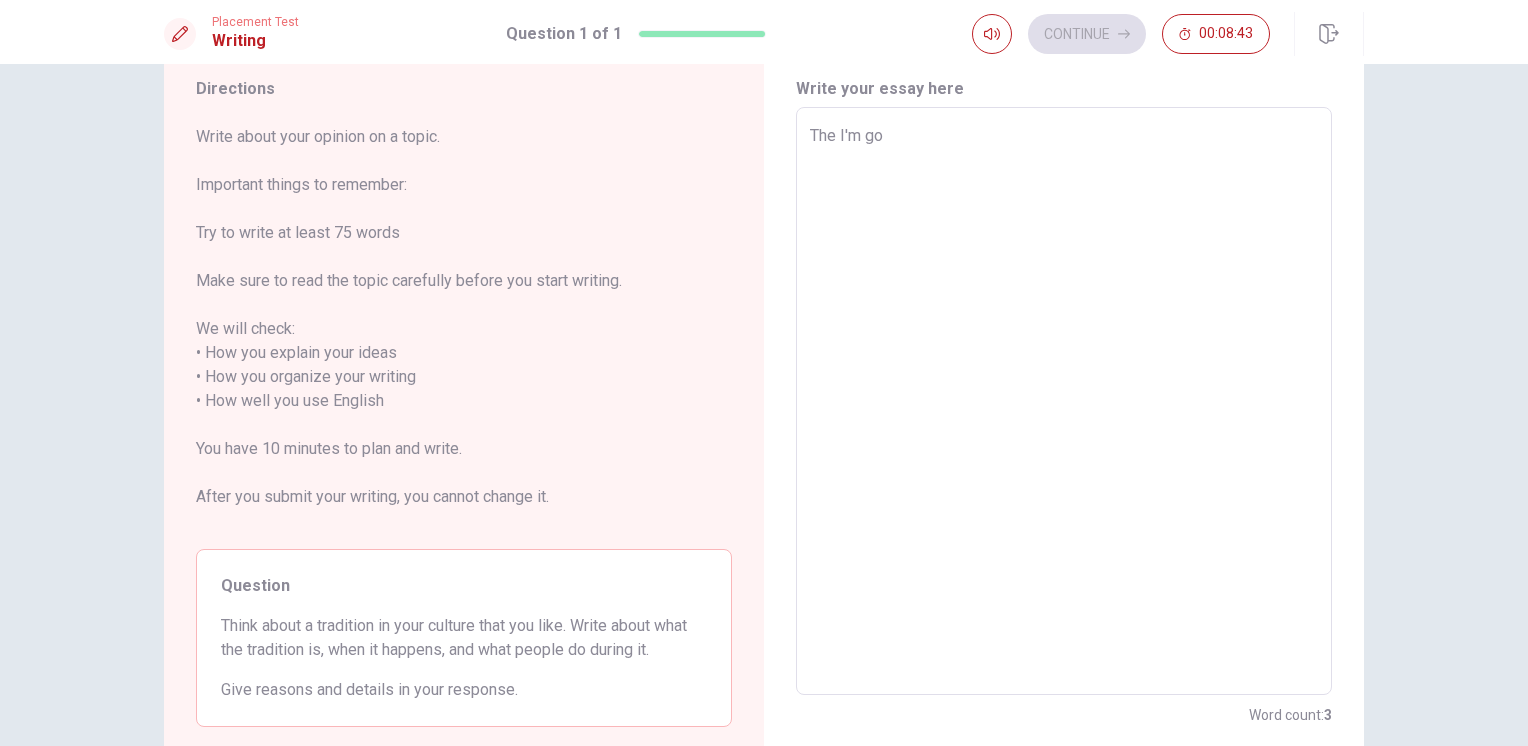 type on "x" 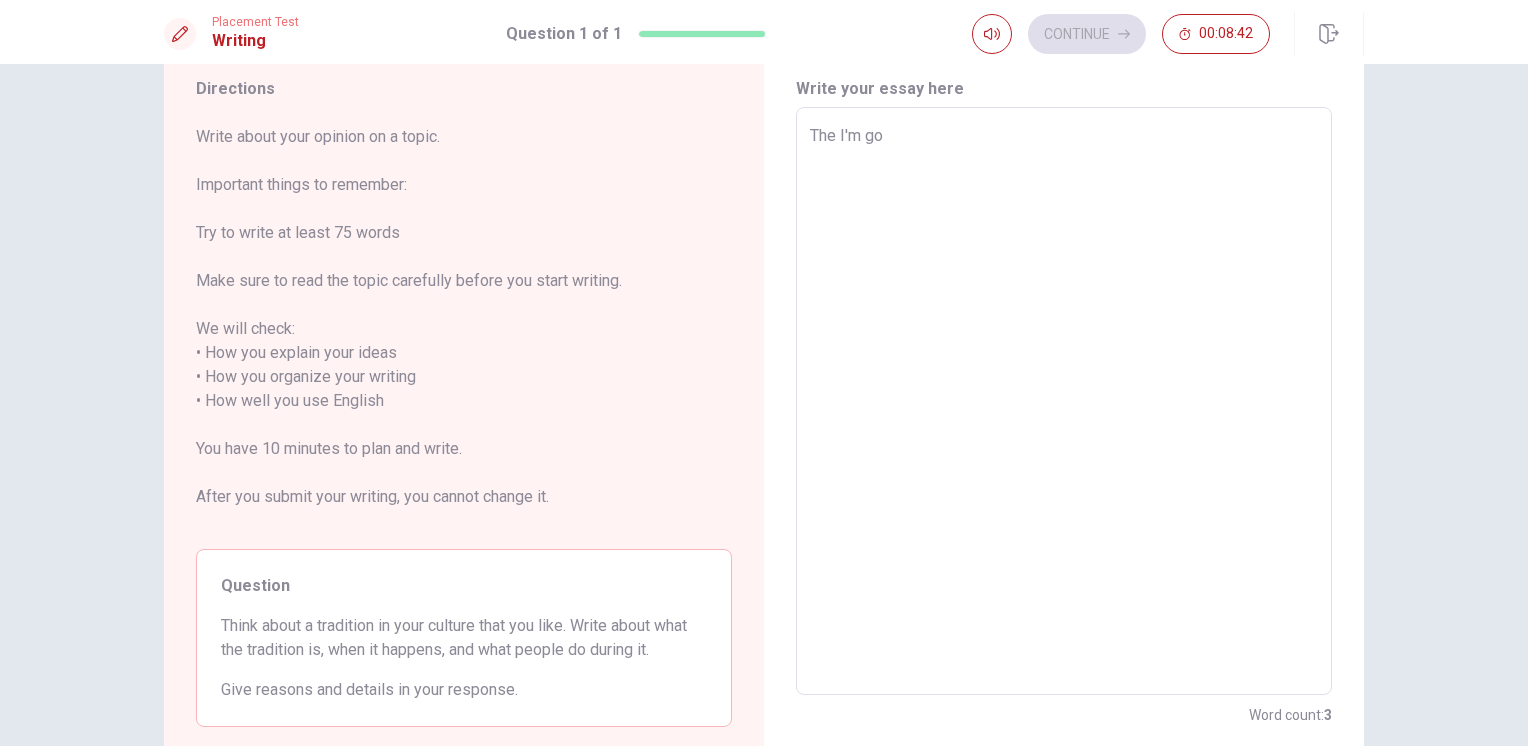 type on "The I'm goi" 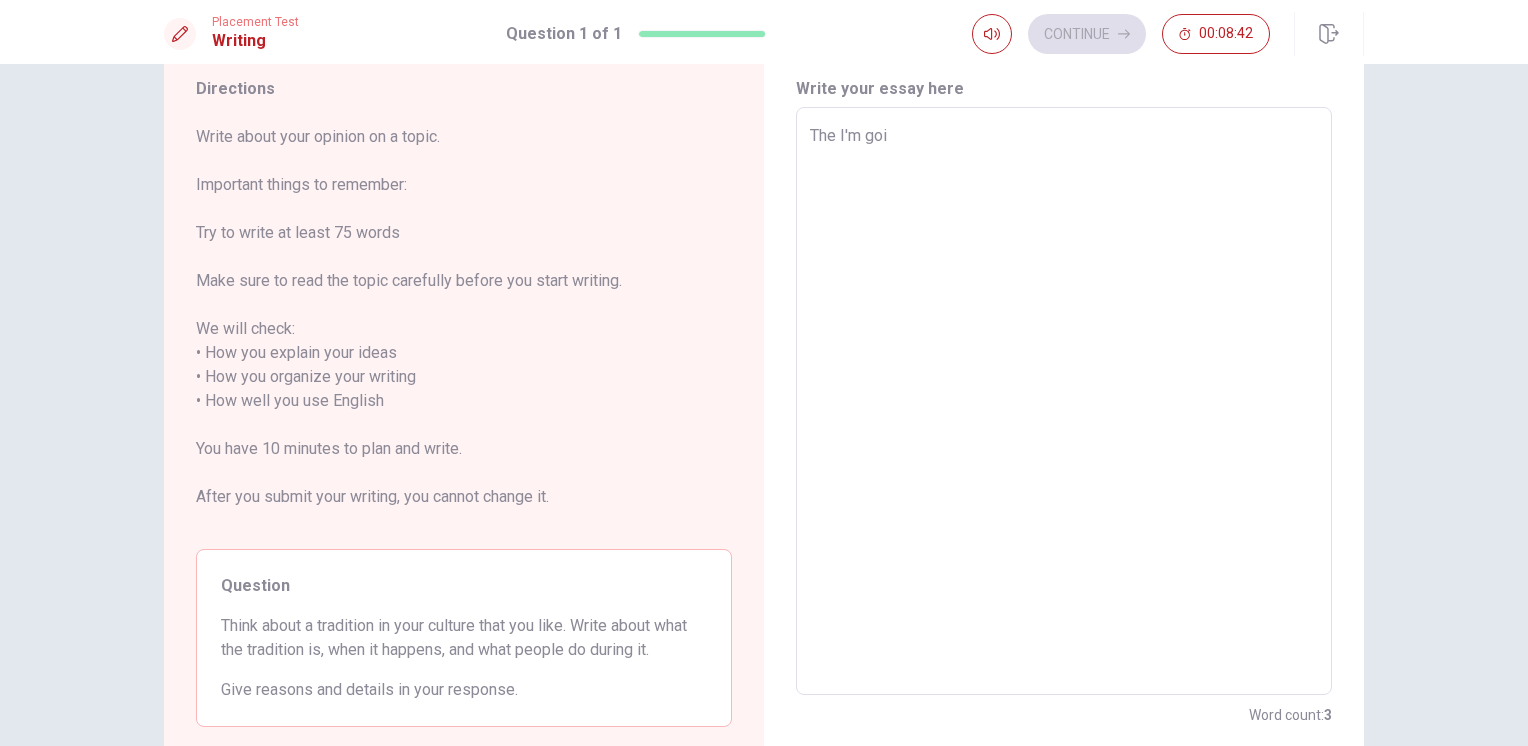 type on "x" 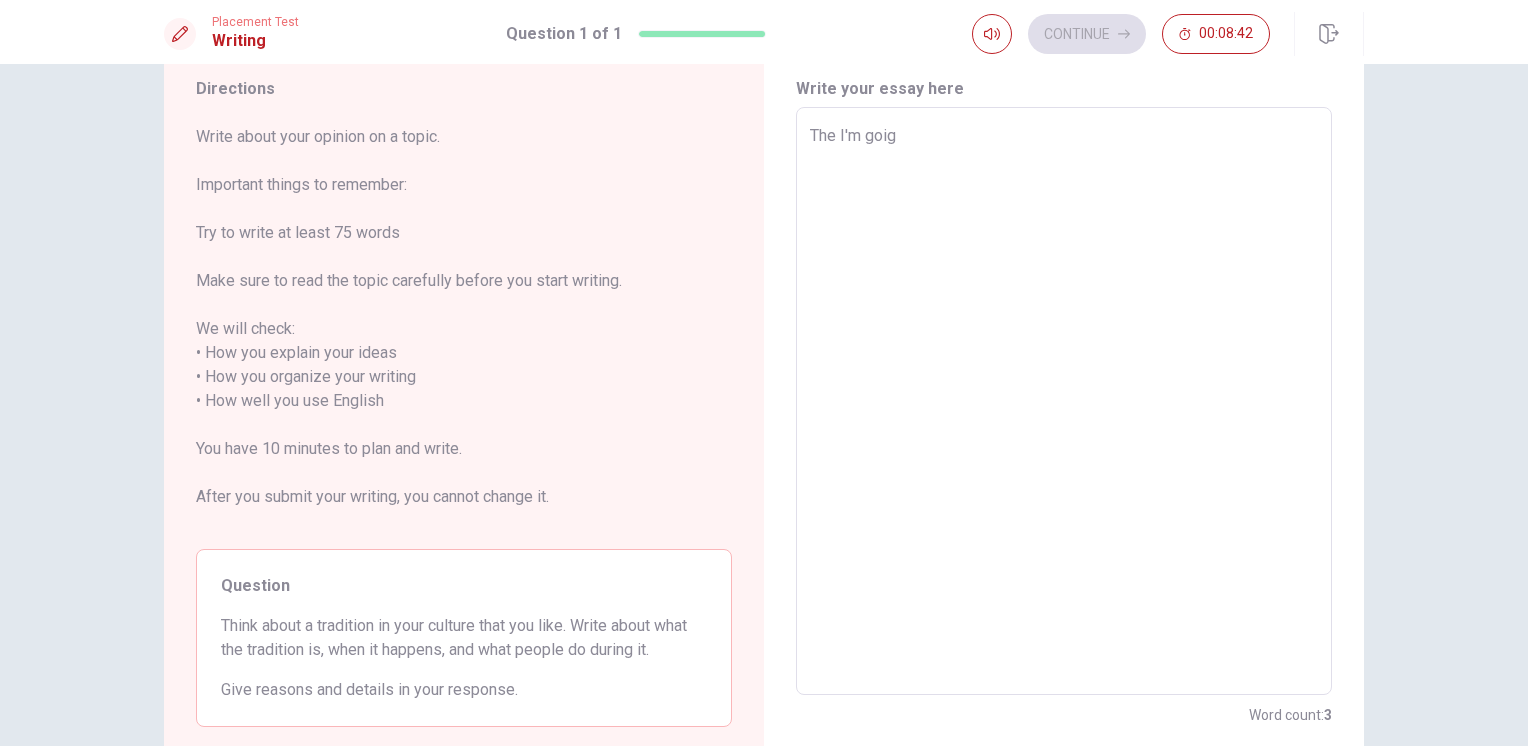 type on "x" 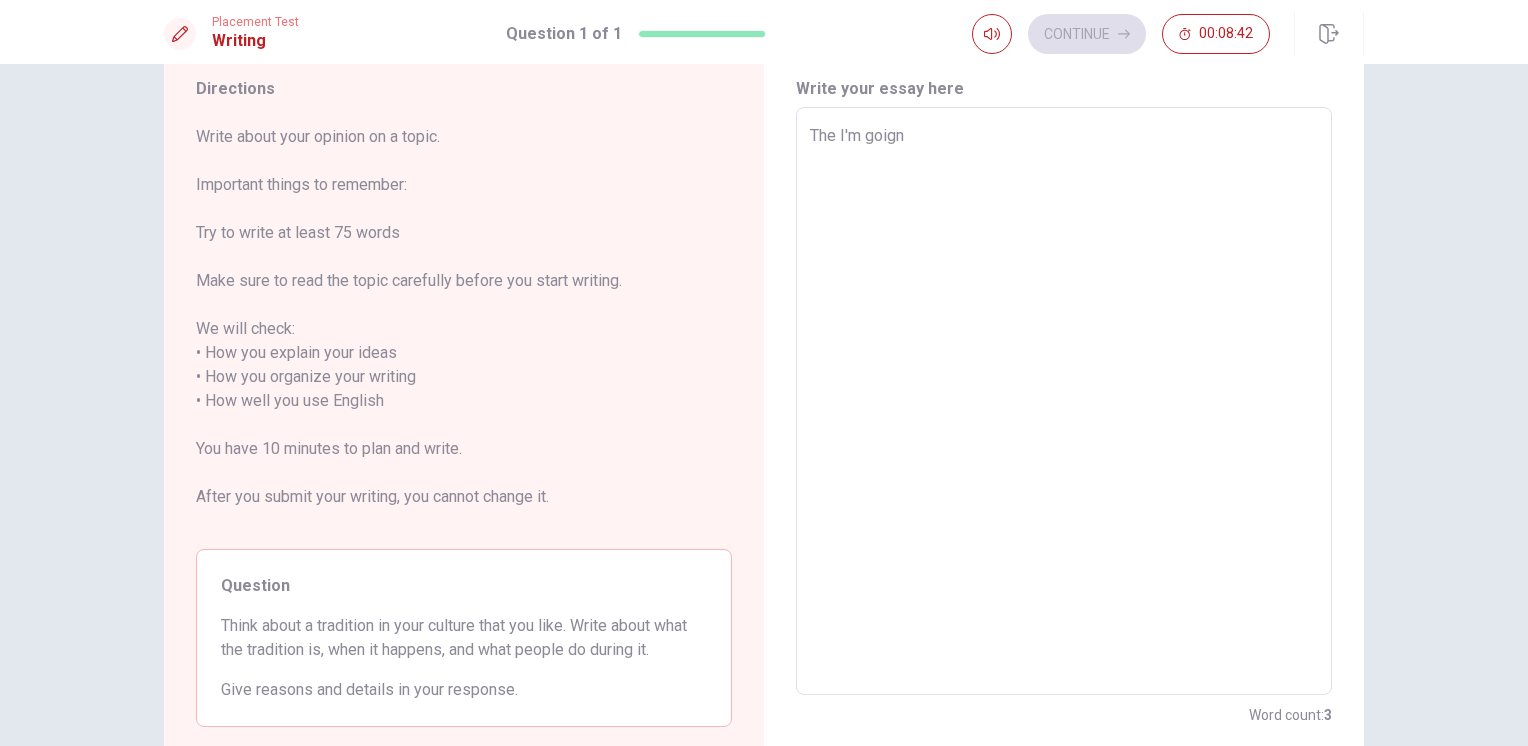 type on "x" 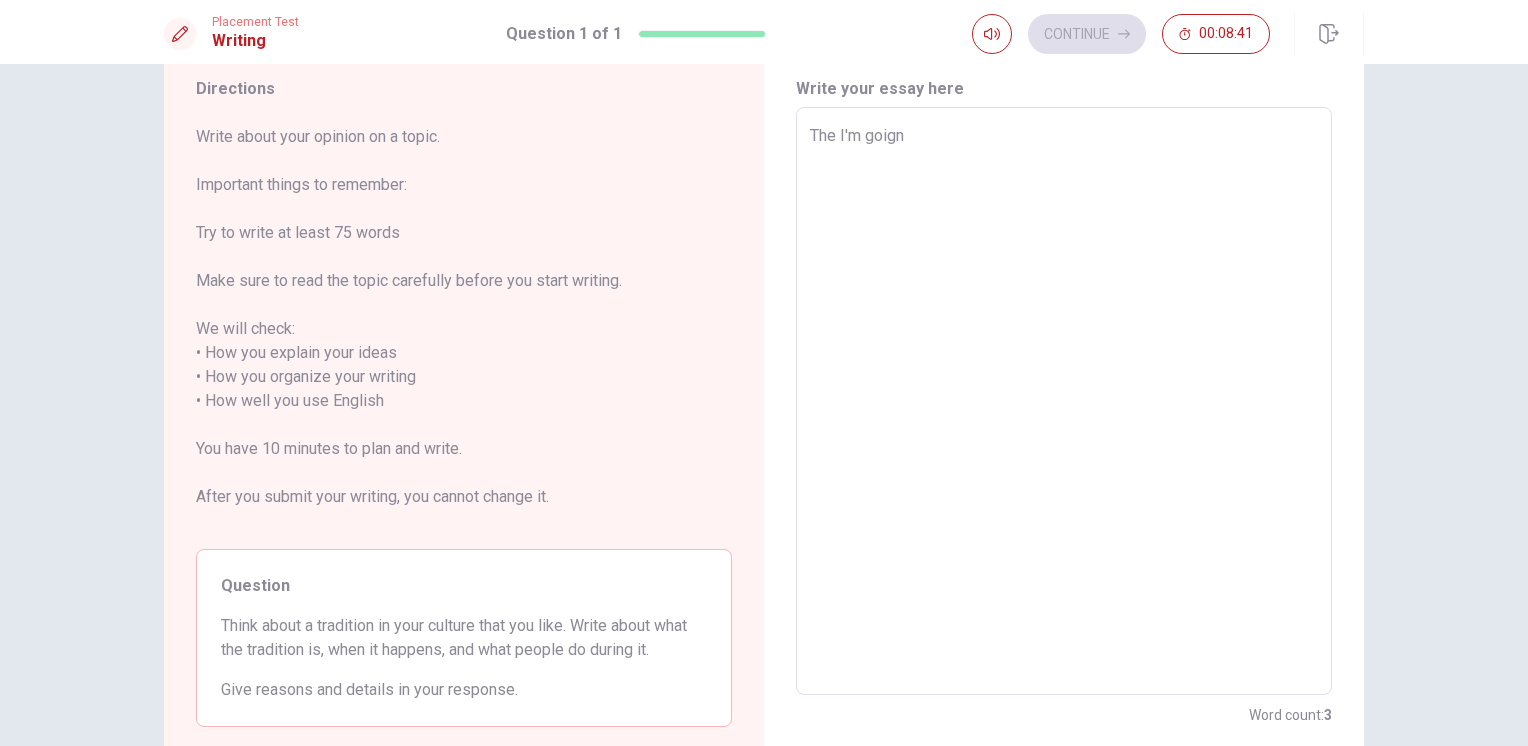 type on "x" 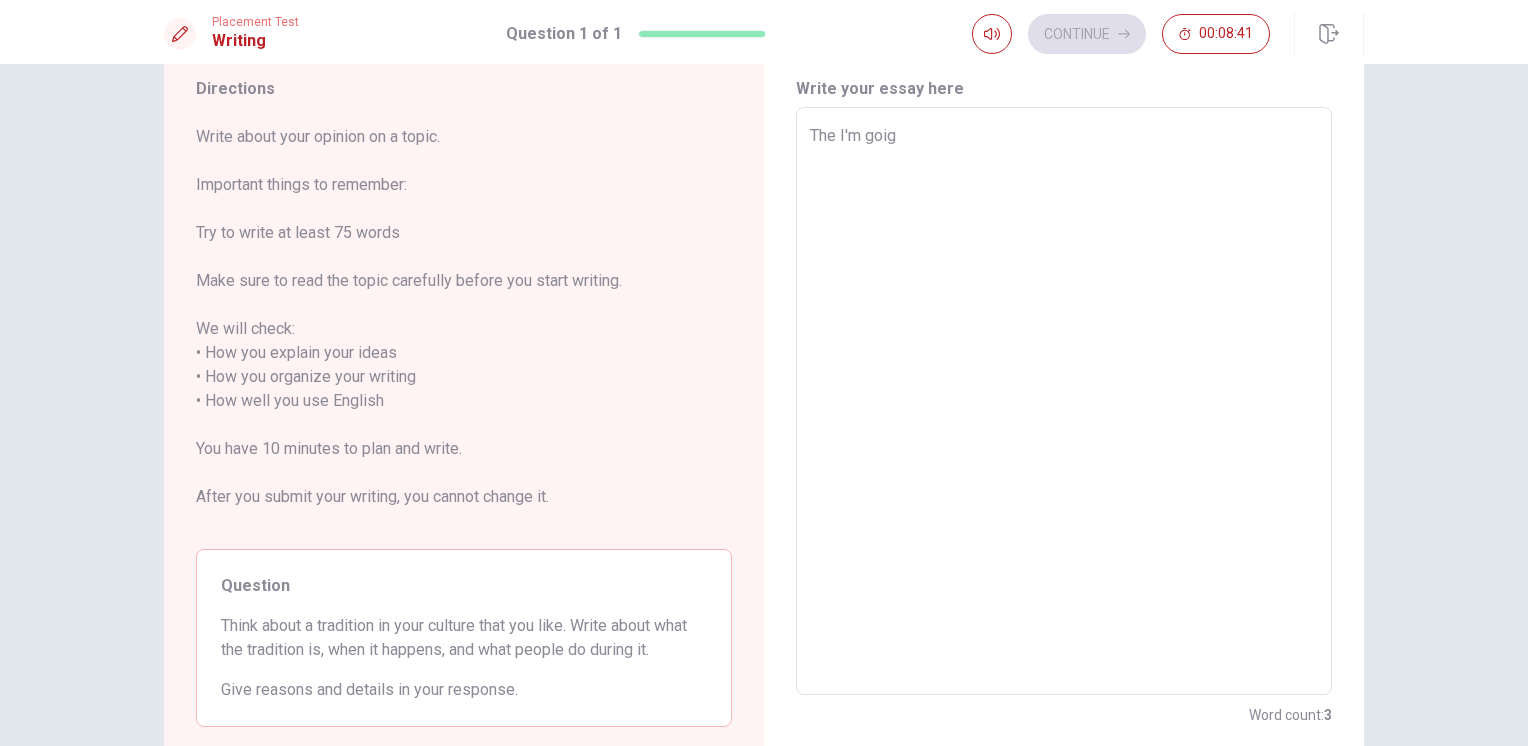 type on "x" 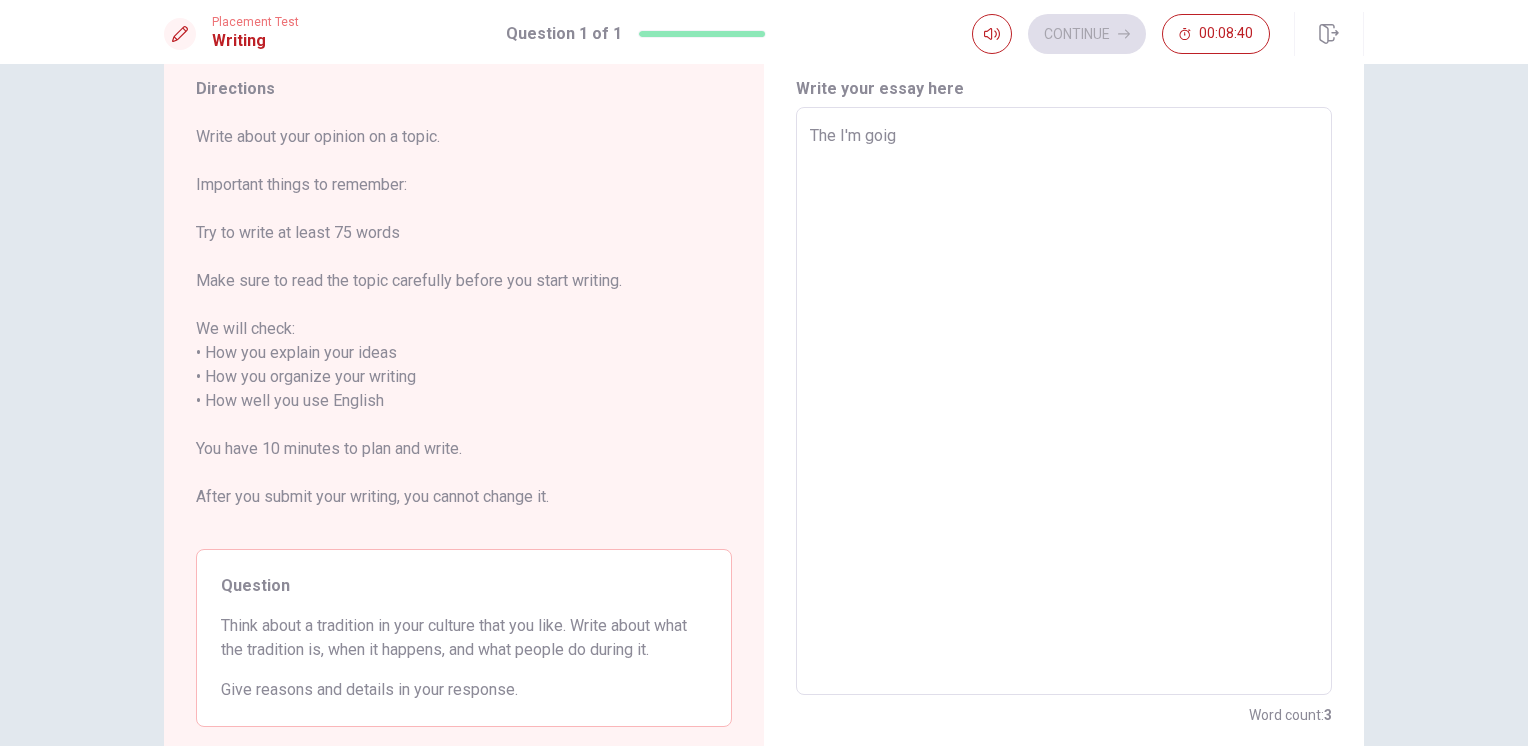 type on "The I'm goi" 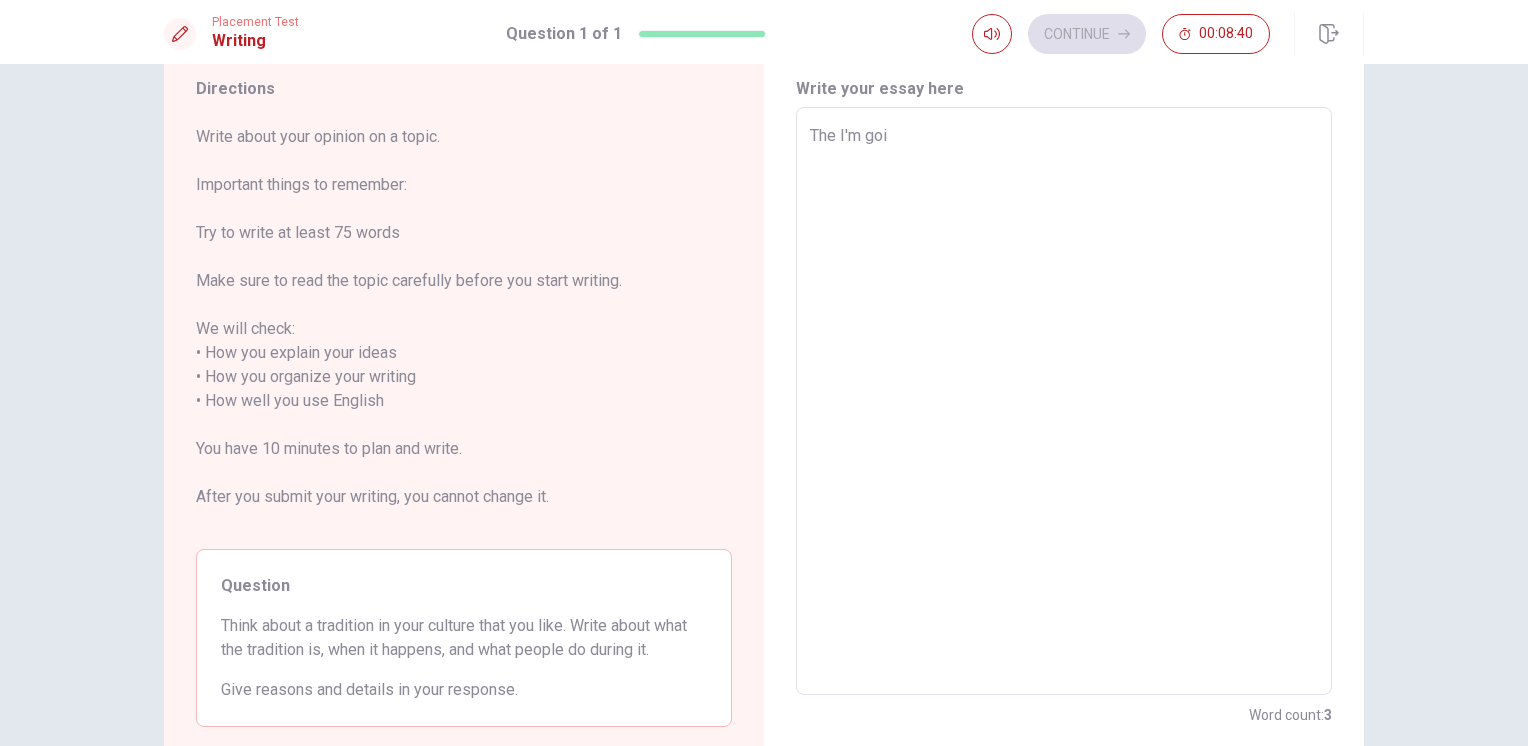 type on "x" 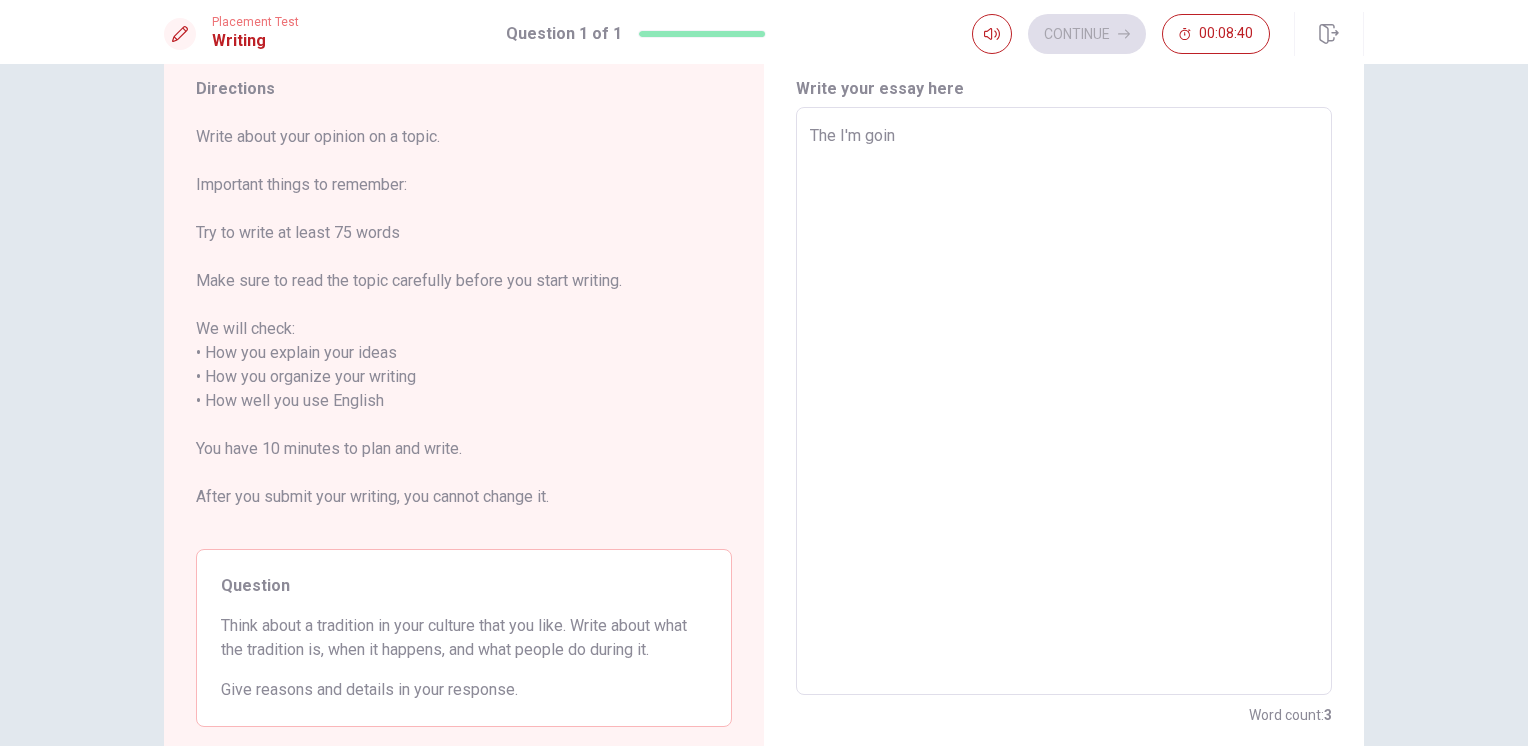 type on "x" 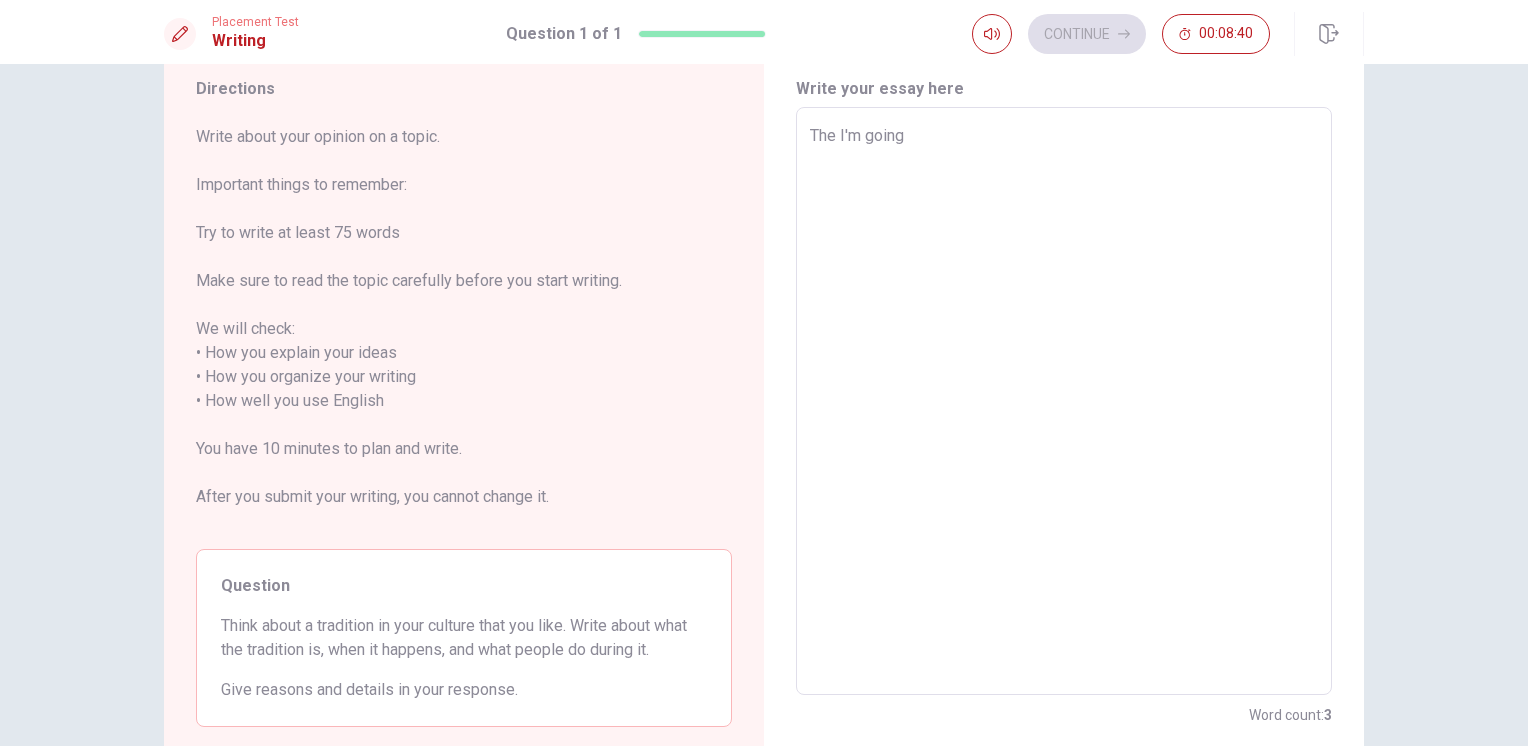 type on "x" 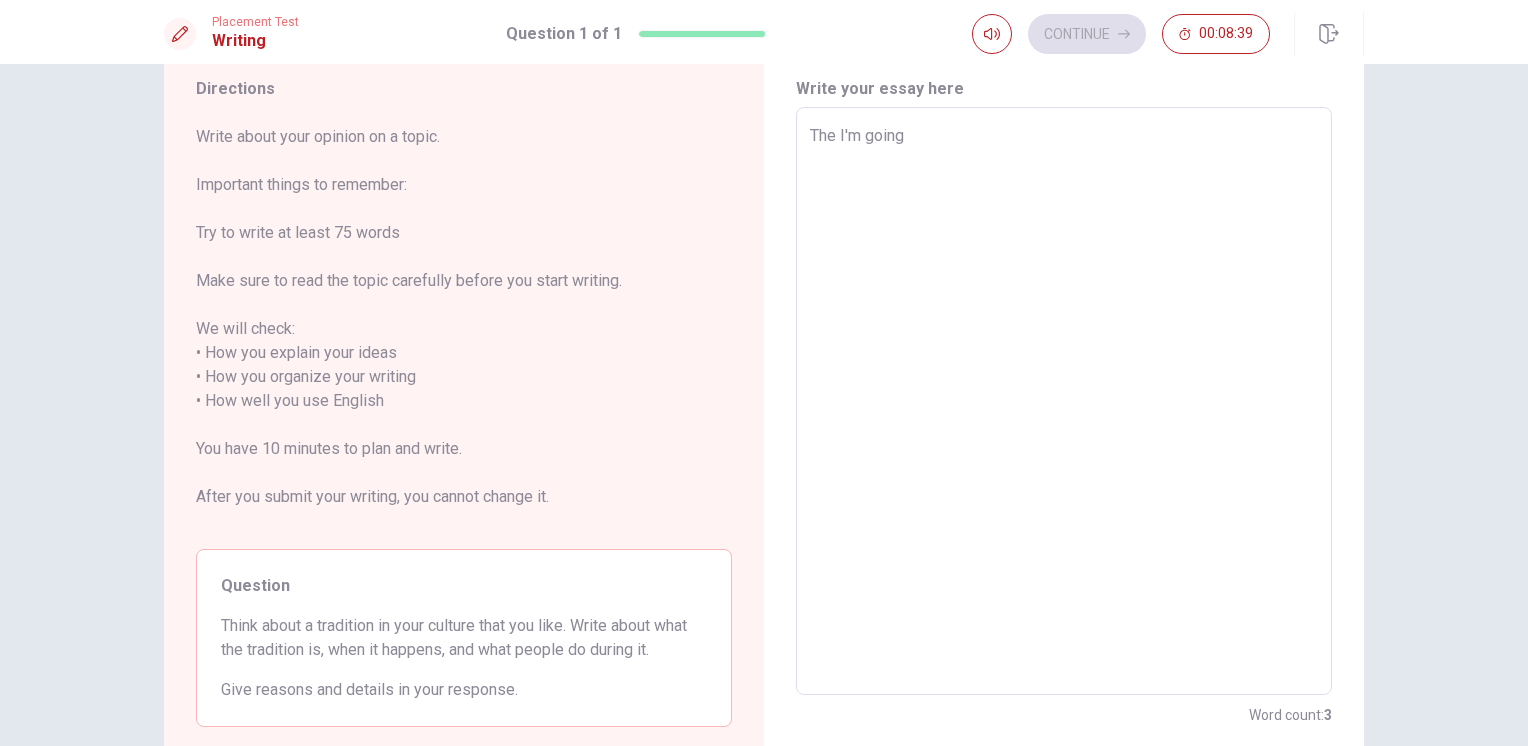 type on "The I'm going" 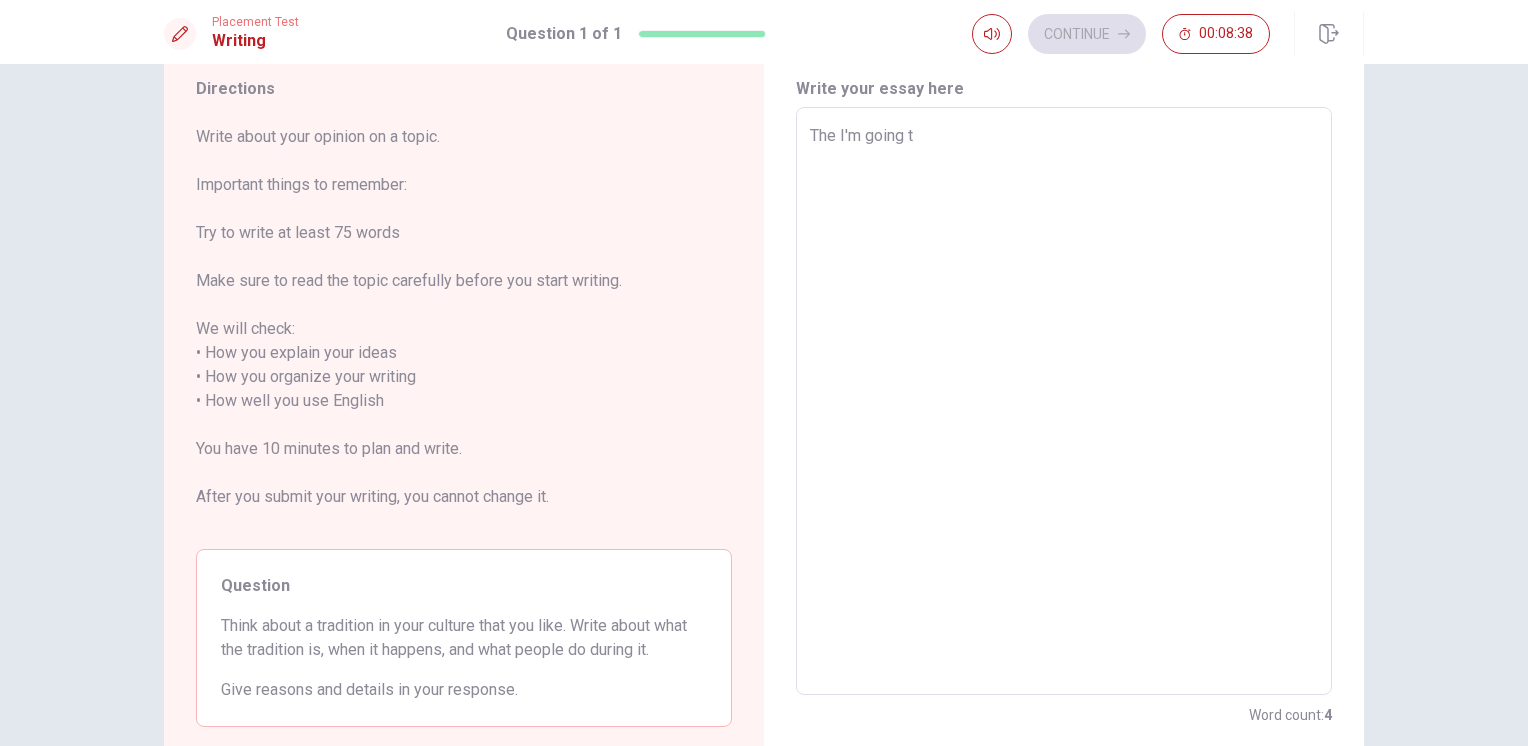 type on "x" 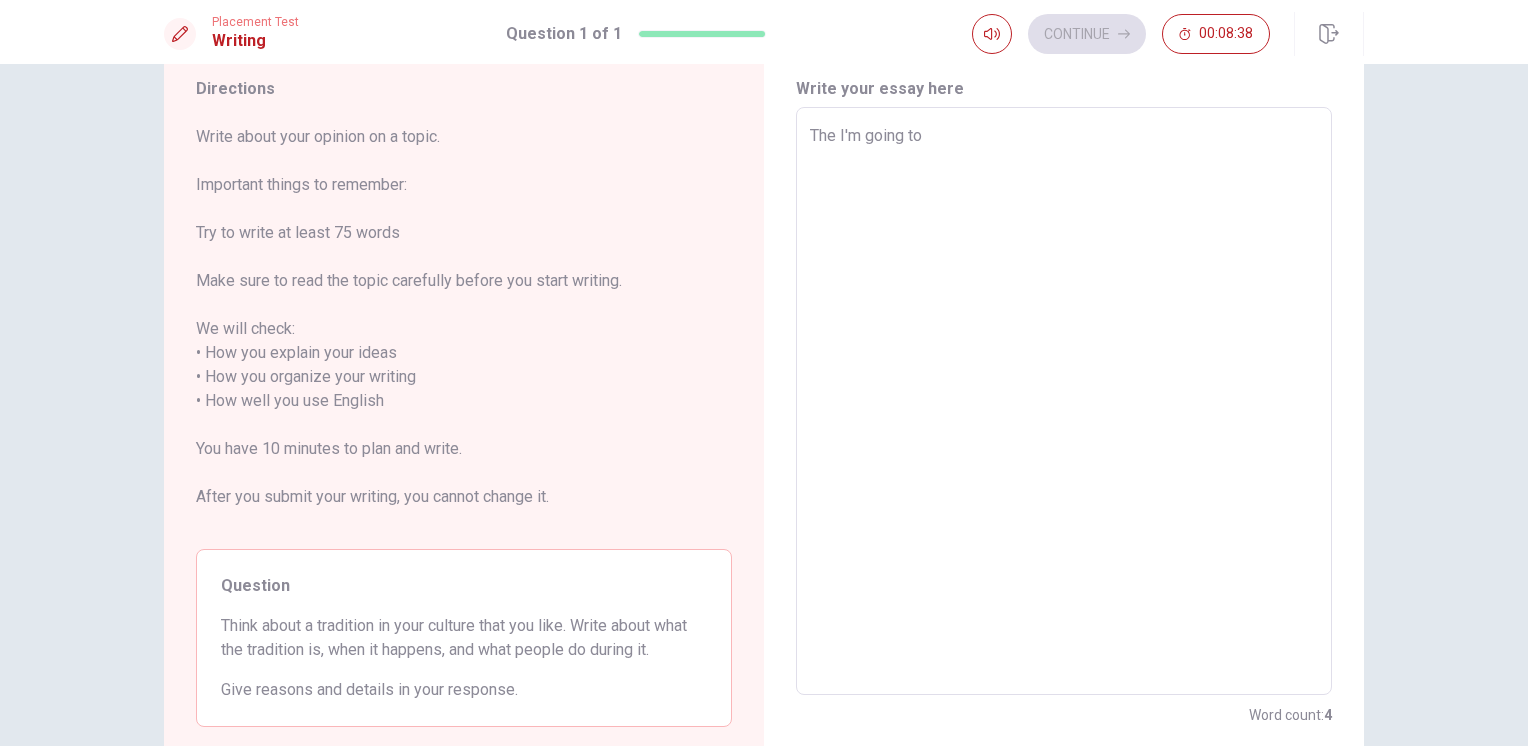 type on "x" 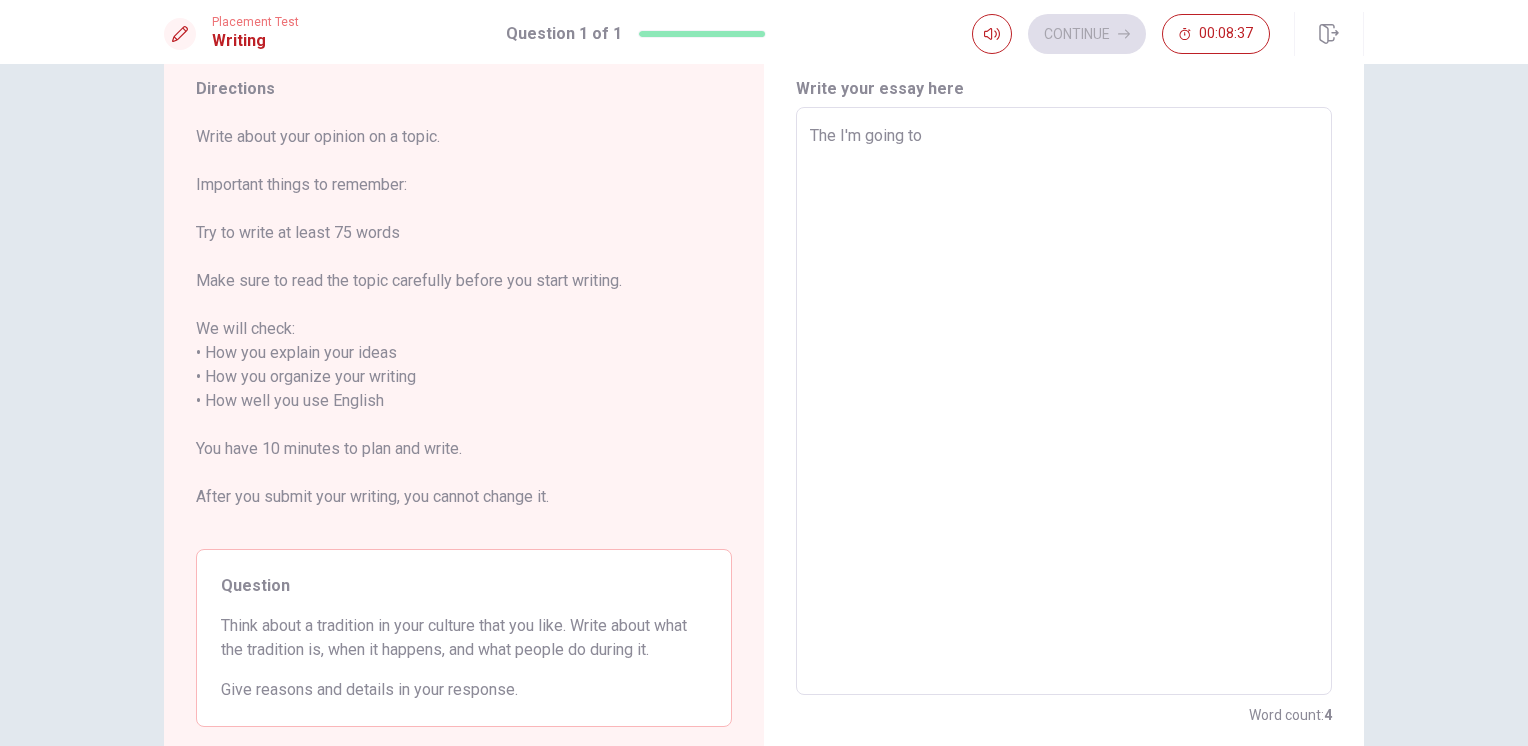 type on "The I'm going to t" 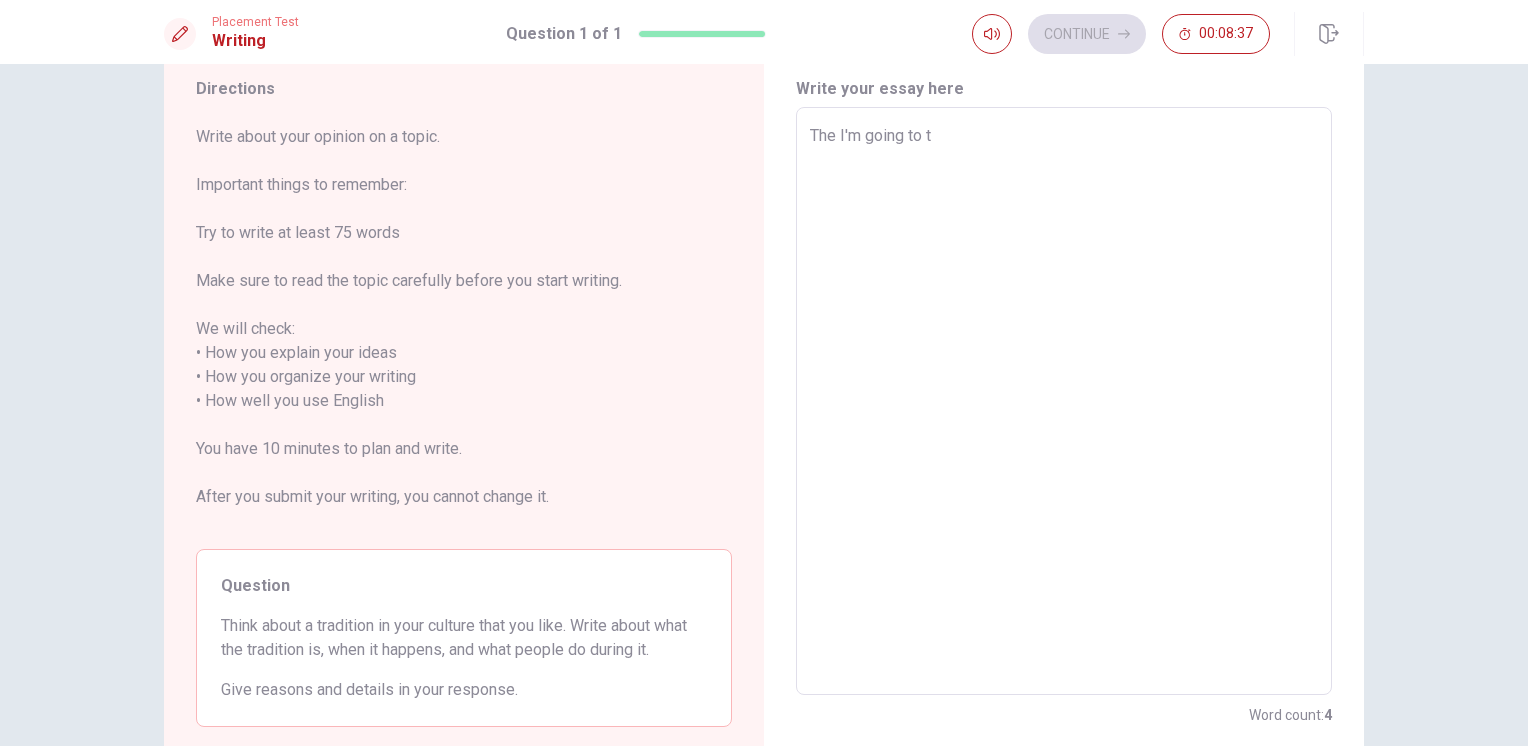 type on "x" 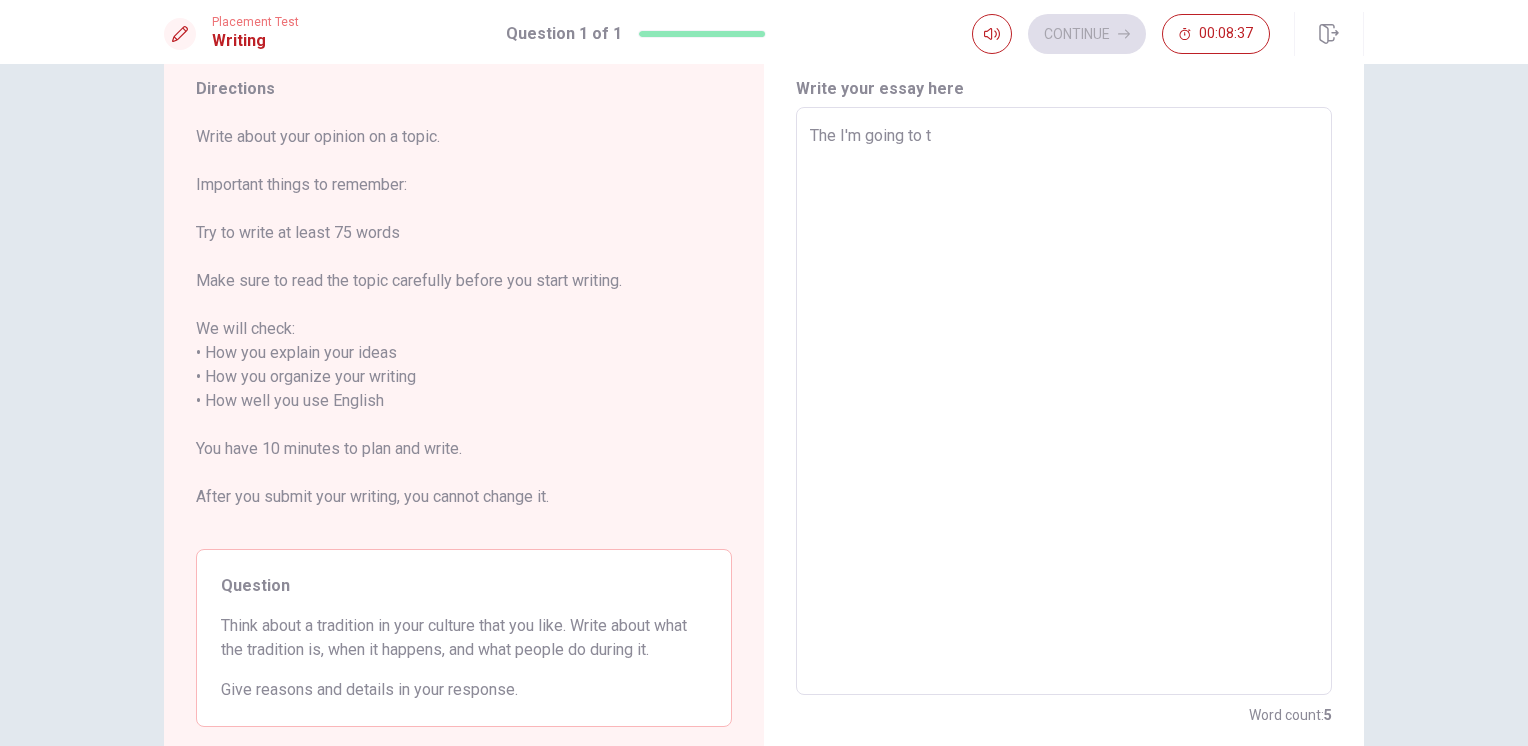 type on "The I'm going to ta" 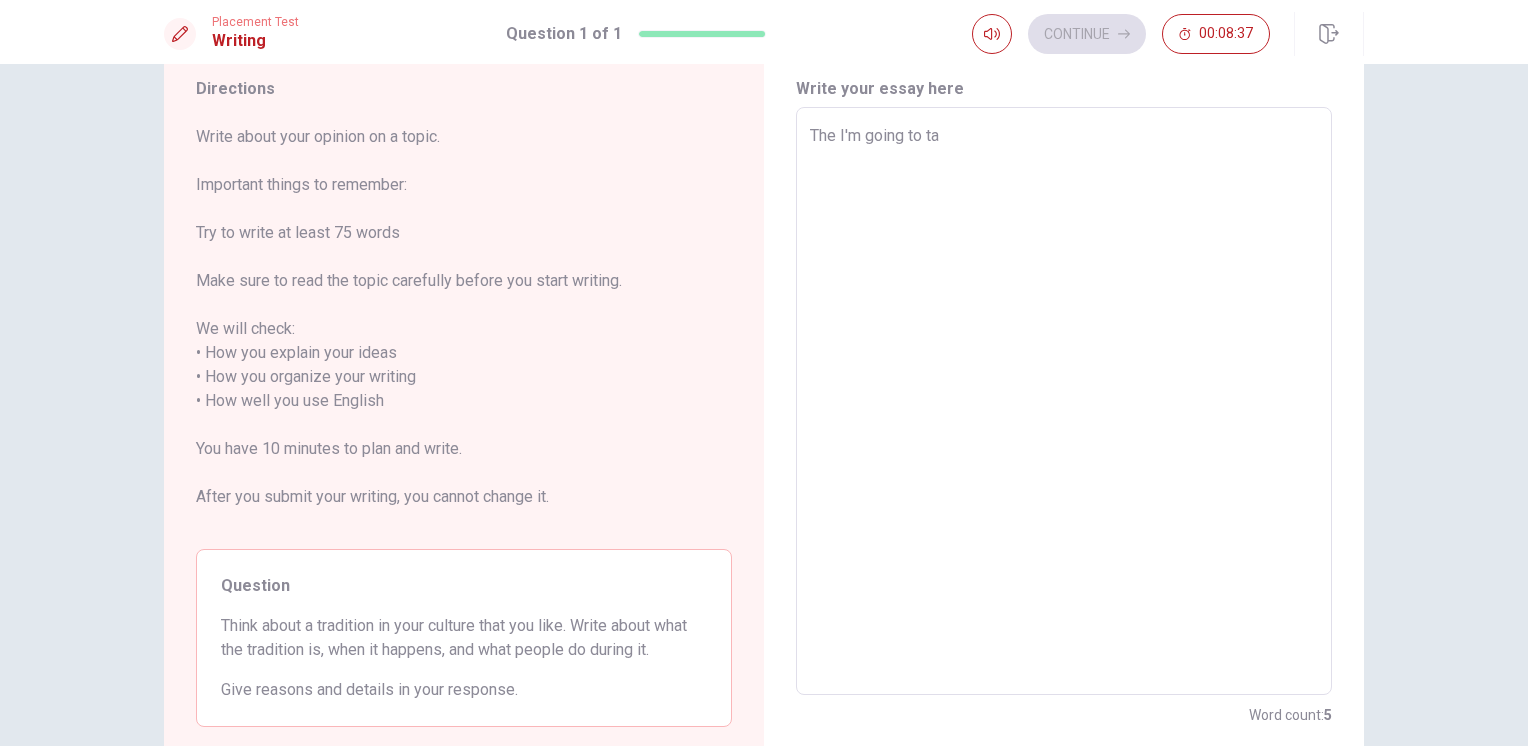 type on "x" 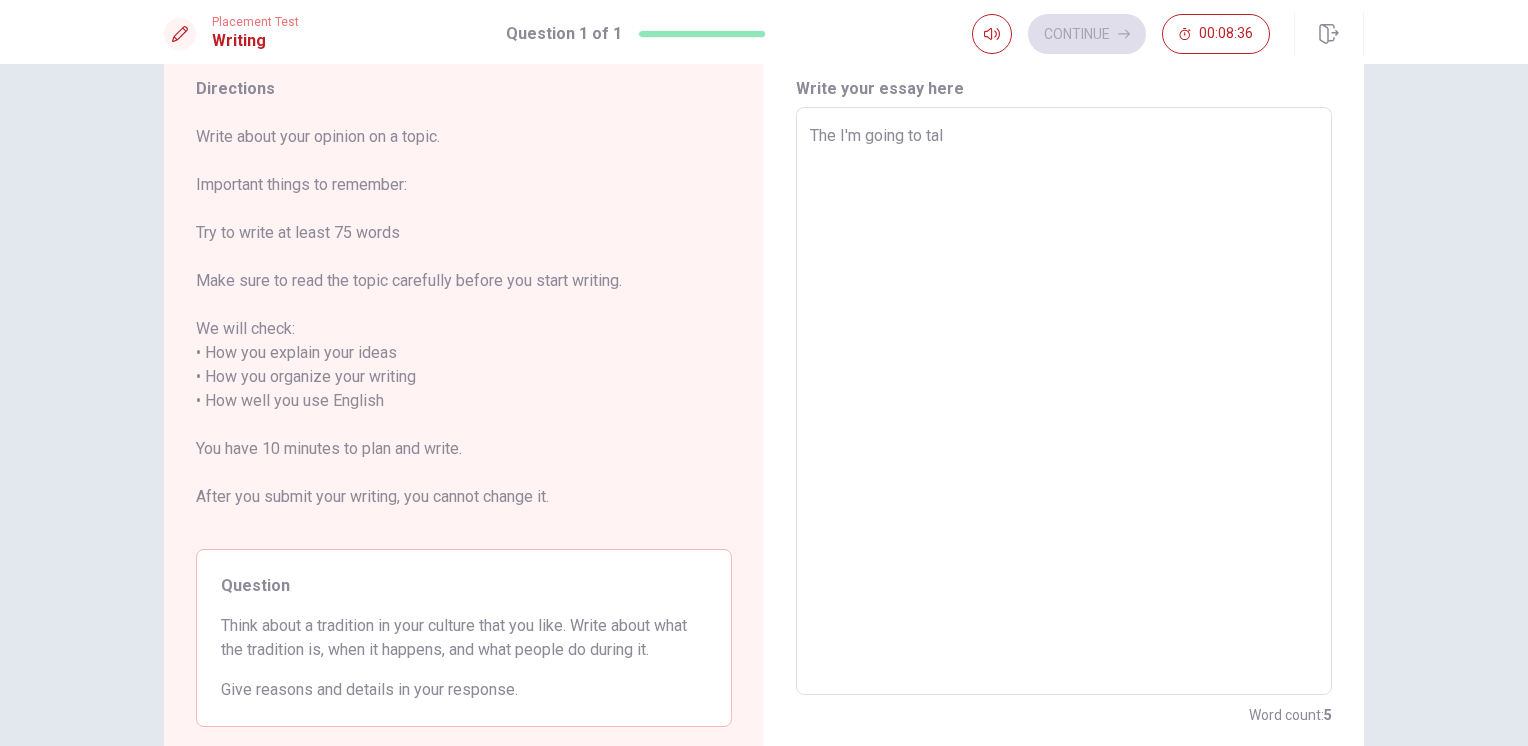 type on "x" 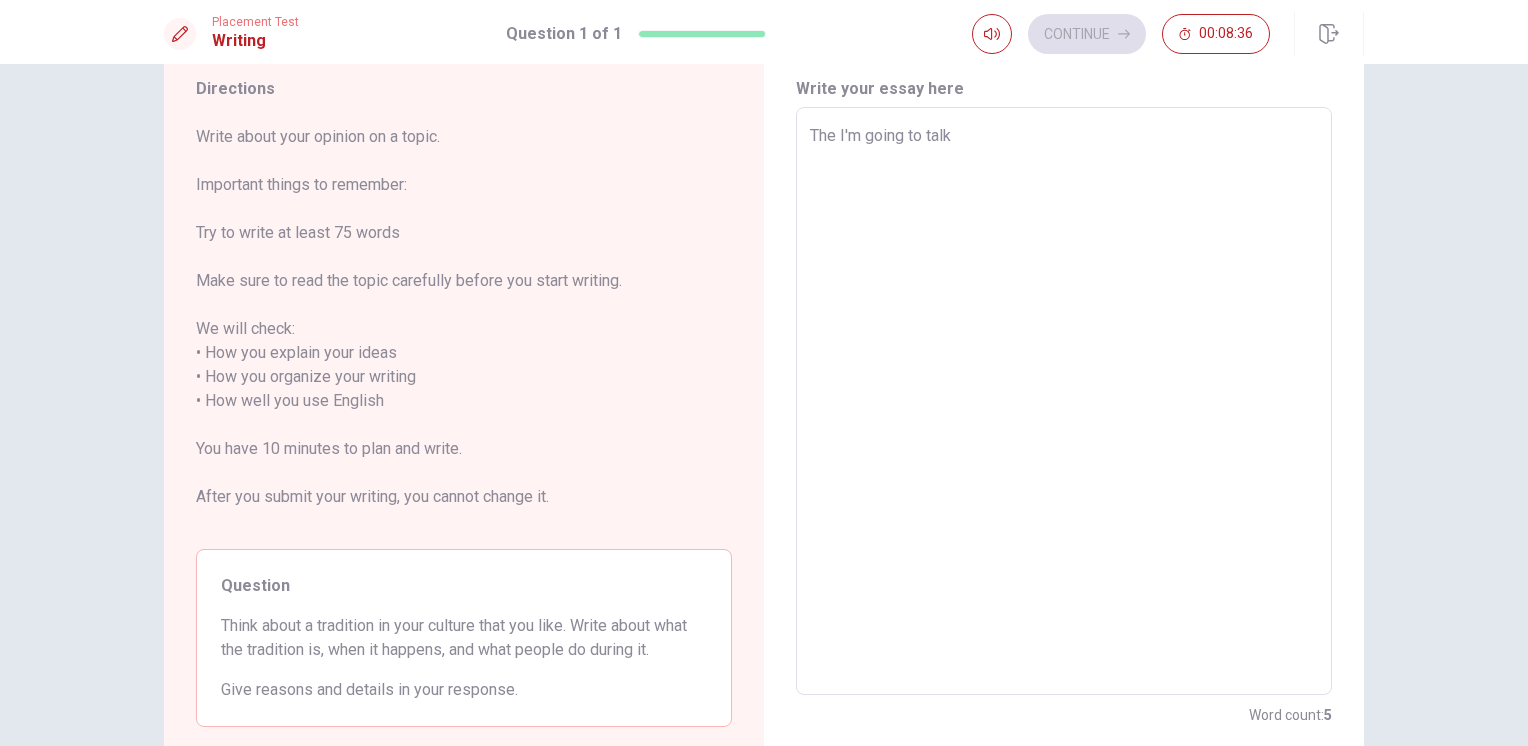 type on "x" 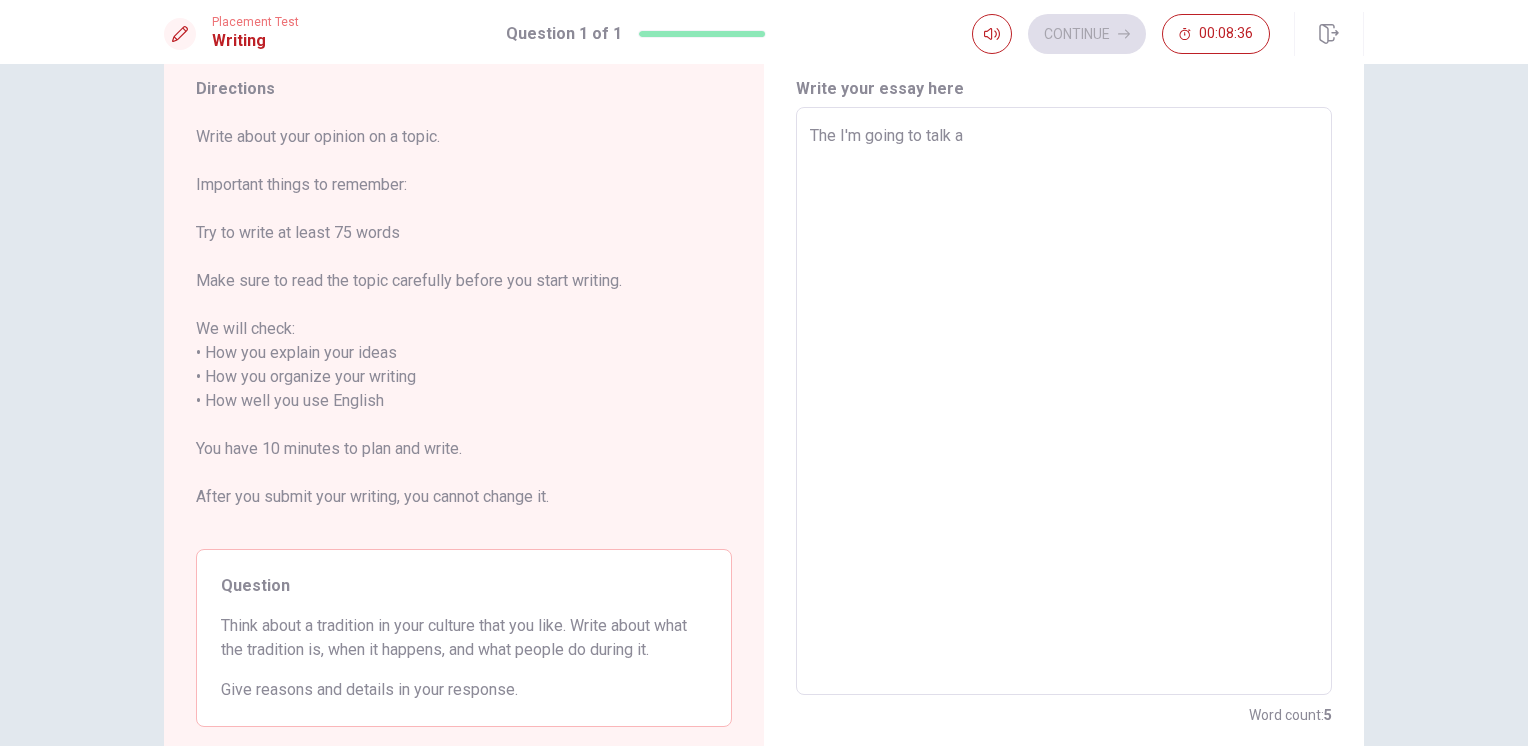 type on "x" 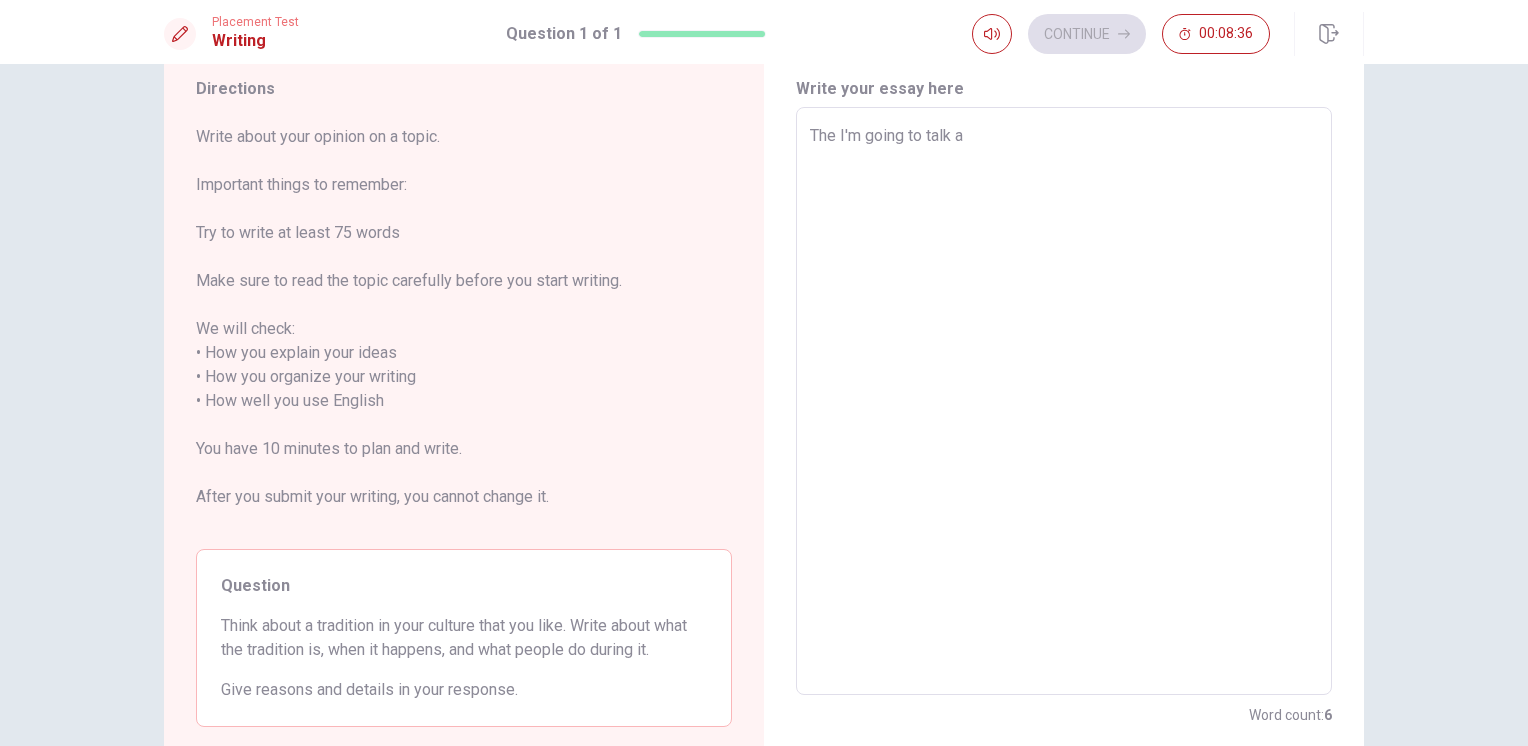 type on "The I'm going to talk ab" 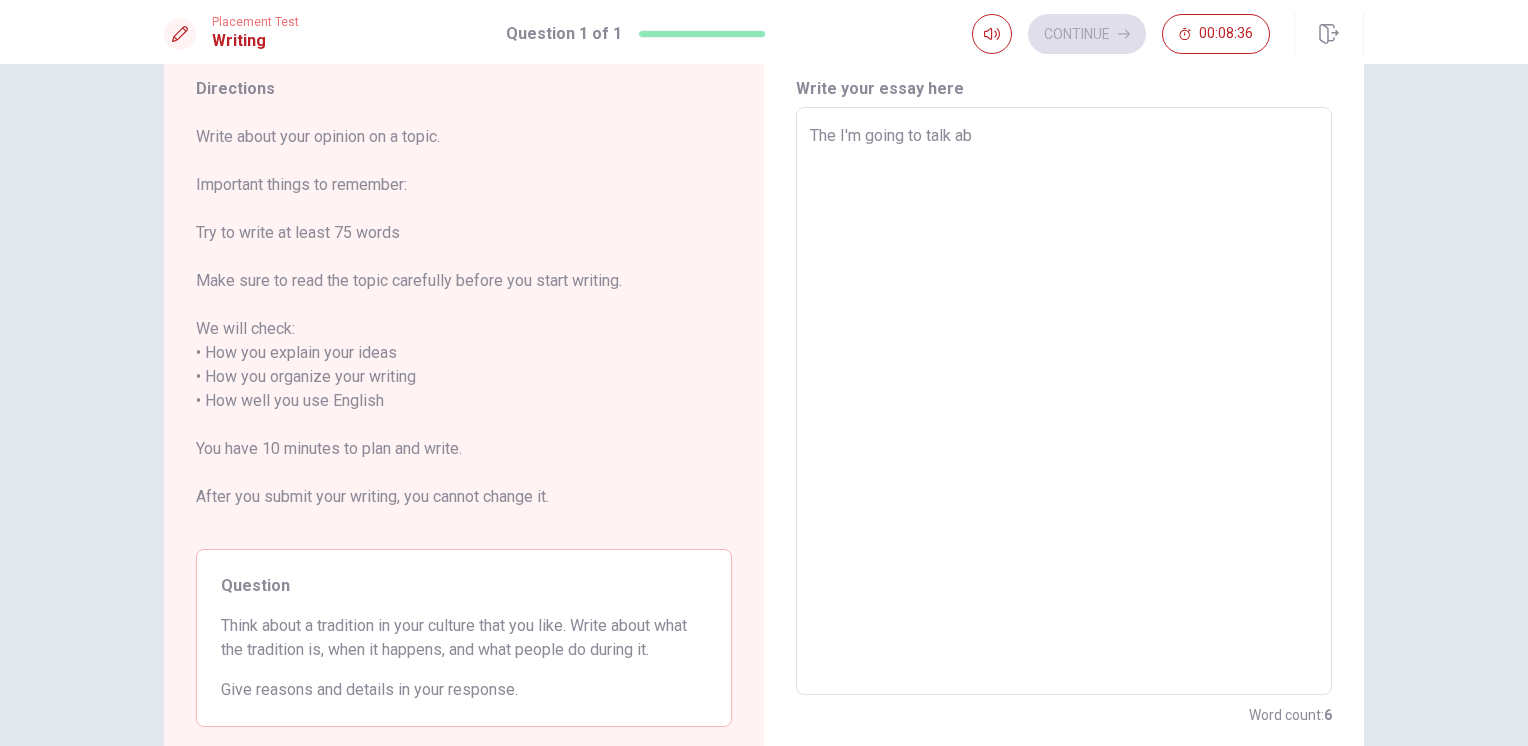 type on "x" 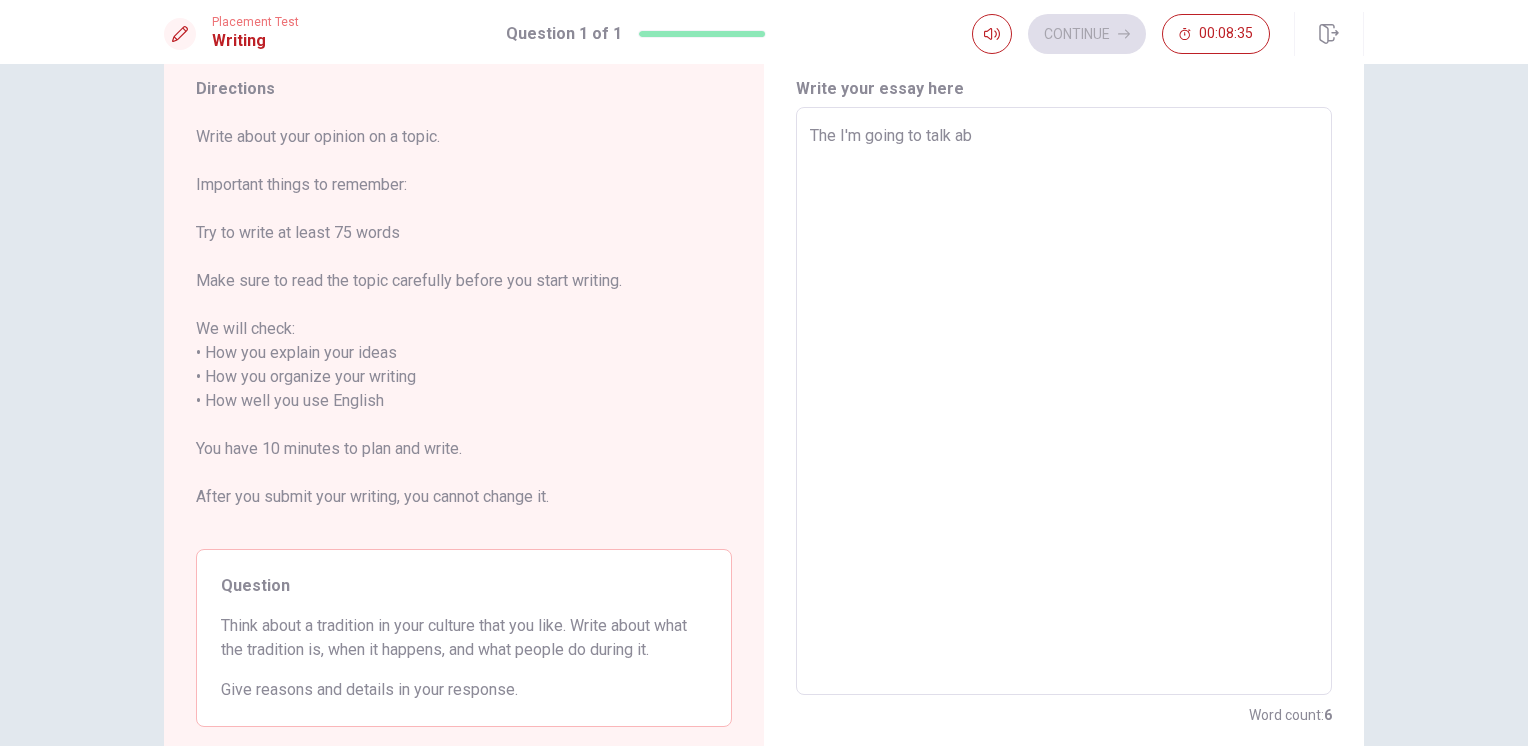 type on "The I'm going to talk abo" 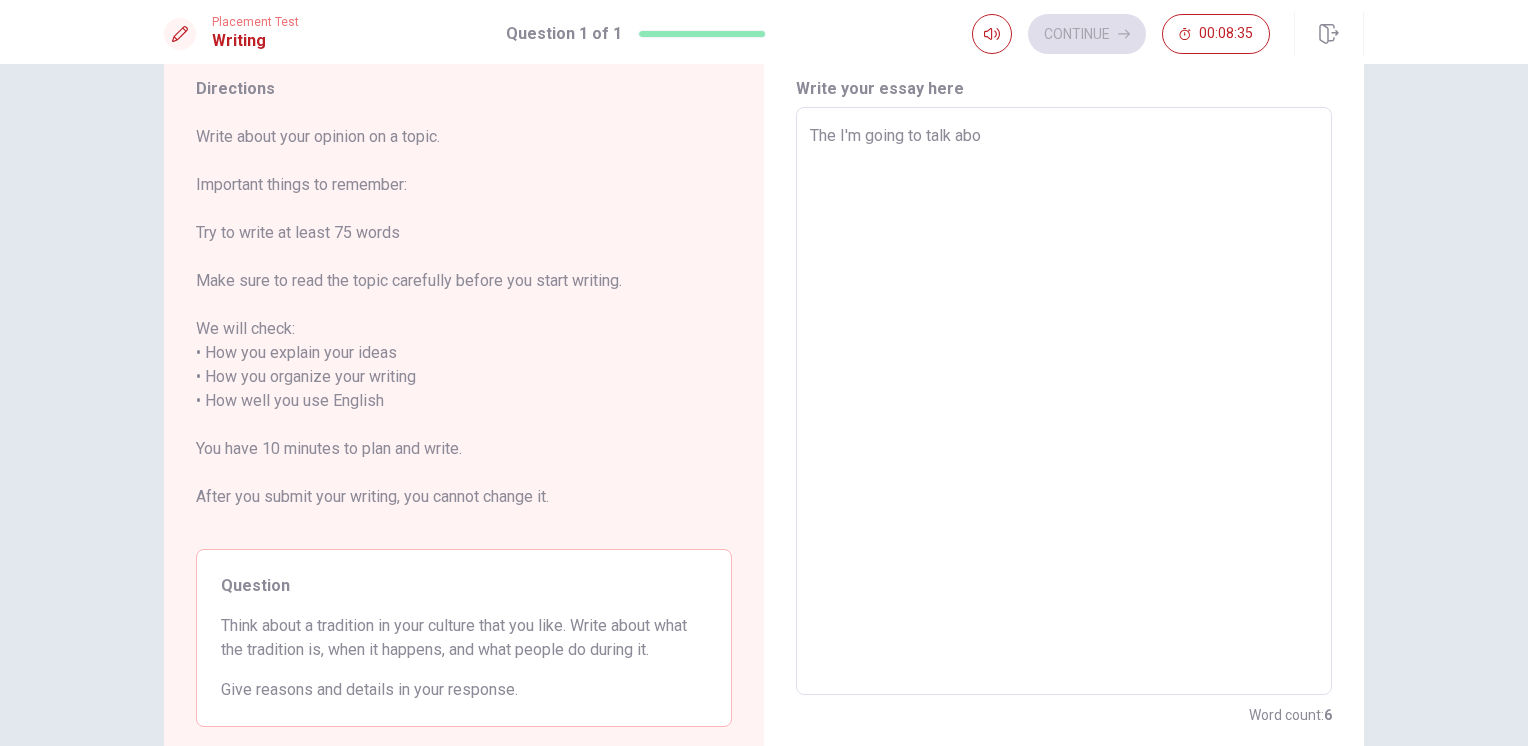 type on "x" 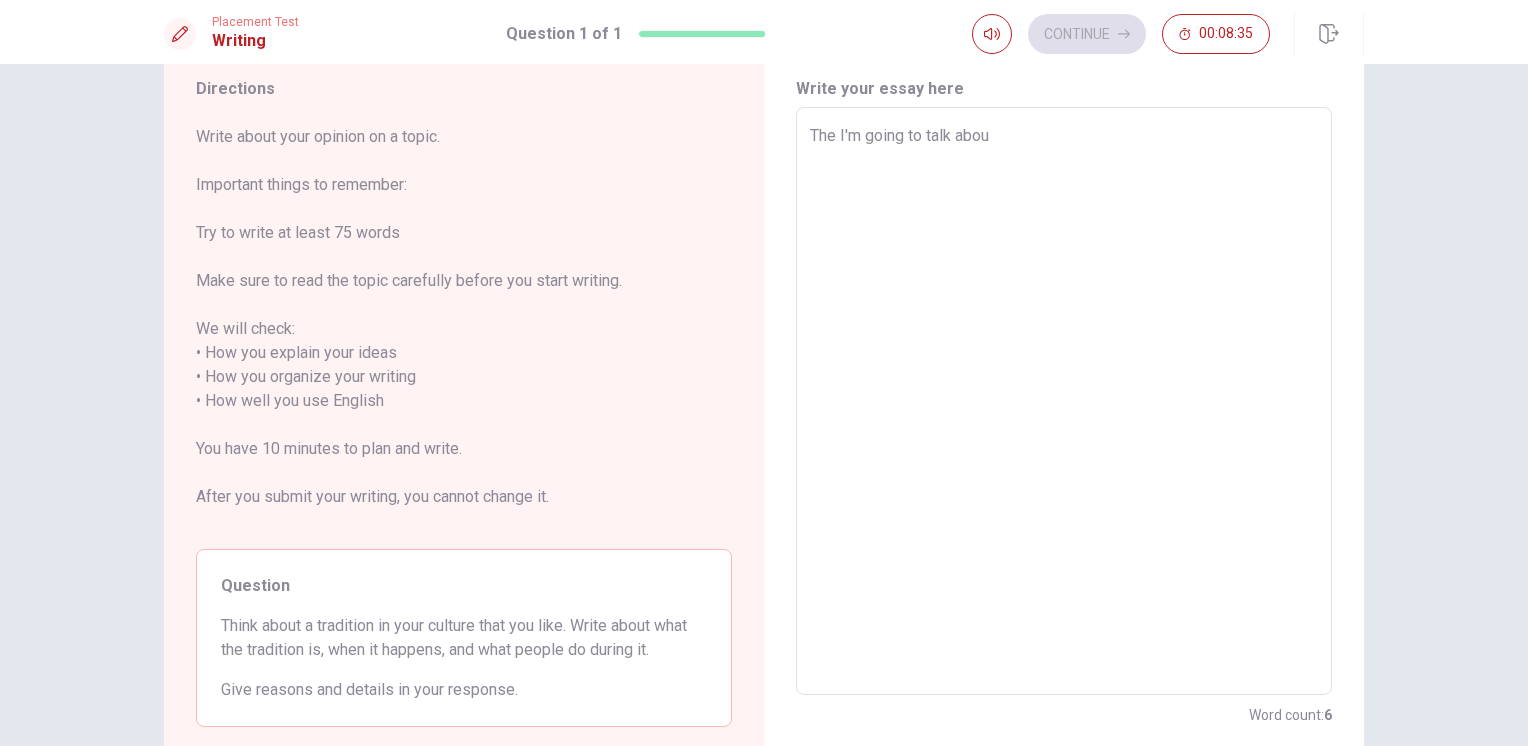 type on "x" 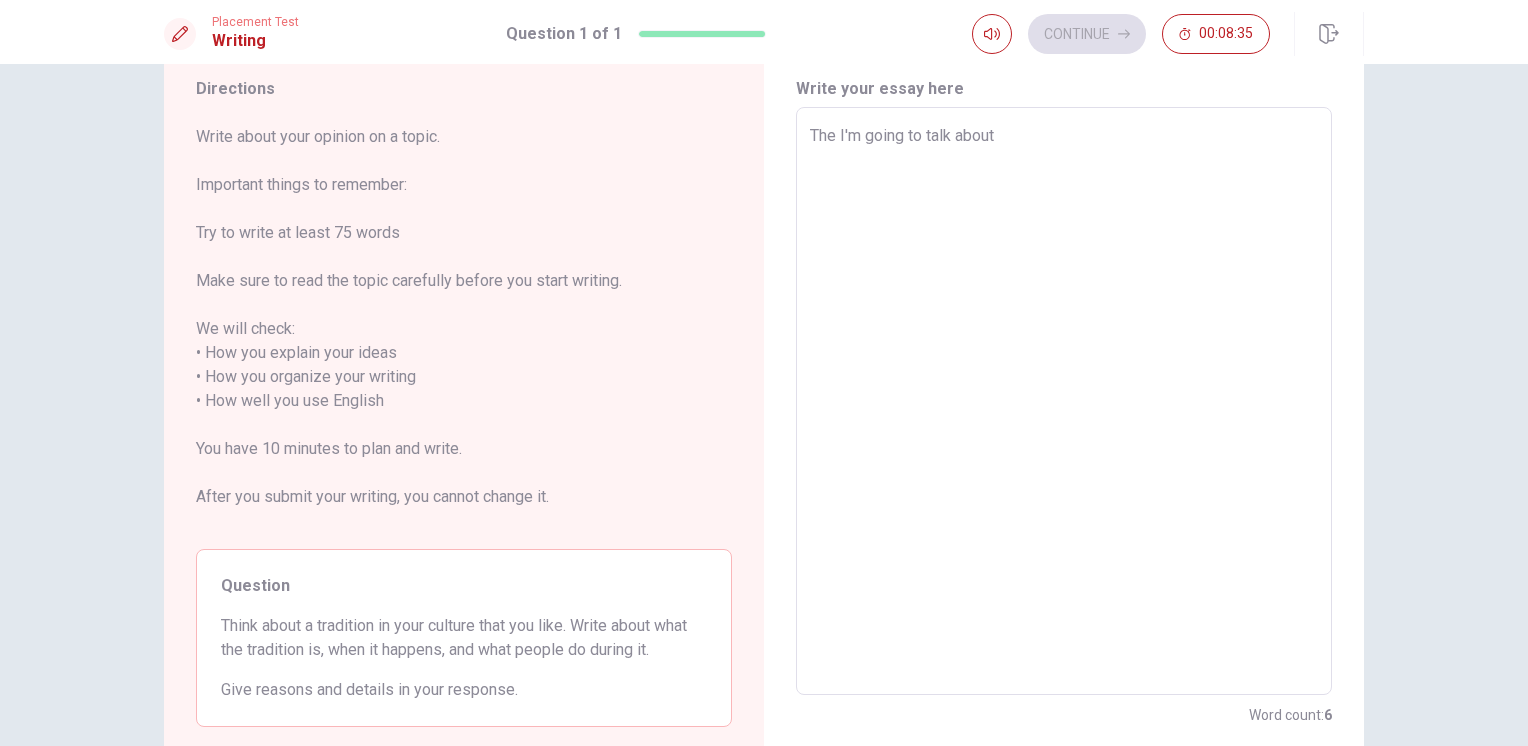 type on "x" 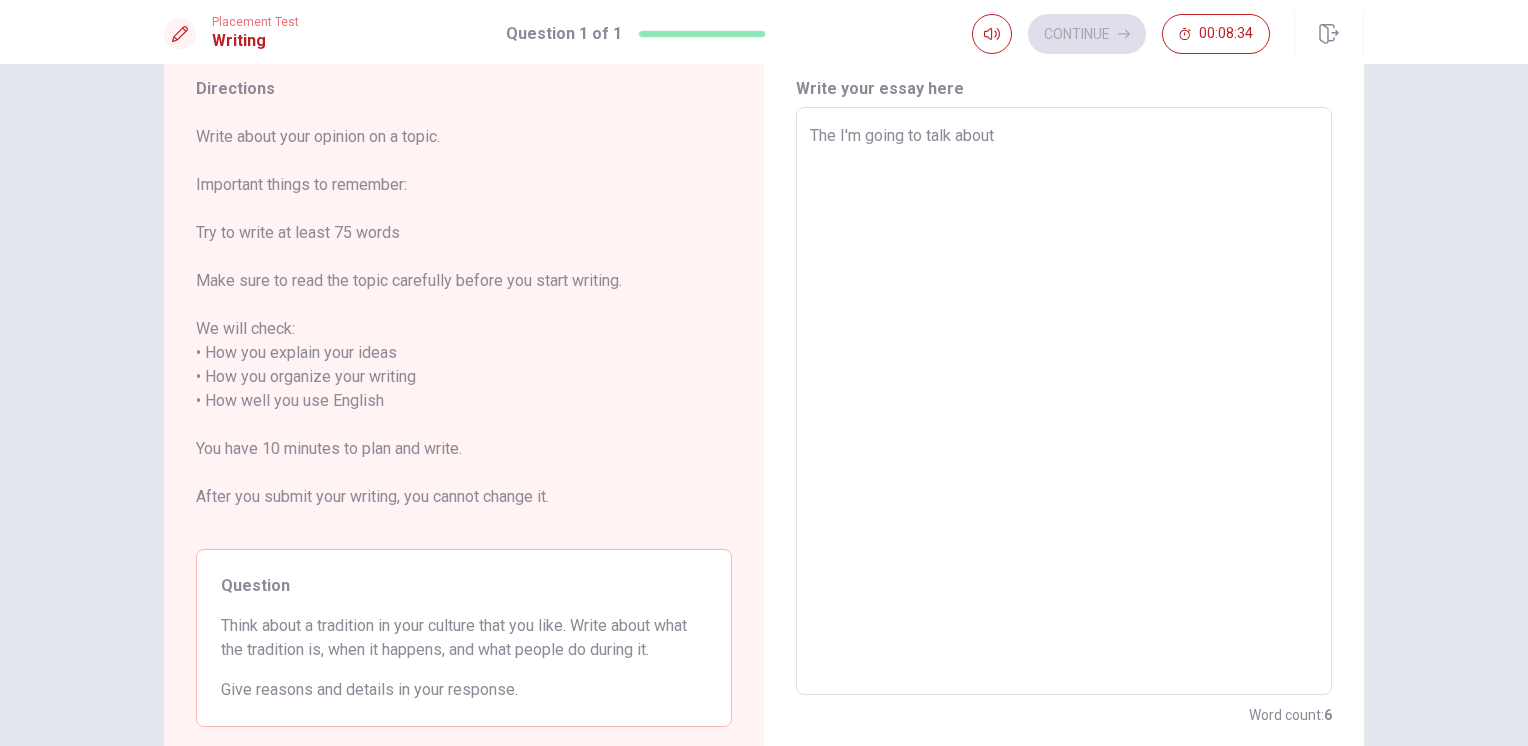 type on "The I'm going to talk about i" 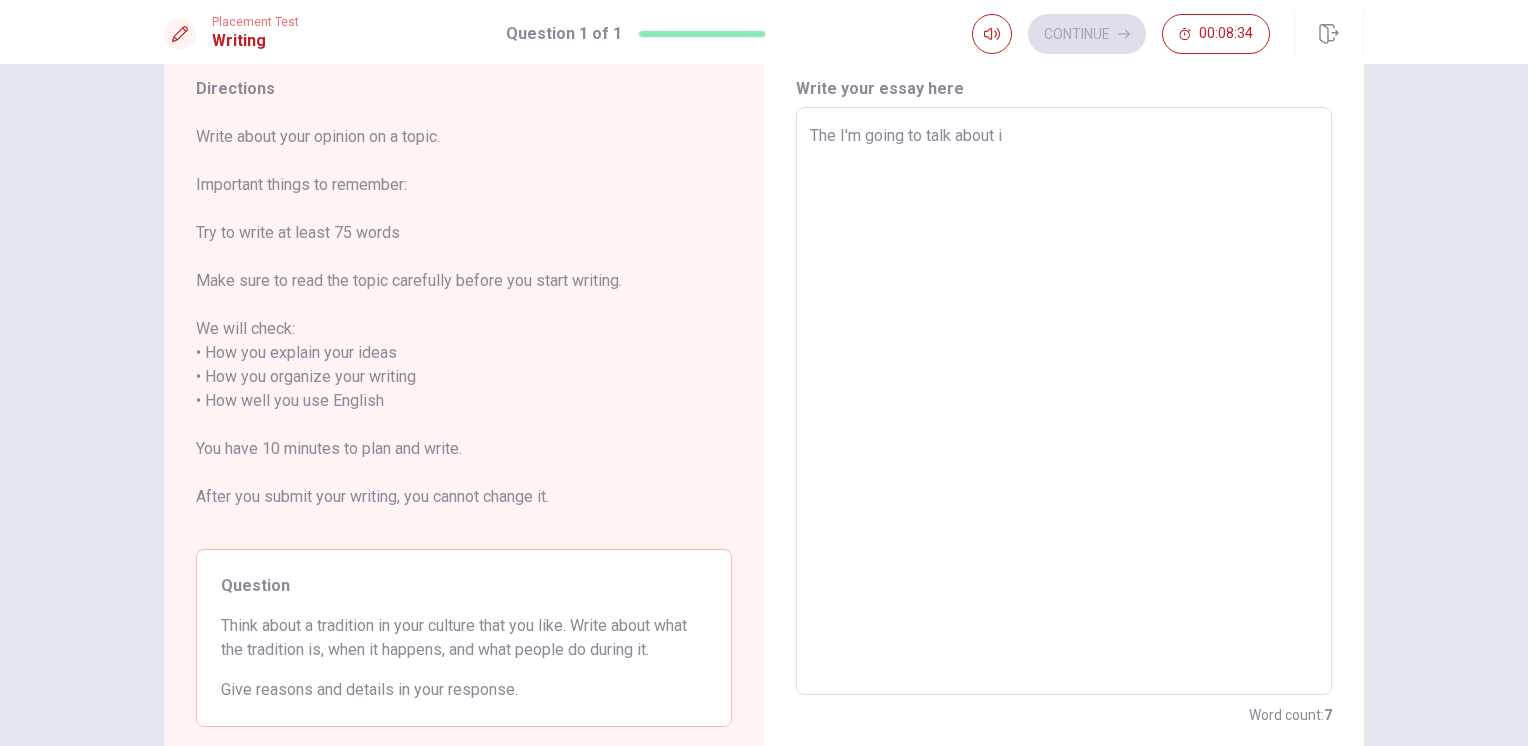 type on "x" 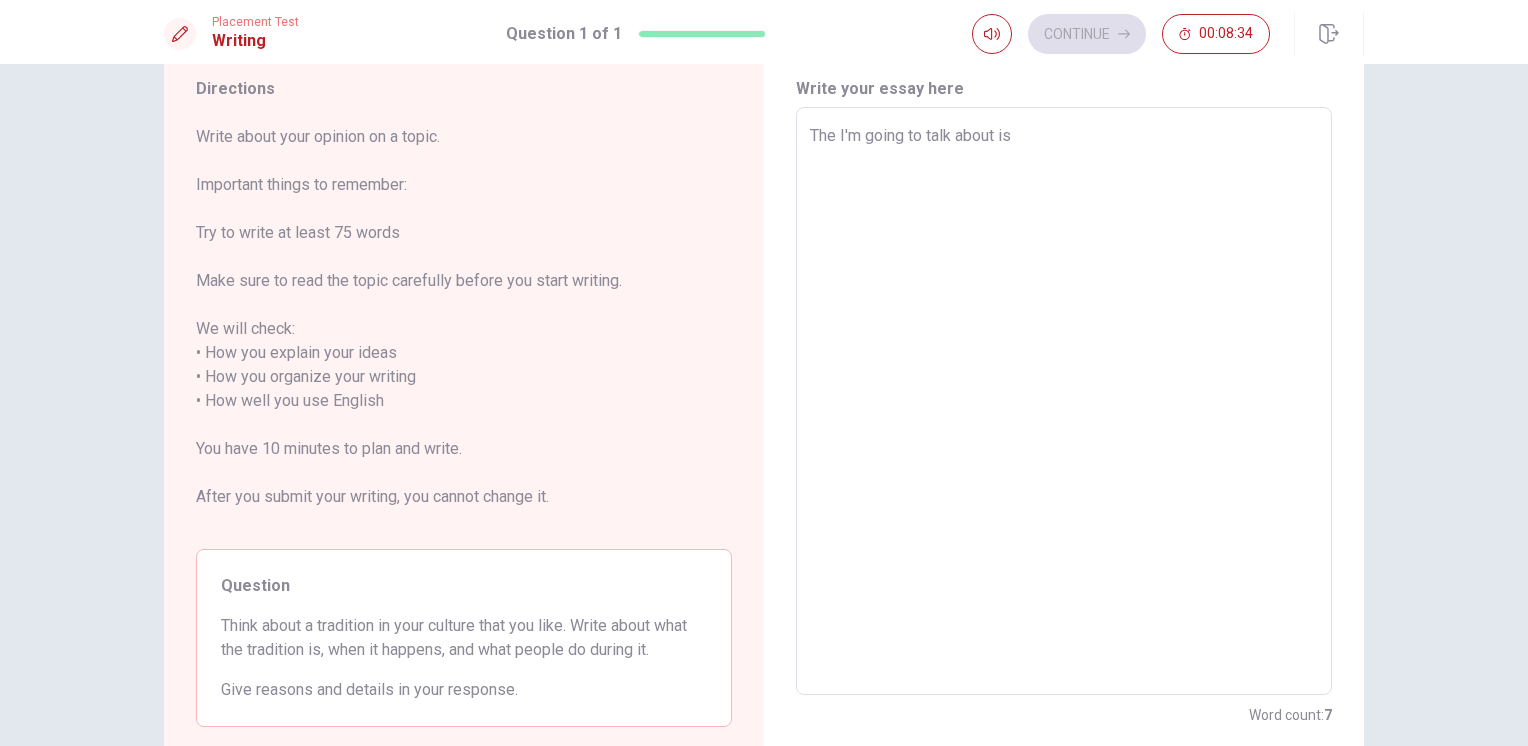 type on "x" 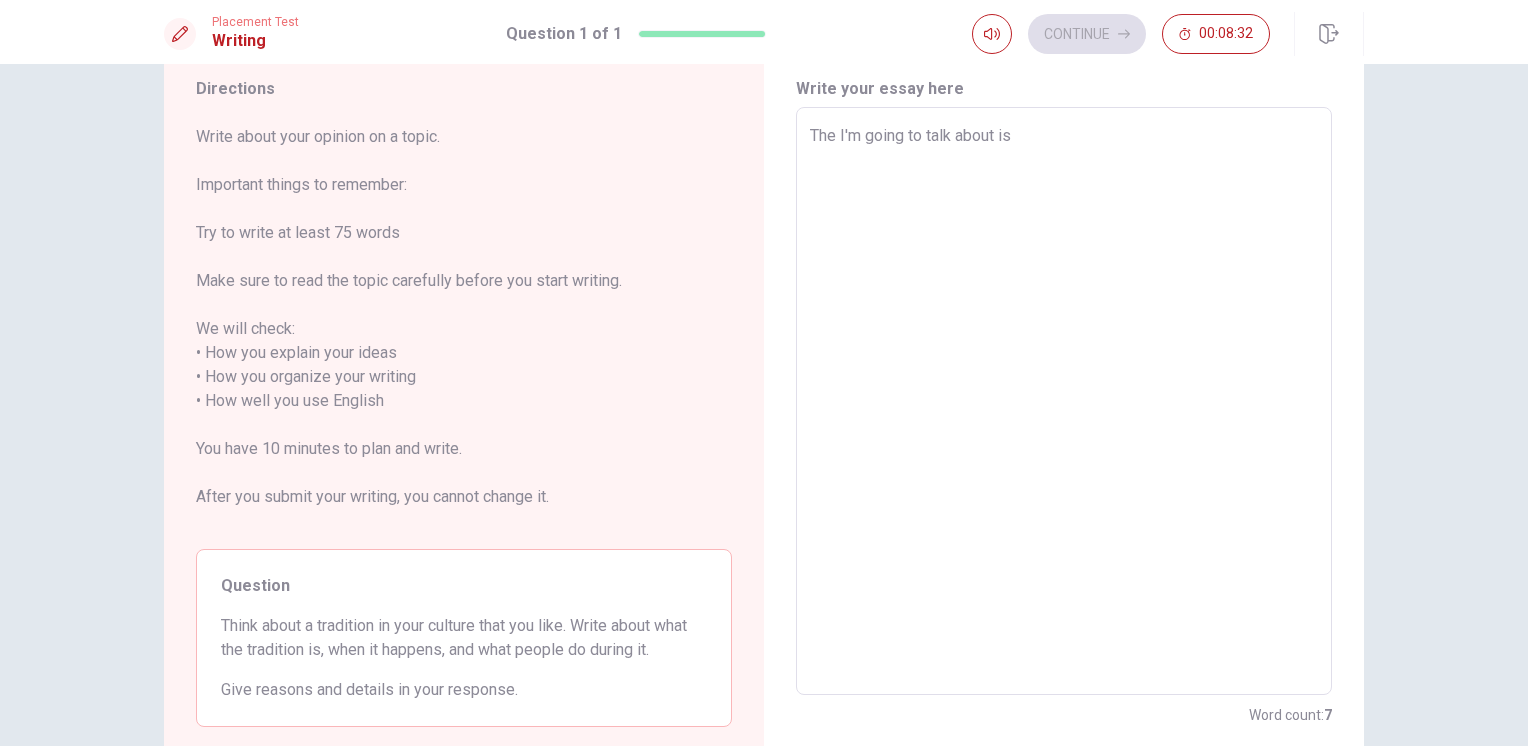 type on "x" 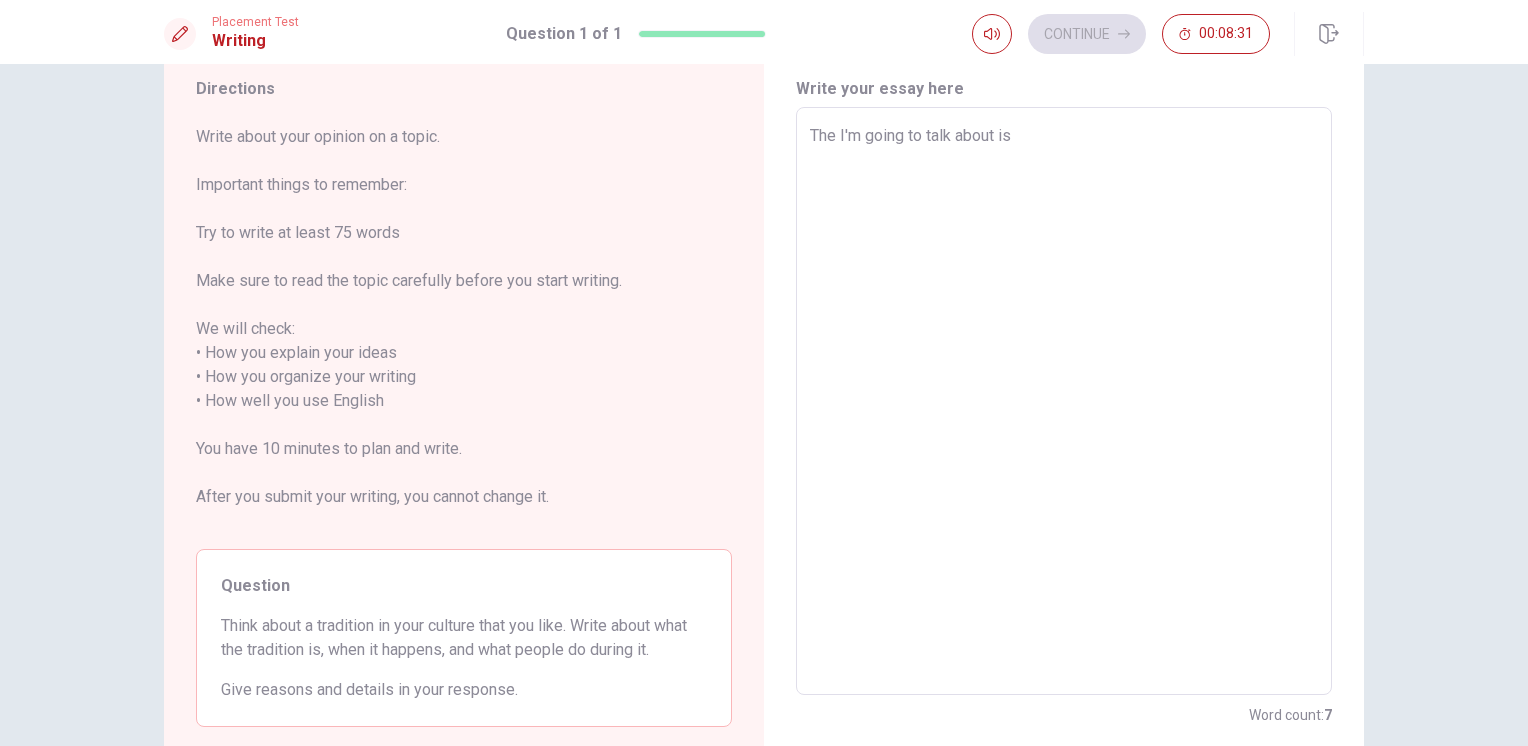type on "The I'm going to talk about is 2" 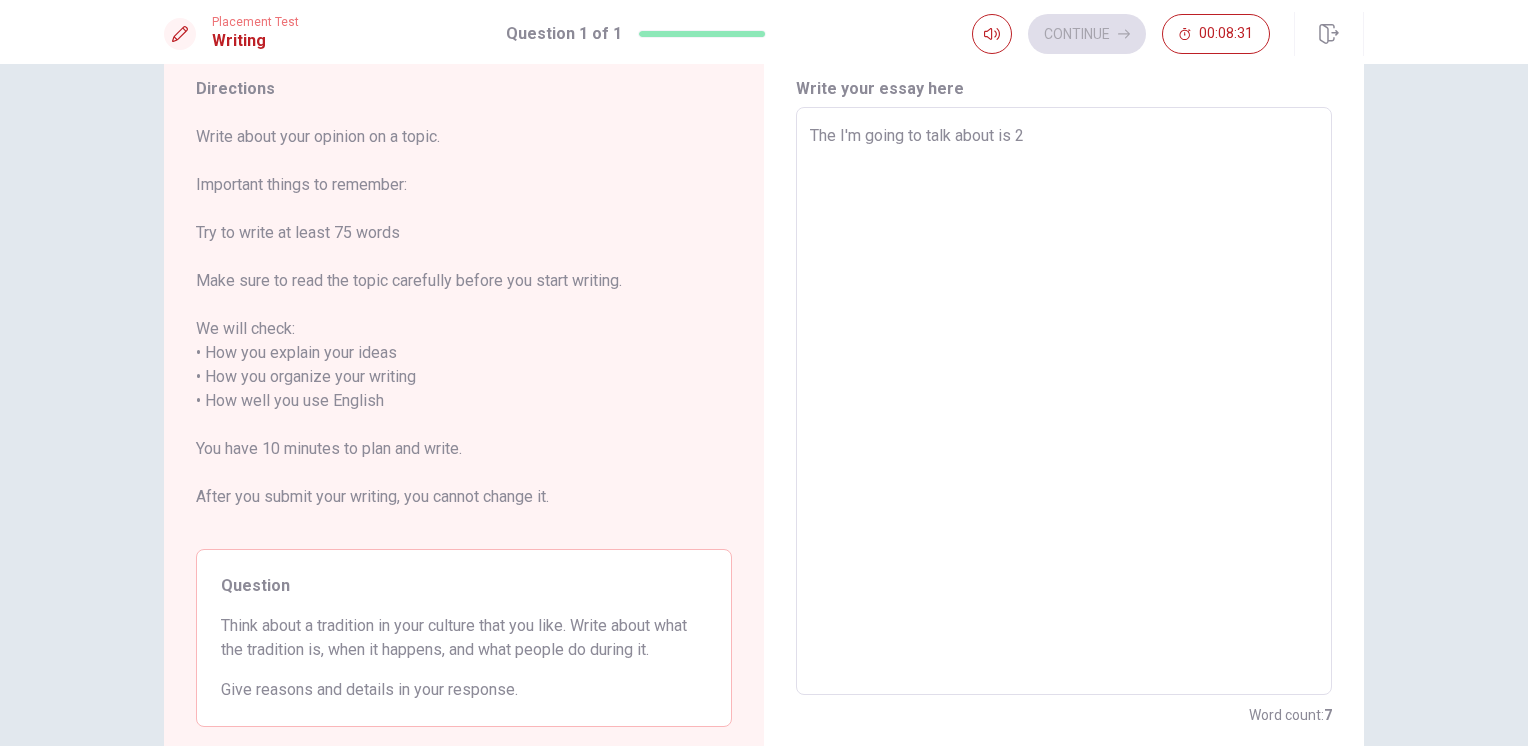 type on "x" 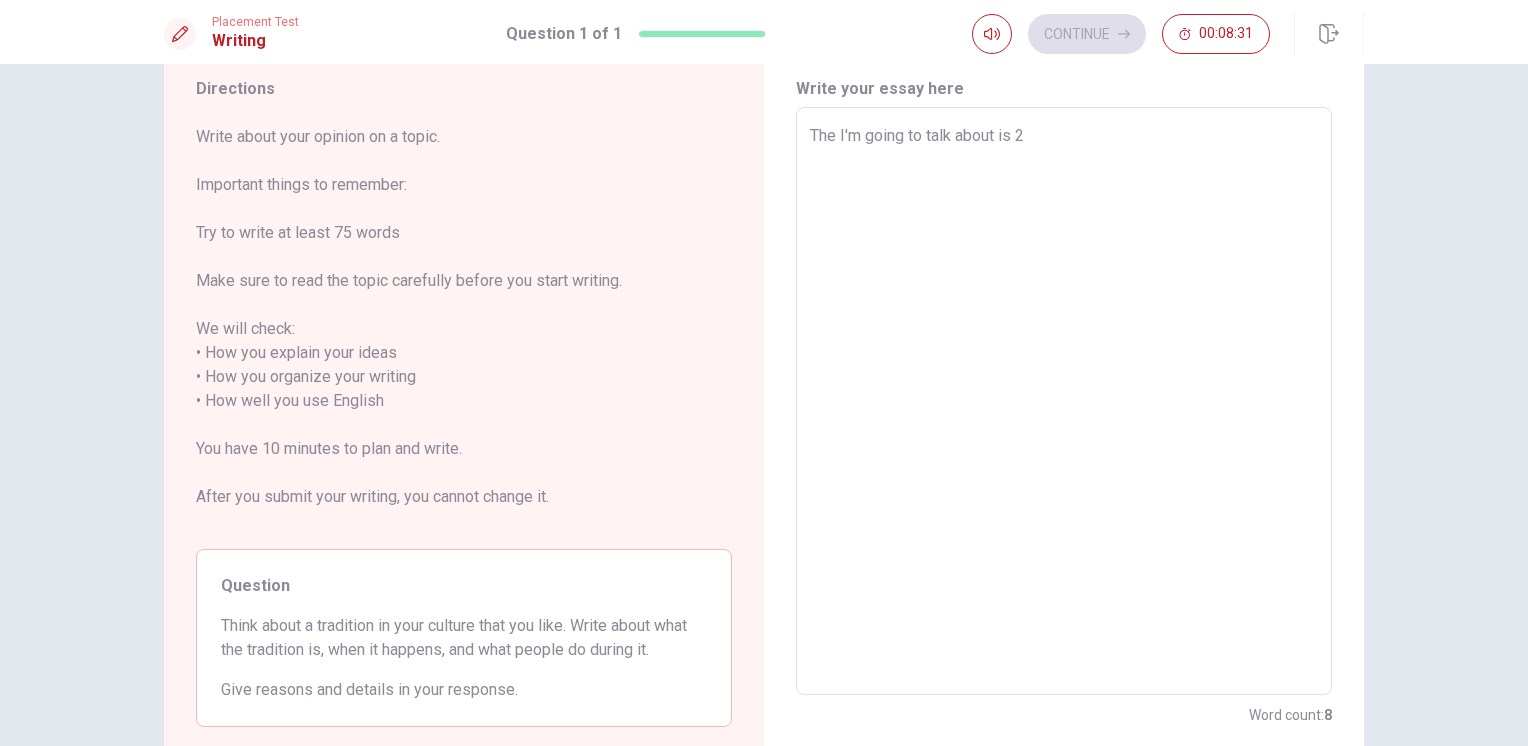 type on "The I'm going to talk about is" 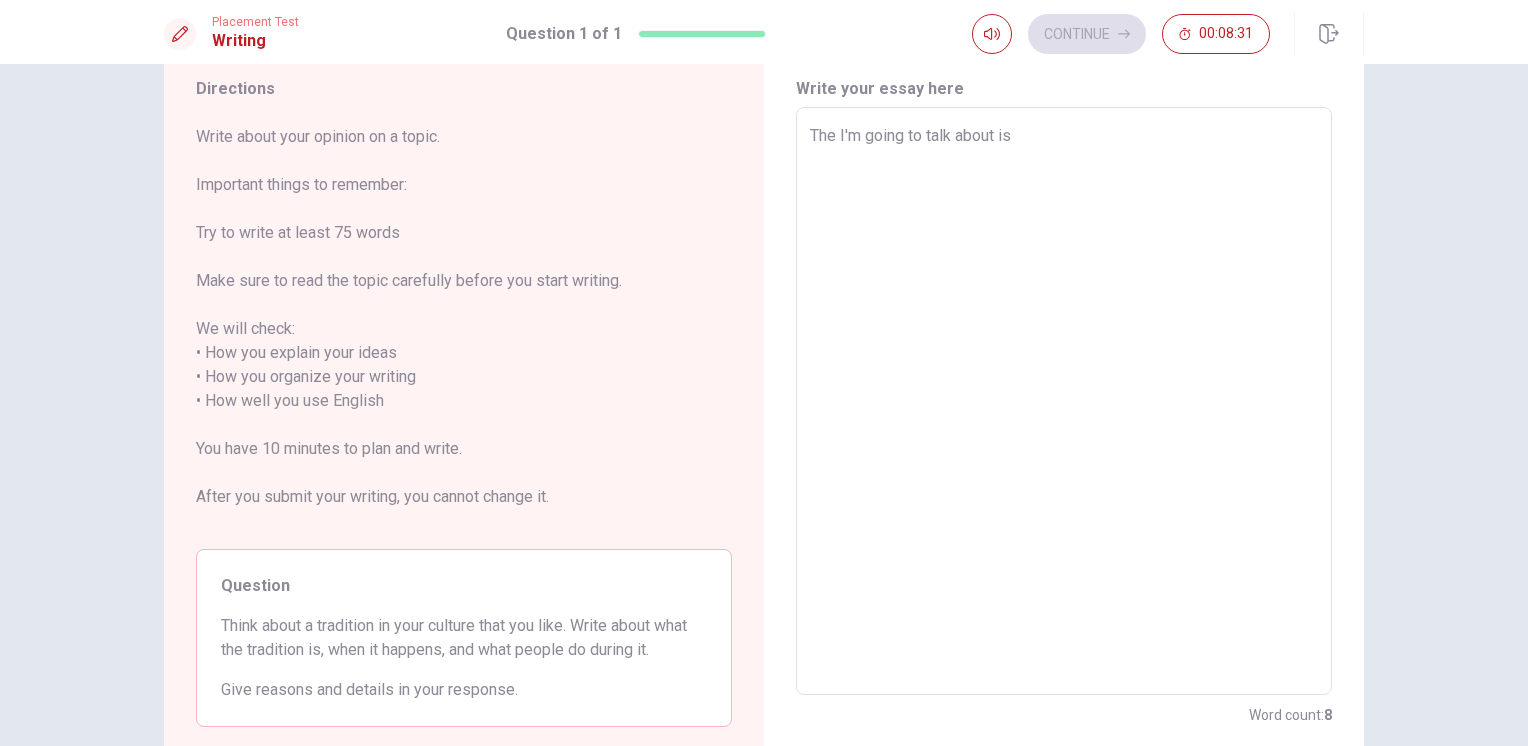 type on "x" 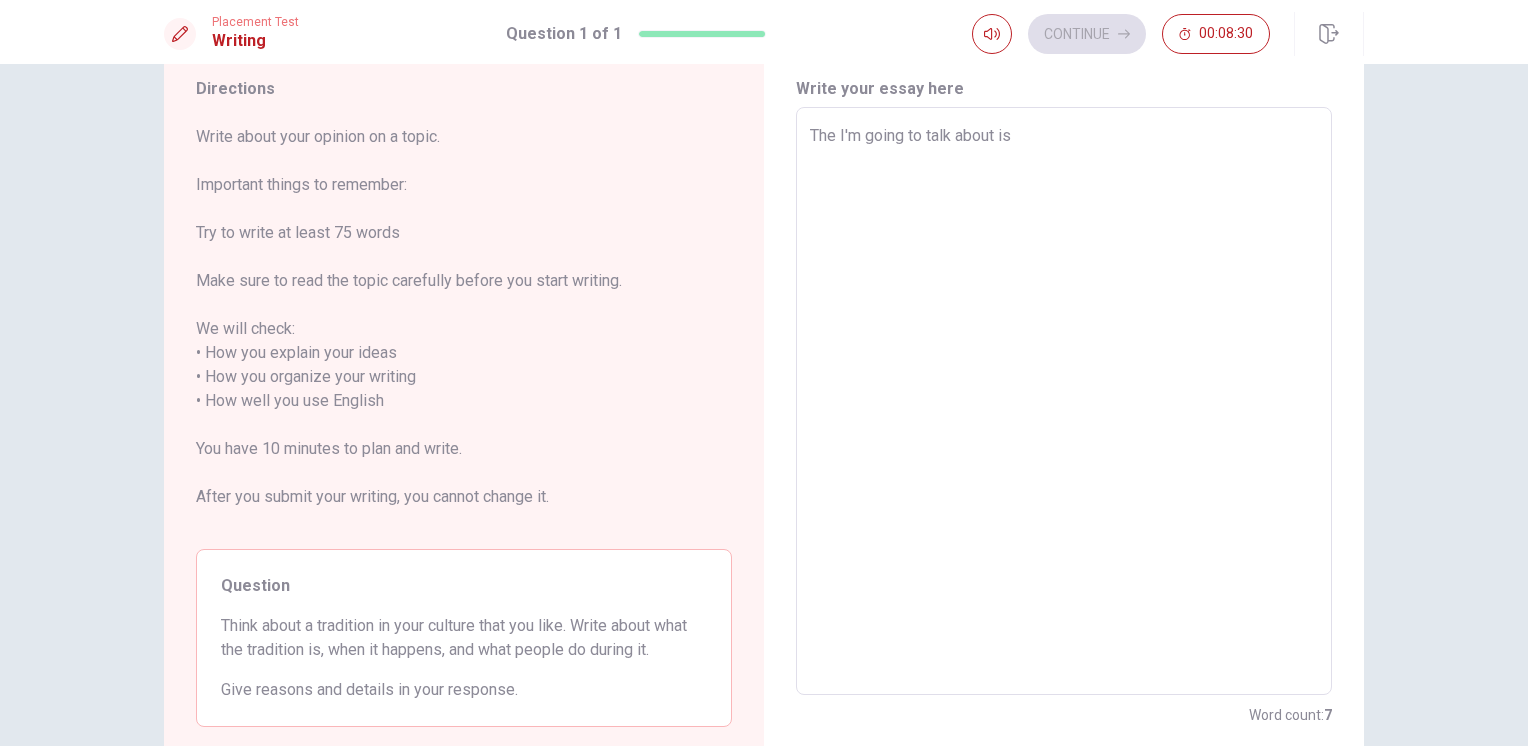 type on "The I'm going to talk about is "" 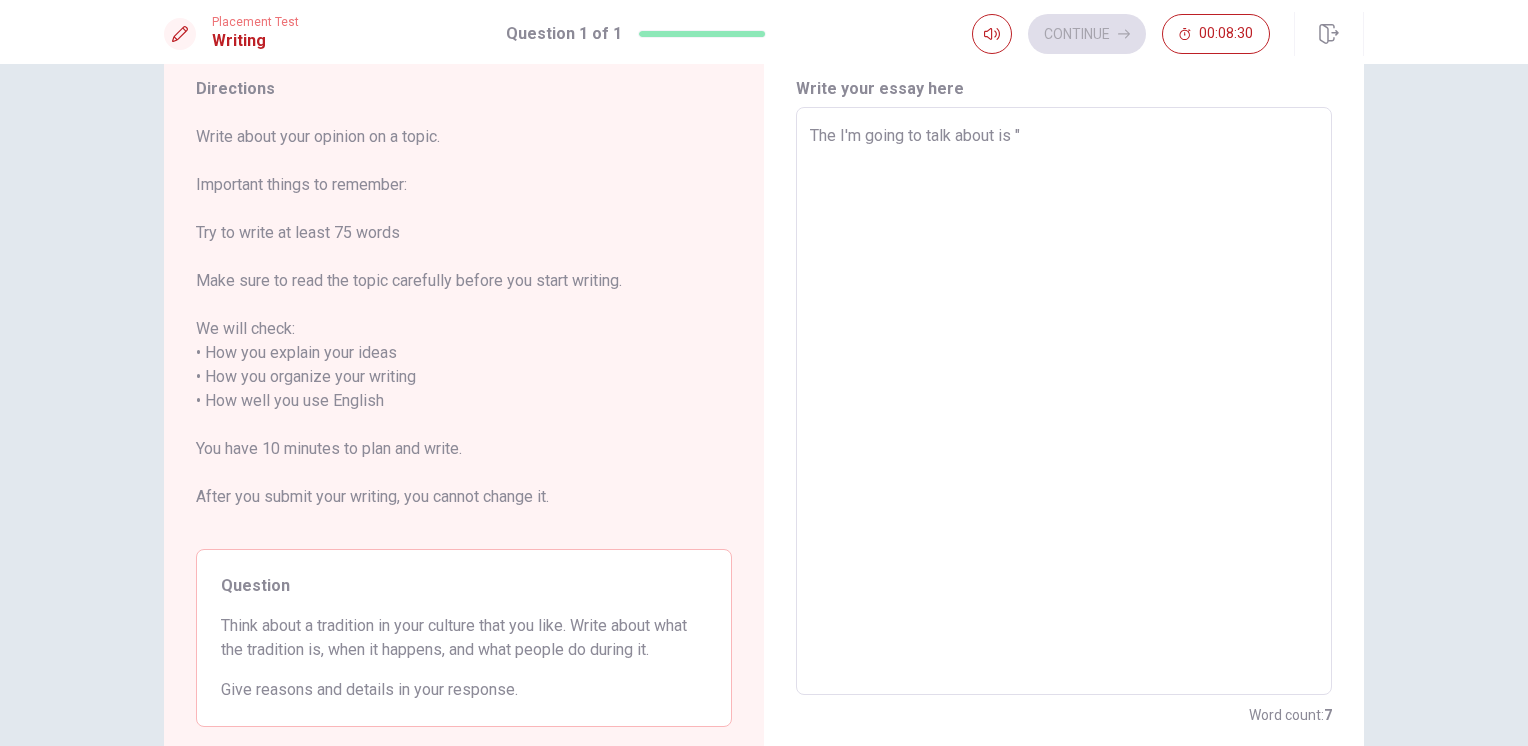 type on "x" 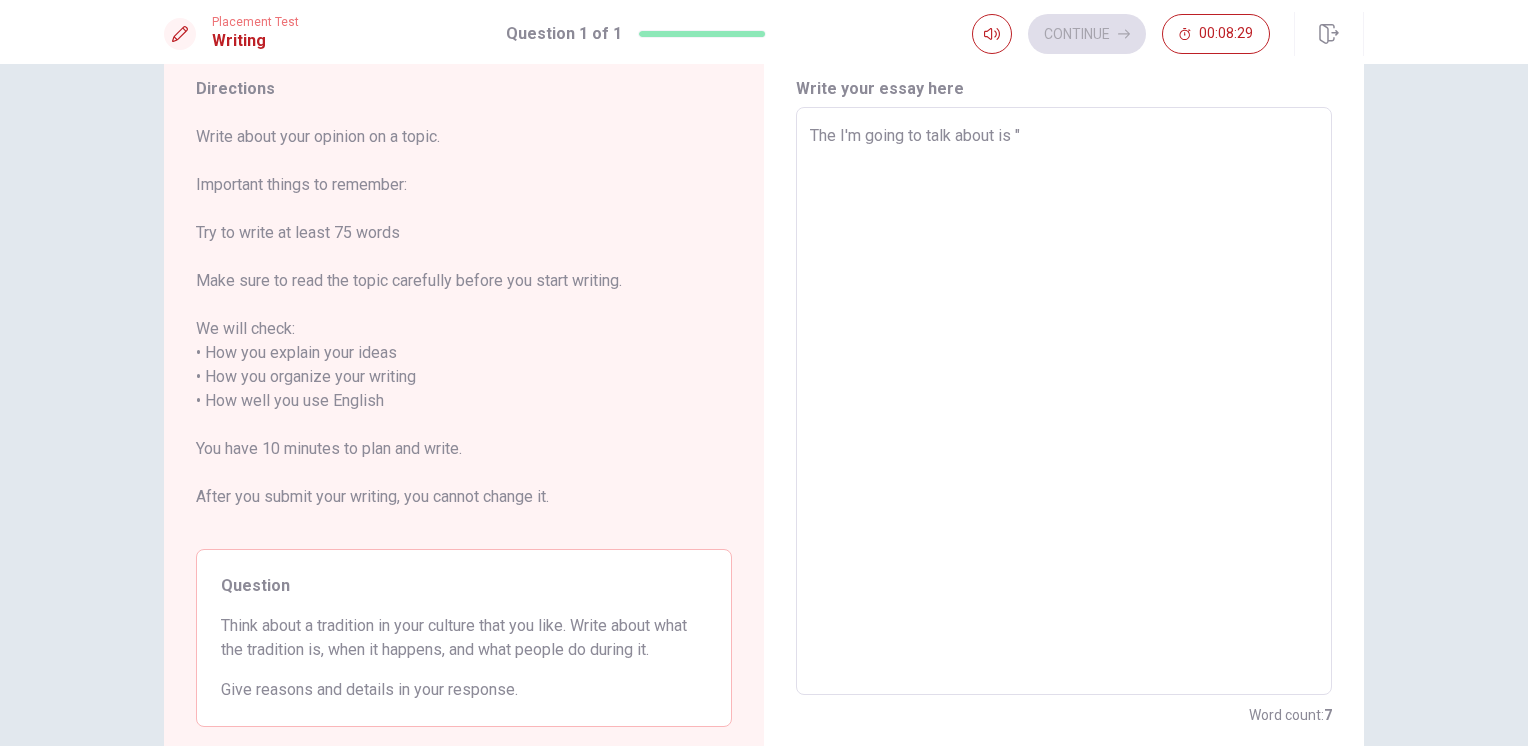 type on "The I'm going to talk about is "D" 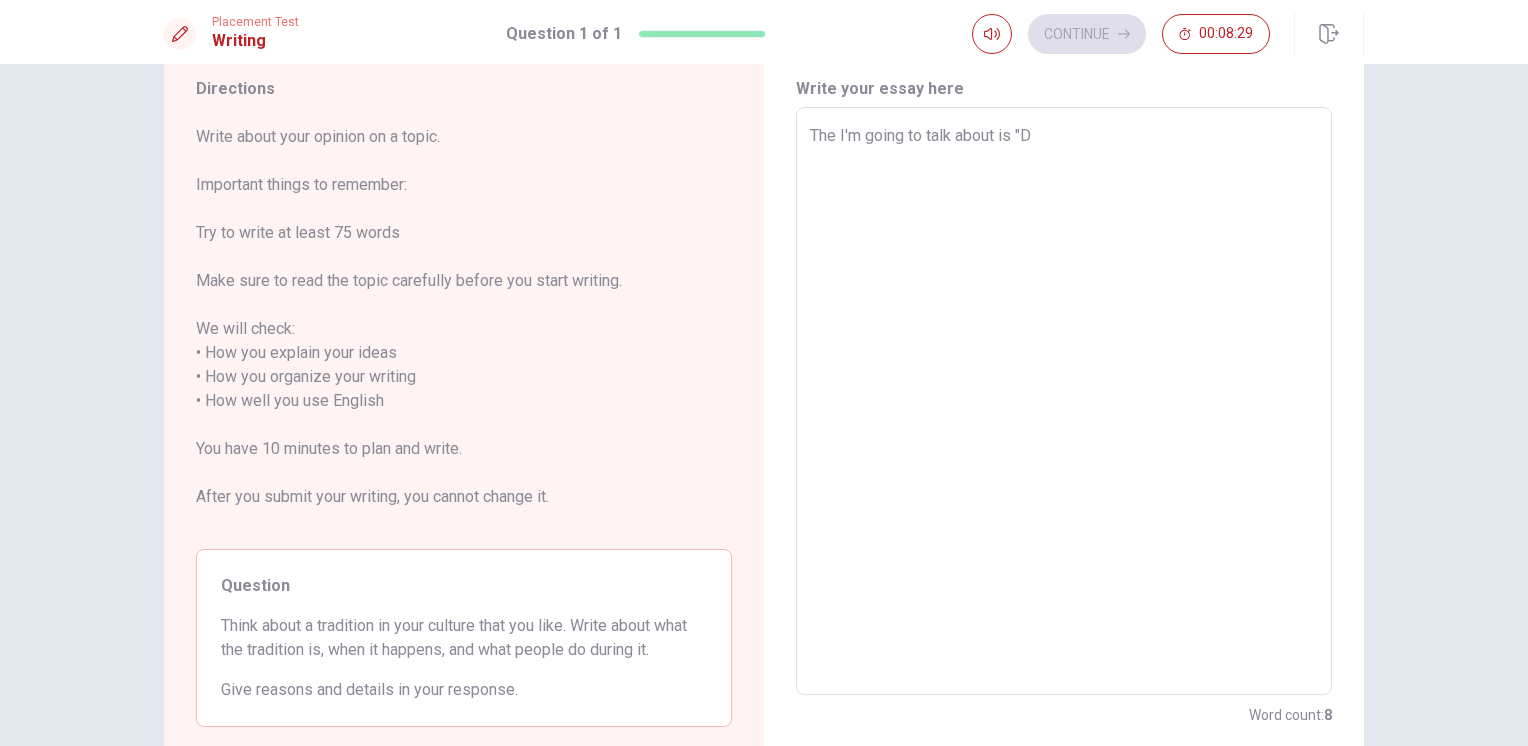type on "x" 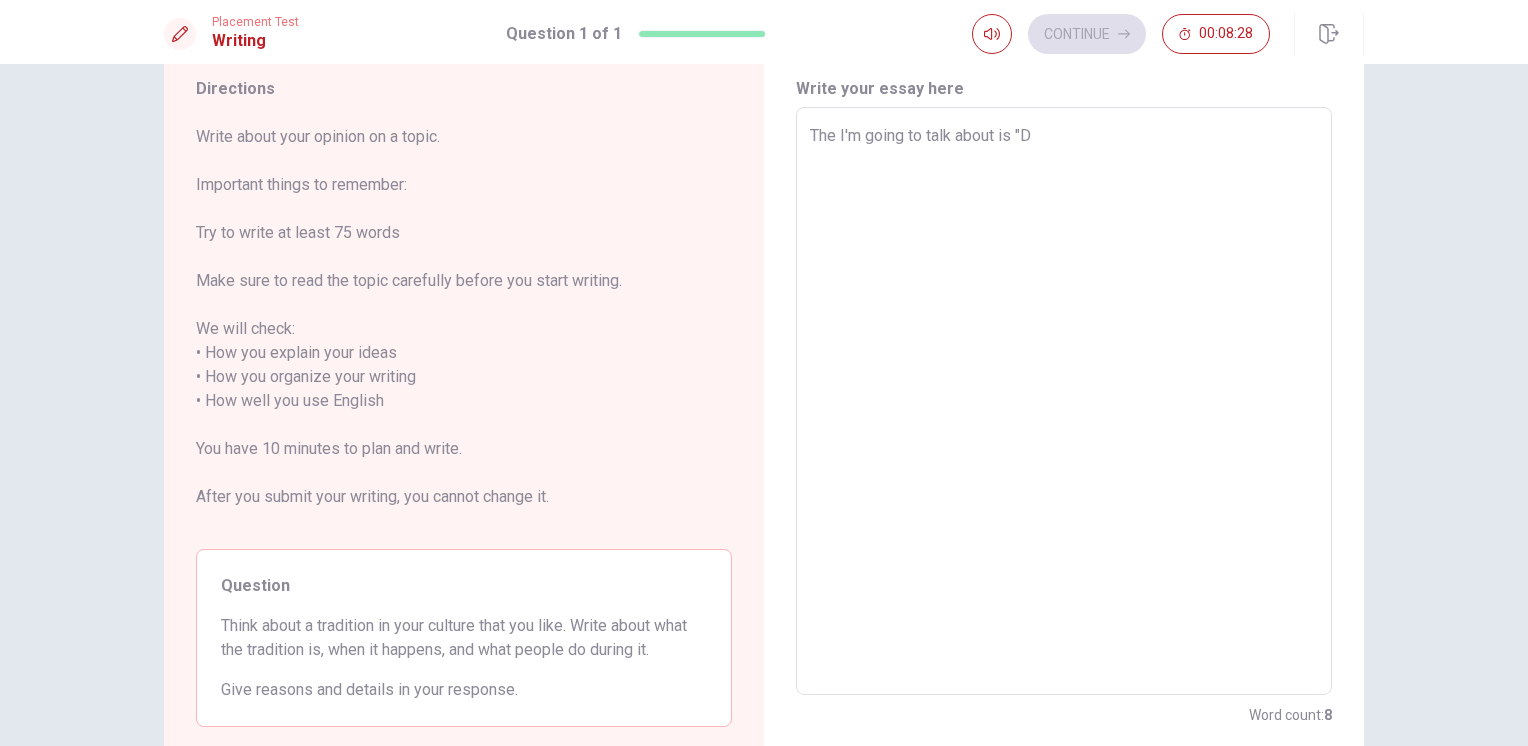 type on "The I'm going to talk about is "Di" 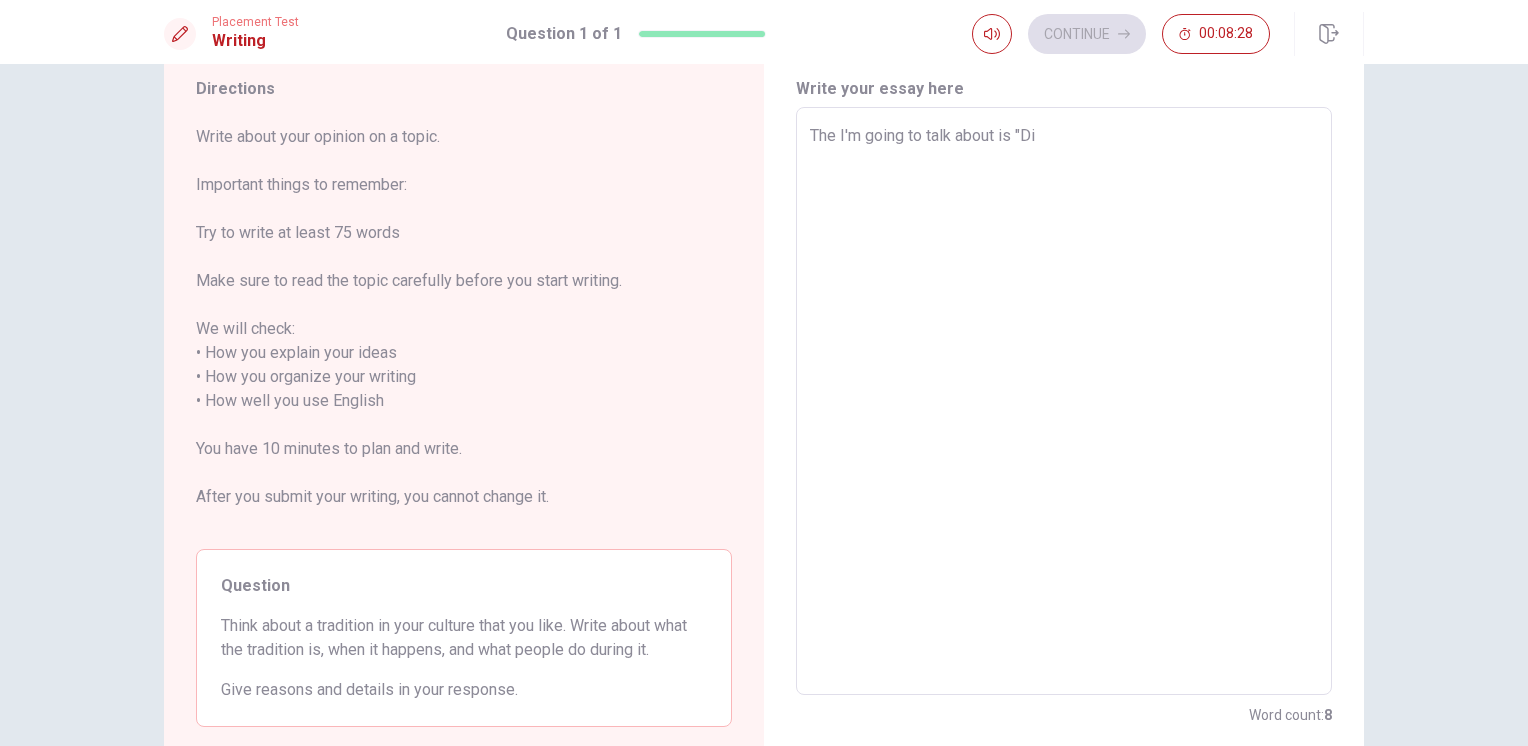 type on "x" 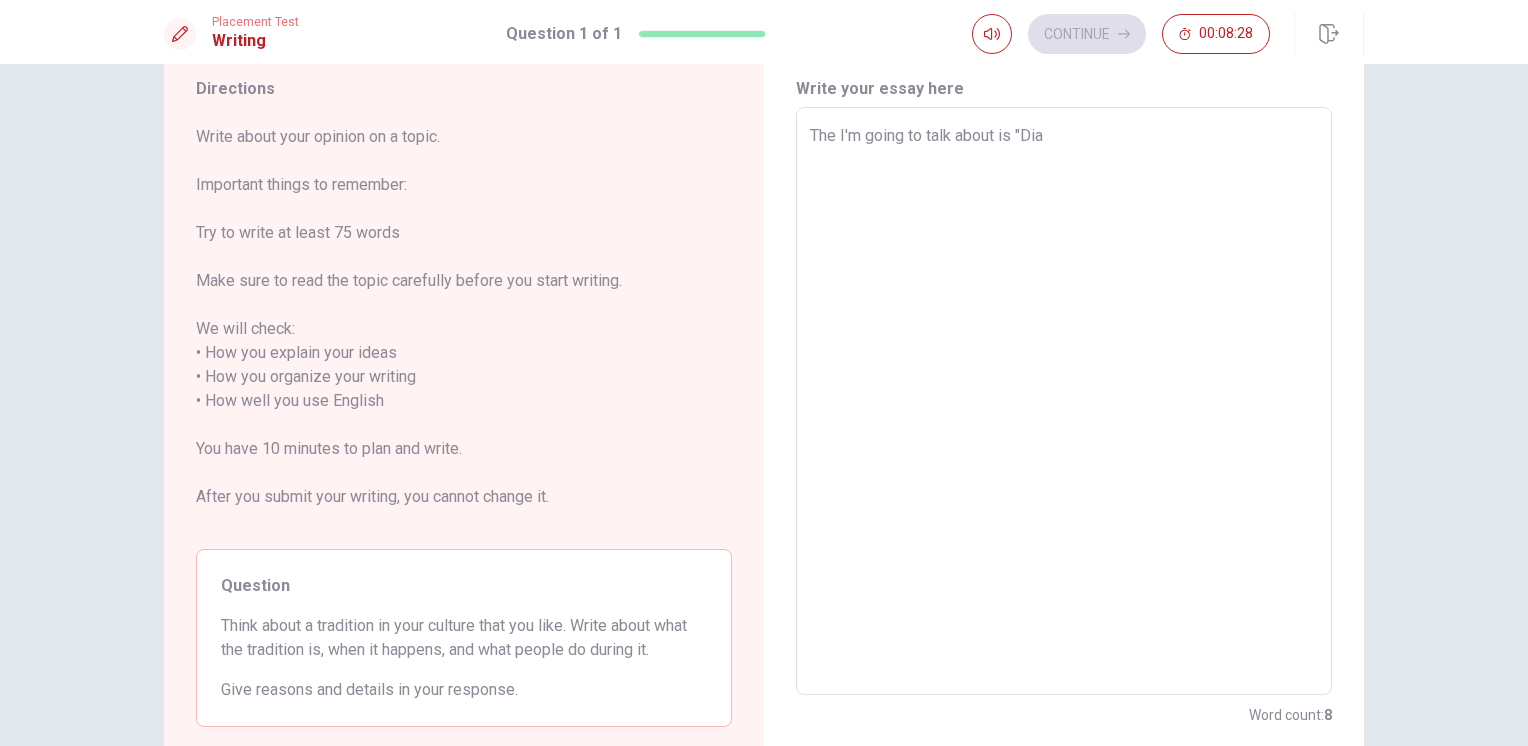 type on "x" 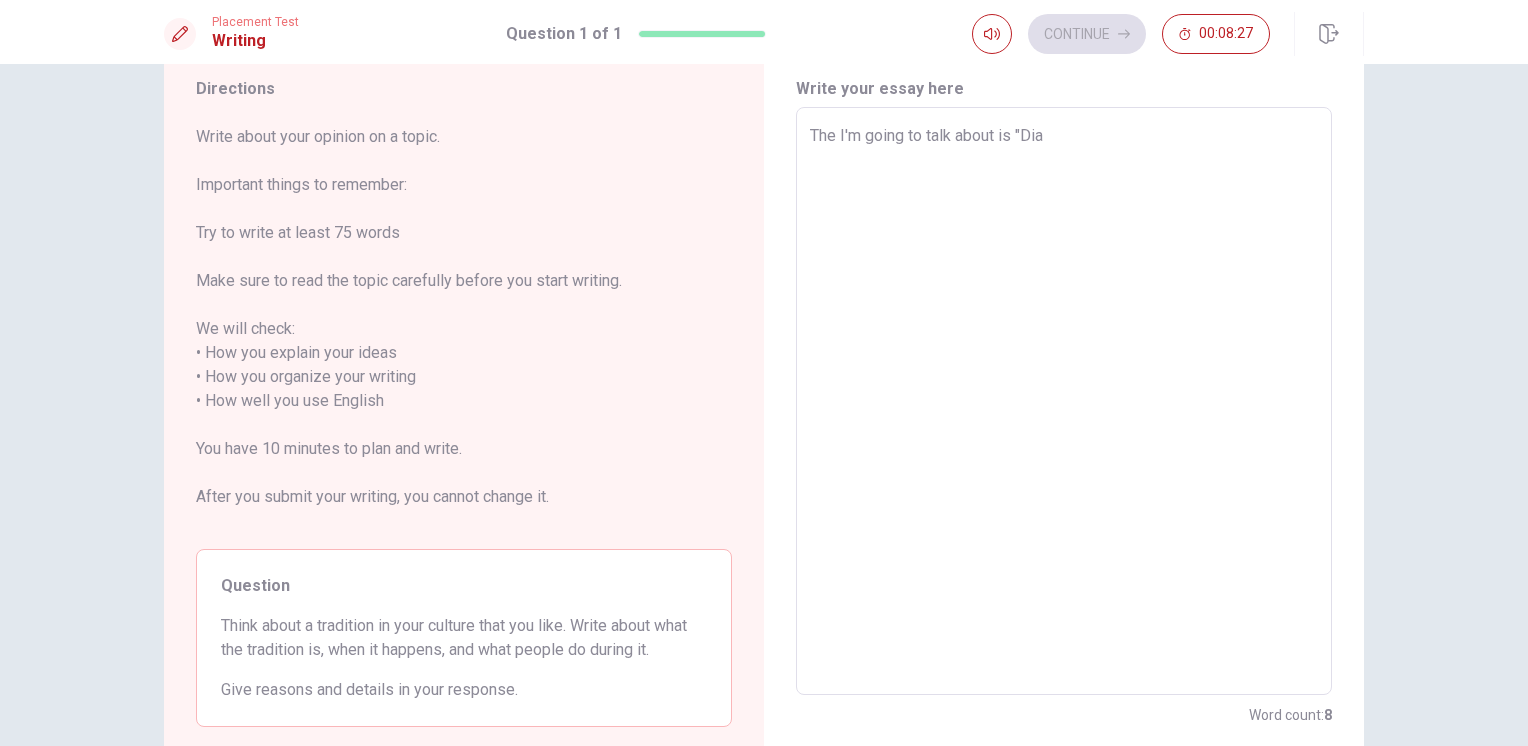 type on "The I'm going to talk about is "Dia d" 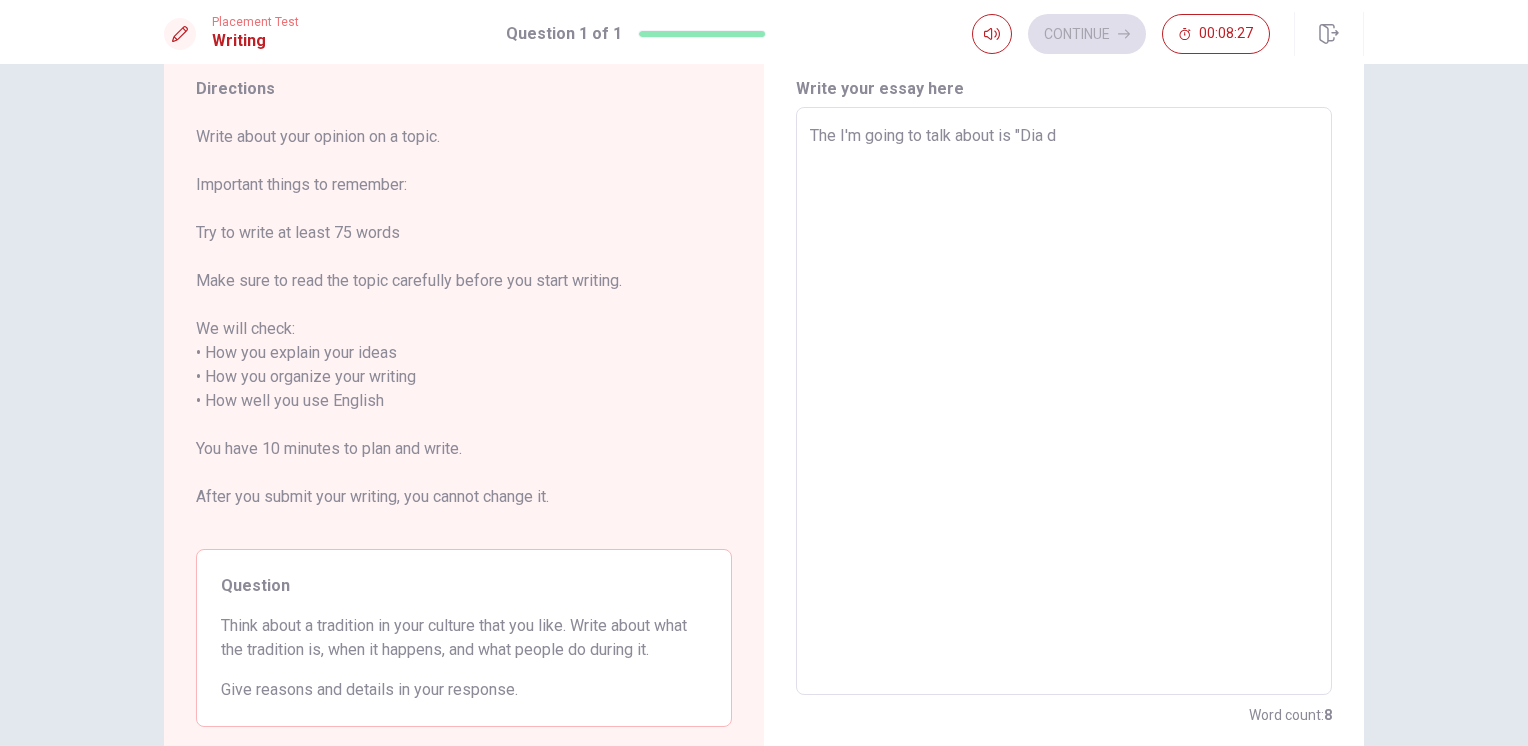 type on "x" 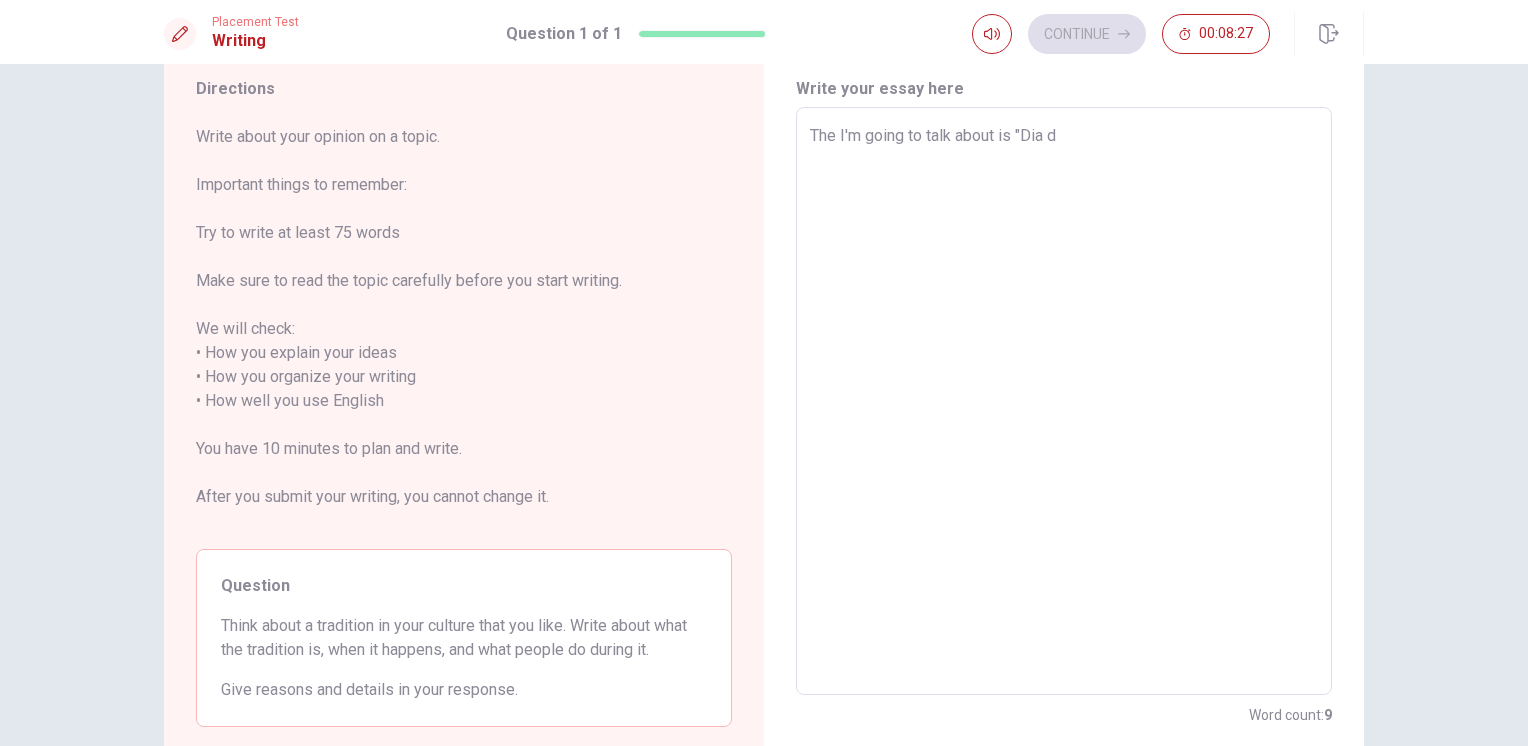 type on "The I'm going to talk about is "Dia de" 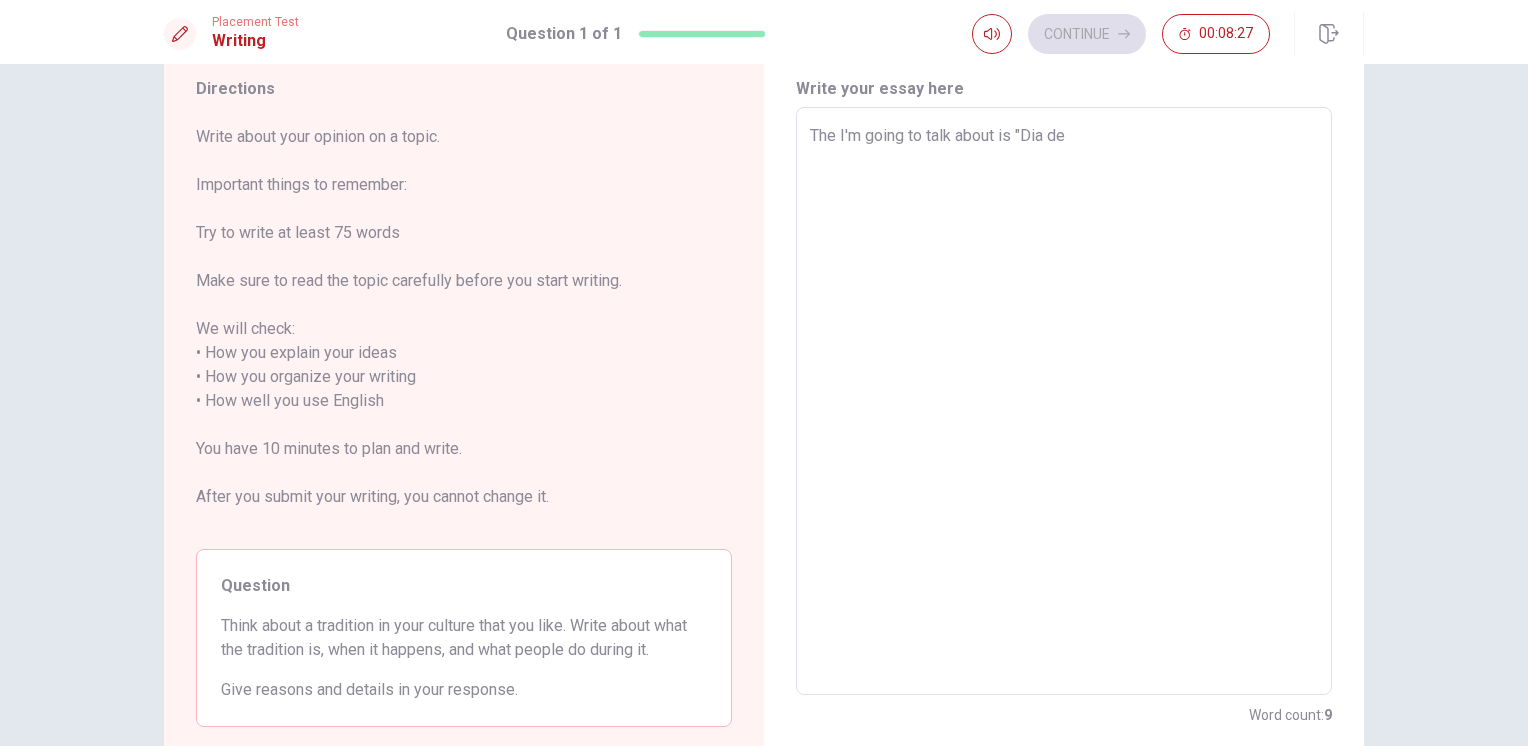 type on "x" 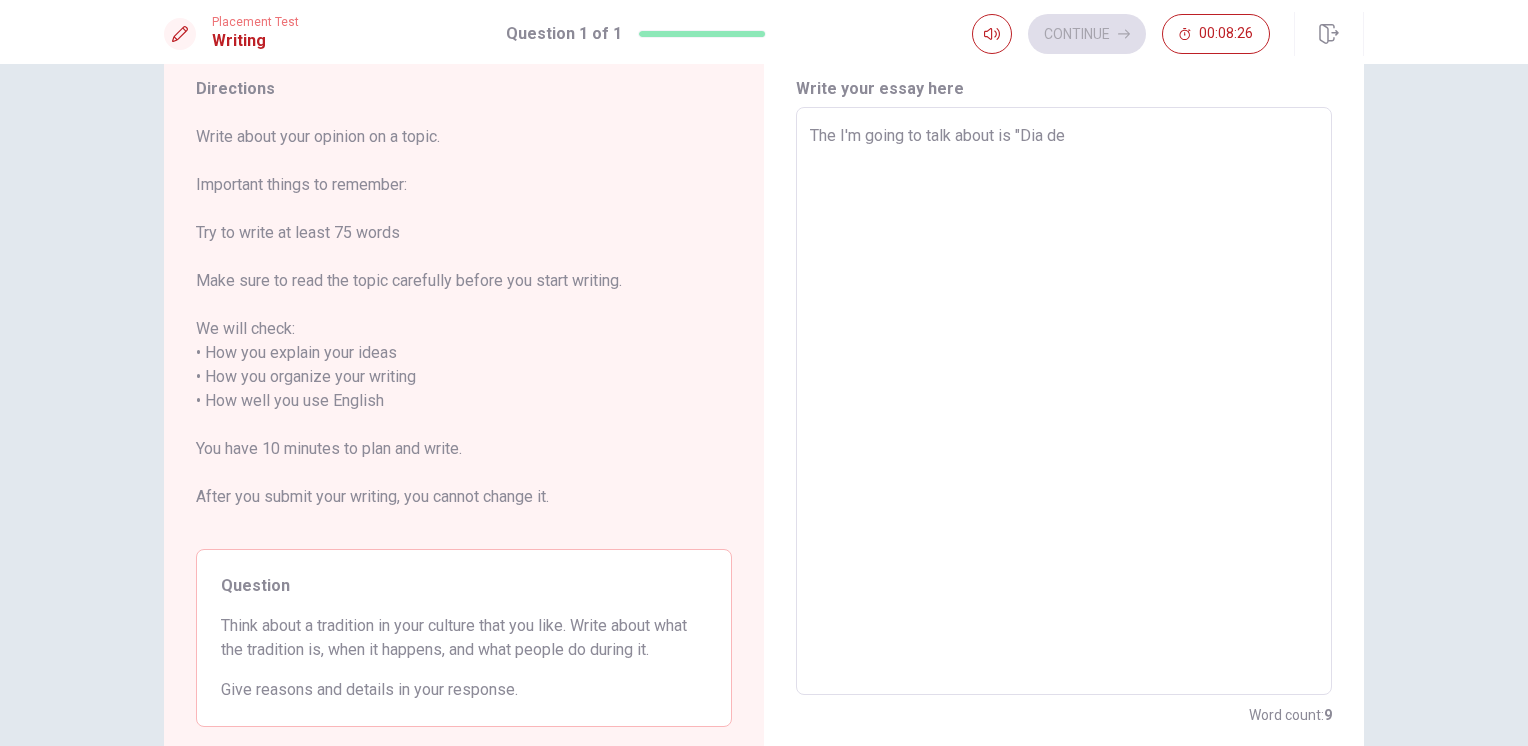 type on "x" 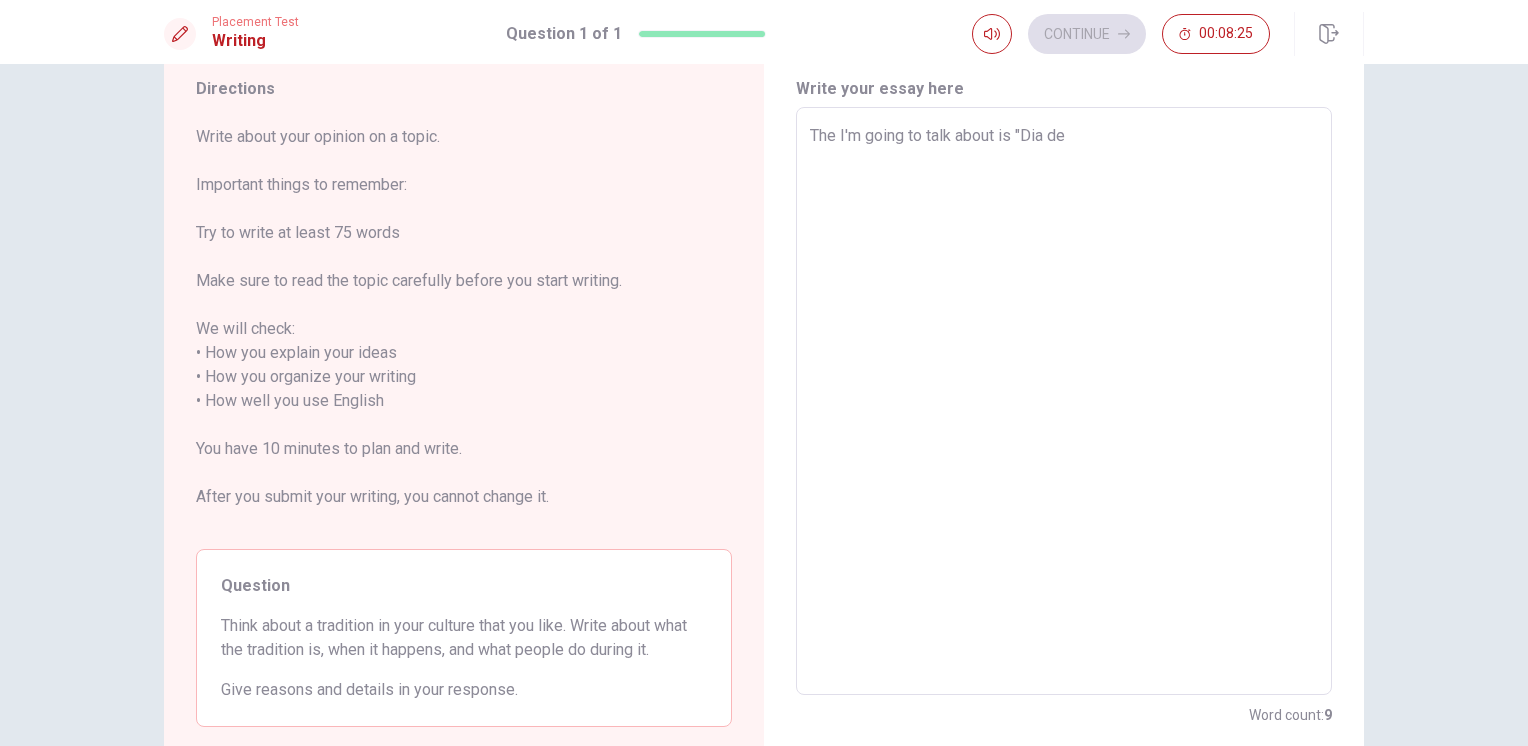 type on "The I'm going to talk about is "Dia de m" 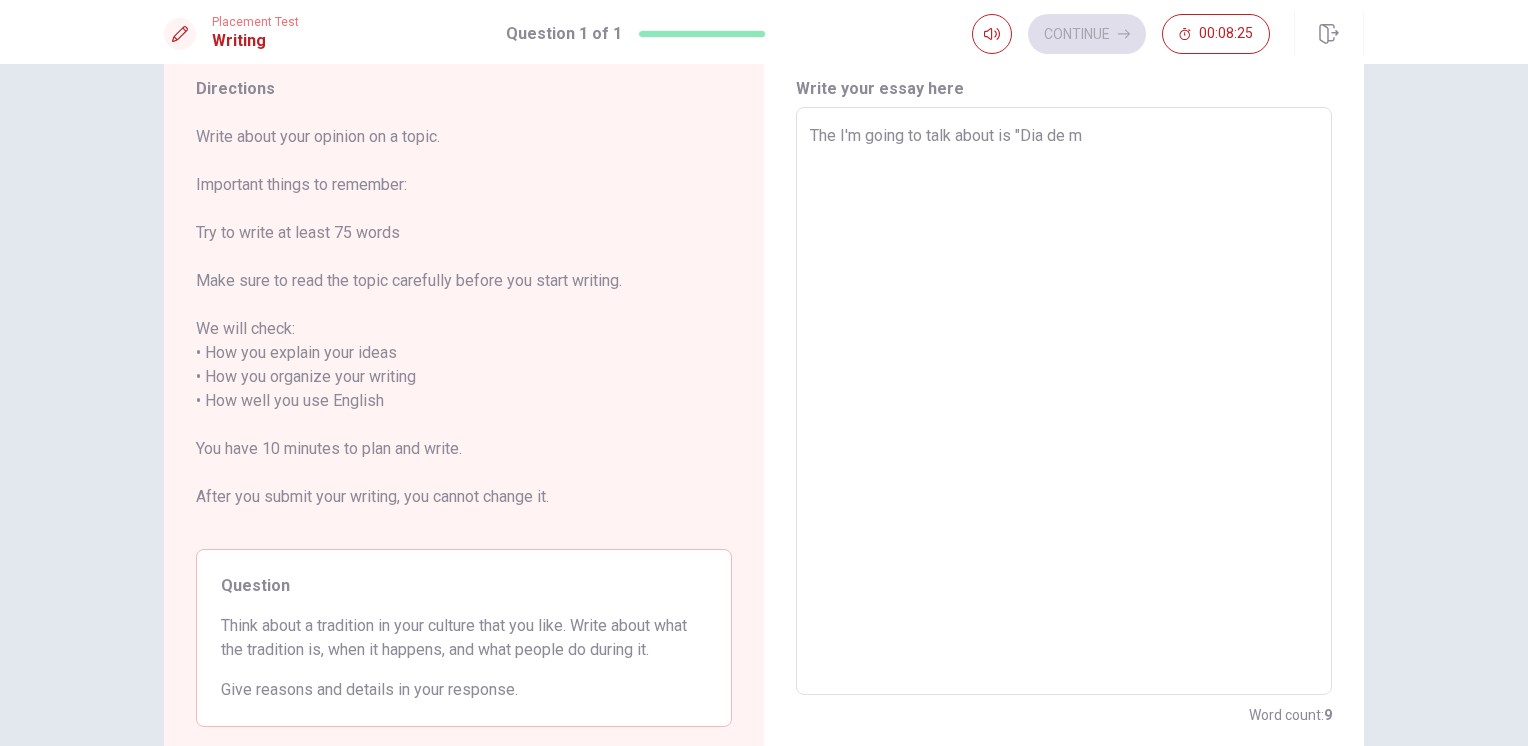 type on "x" 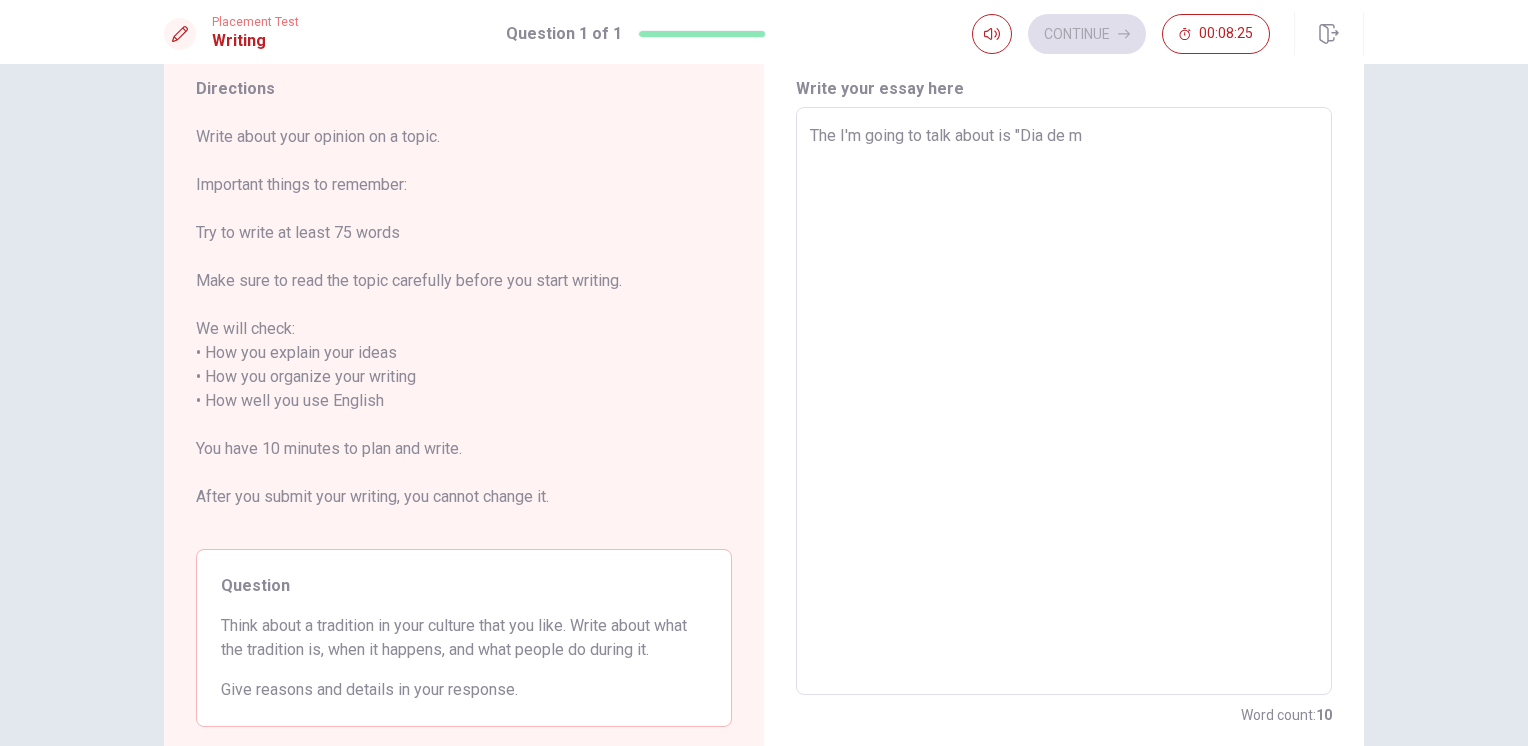 type on "The I'm going to talk about is "Dia de mu" 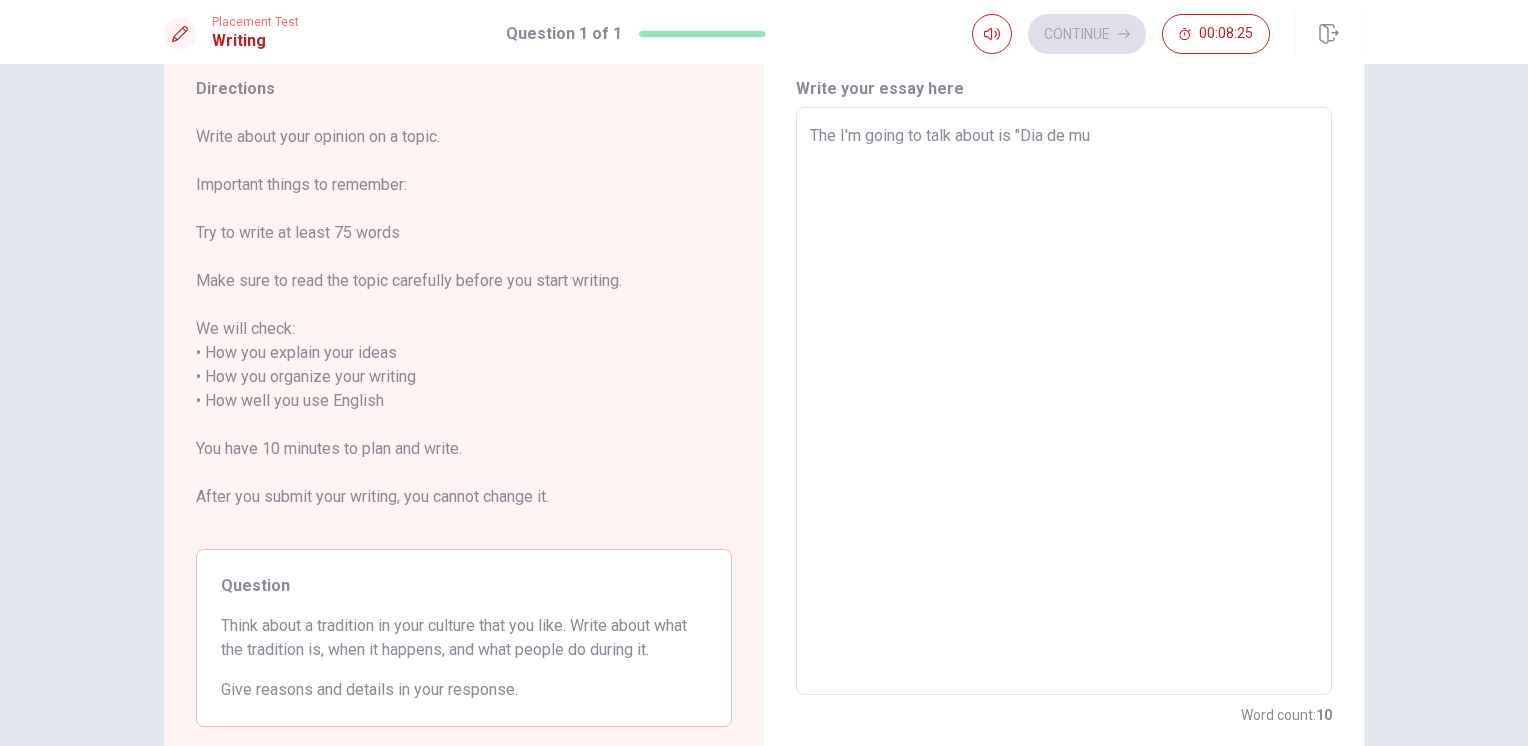 type on "x" 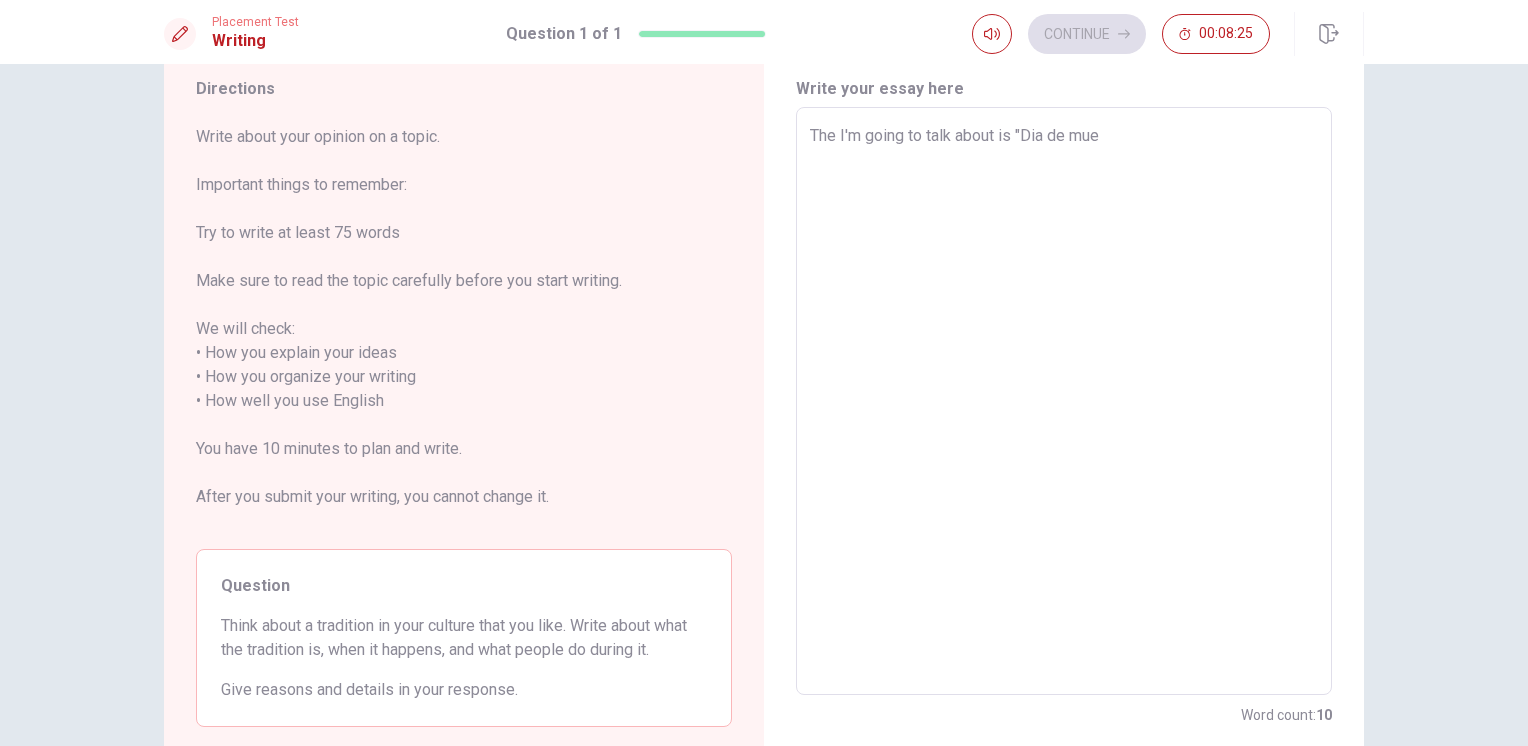 type on "The I'm going to talk about is "Dia [PERSON_NAME]" 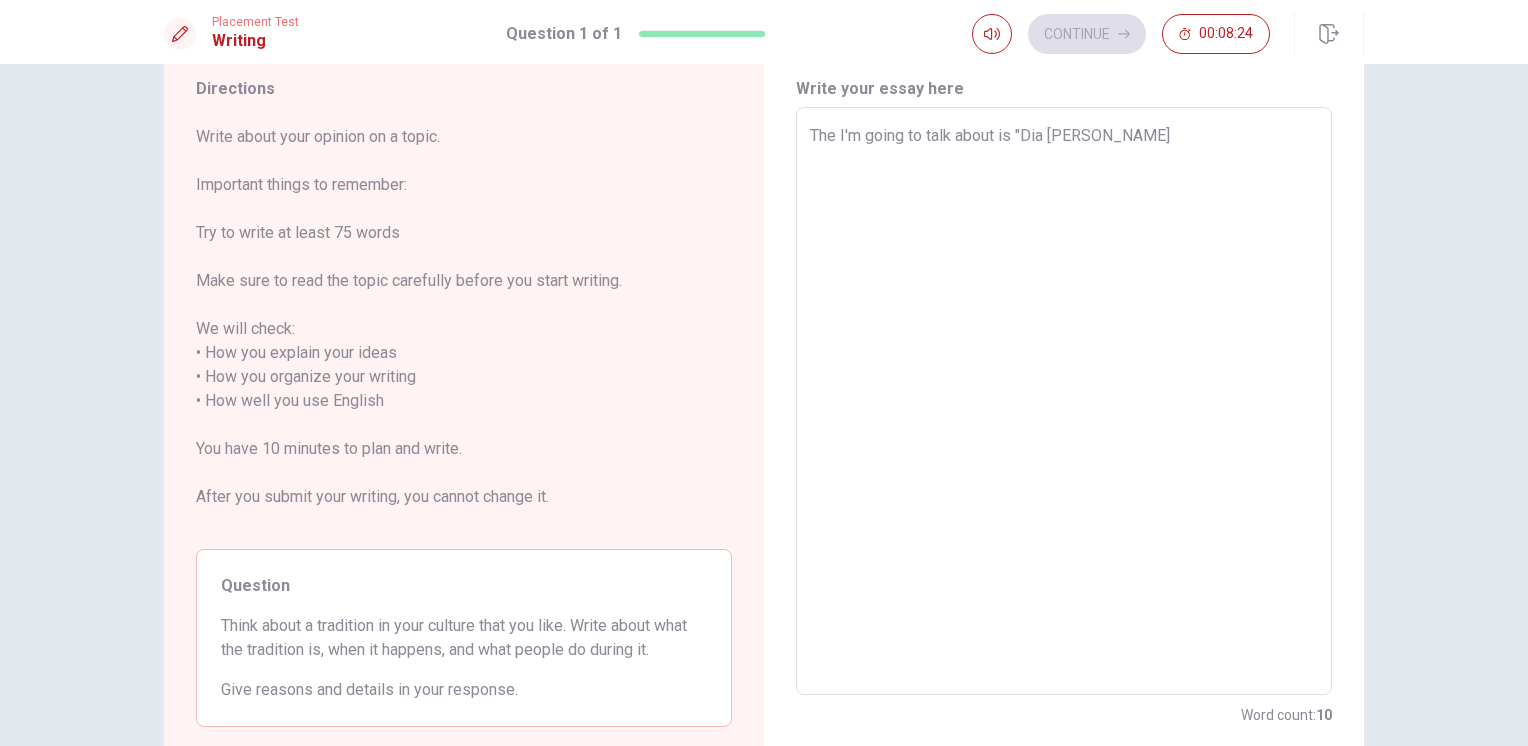 type on "x" 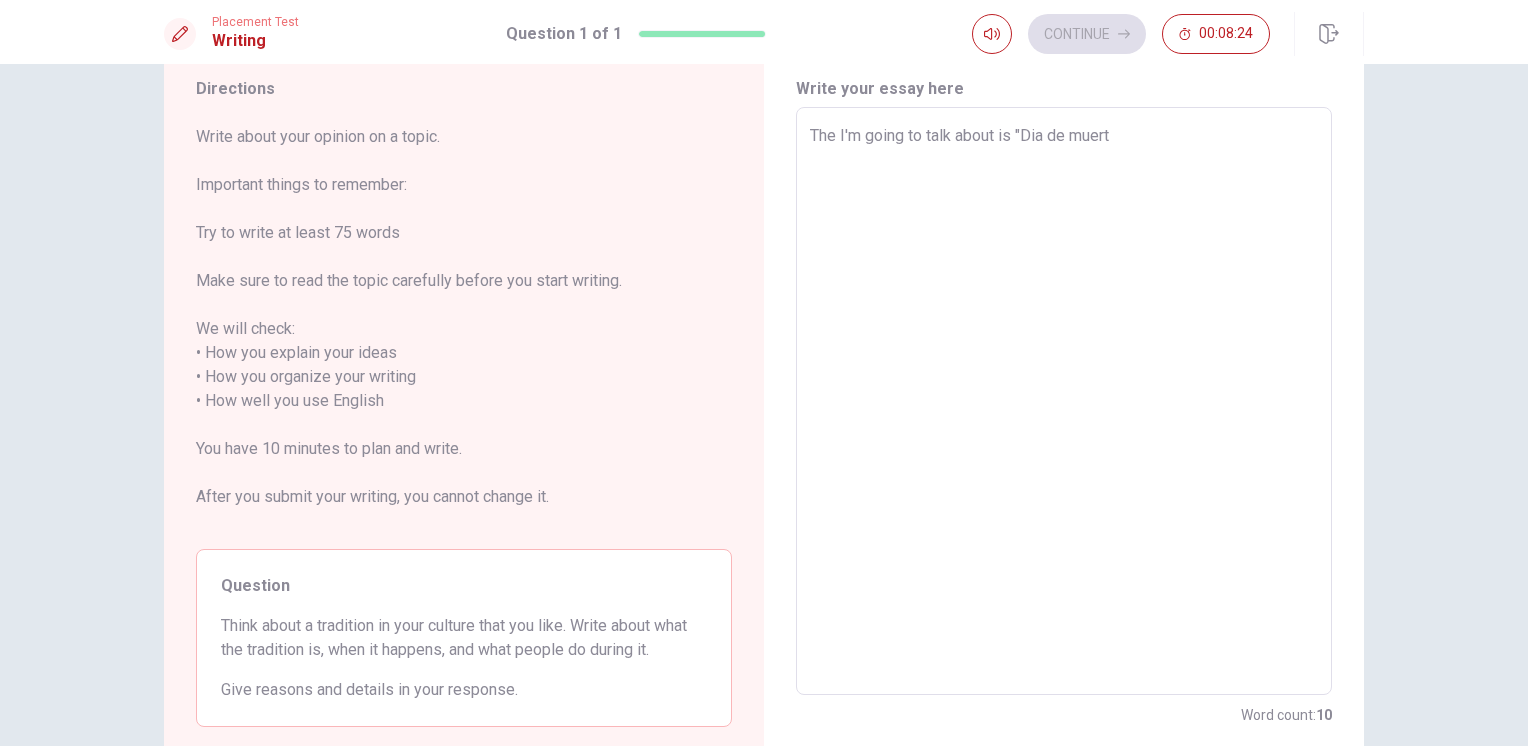 type on "x" 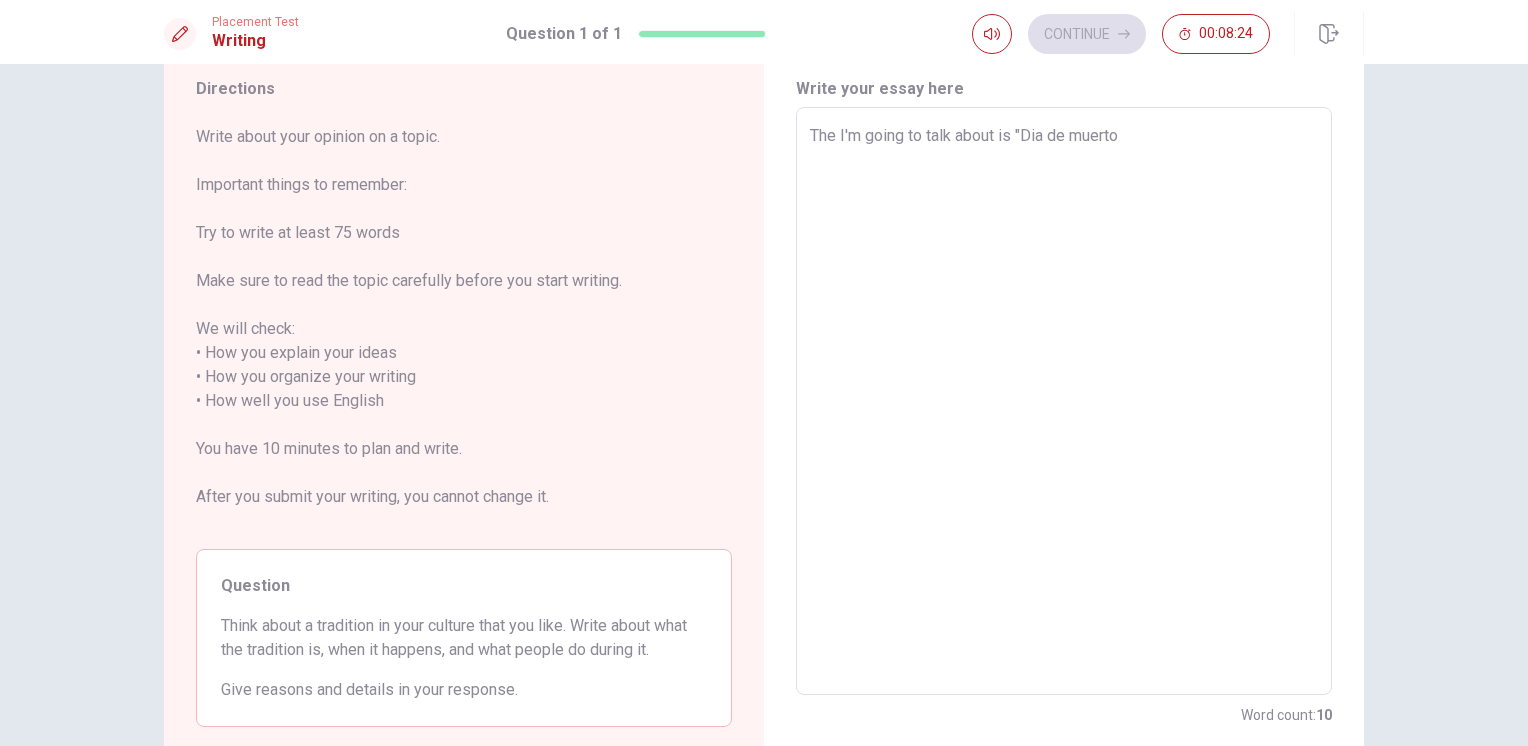 type on "The I'm going to talk about is "Dia de muertos" 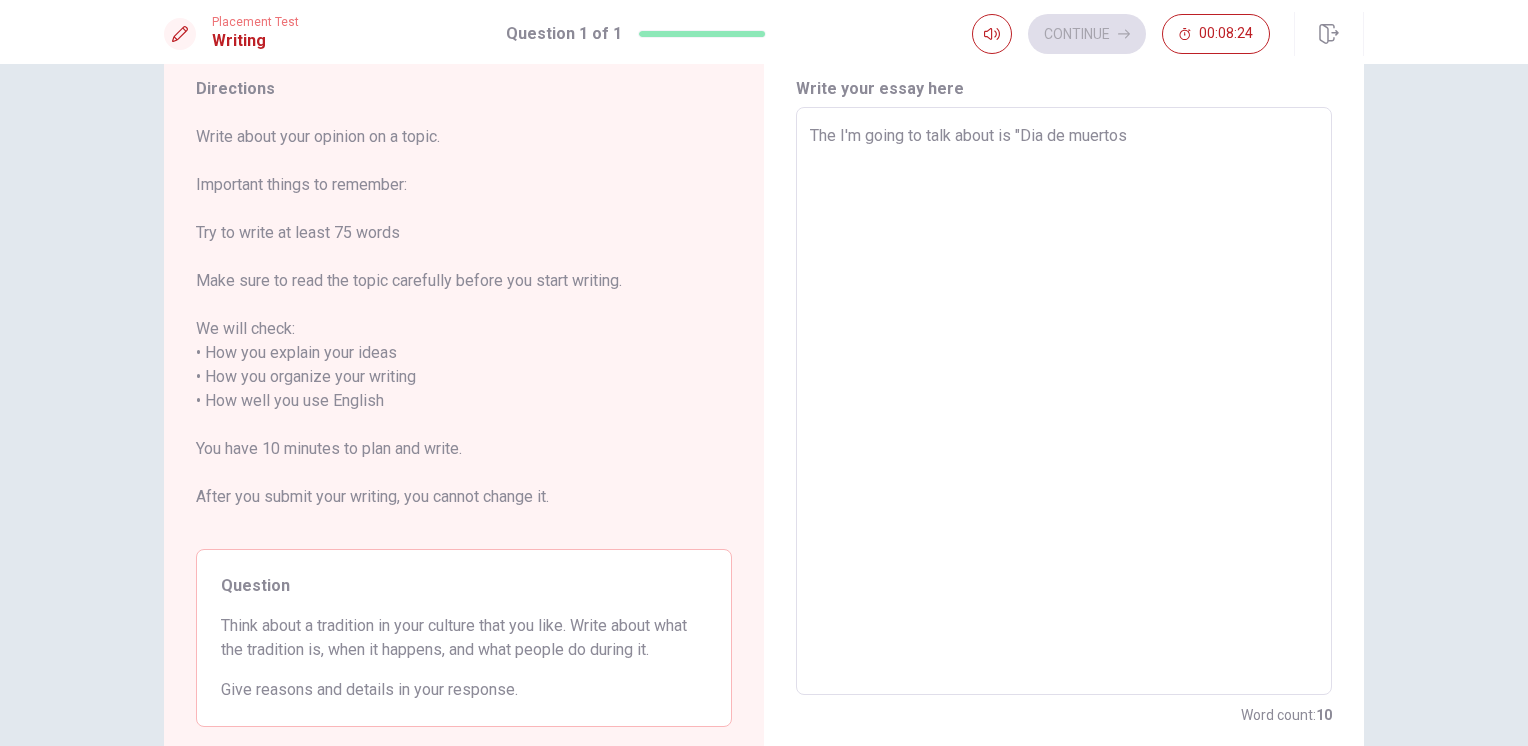 type on "x" 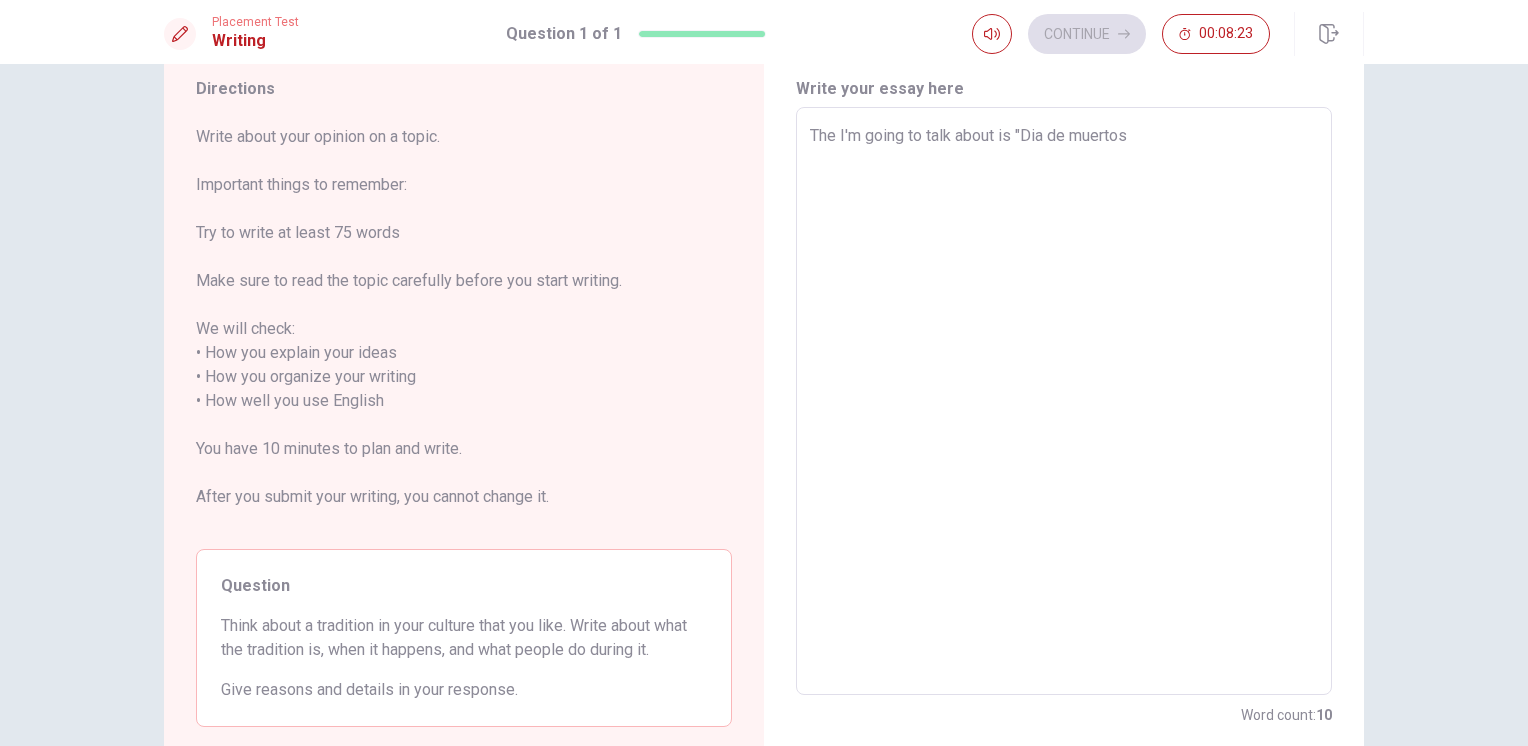 type on "The I'm going to talk about is "Dia de muertos"" 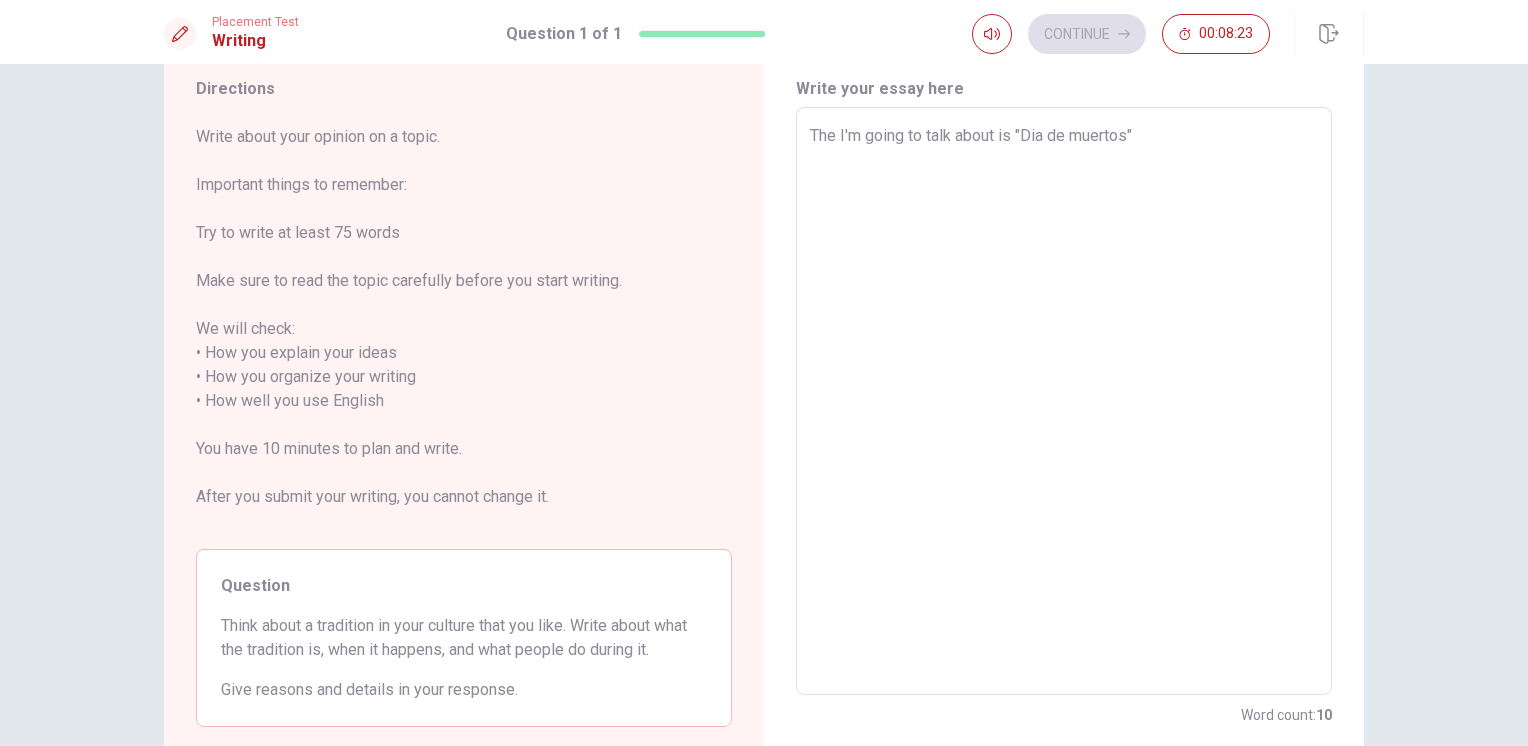 type on "x" 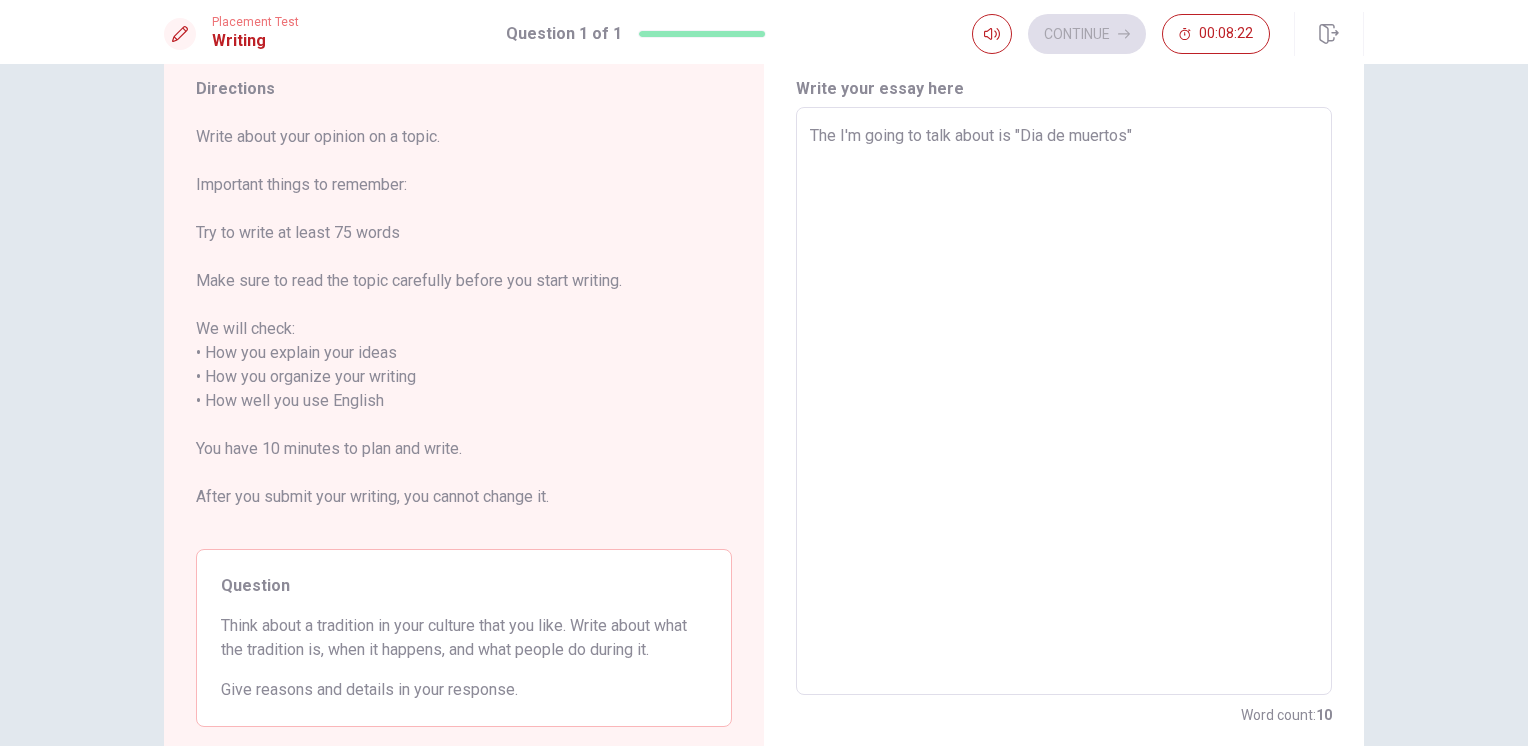 type on "The I'm going to talk about is "Dia de muertos"" 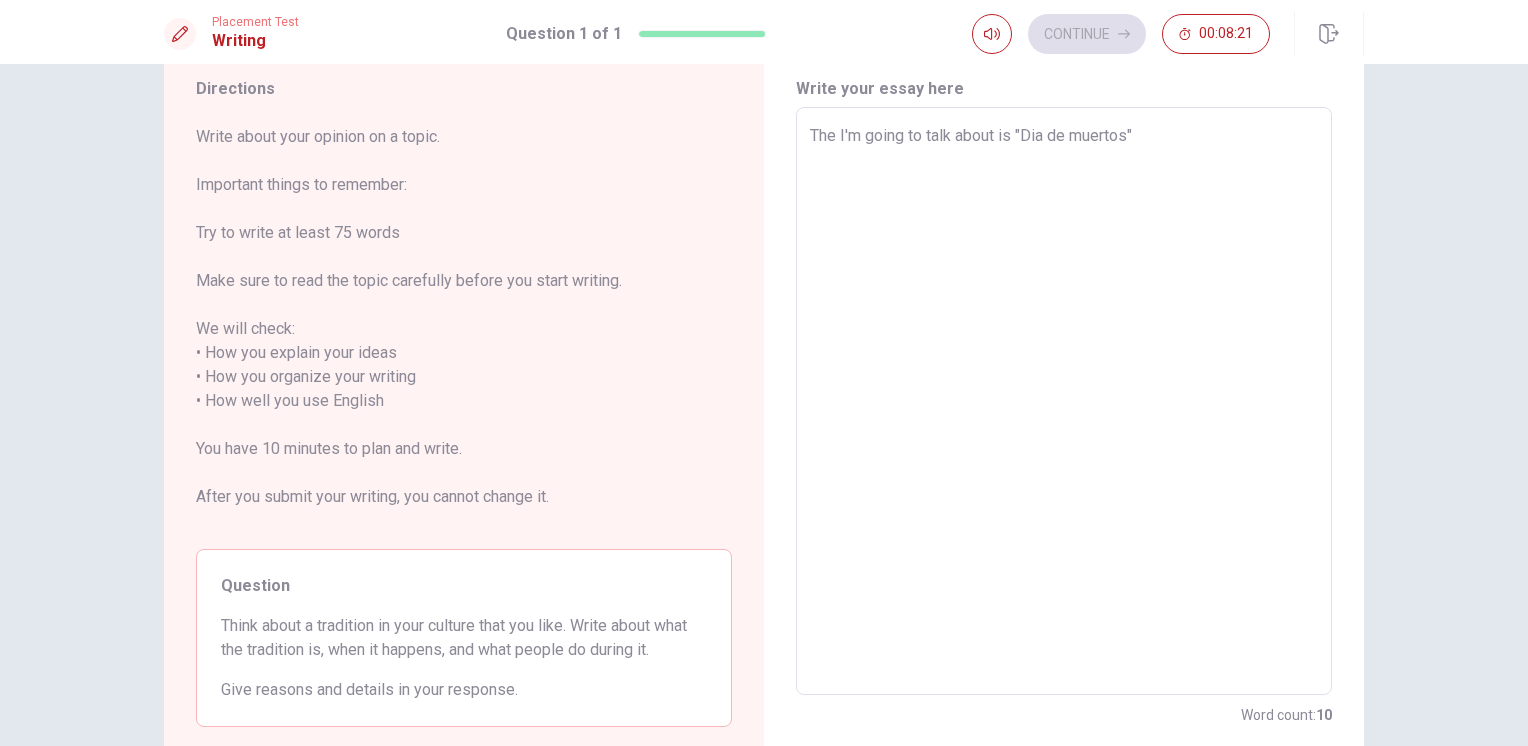 type on "The I'm going to talk about is "Dia de muertos" i" 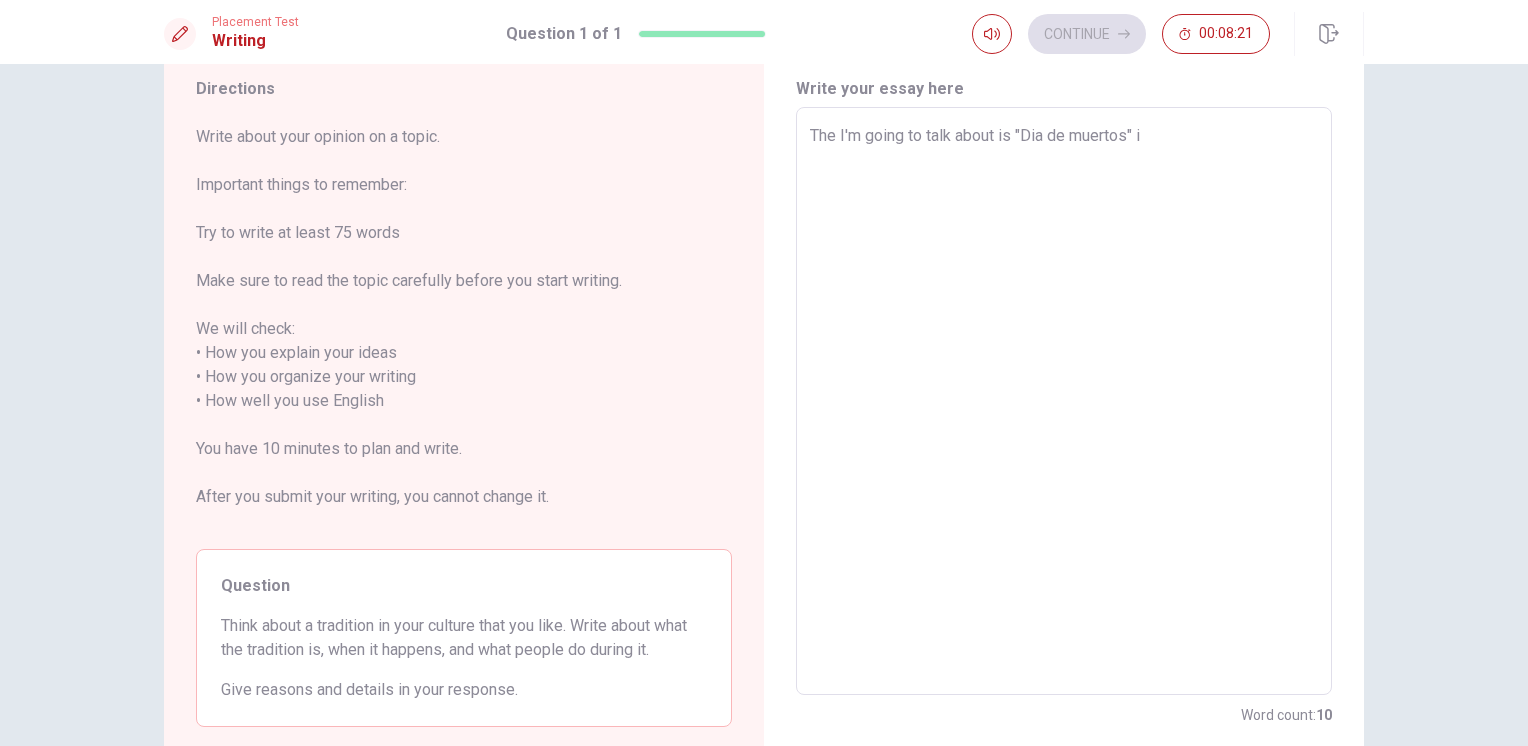 type on "x" 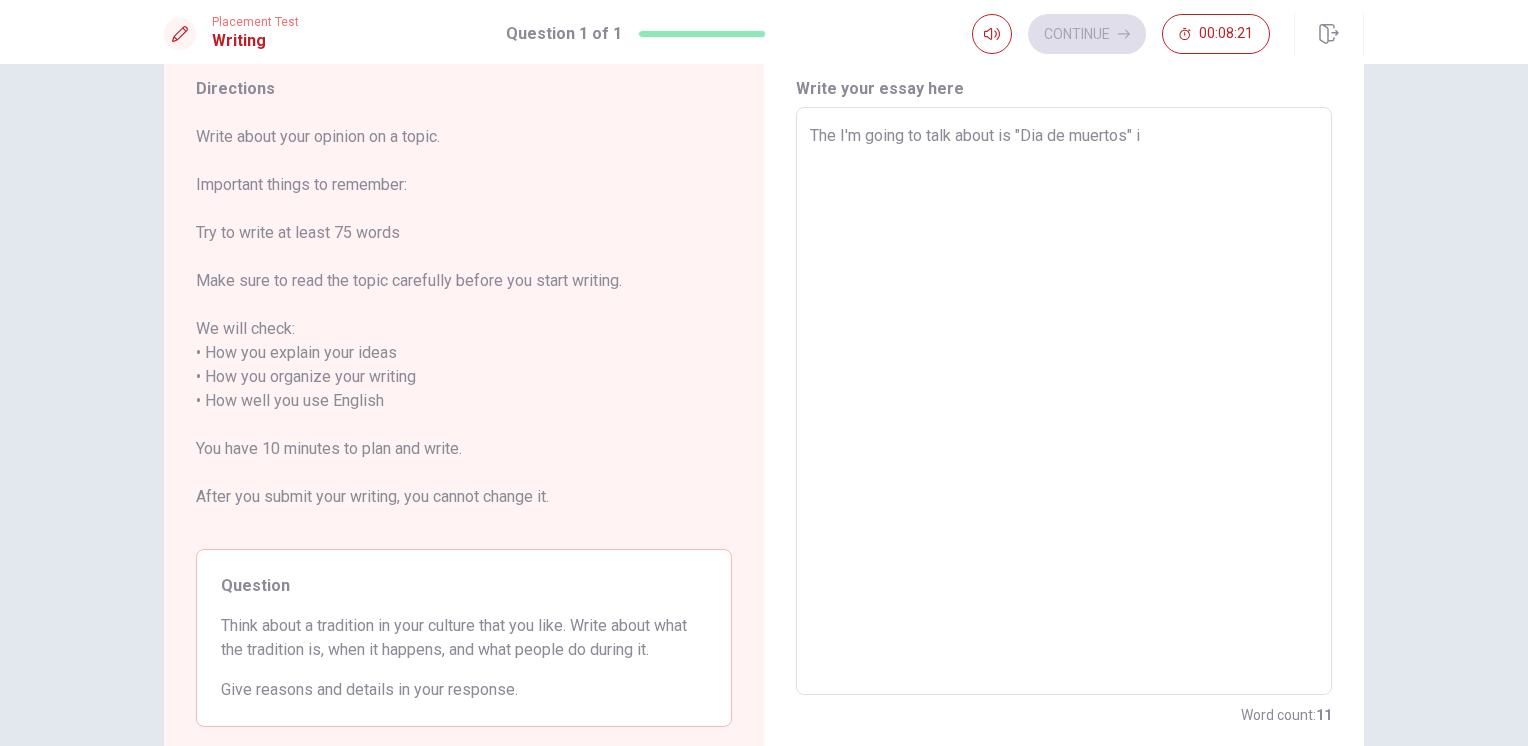 type on "The I'm going to talk about is "Dia de muertos" is" 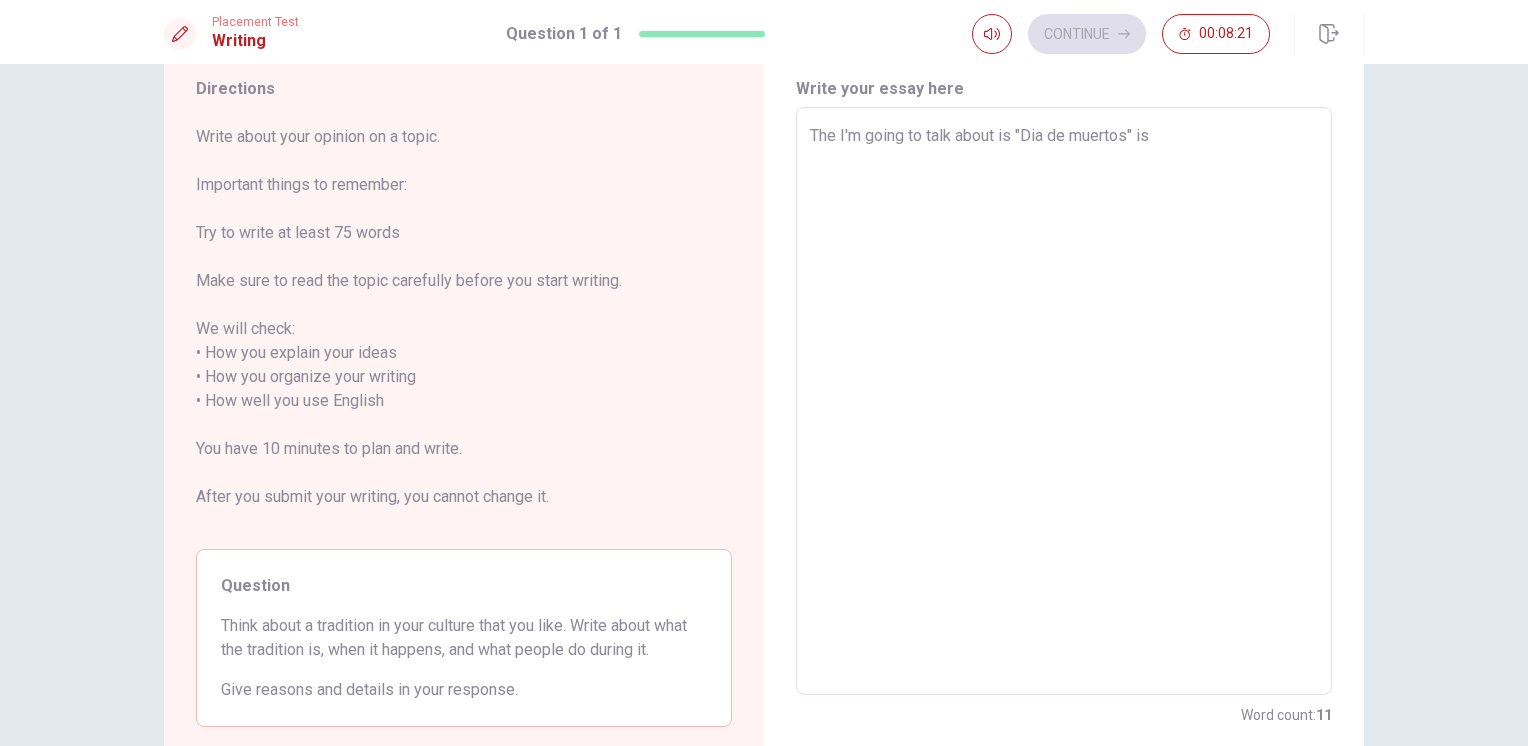 type on "The I'm going to talk about is "Dia de muertos" is" 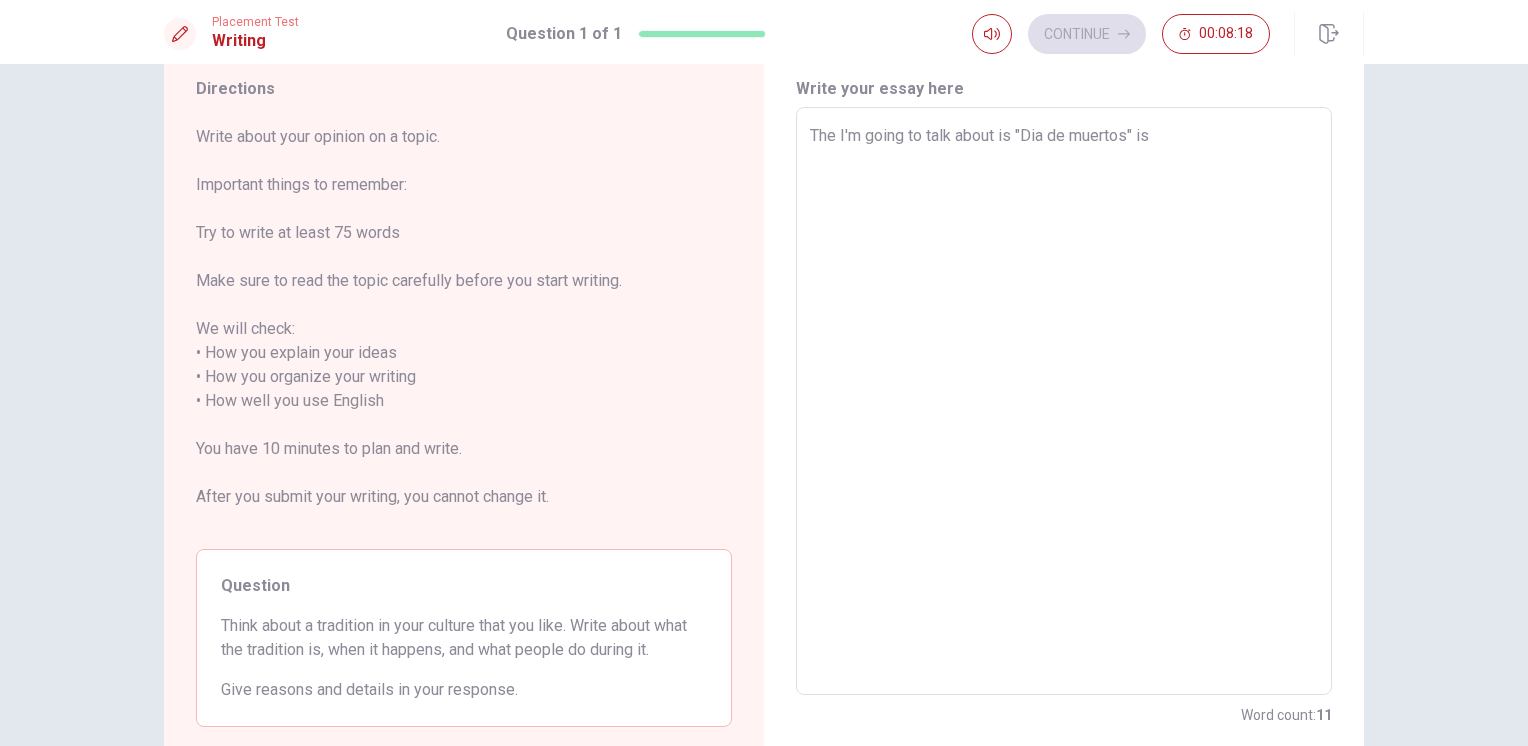 type on "x" 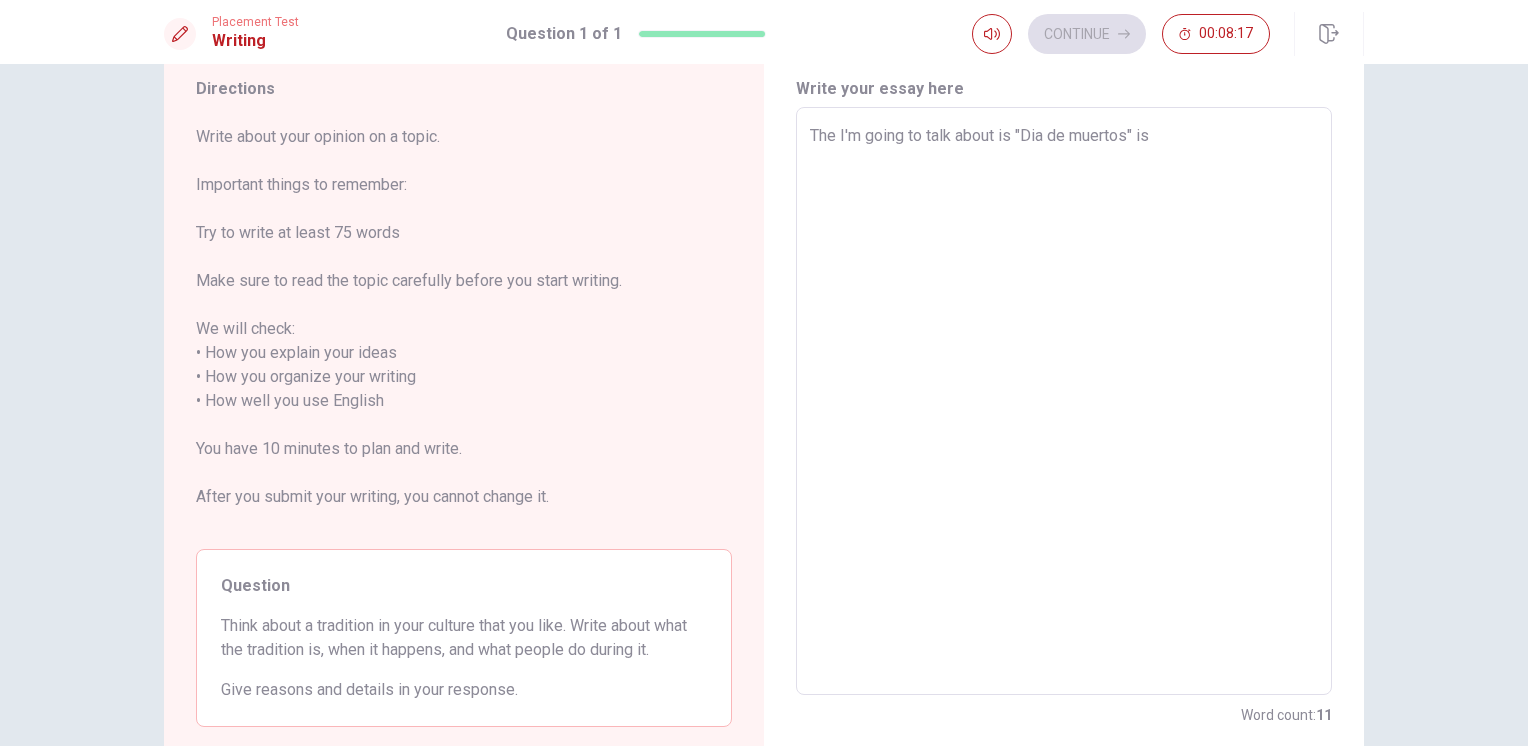 click on "The I'm going to talk about is "Dia de muertos" is" at bounding box center (1064, 401) 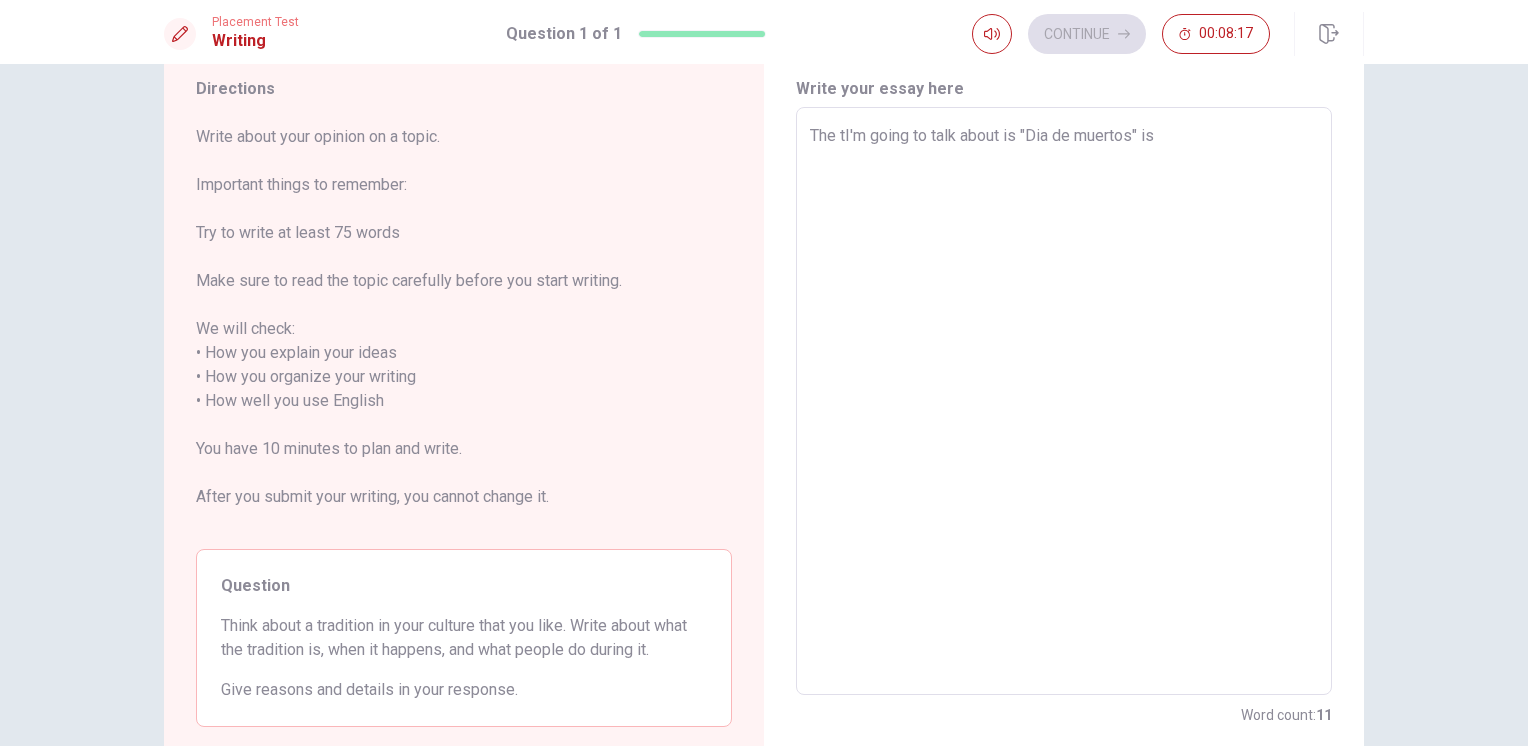 type on "x" 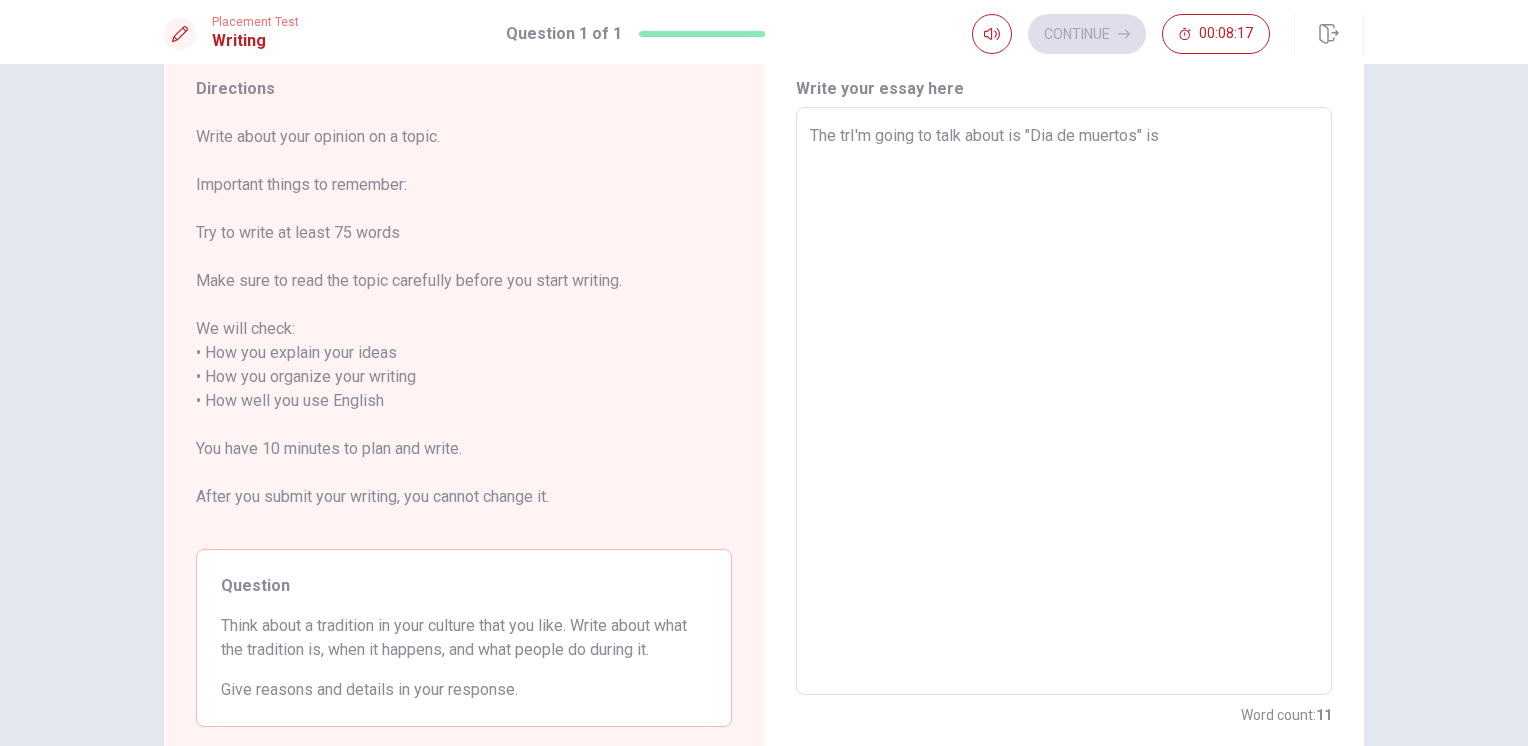 type on "x" 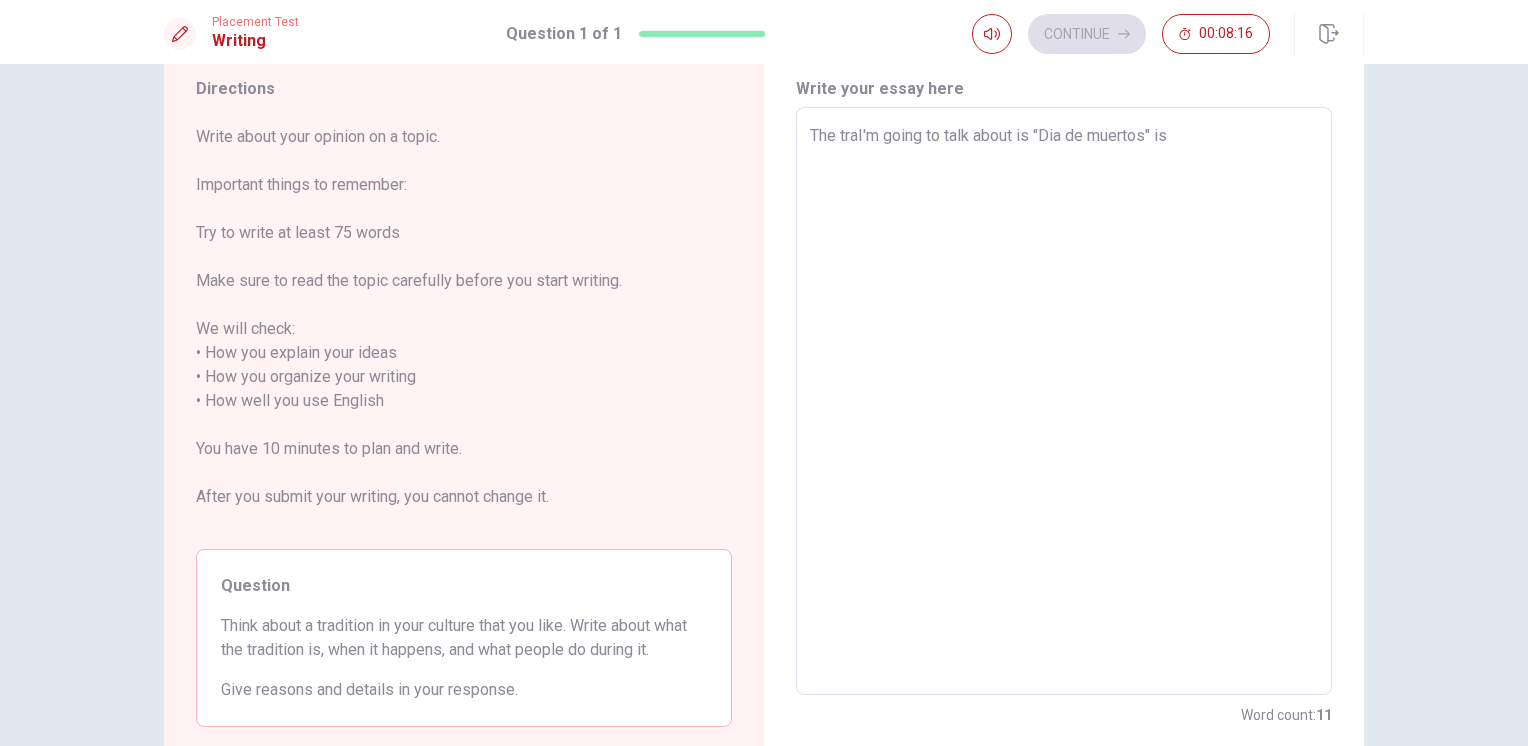 type on "The tradI'm going to talk about is "Dia de muertos" is" 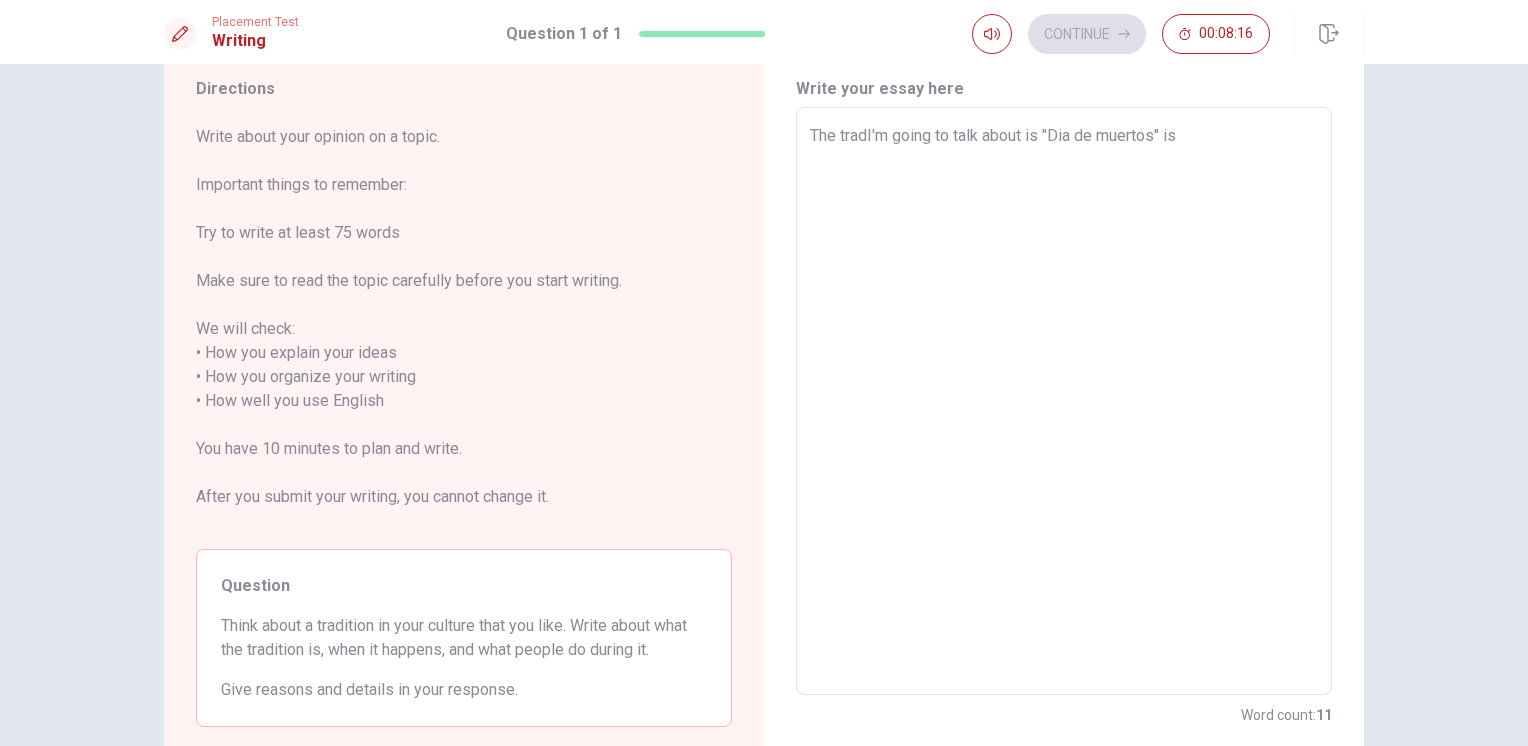 type on "x" 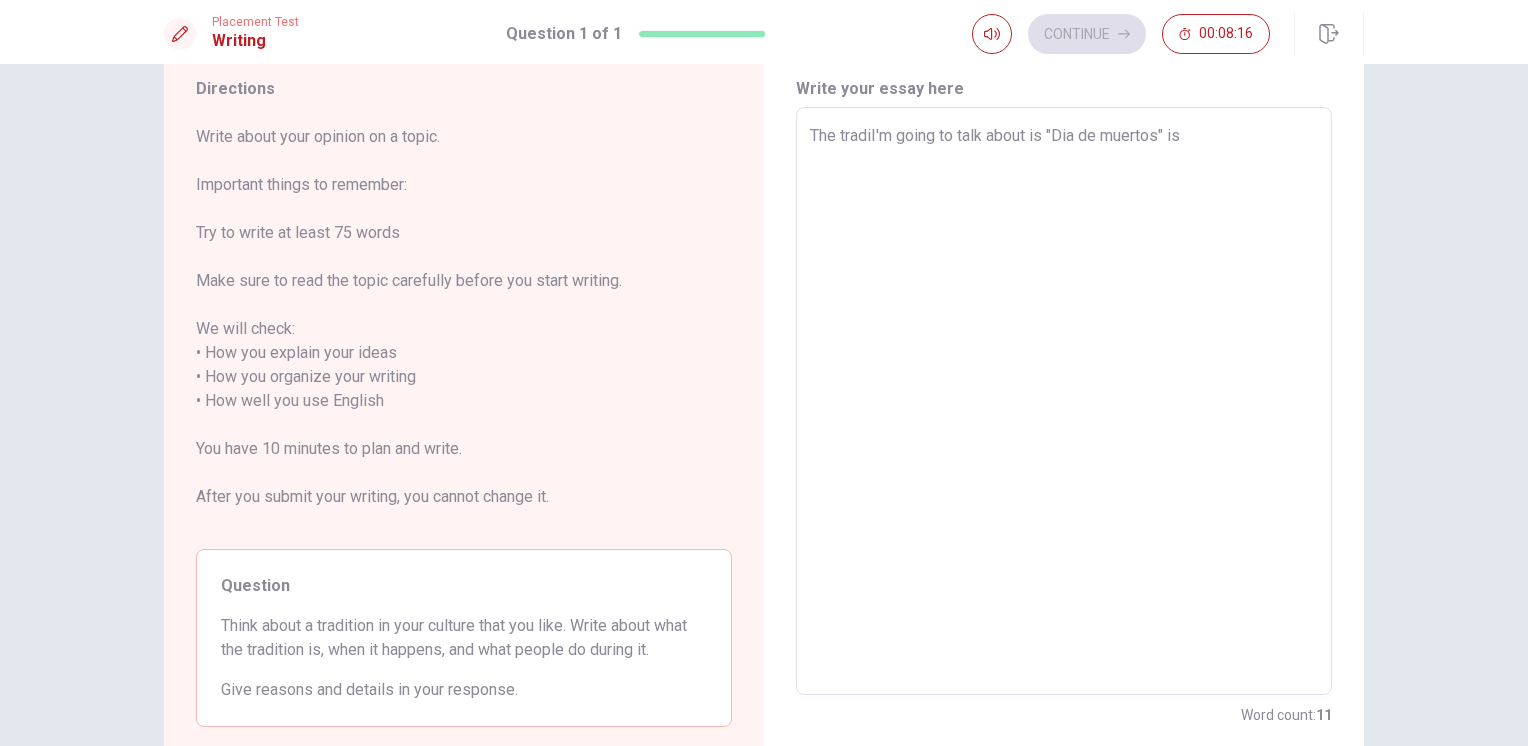 type on "The tradicI'm going to talk about is "Dia de muertos" is" 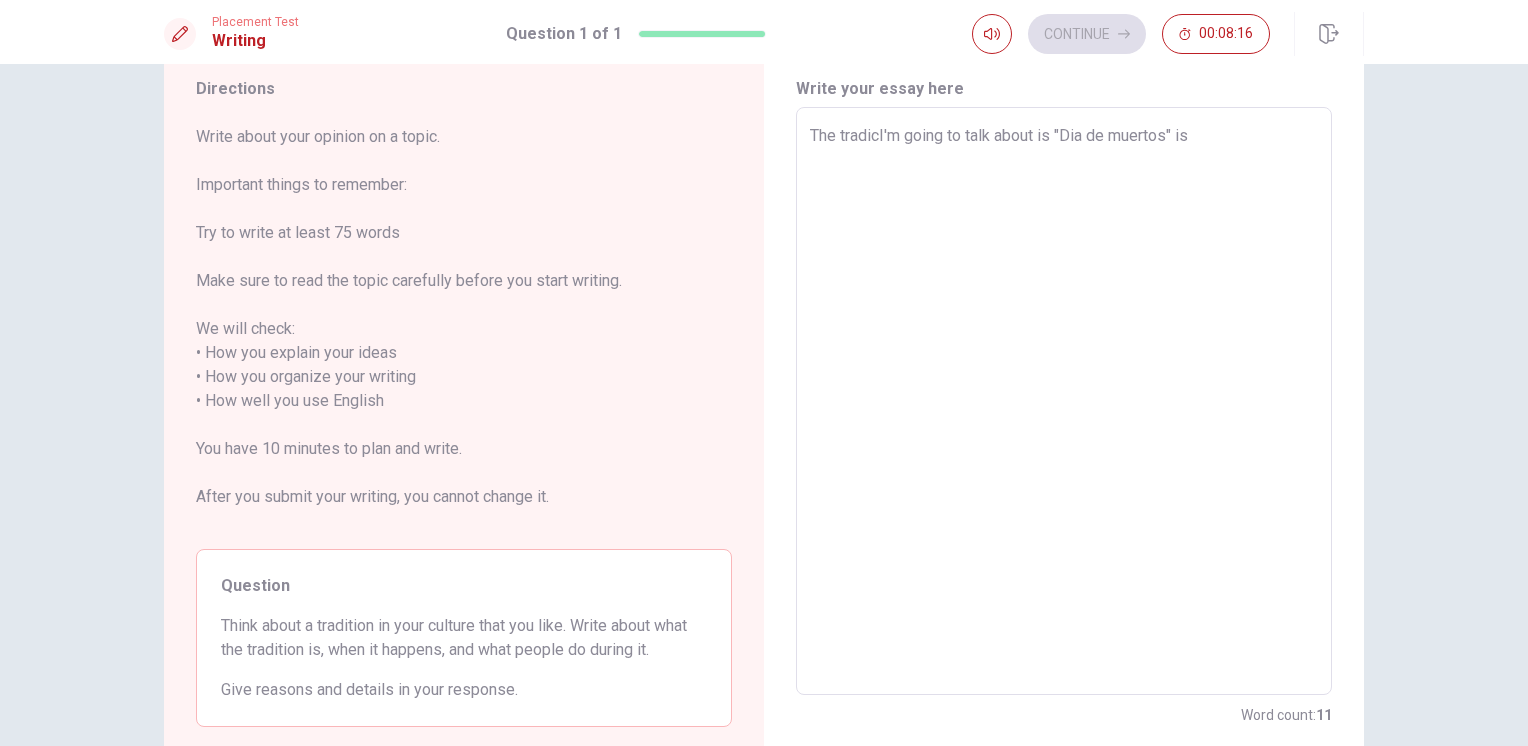 type on "x" 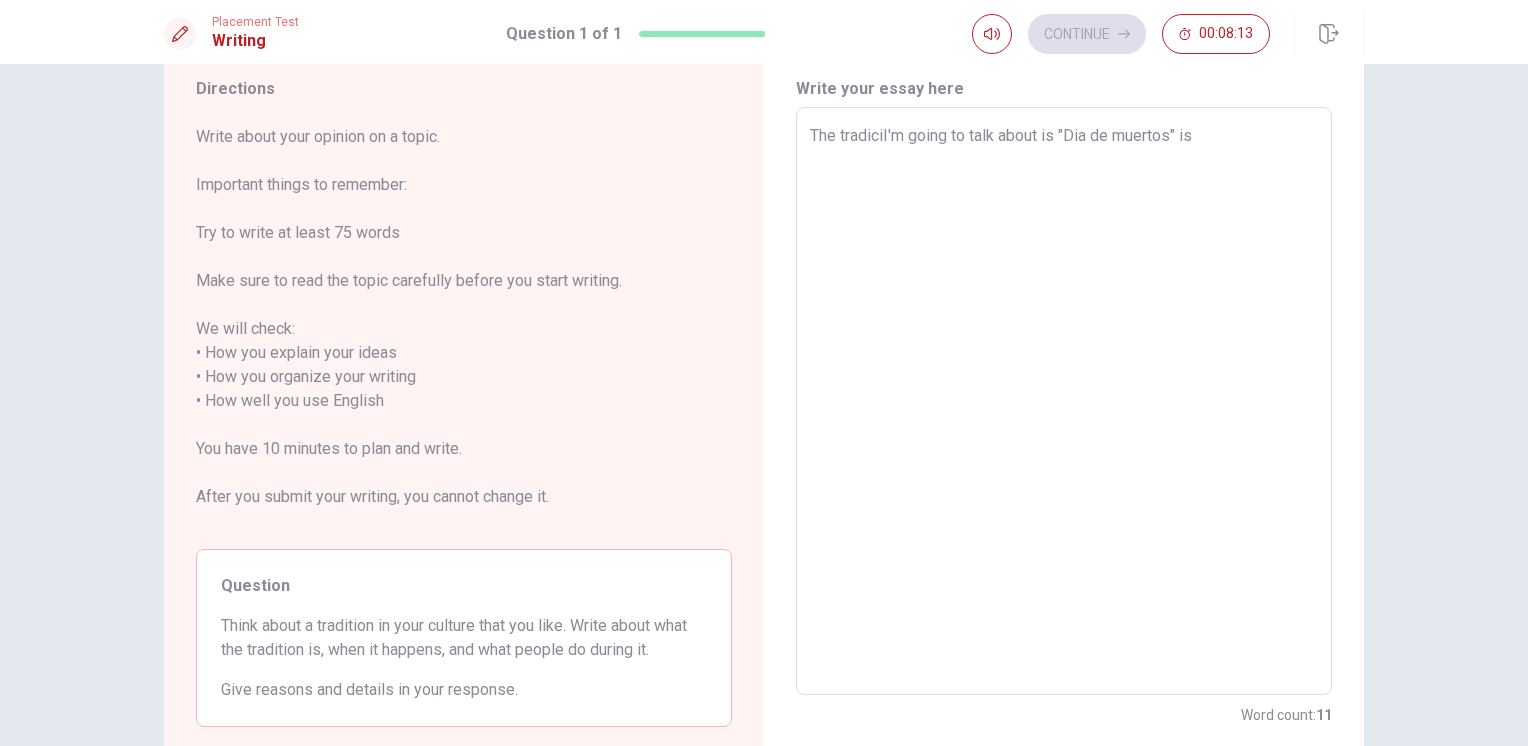 type on "x" 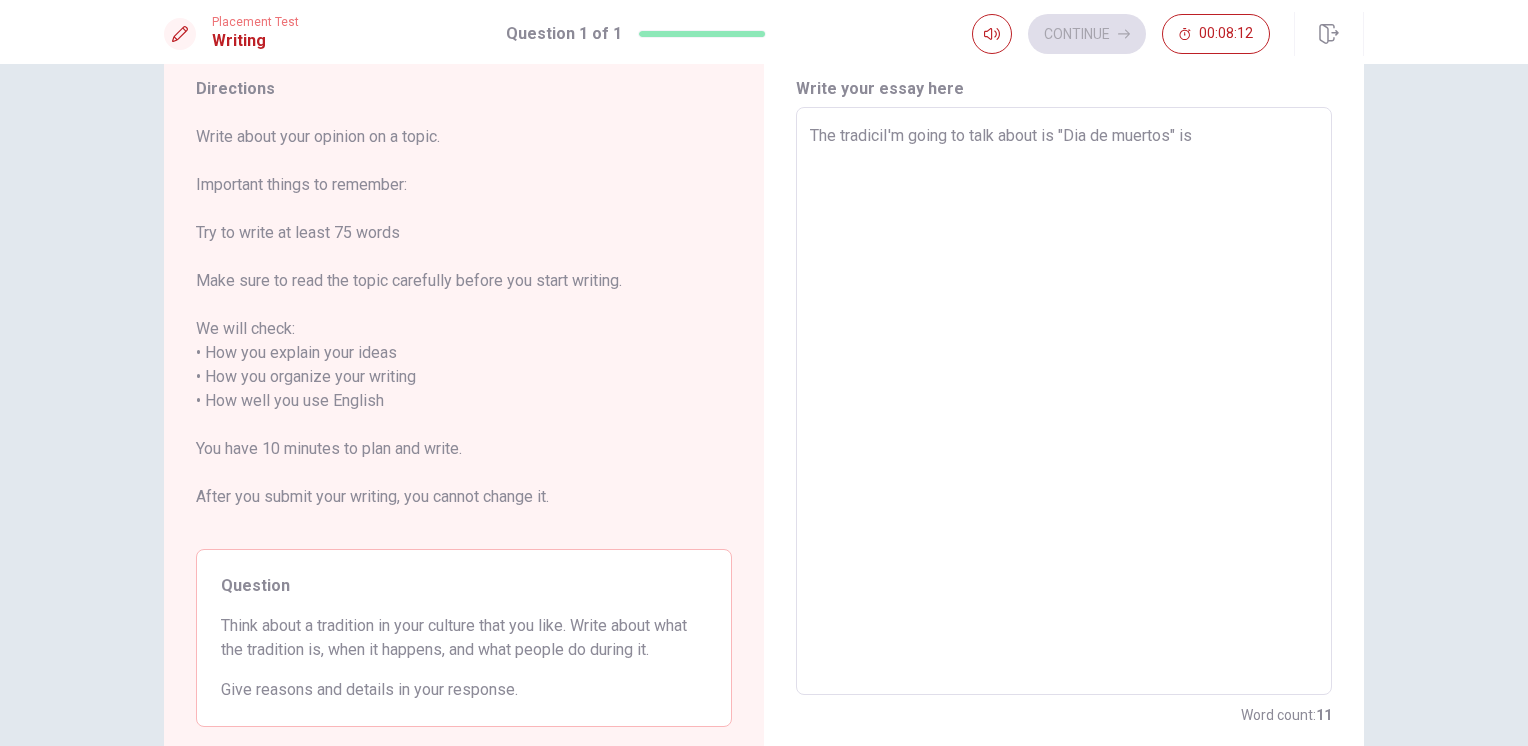 type on "The tradicI'm going to talk about is "Dia de muertos" is" 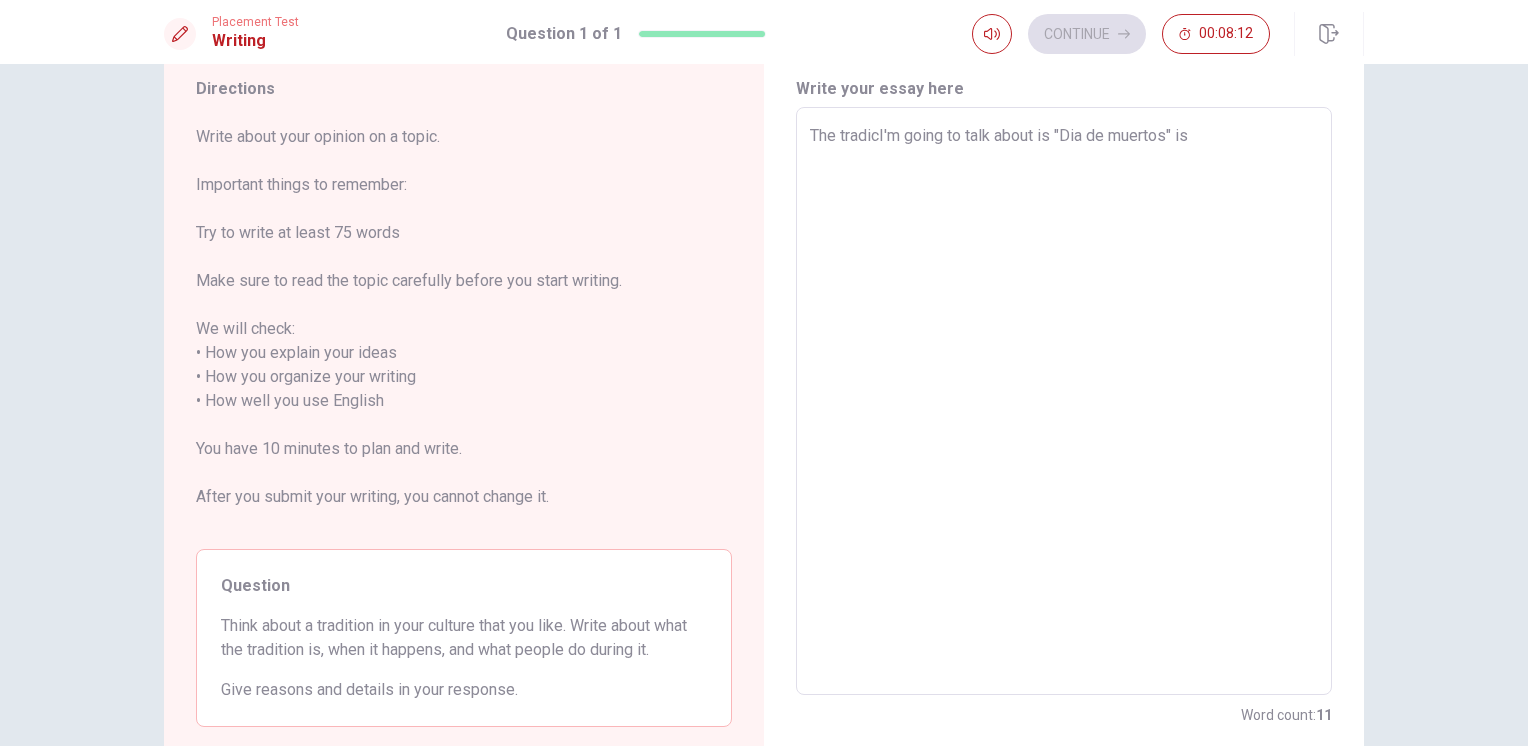 type on "x" 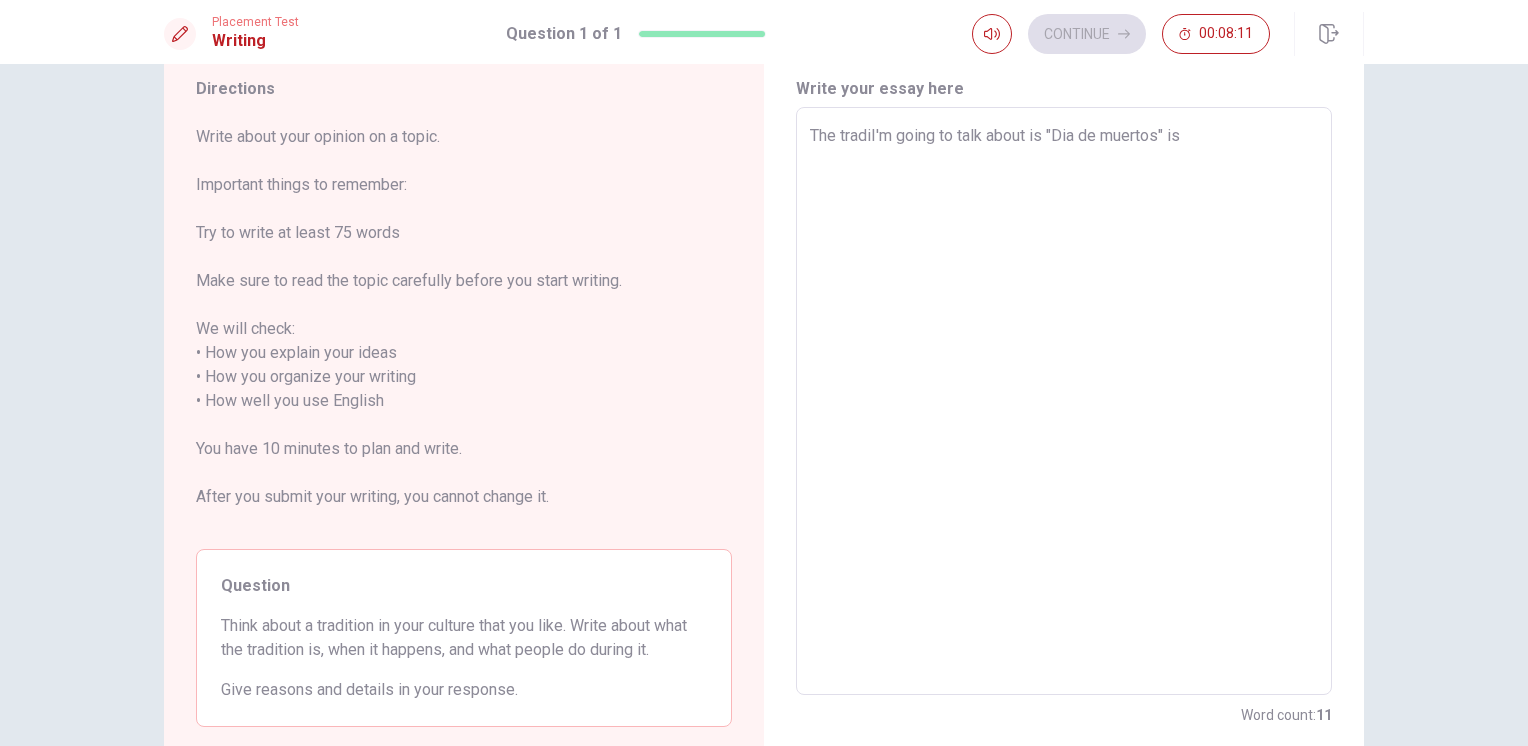 type on "x" 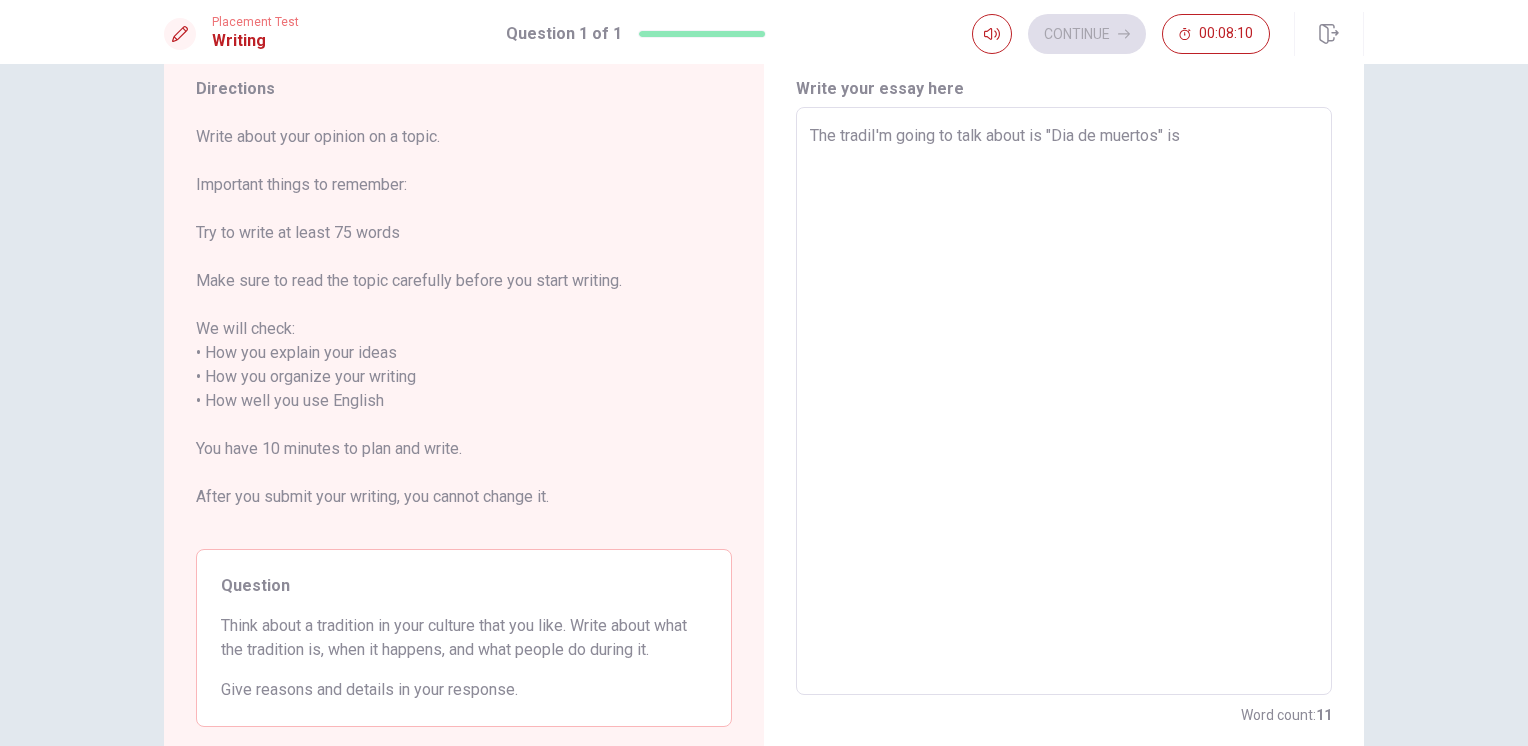 type on "The traditI'm going to talk about is "Dia de muertos" is" 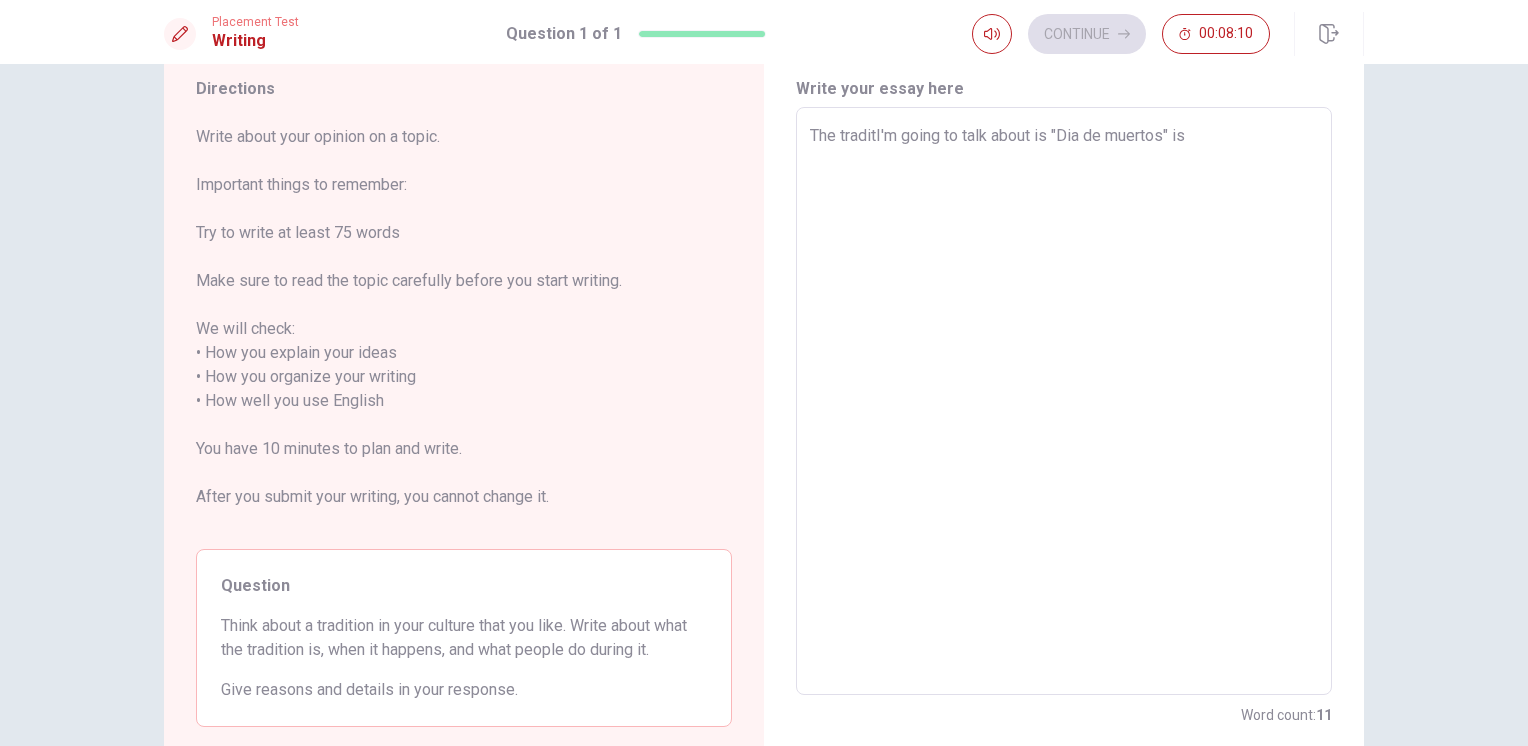 type on "x" 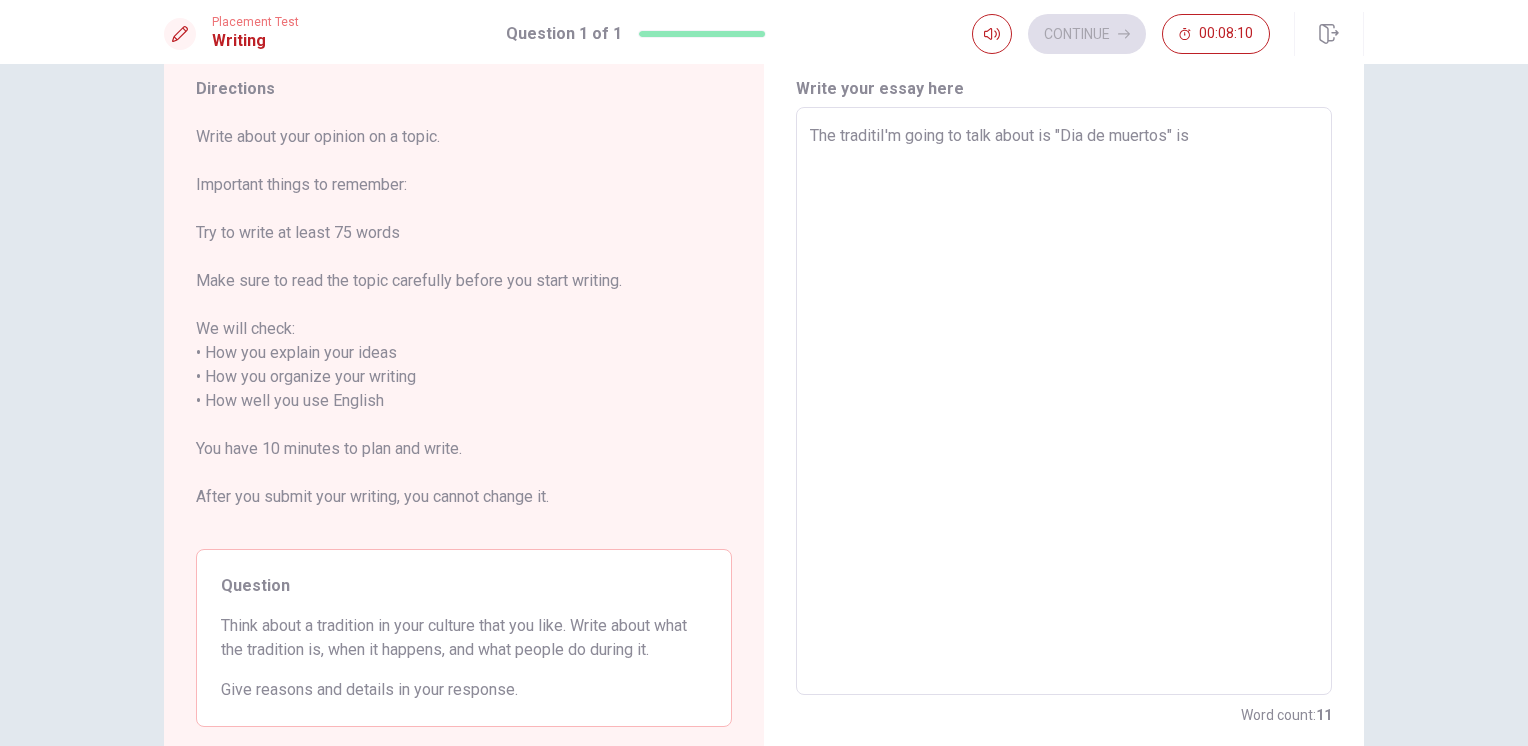 type on "The traditioI'm going to talk about is "Dia de muertos" is" 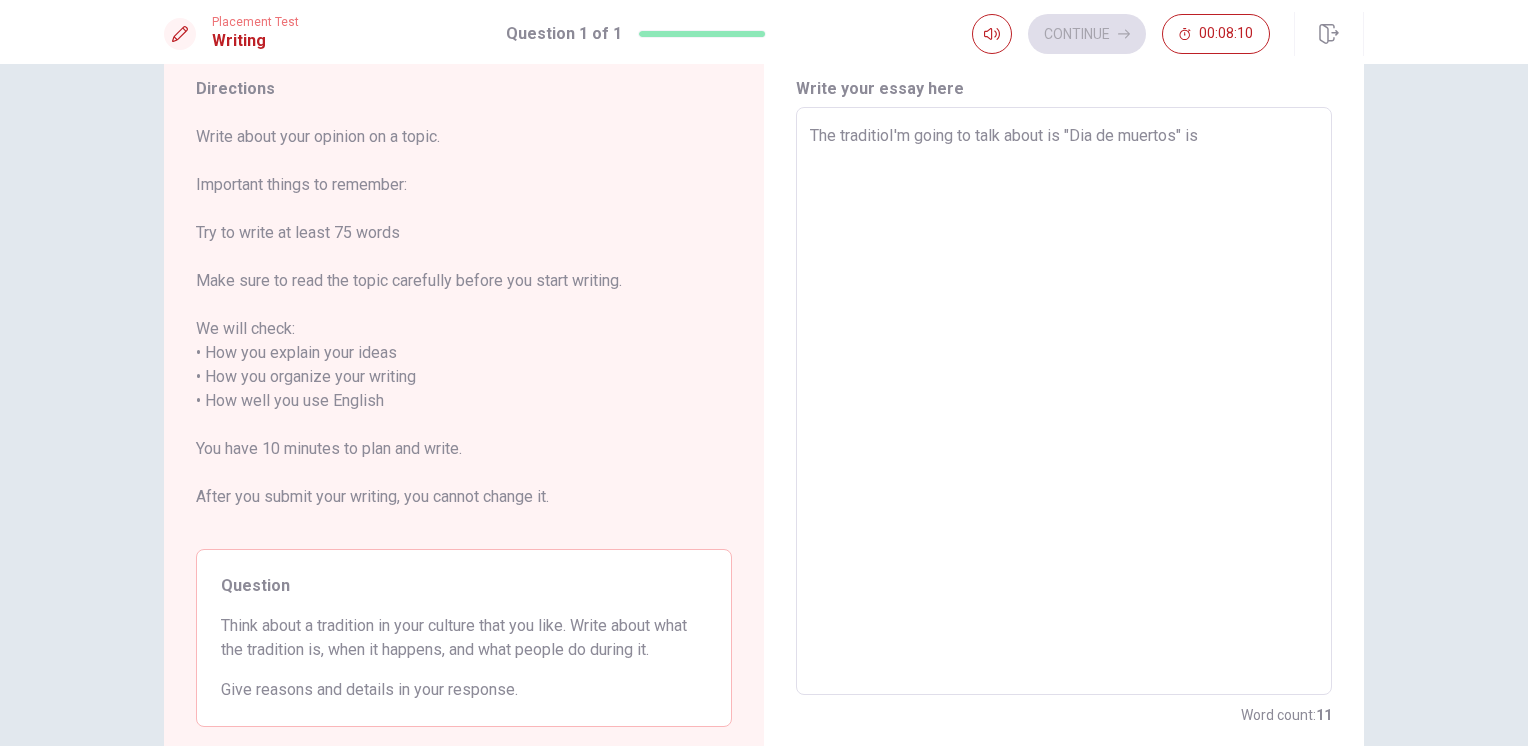 type on "x" 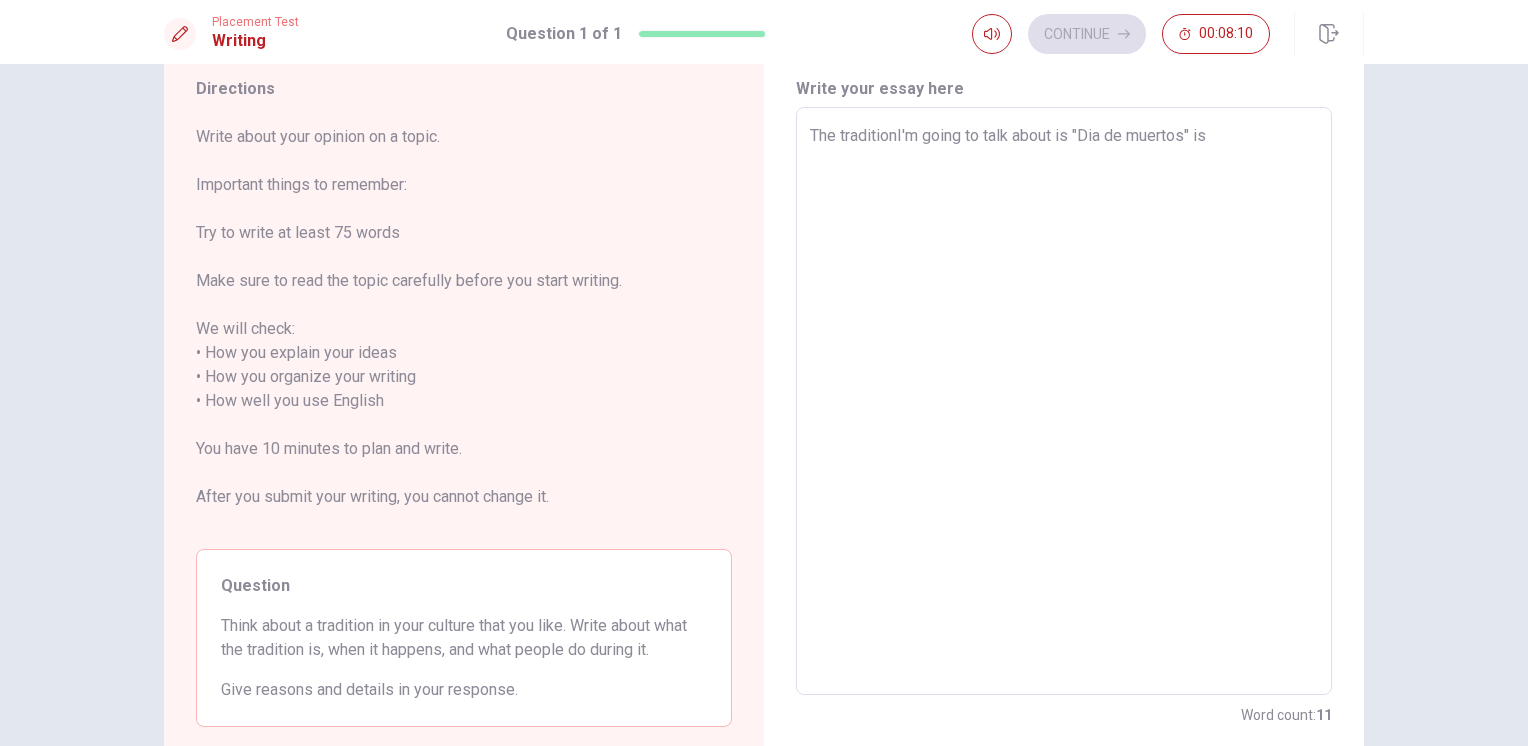 type on "x" 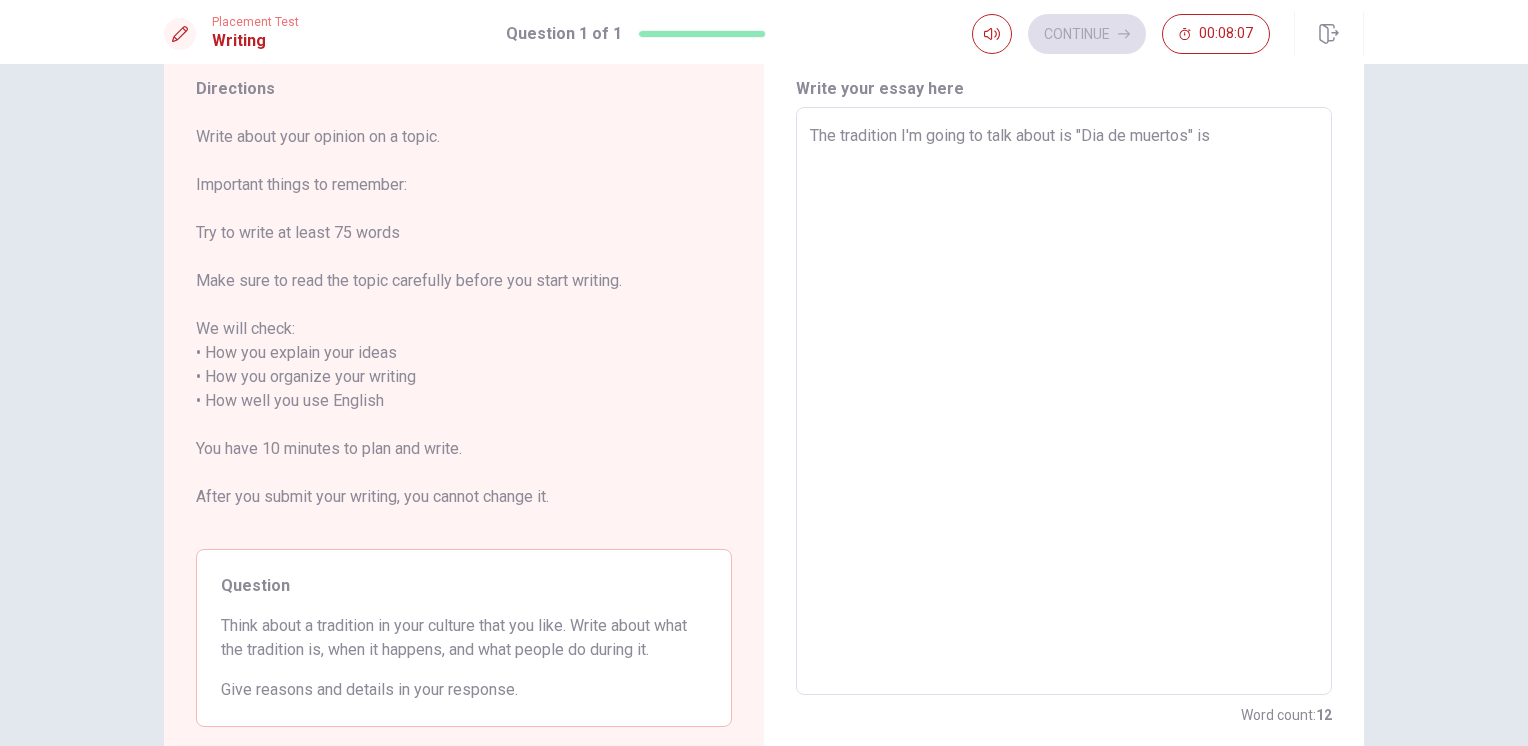 type on "x" 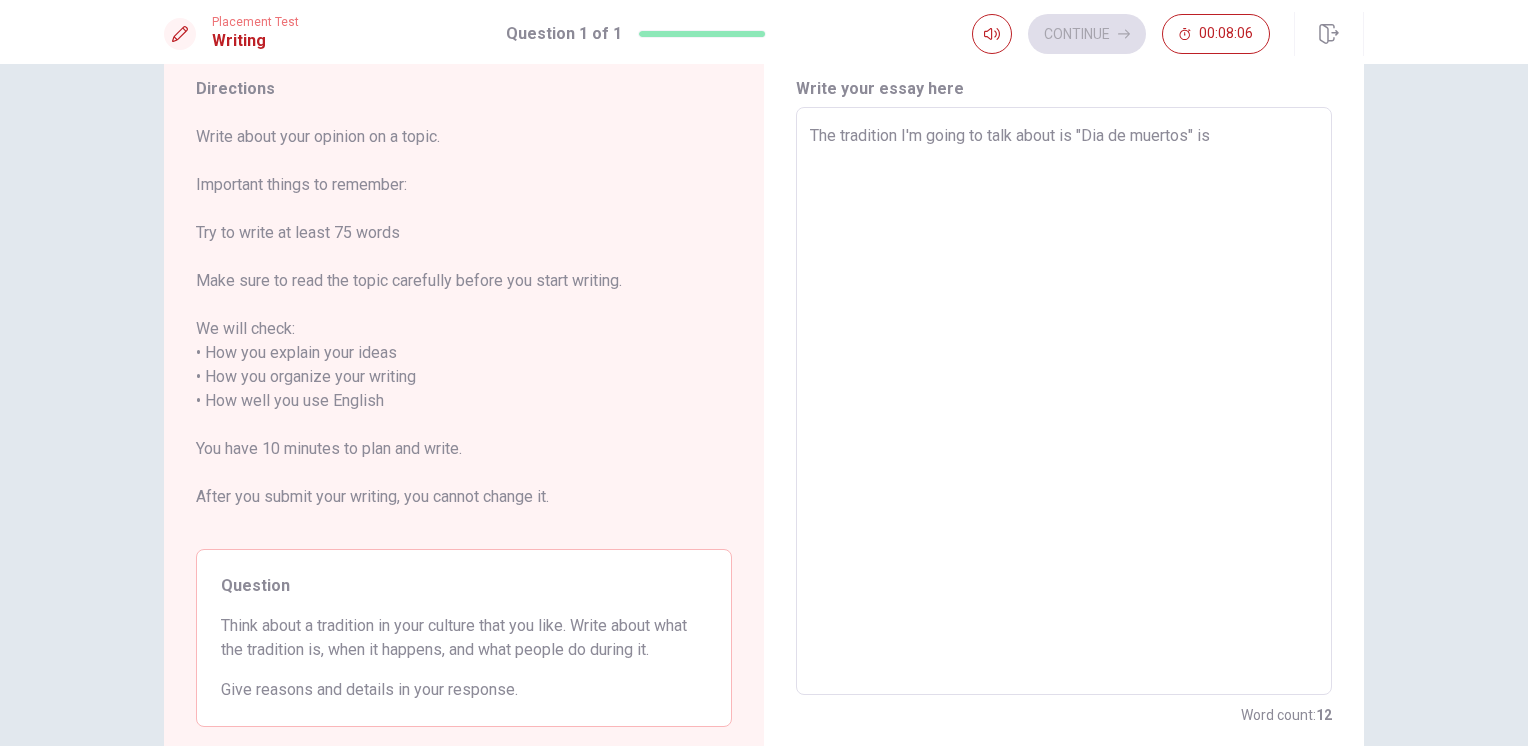 type on "The tradition tI'm going to talk about is "Dia de muertos" is" 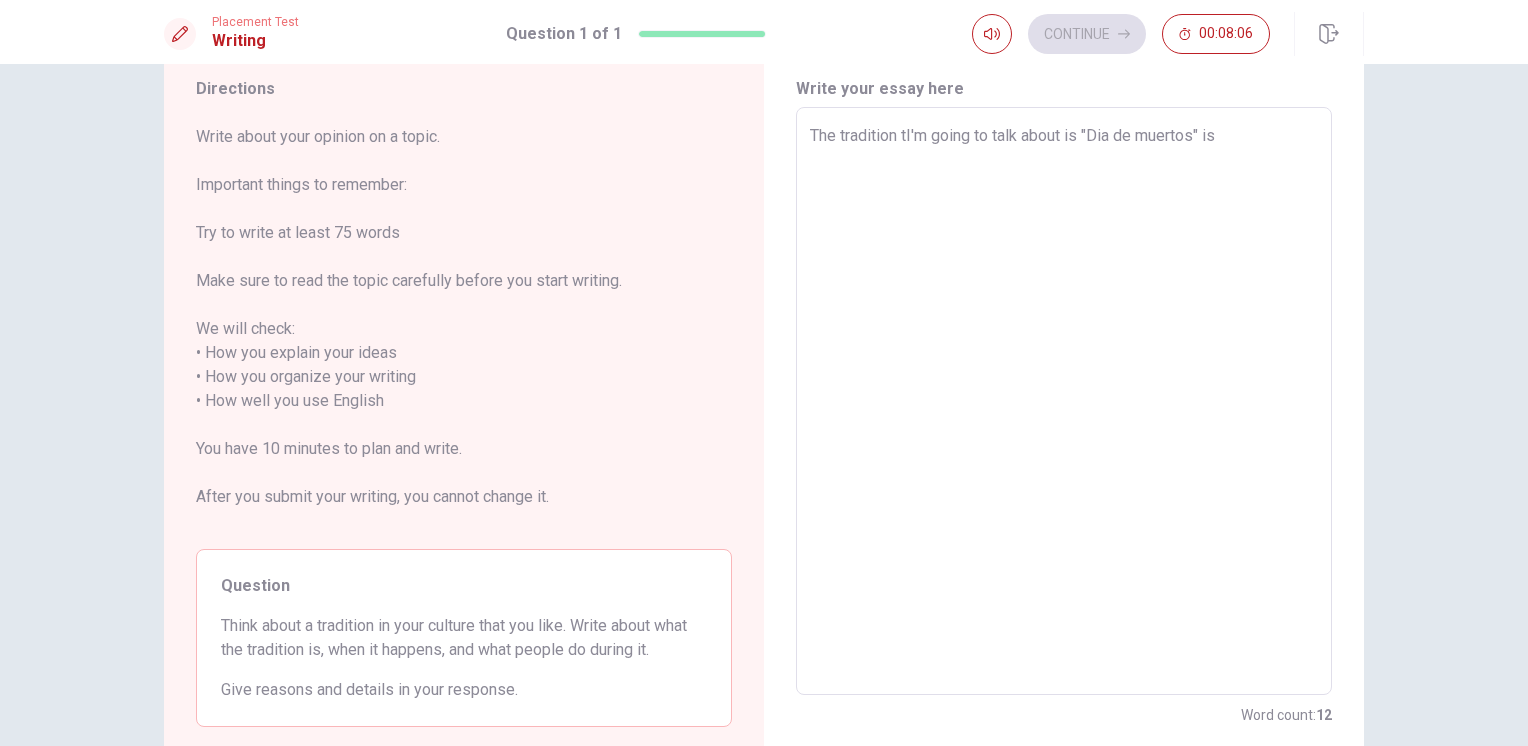 type on "x" 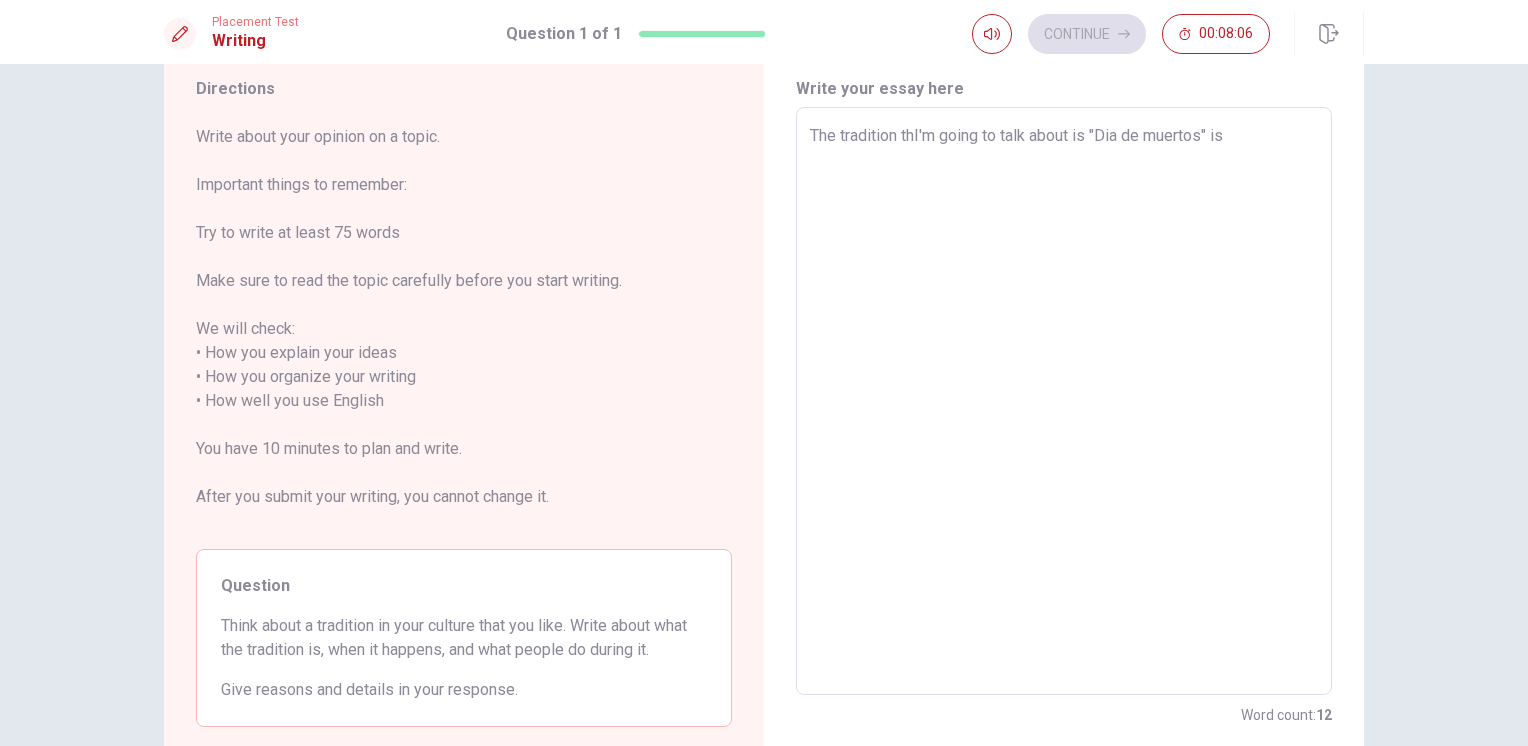 type on "x" 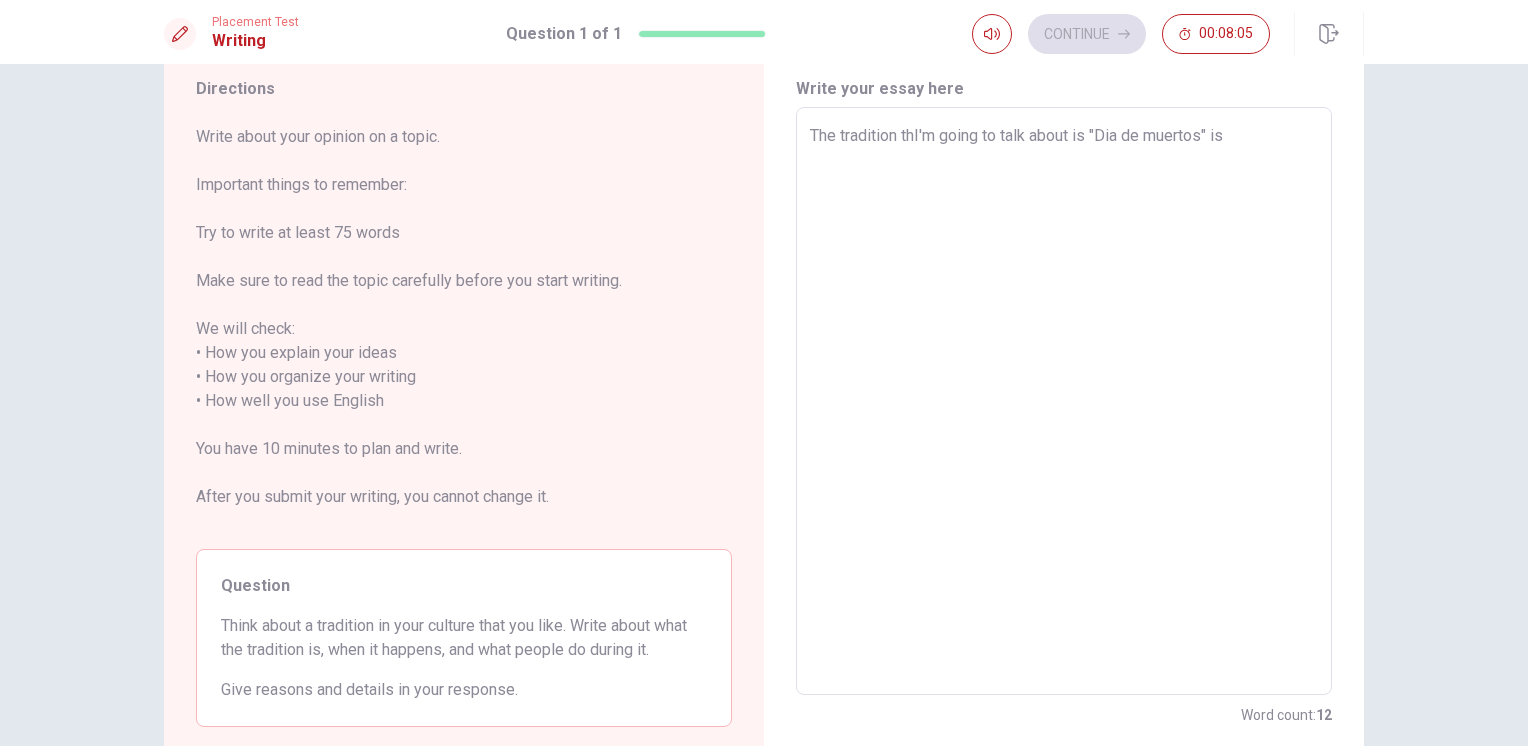 type on "The tradition thaI'm going to talk about is "Dia de muertos" is" 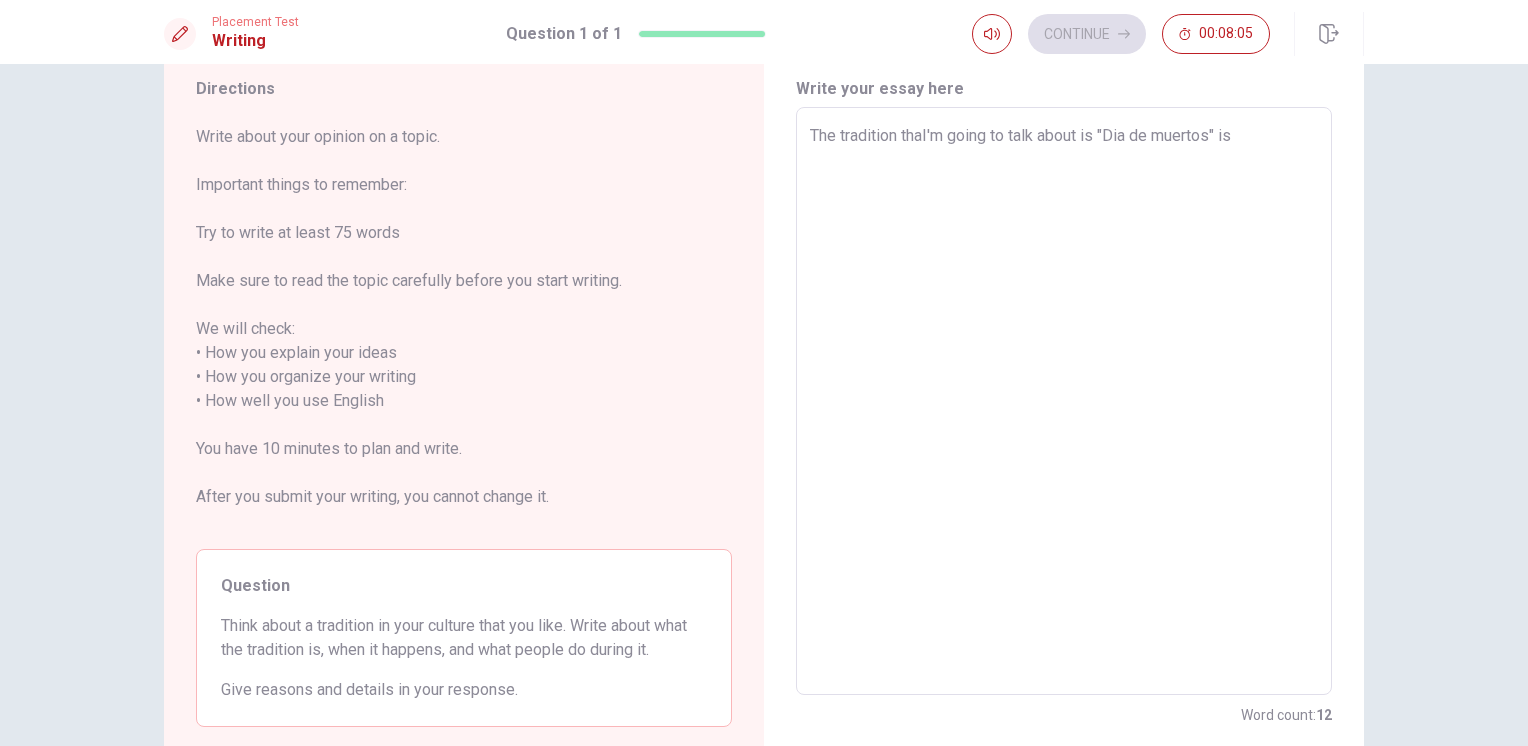 type on "x" 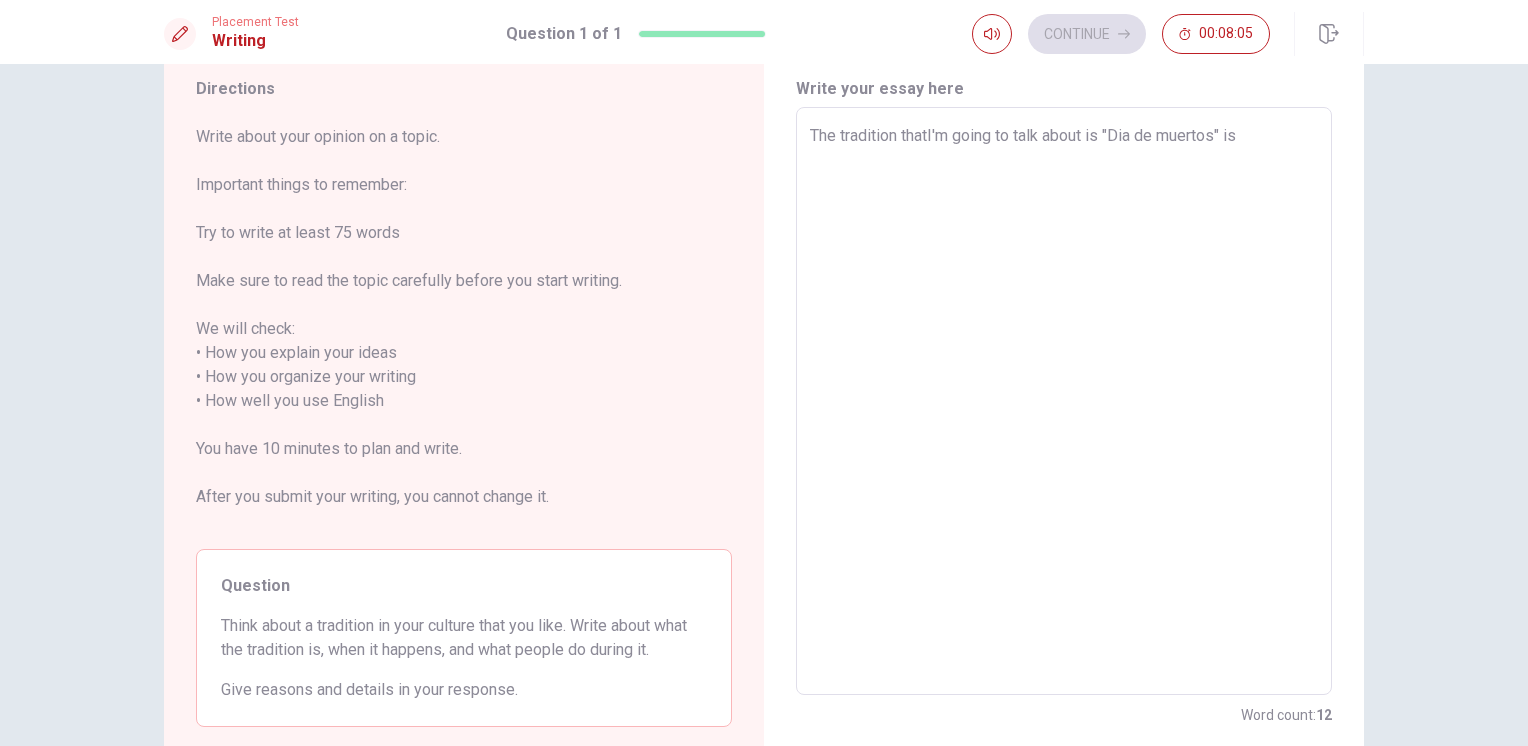 type on "x" 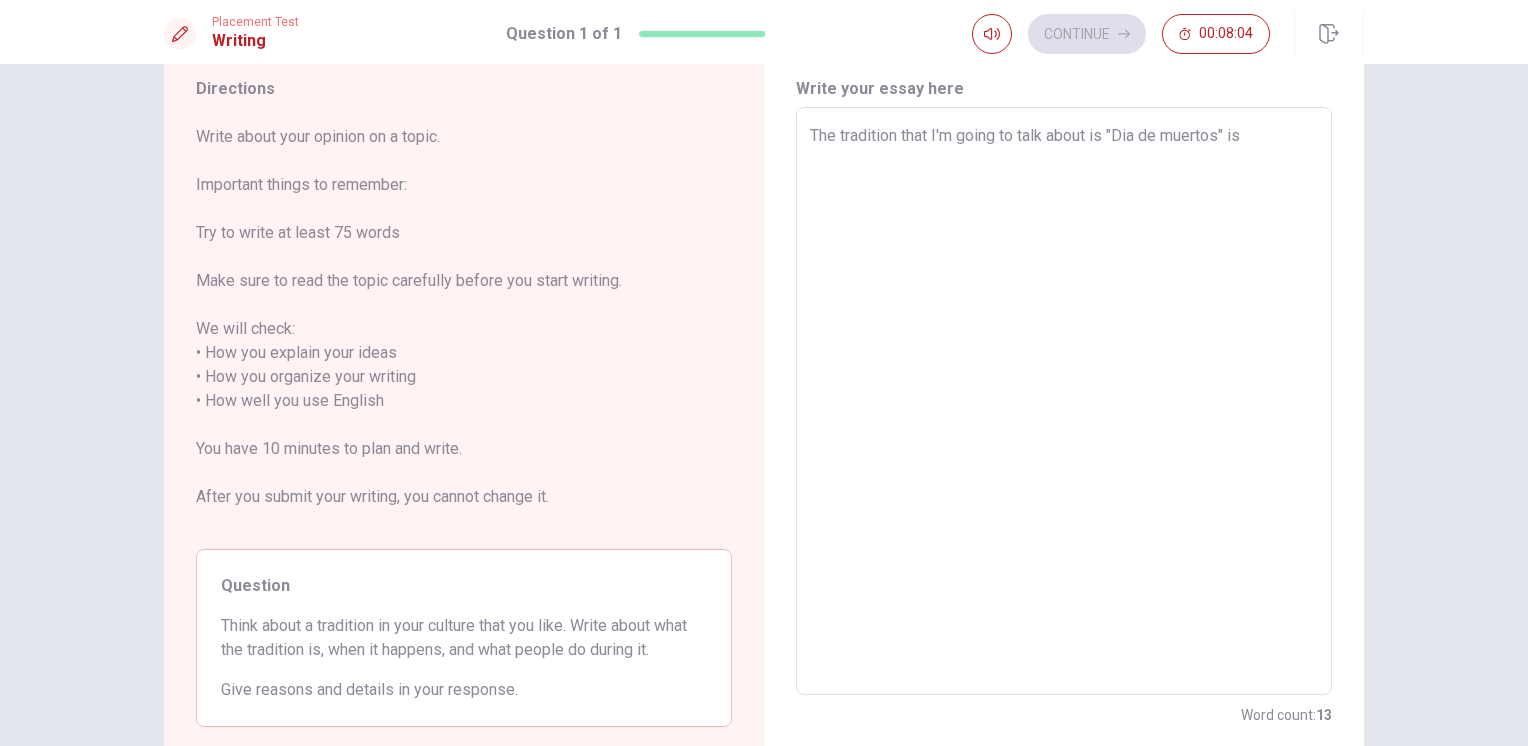 click on "The tradition that I'm going to talk about is "Dia de muertos" is" at bounding box center [1064, 401] 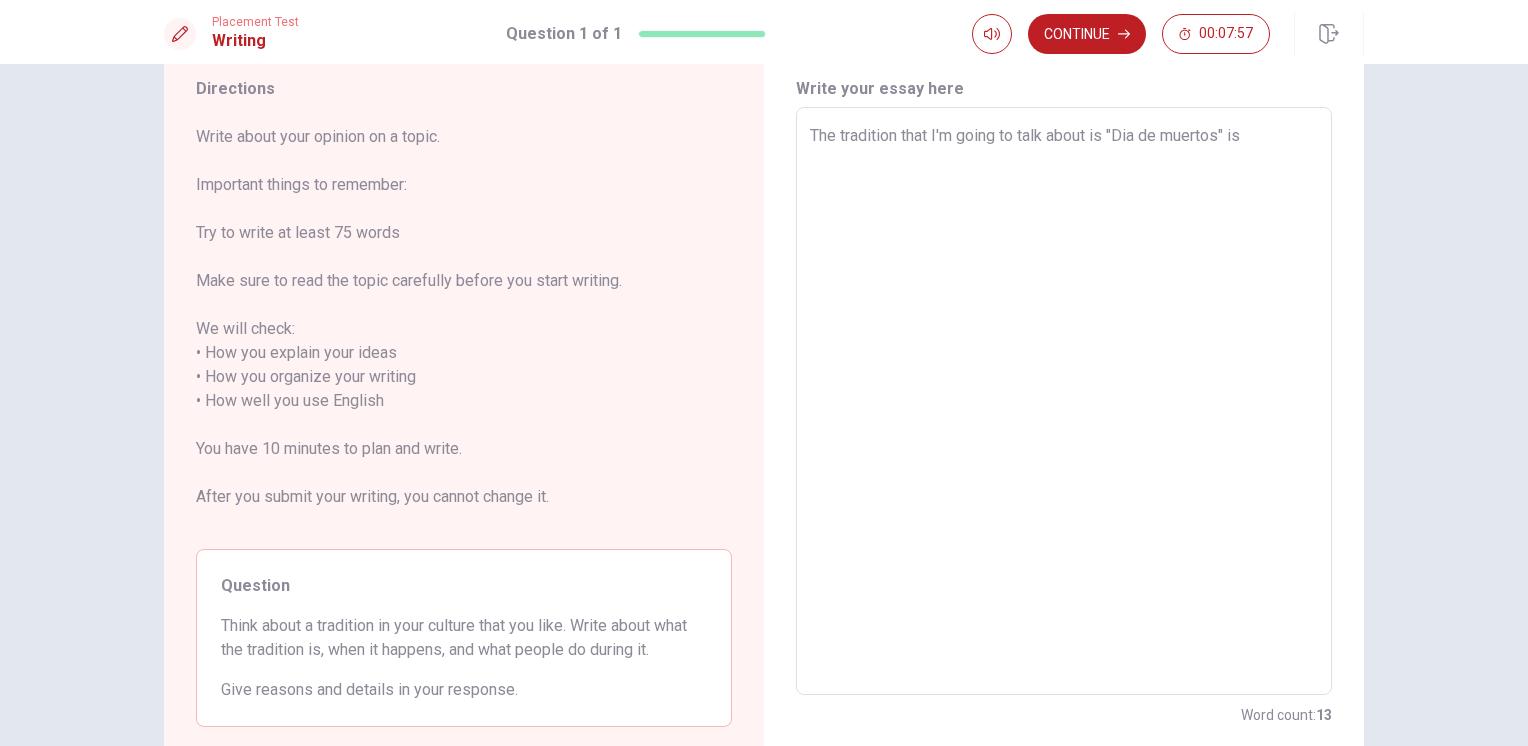 type on "x" 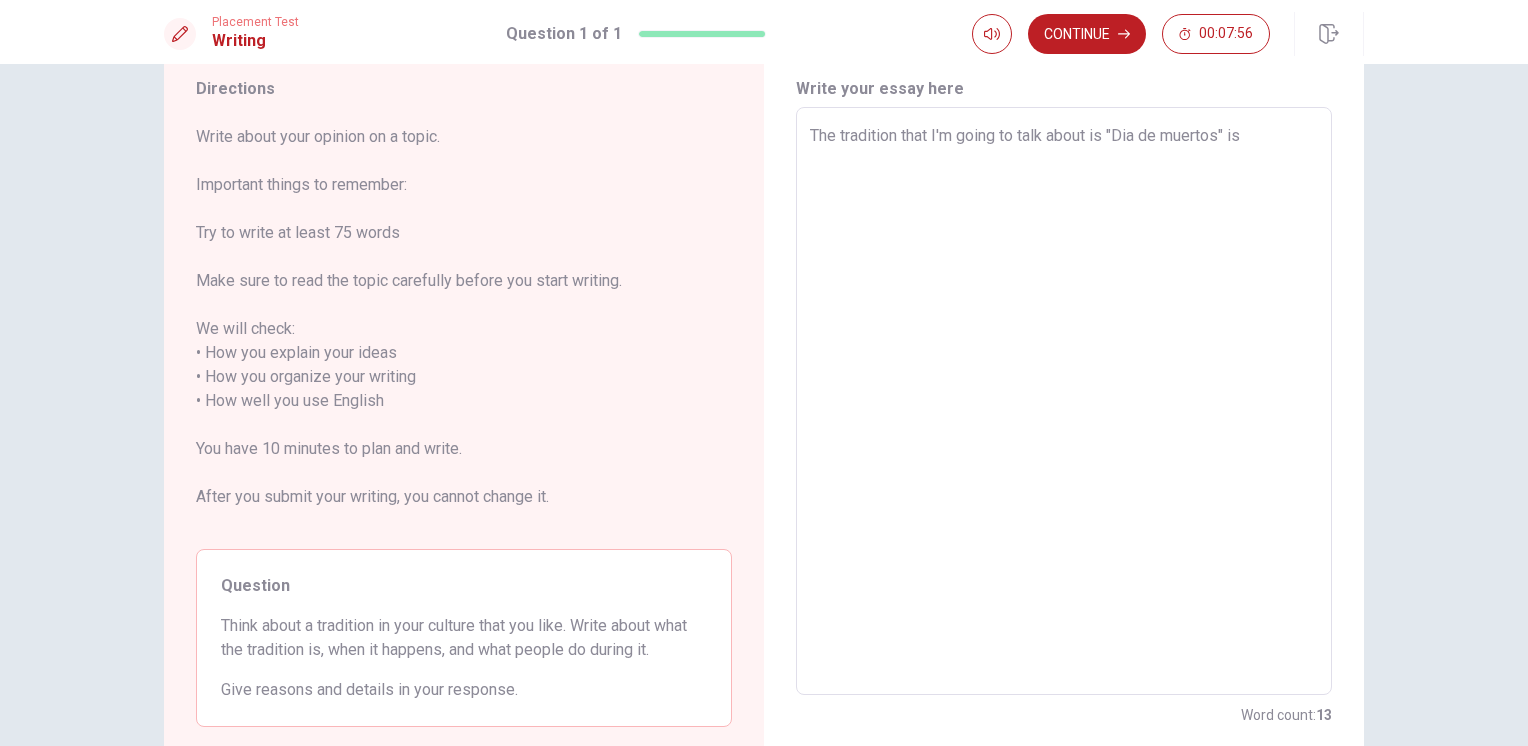type on "The tradition that I'm going to talk about is "Dia de muertos" is a" 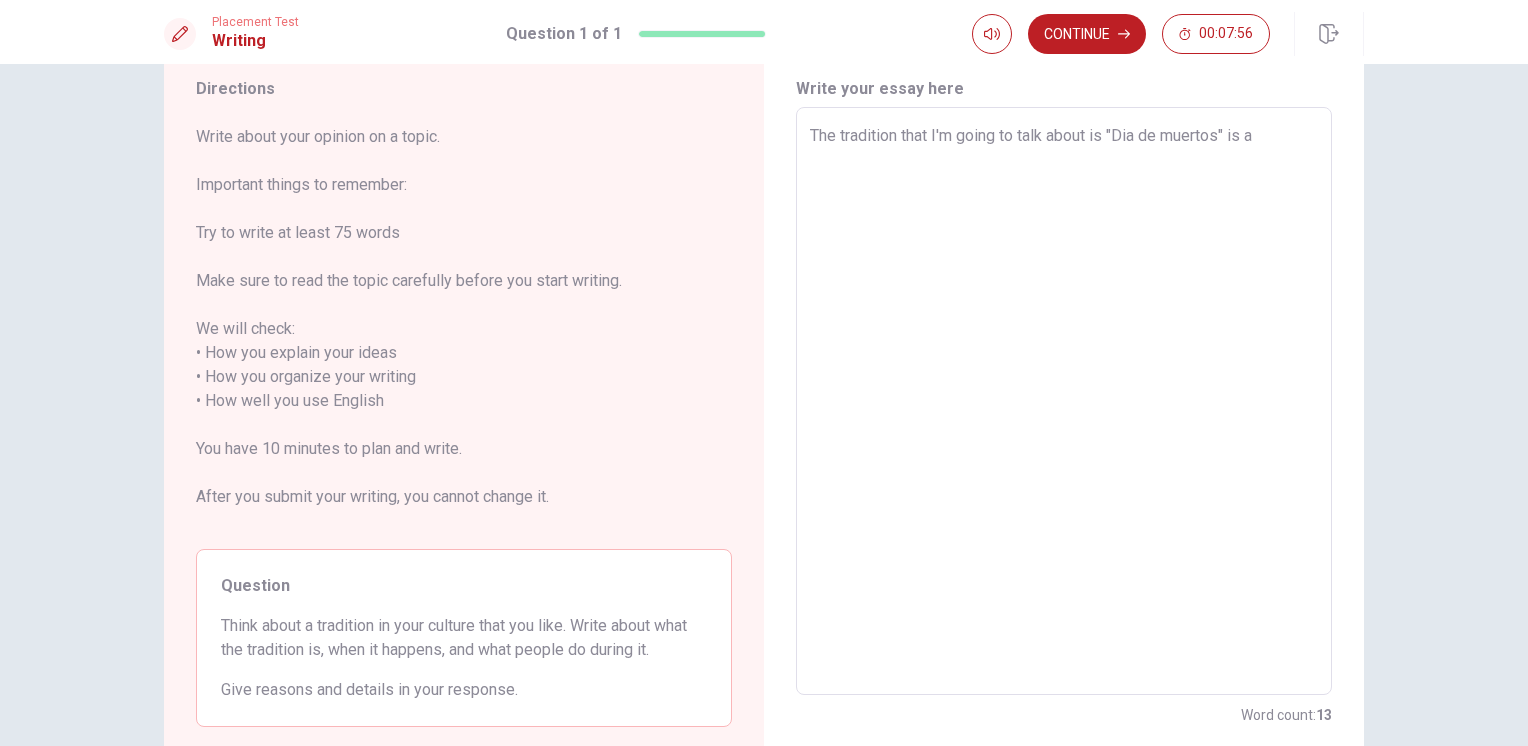 type on "x" 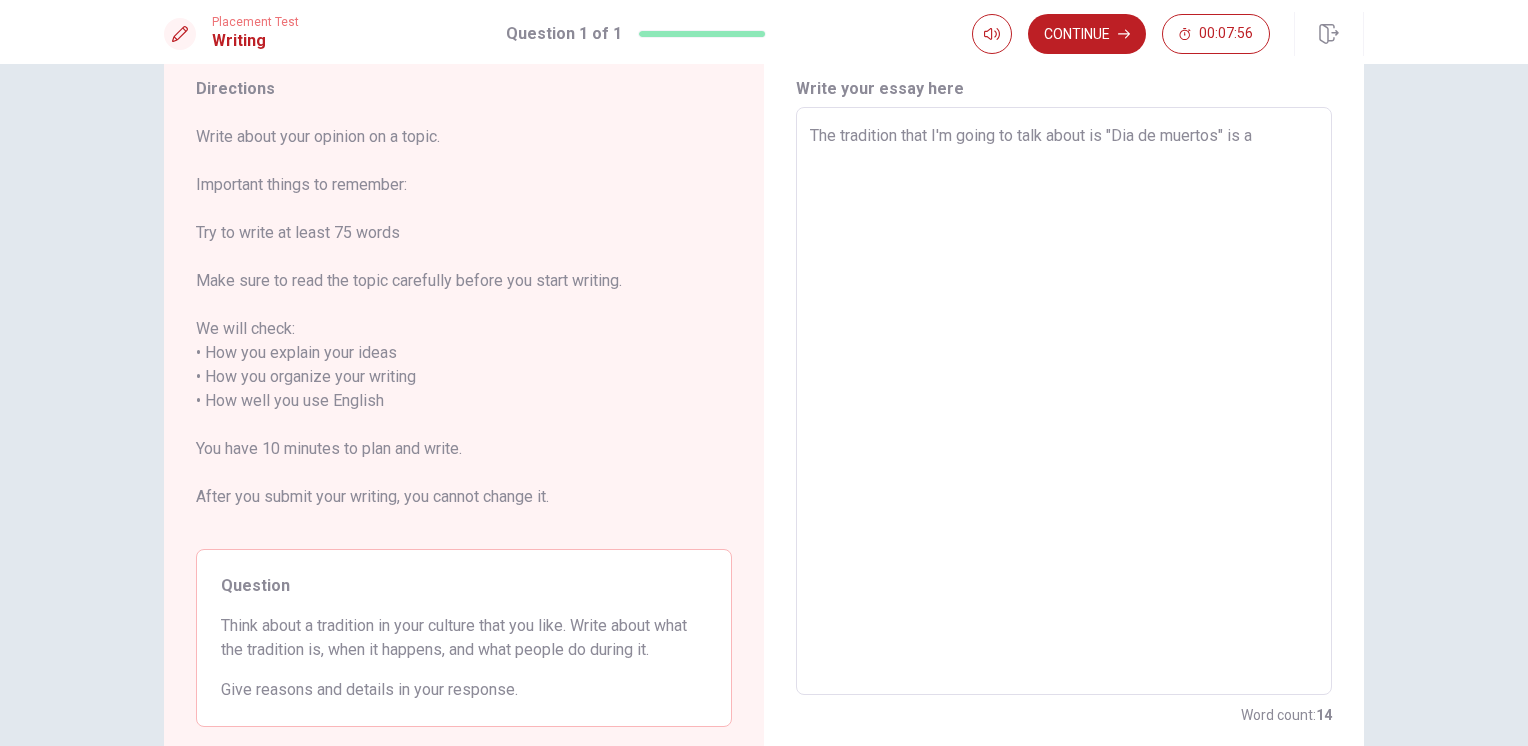 type on "The tradition that I'm going to talk about is "Dia de muertos" is a" 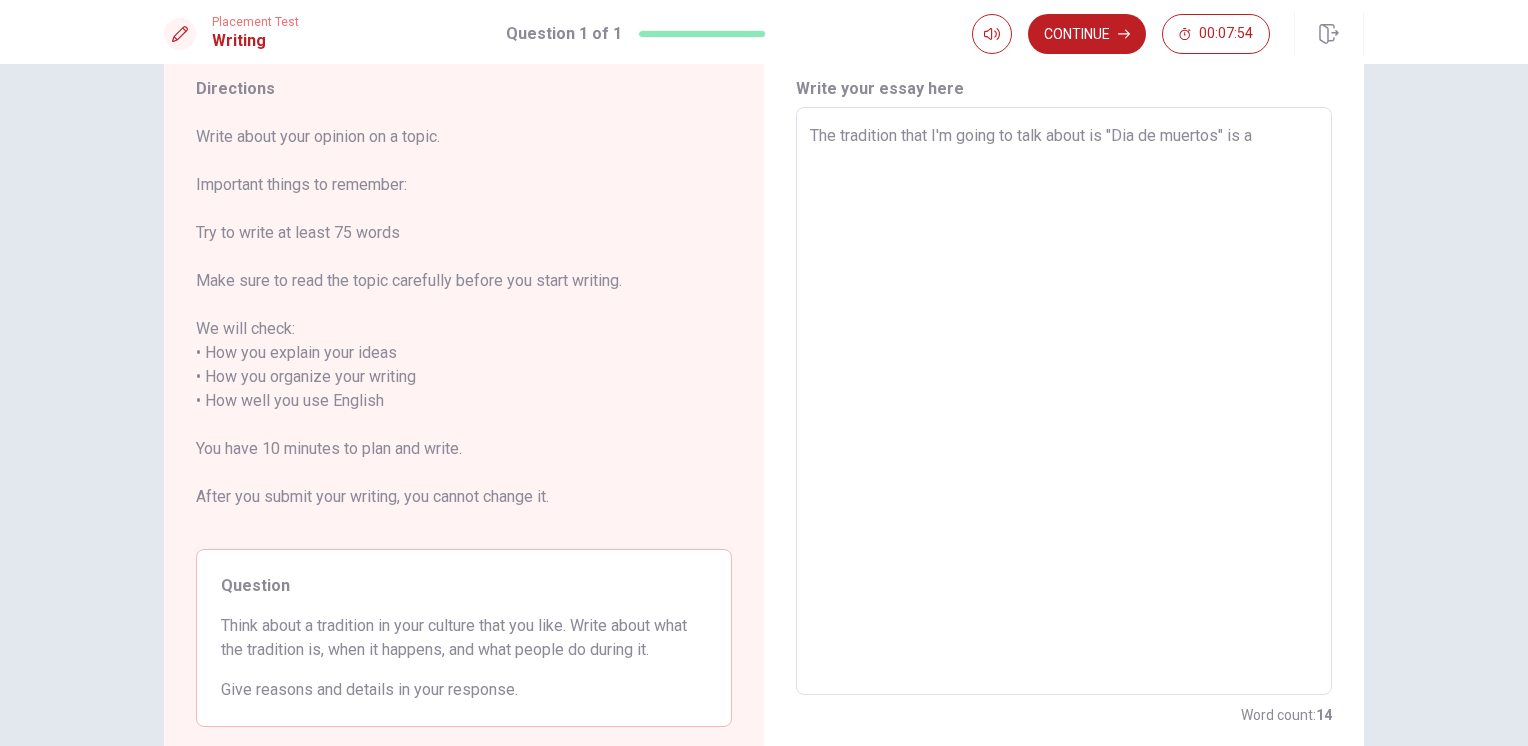 type on "x" 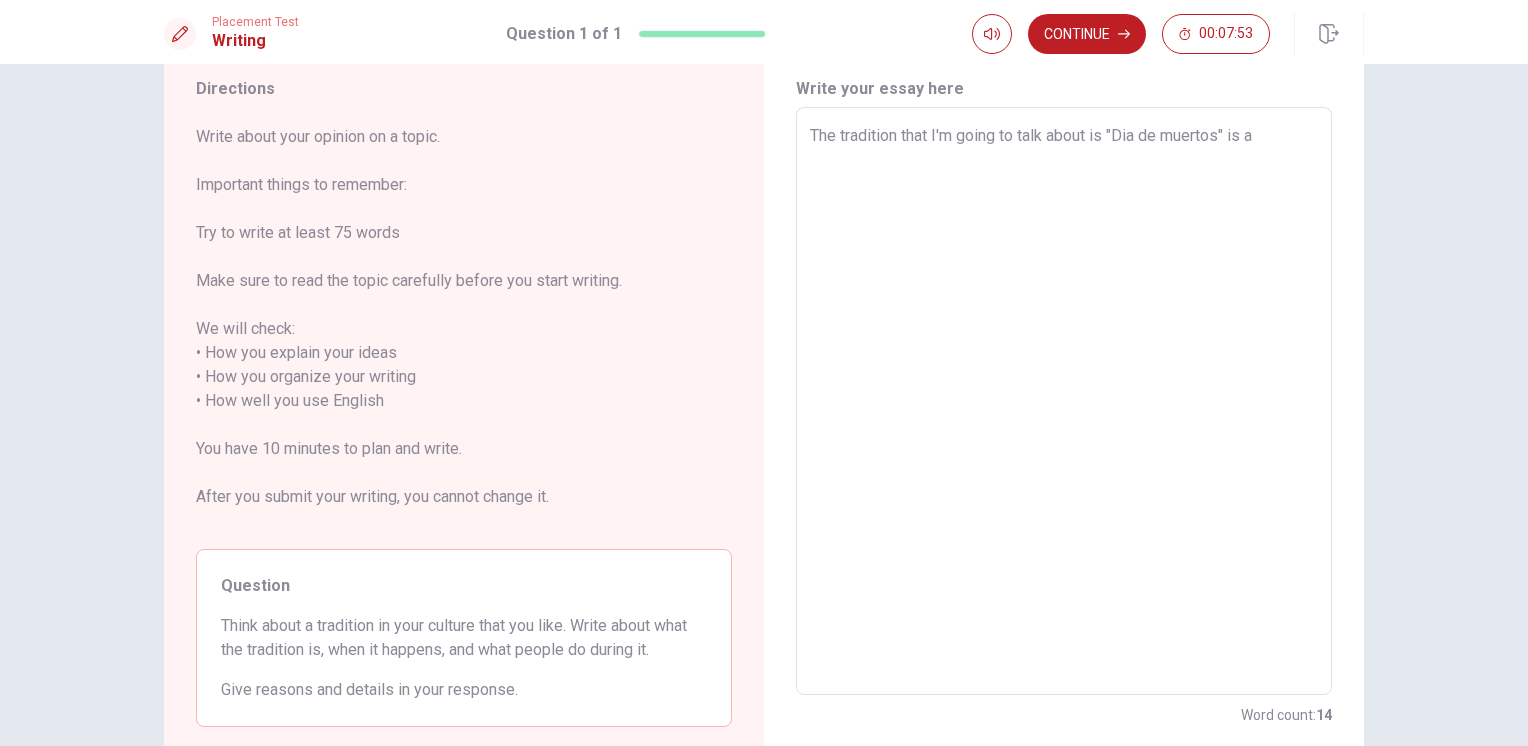 type on "The tradition that I'm going to talk about is "Dia de muertos" is a" 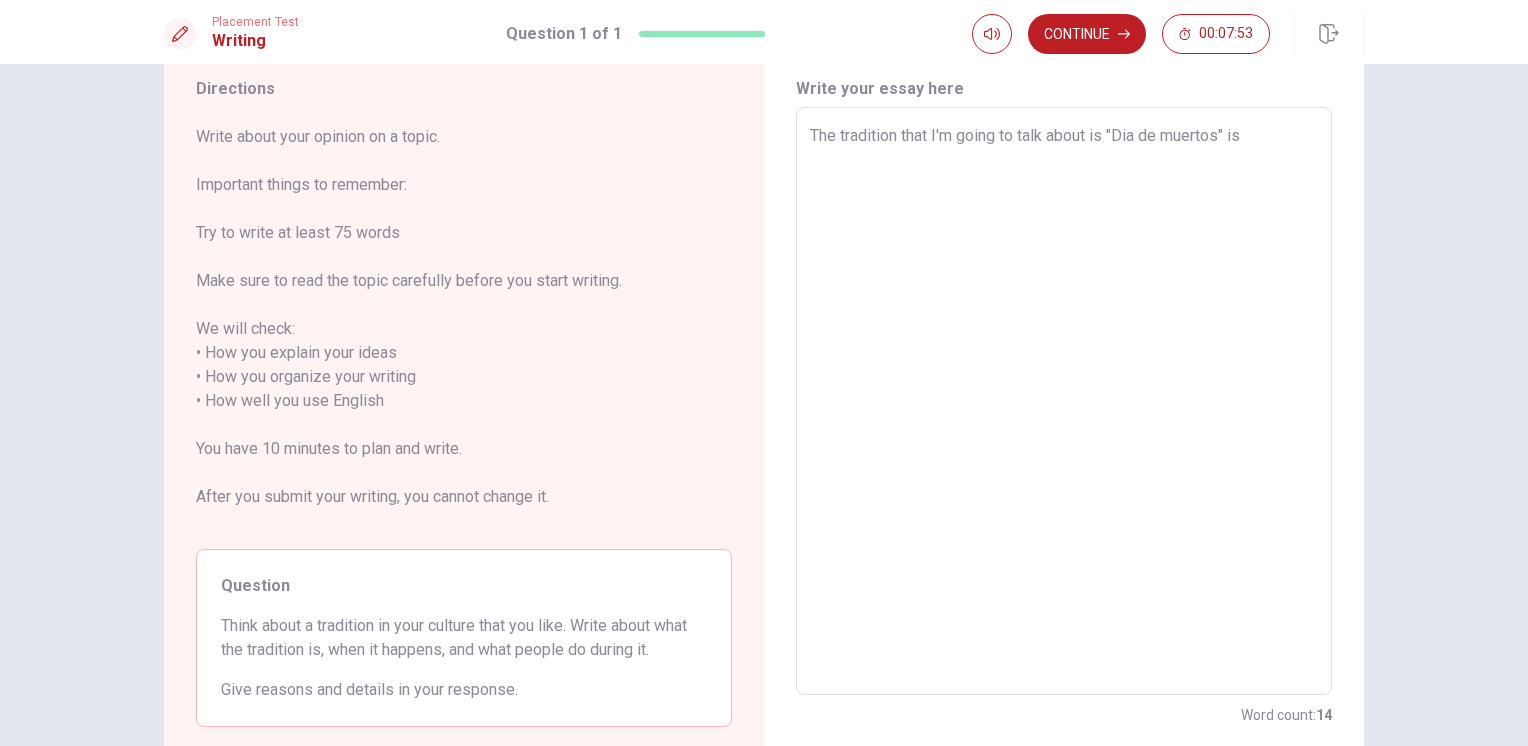 type on "x" 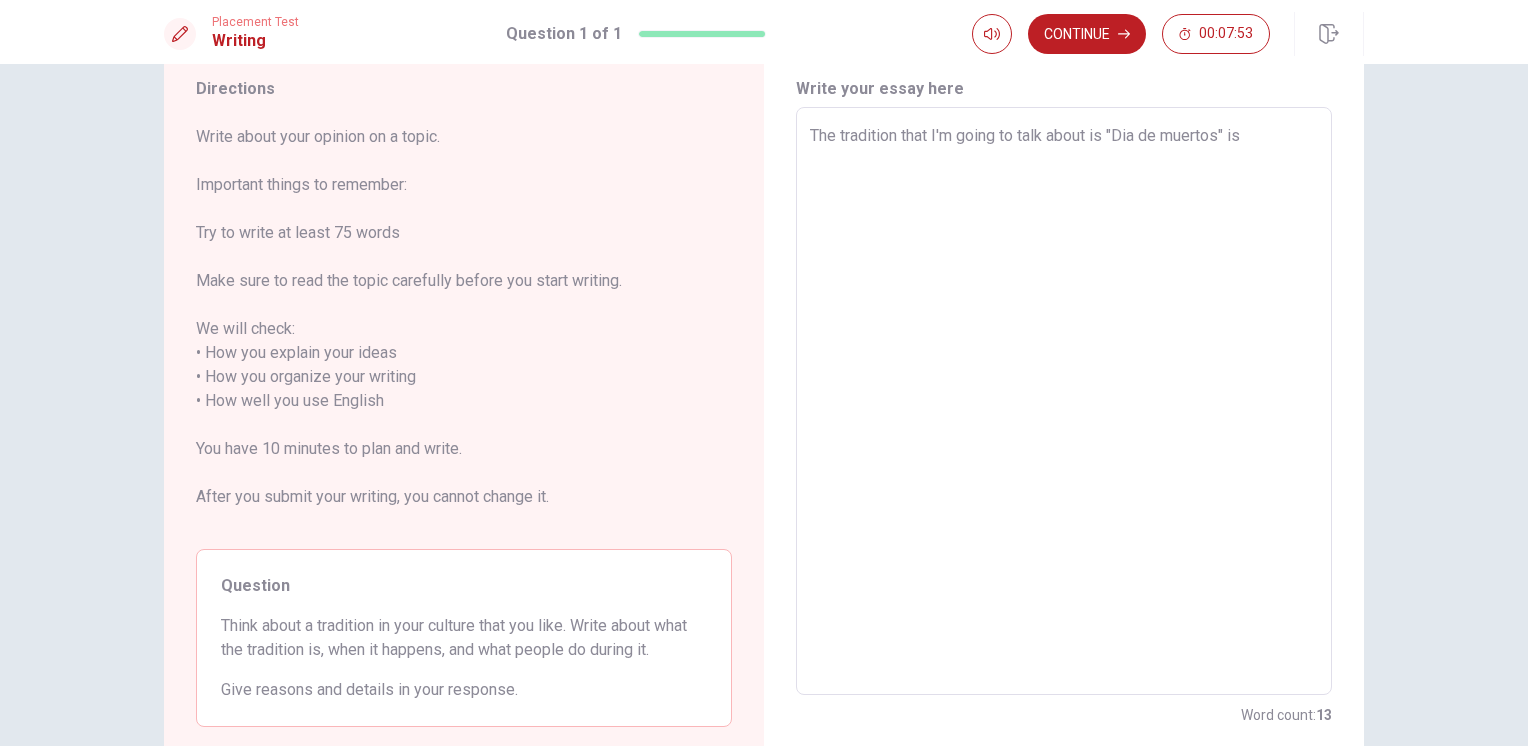 type on "The tradition that I'm going to talk about is "Dia de muertos" is" 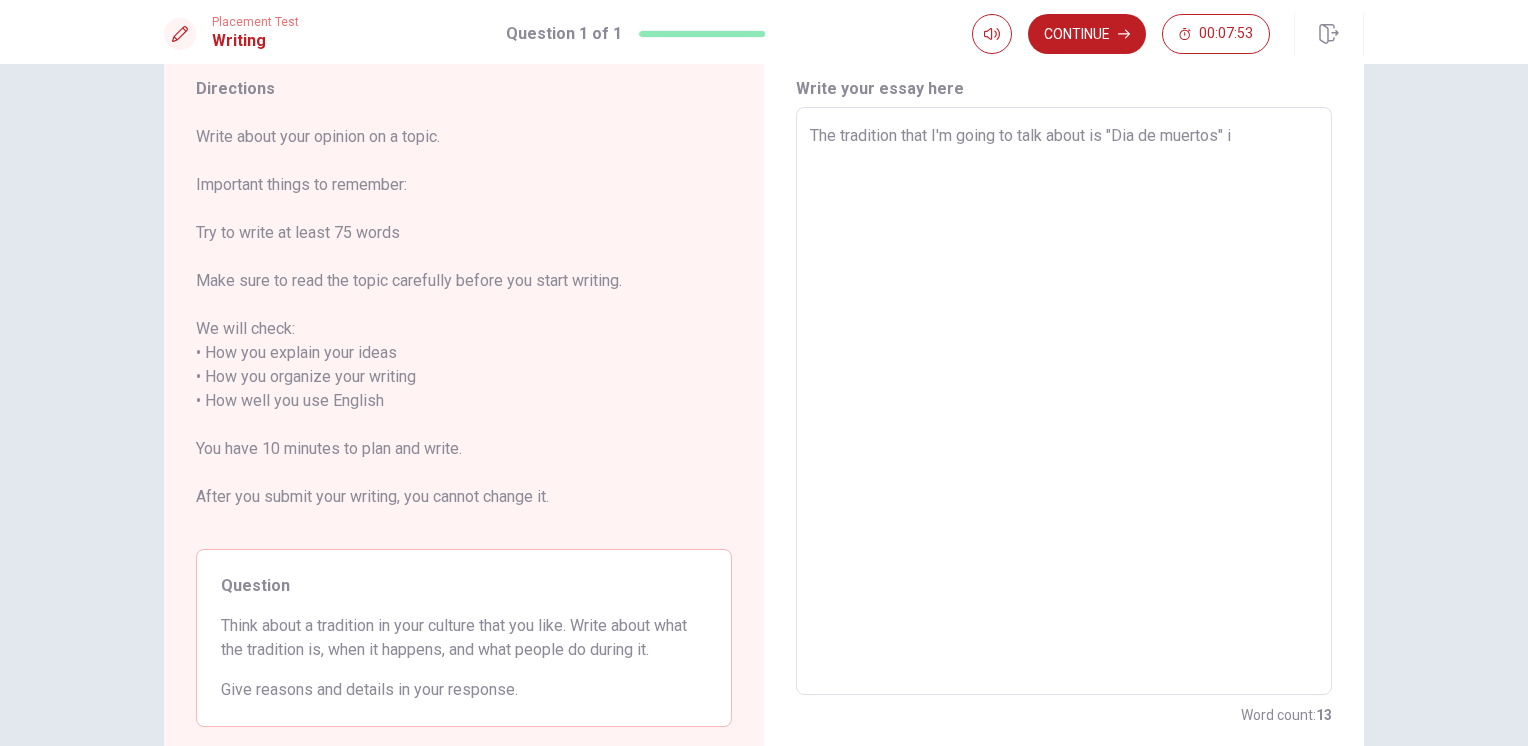 type on "x" 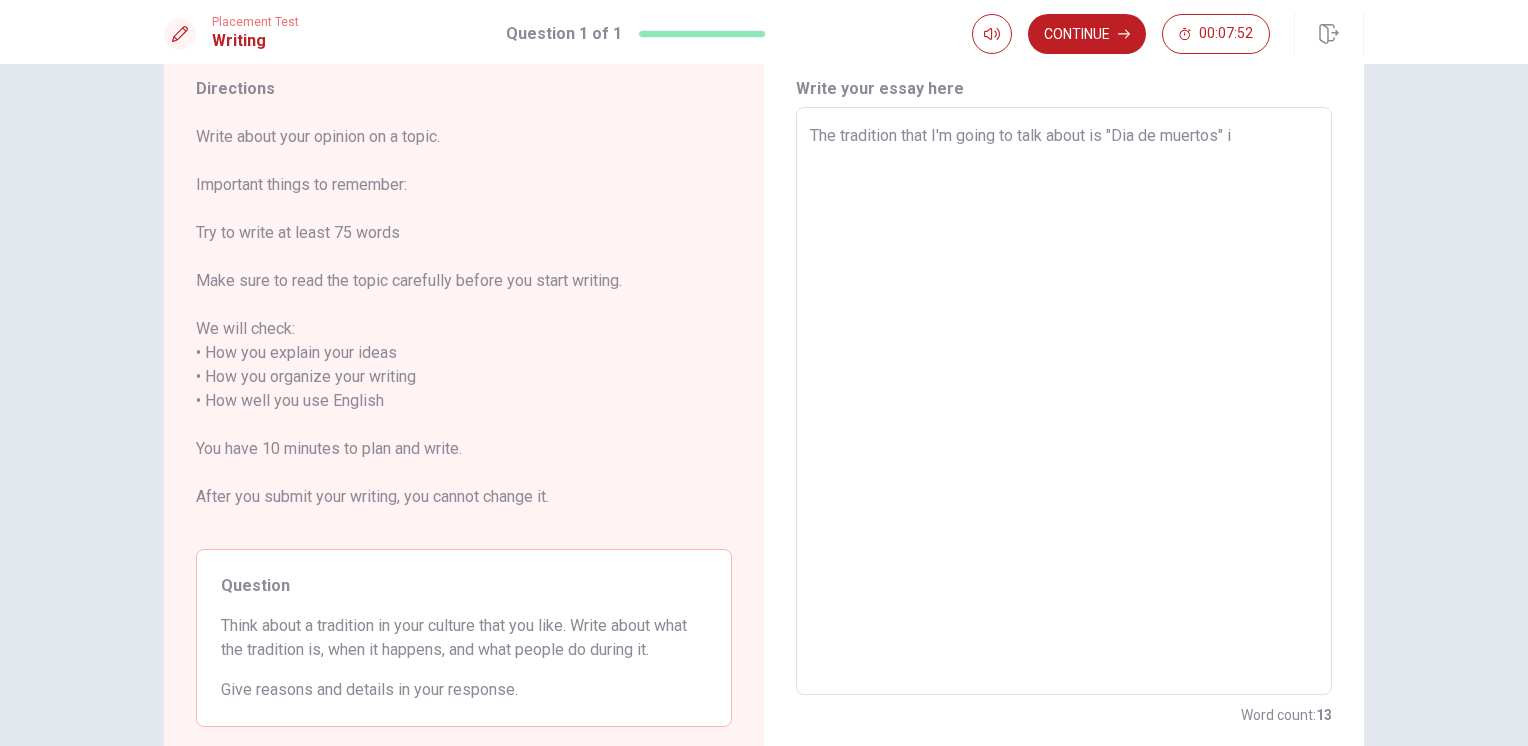 type on "The tradition that I'm going to talk about is "Dia de muertos"" 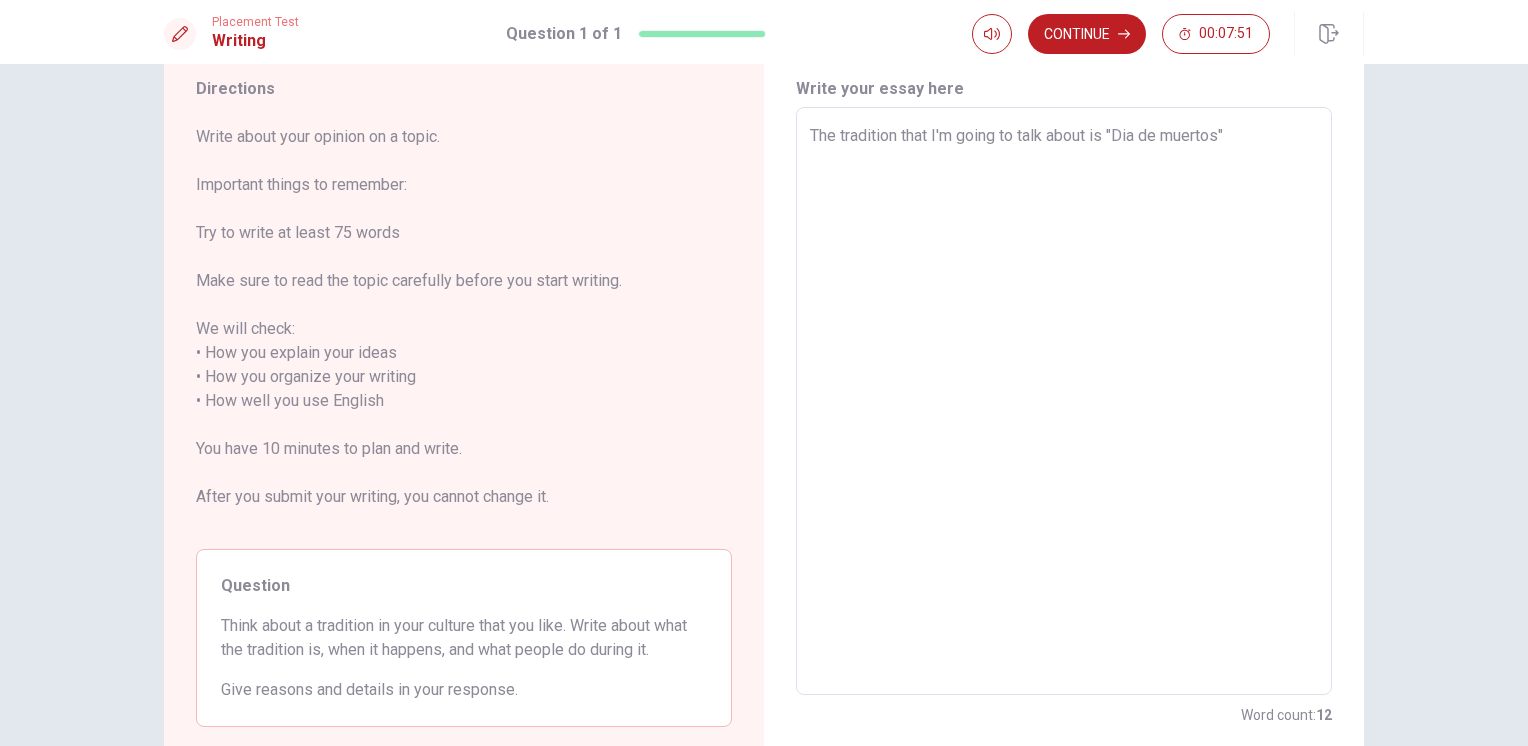 type on "x" 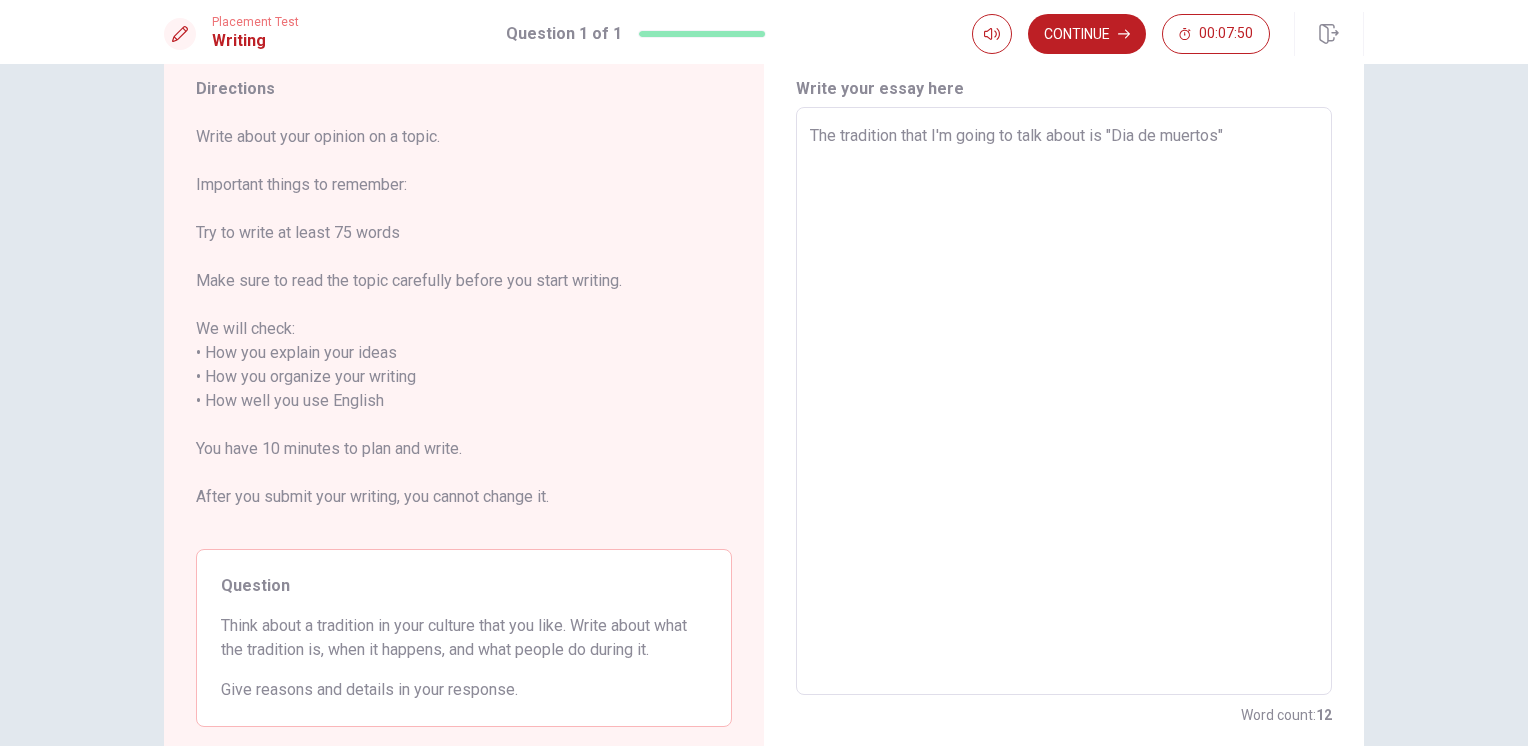 type on "The tradition that I'm going to talk about is "Dia de muertos" f" 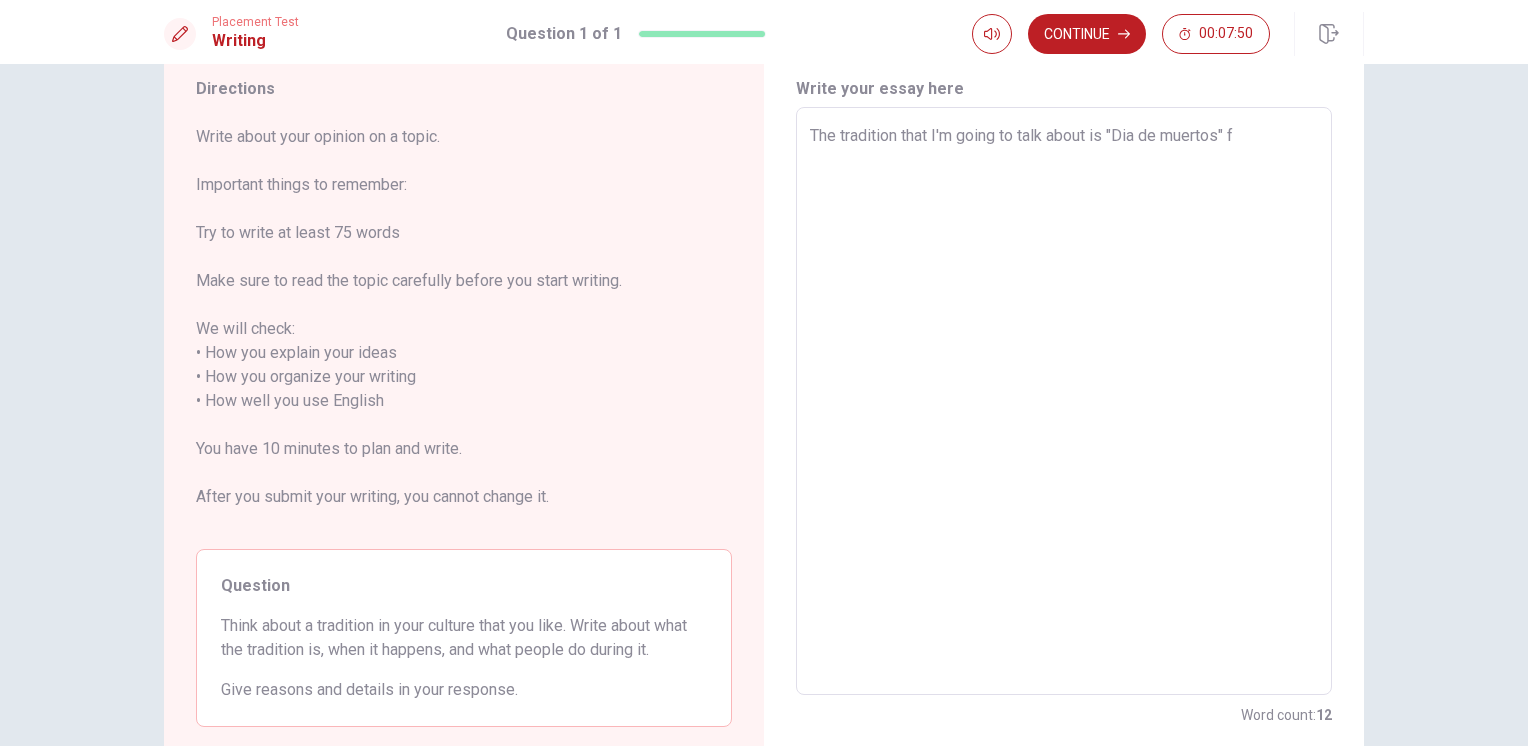 type 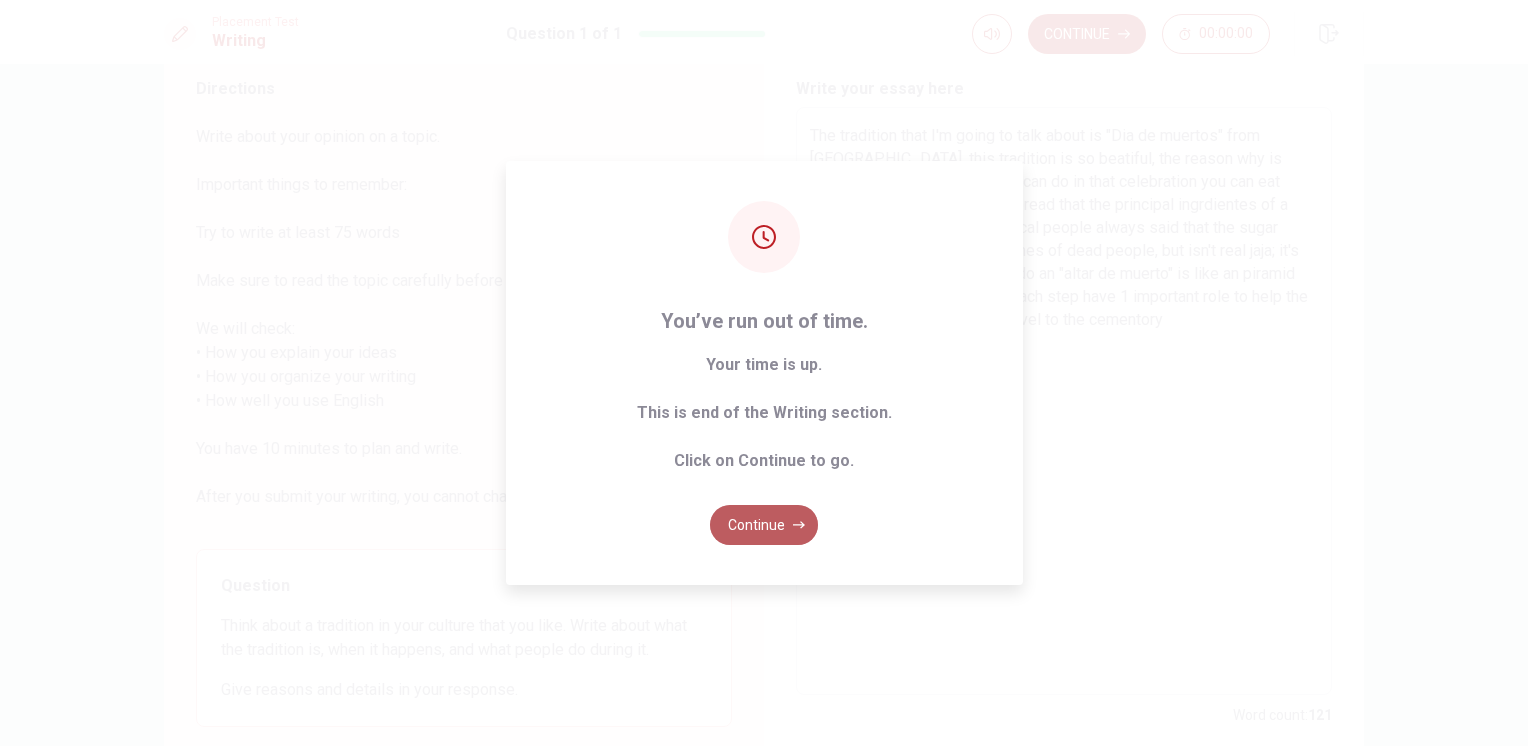 click on "Continue" at bounding box center [764, 525] 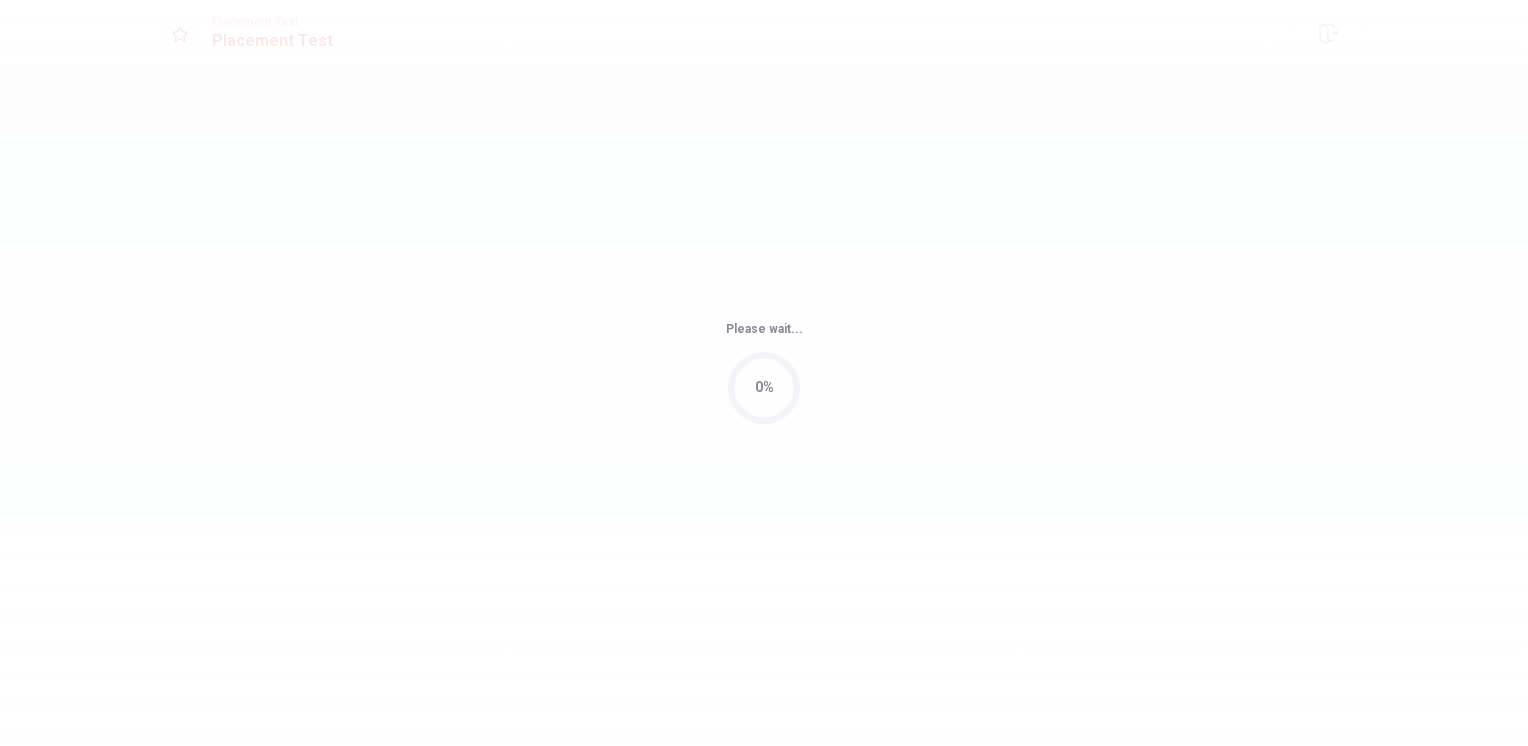 scroll, scrollTop: 0, scrollLeft: 0, axis: both 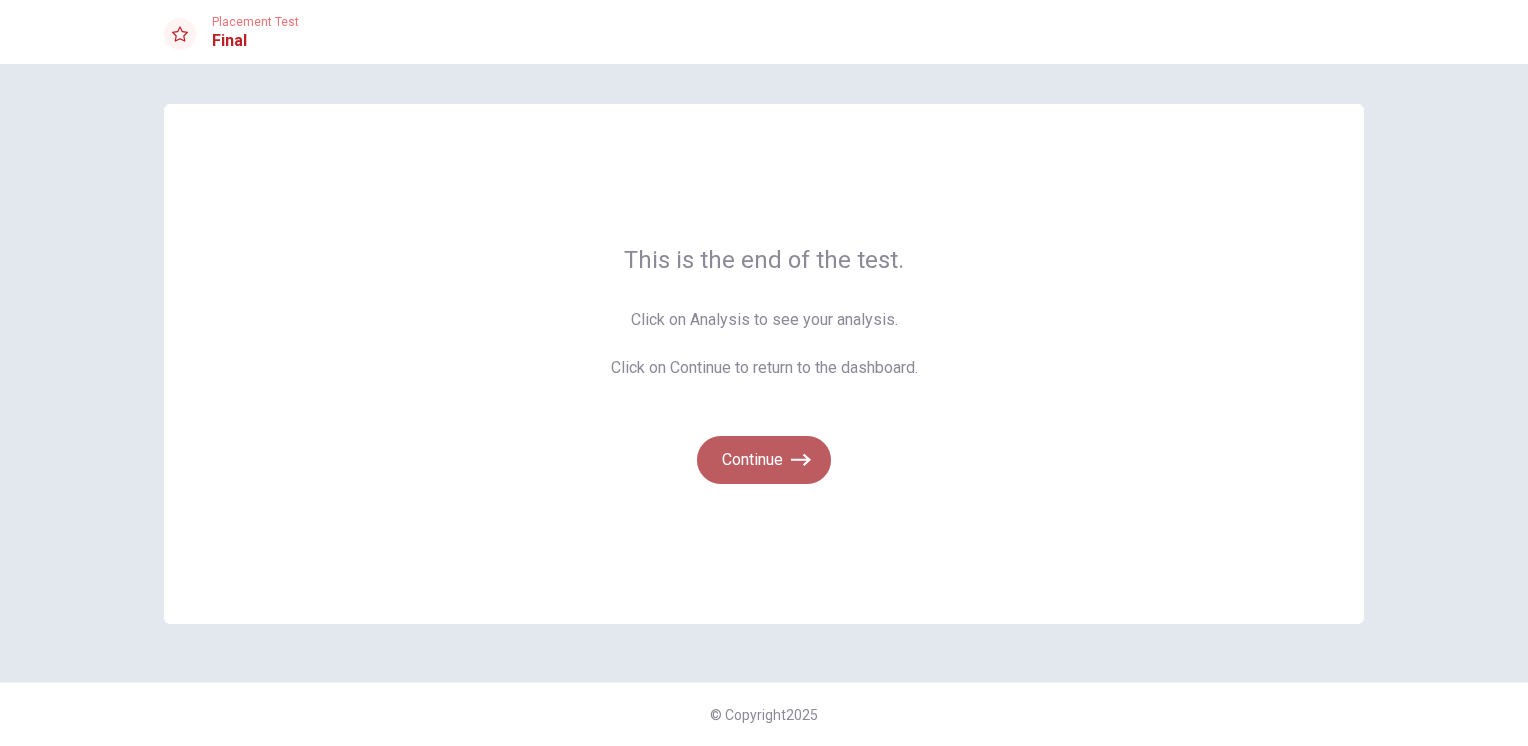 click on "Continue" at bounding box center (764, 460) 